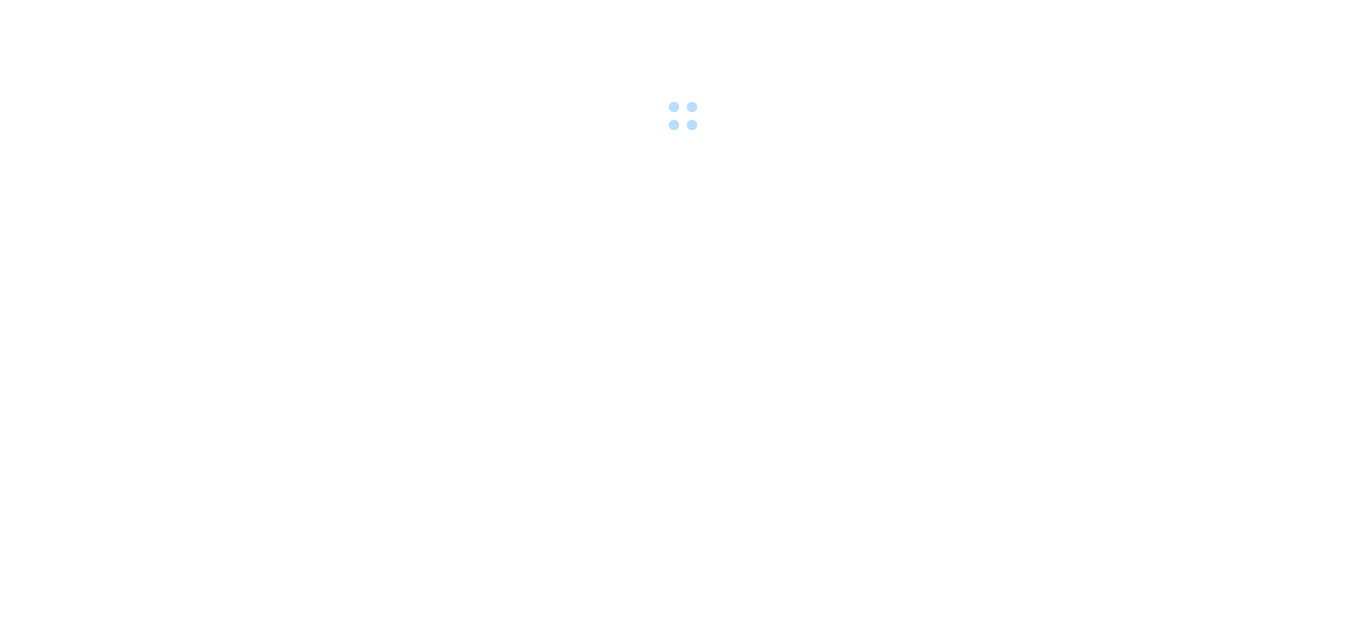 scroll, scrollTop: 0, scrollLeft: 0, axis: both 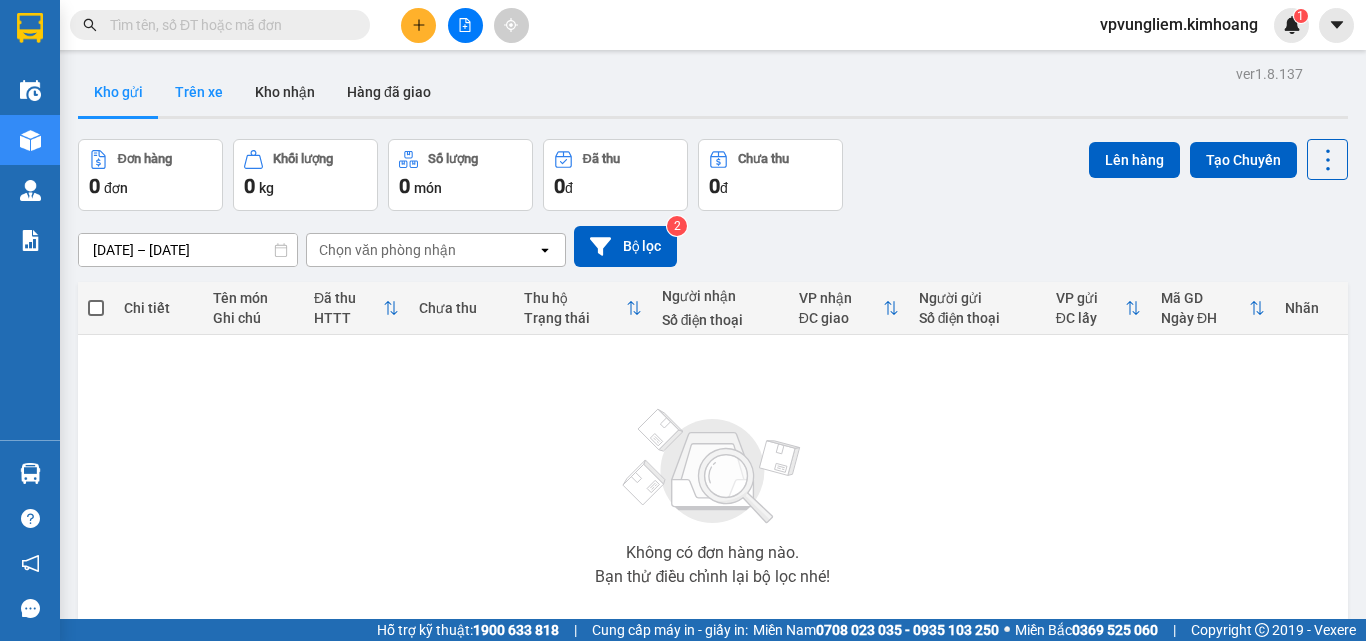 click on "Trên xe" at bounding box center [199, 92] 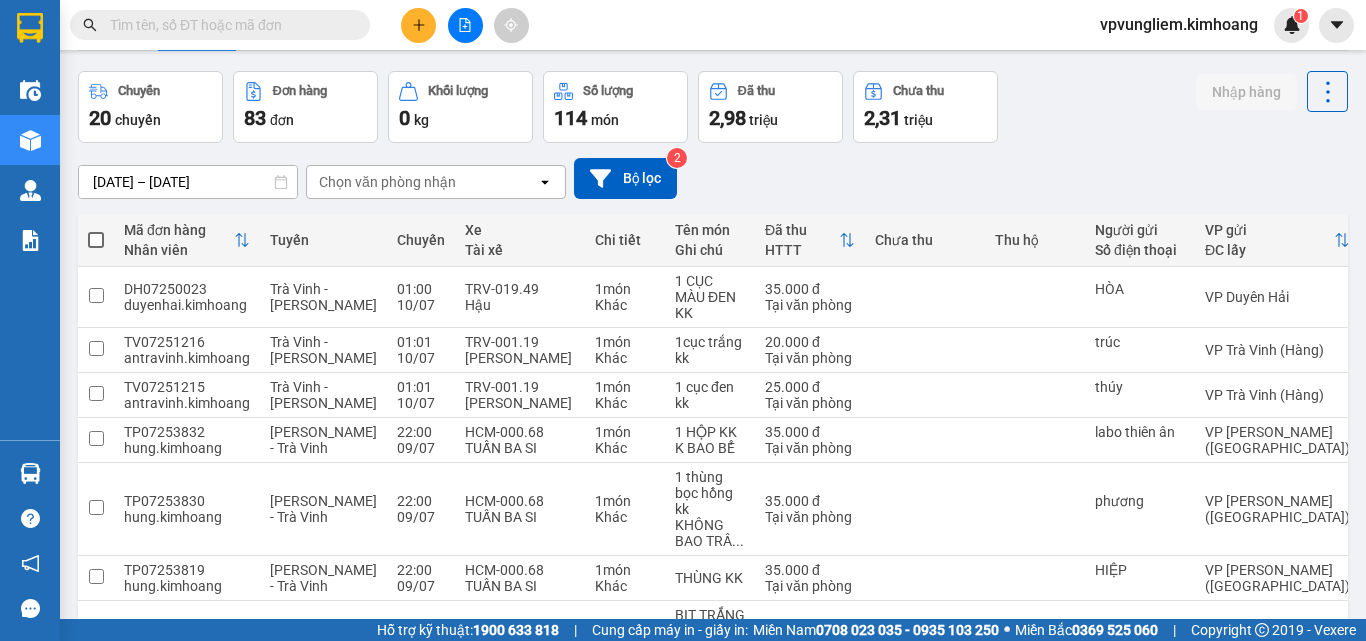 scroll, scrollTop: 0, scrollLeft: 0, axis: both 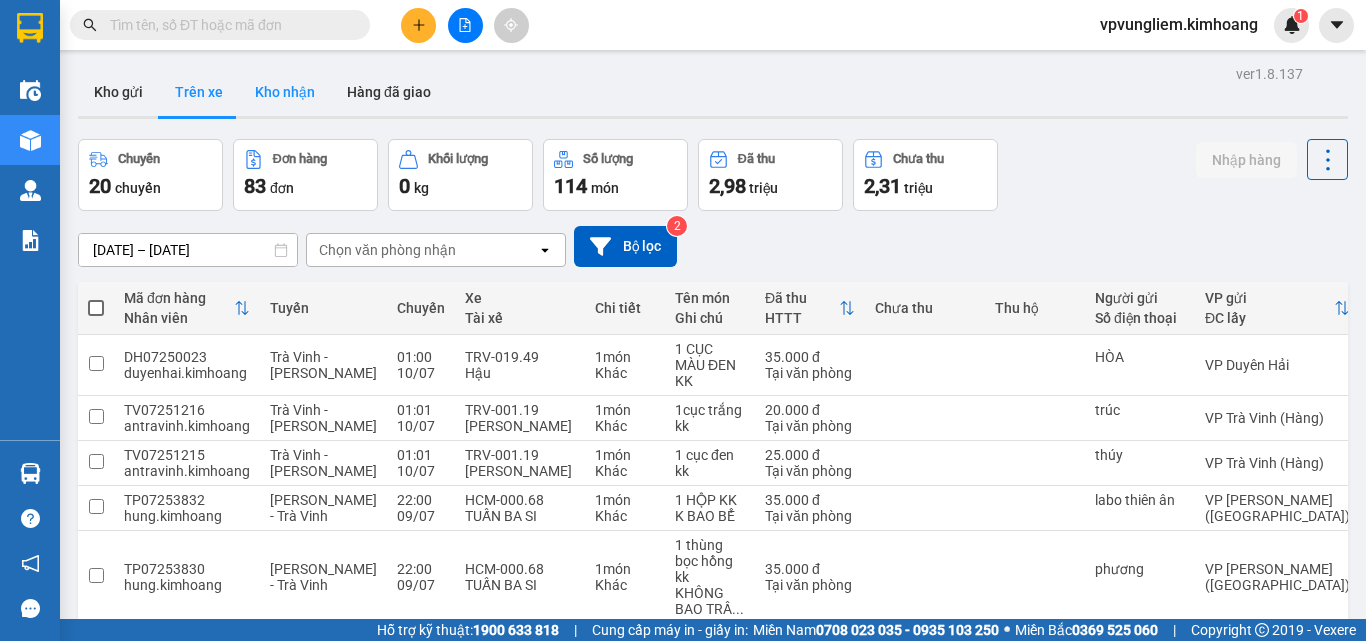 click on "Kho nhận" at bounding box center (285, 92) 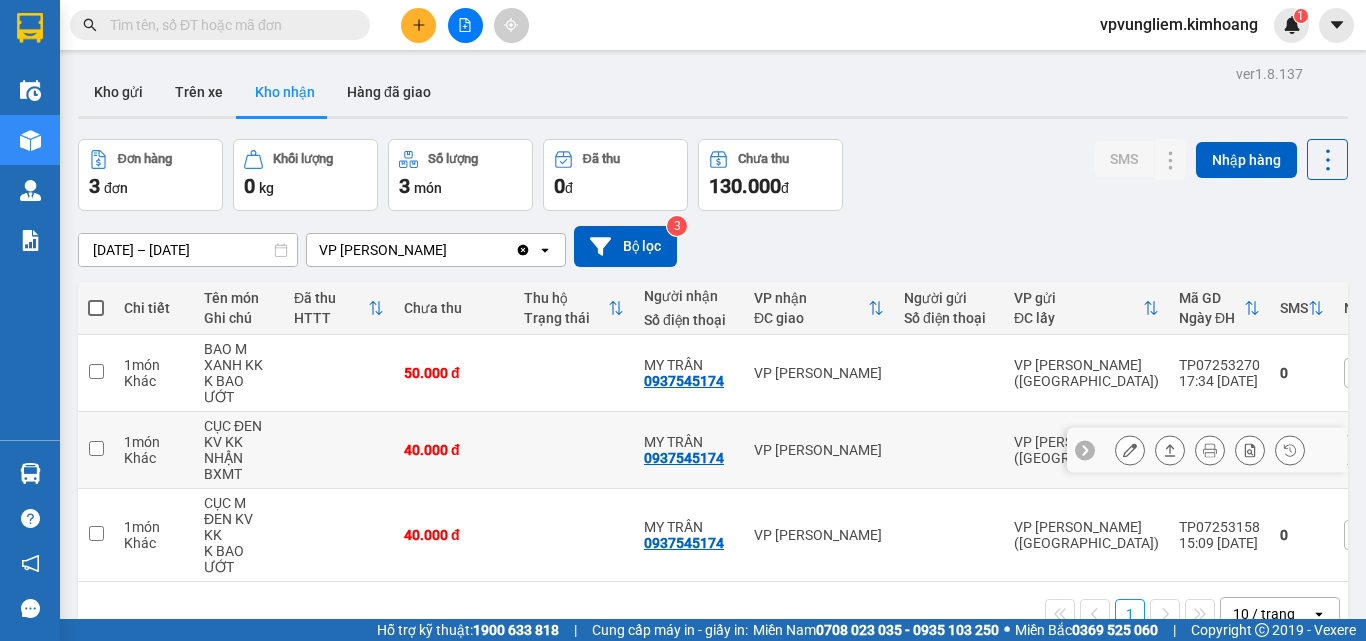 scroll, scrollTop: 92, scrollLeft: 0, axis: vertical 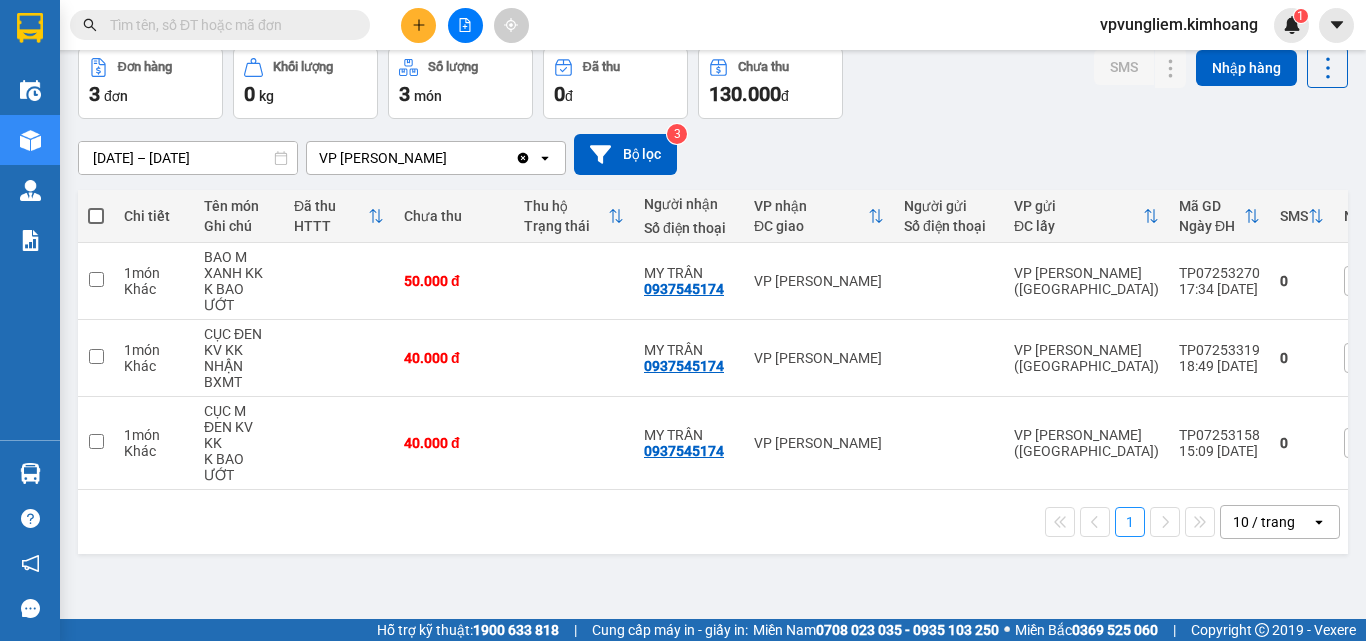 click on "3 đơn" at bounding box center (150, 94) 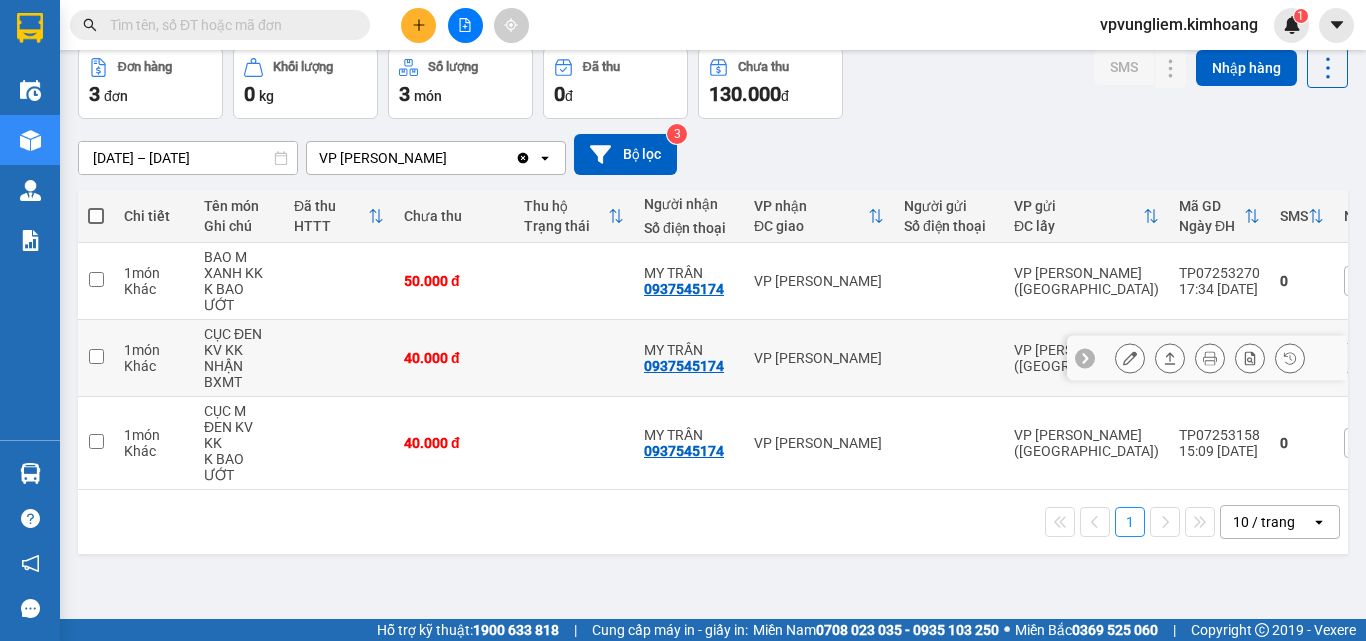 scroll, scrollTop: 0, scrollLeft: 0, axis: both 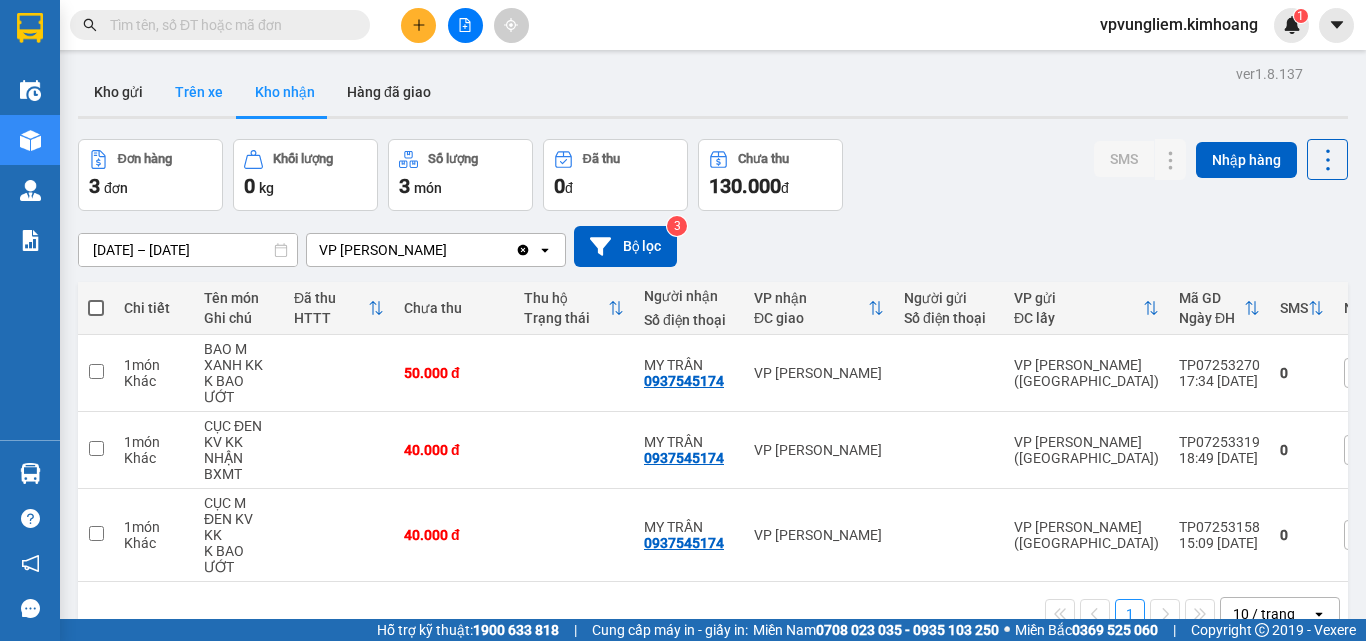 click on "Trên xe" at bounding box center [199, 92] 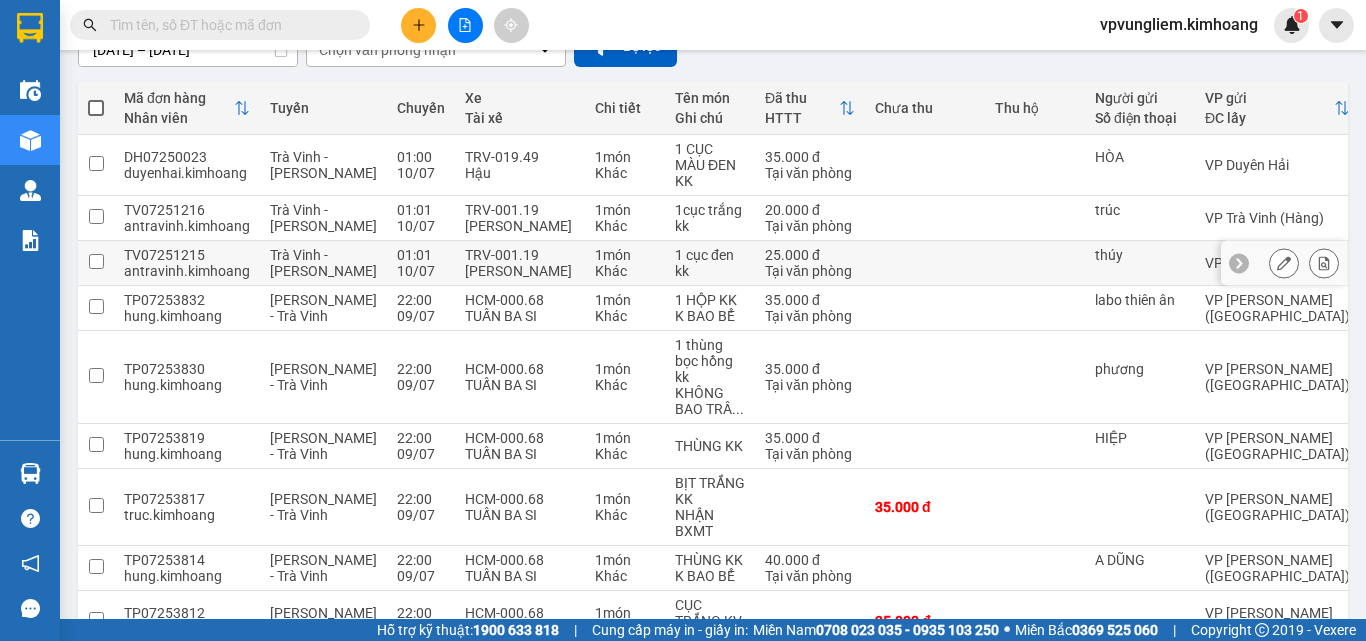 scroll, scrollTop: 0, scrollLeft: 0, axis: both 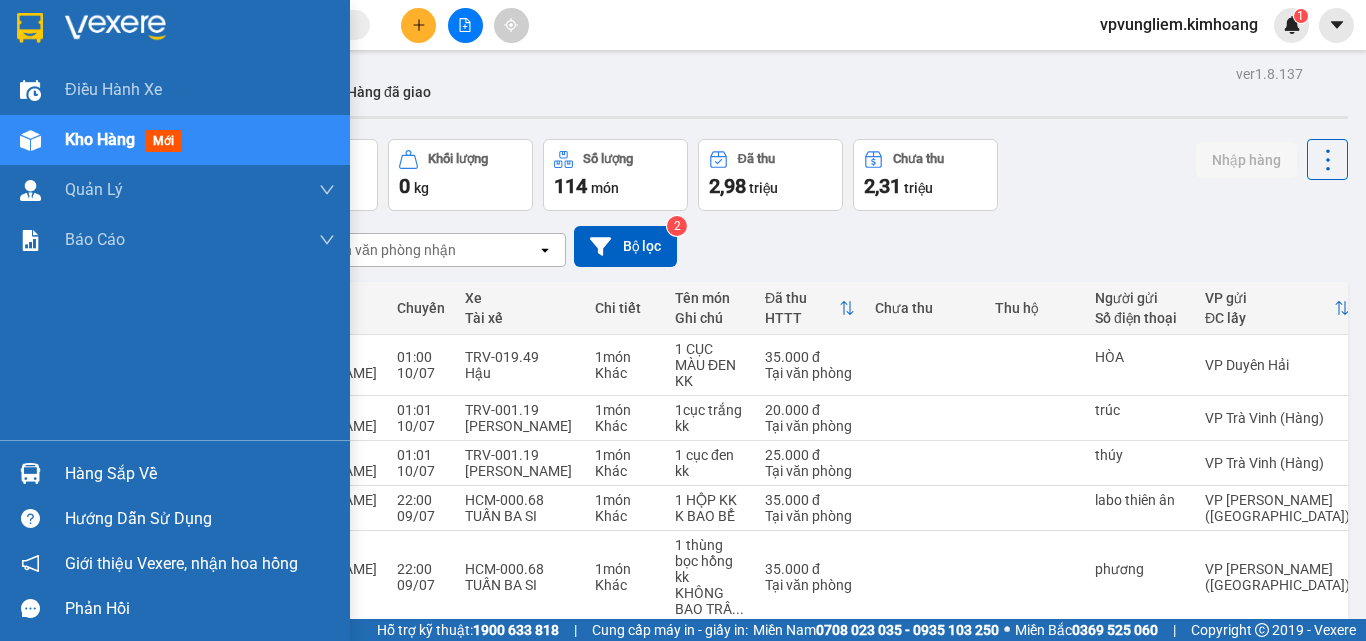 click on "Kho hàng mới" at bounding box center (200, 140) 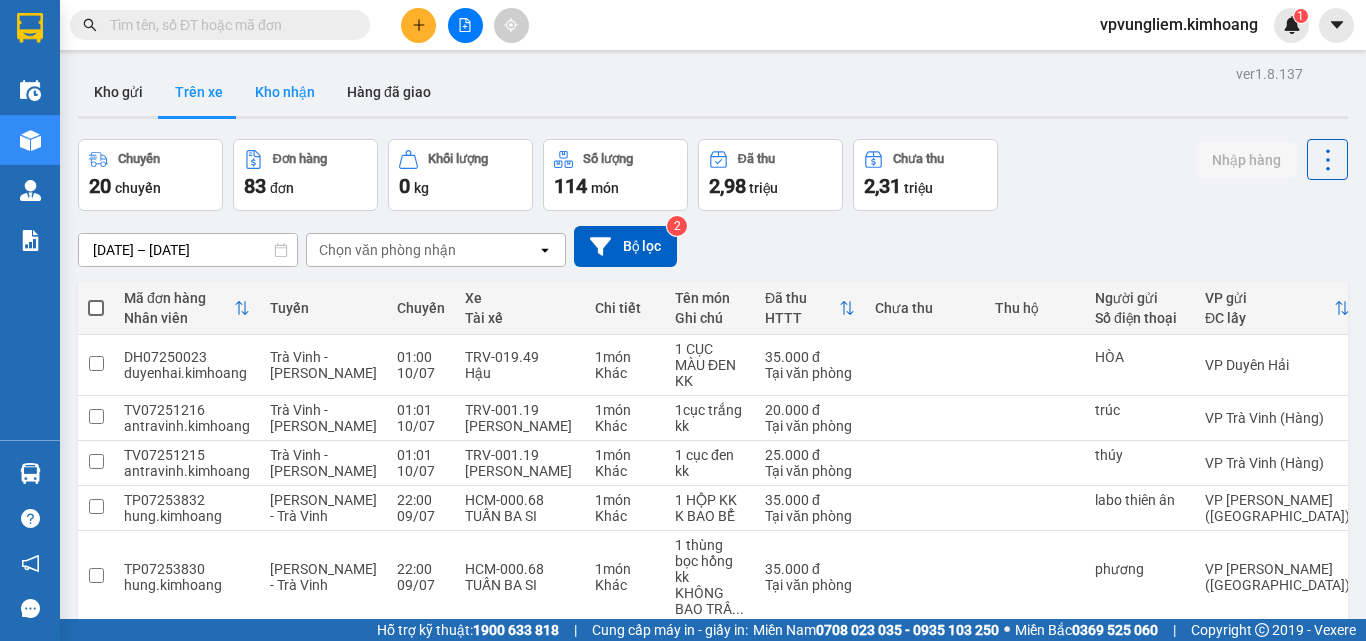 click on "Kho nhận" at bounding box center (285, 92) 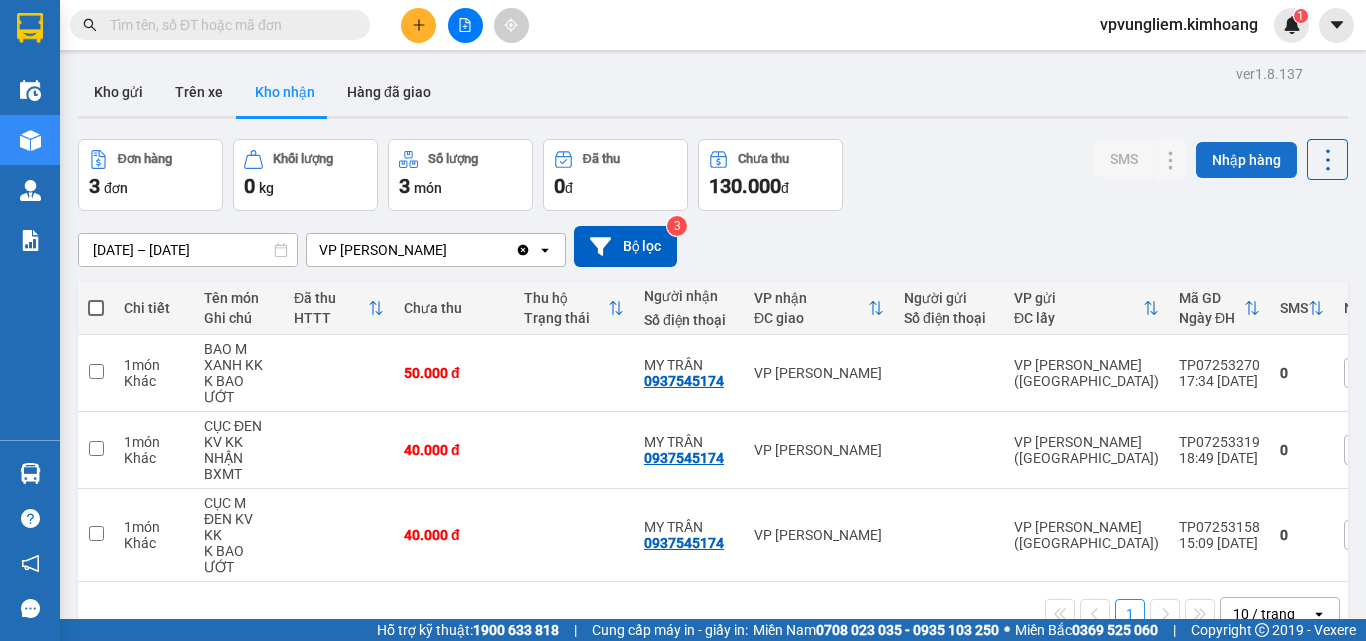 click on "Nhập hàng" at bounding box center (1246, 160) 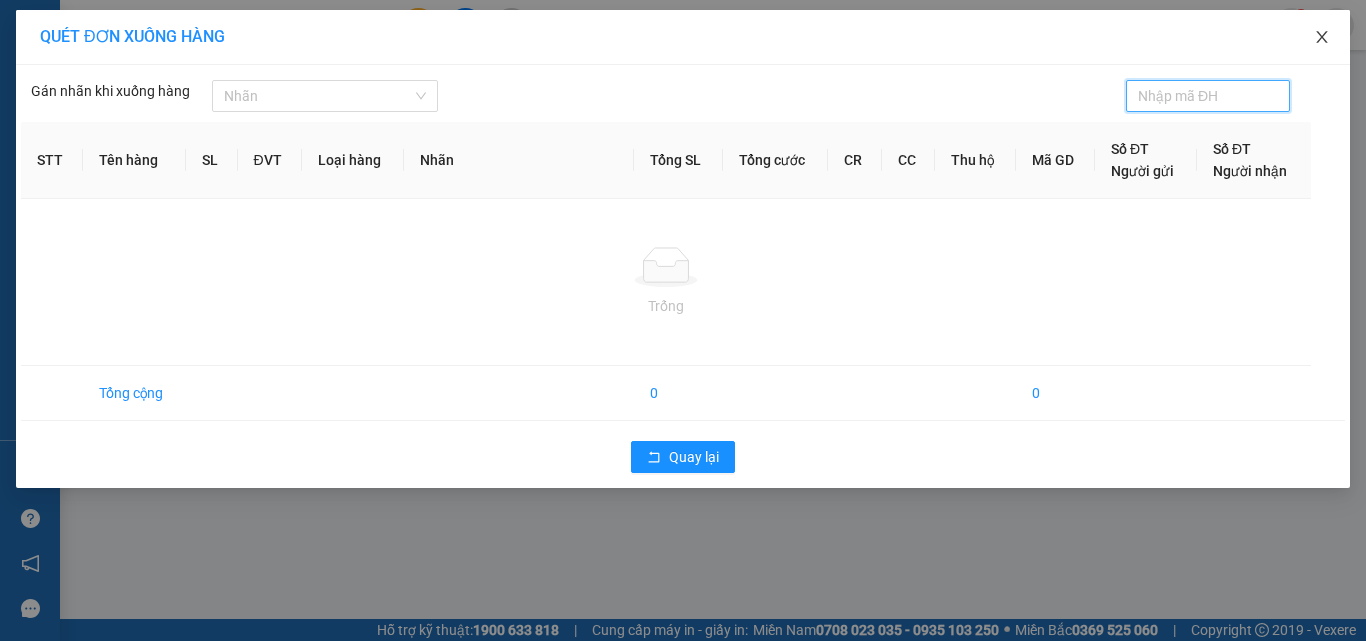click 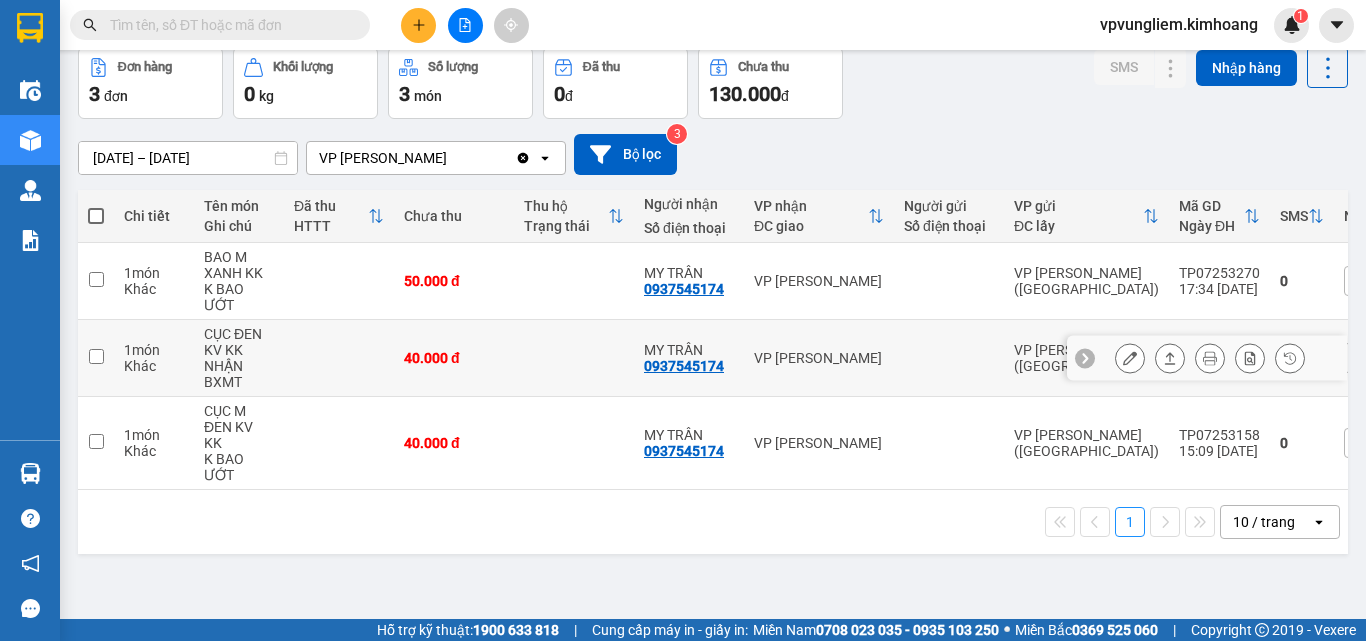 scroll, scrollTop: 0, scrollLeft: 0, axis: both 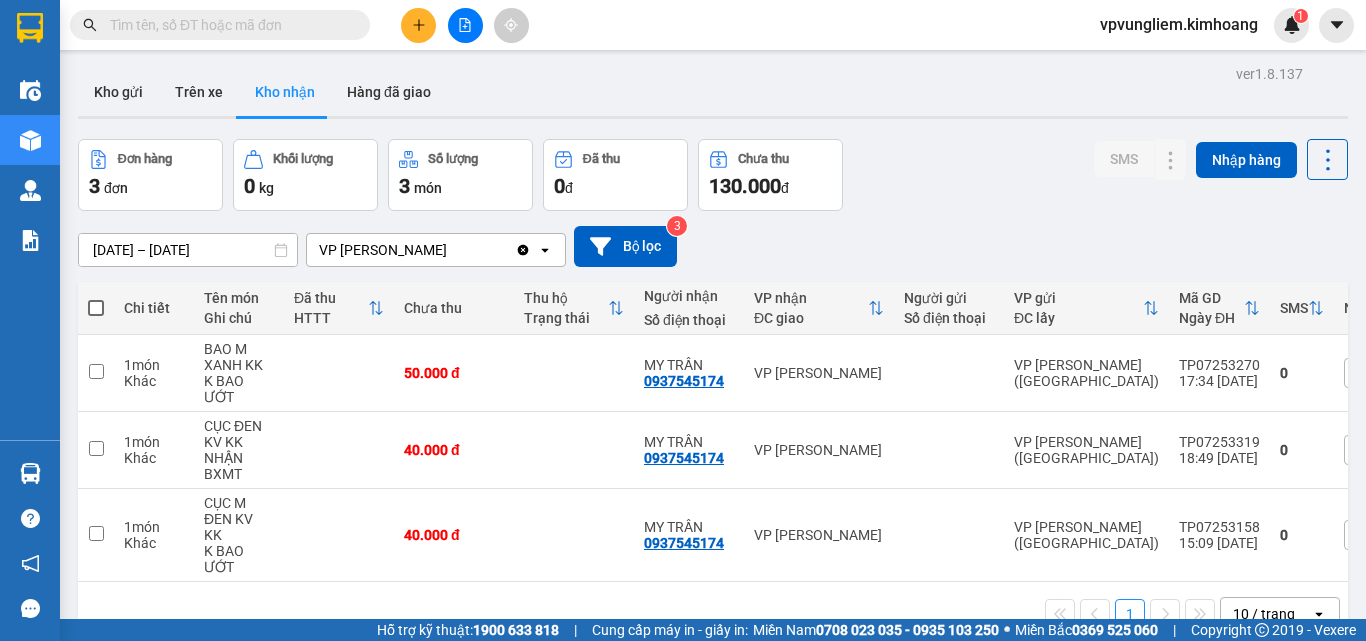 click at bounding box center [228, 25] 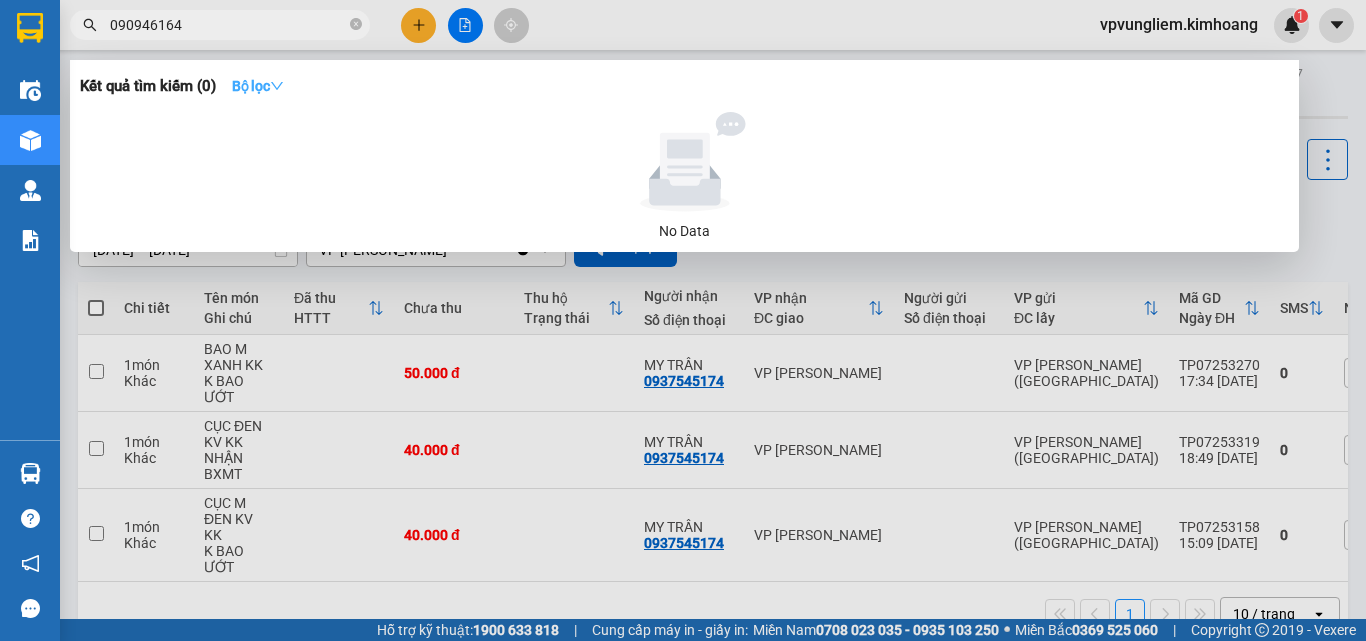 type on "090946164" 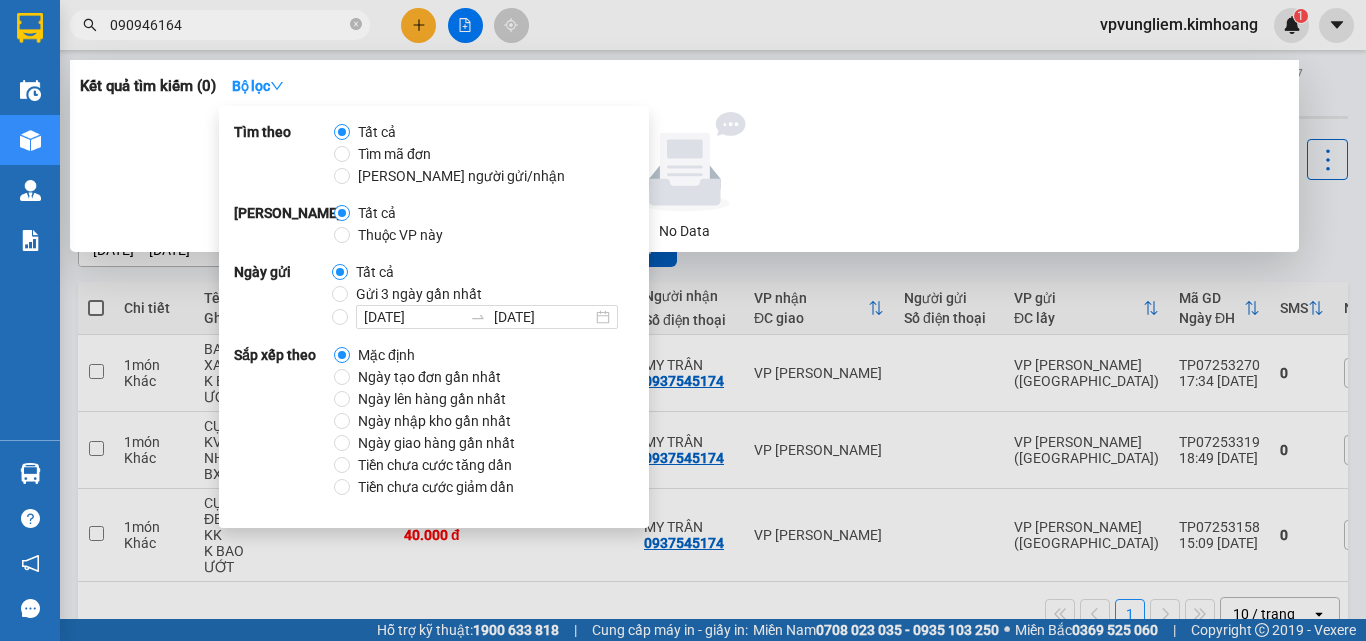click at bounding box center (684, 162) 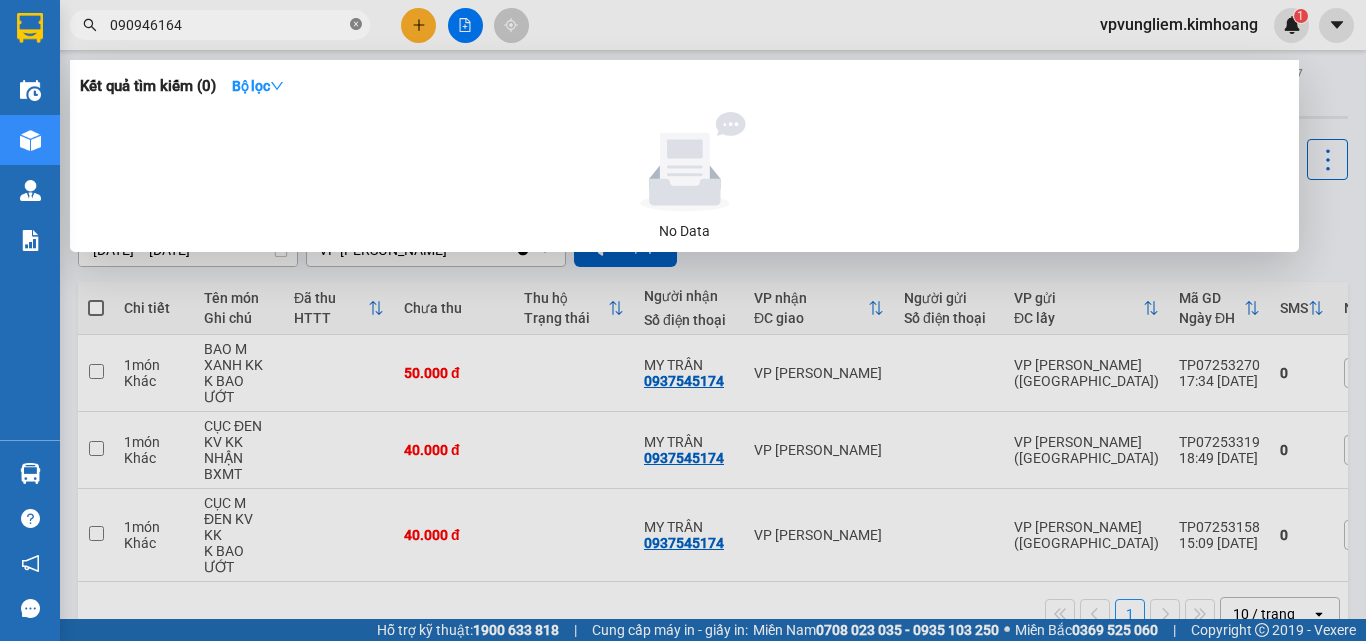 click 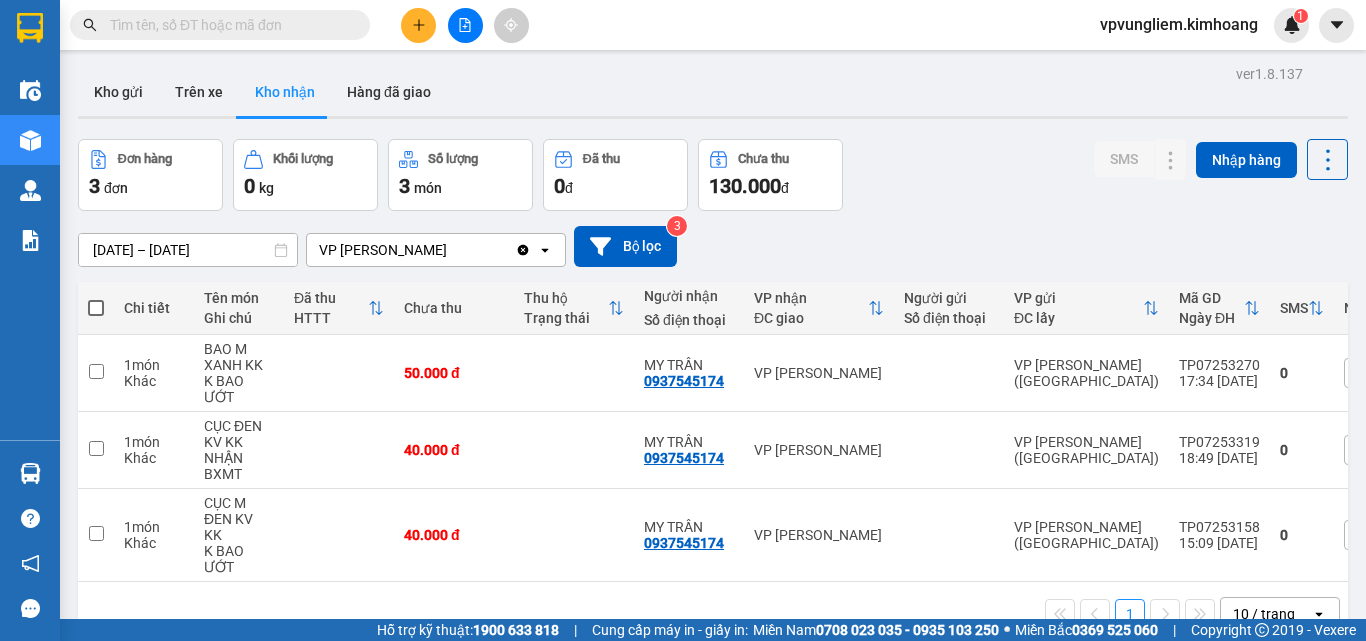 click on "Đơn hàng" at bounding box center (145, 159) 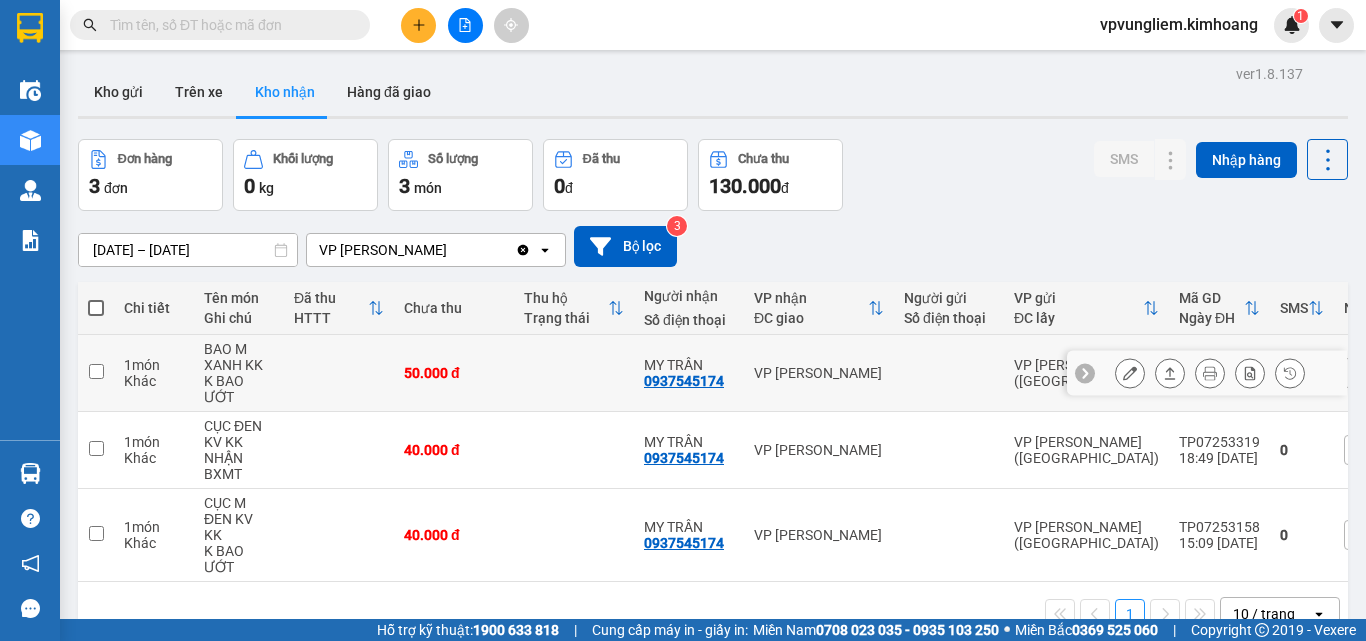 scroll, scrollTop: 92, scrollLeft: 0, axis: vertical 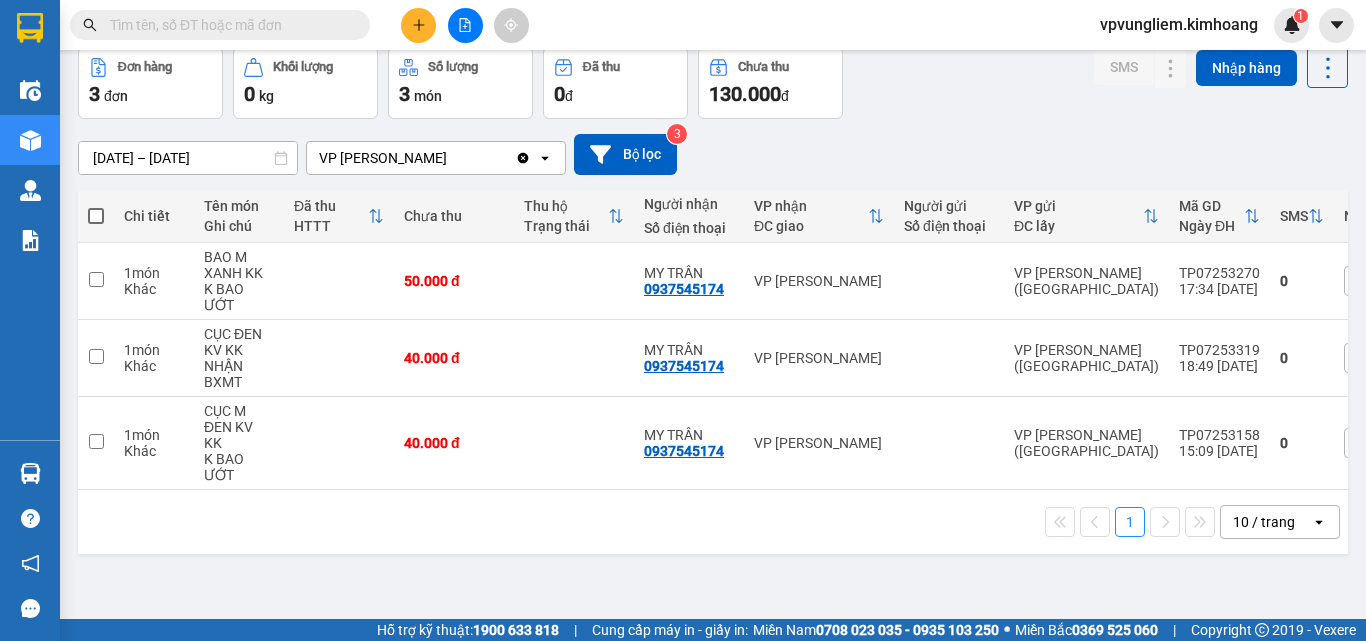click on "1" at bounding box center (1130, 522) 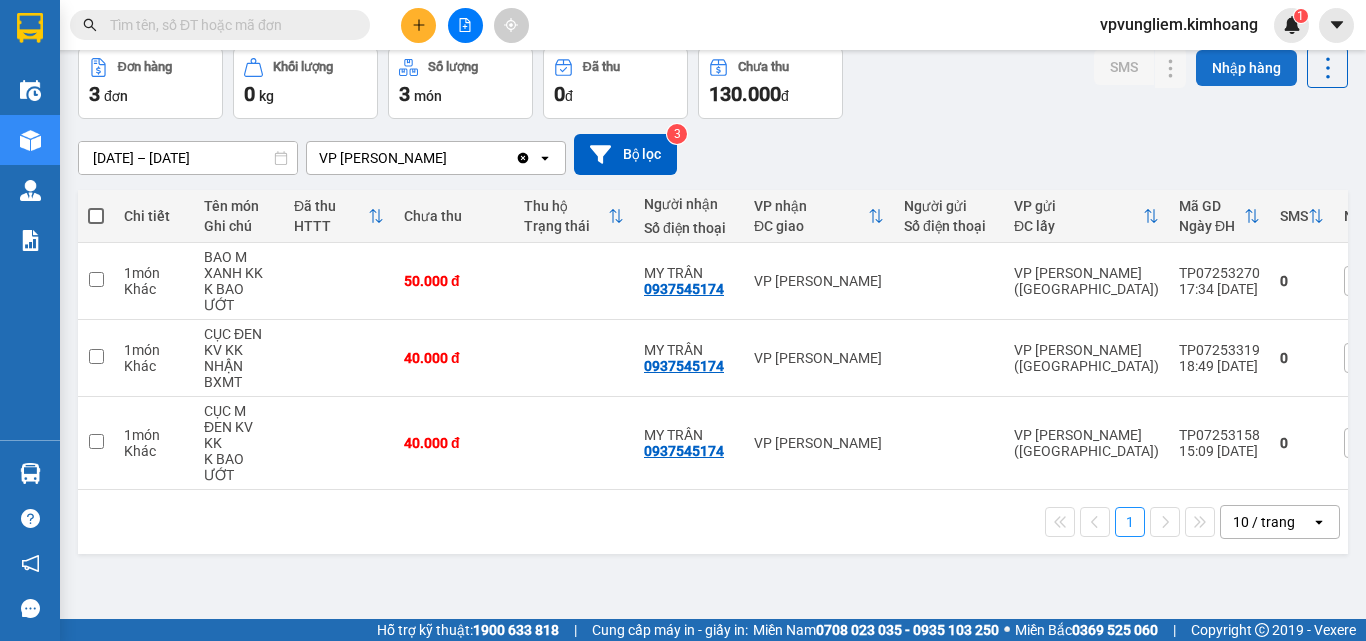 click on "Nhập hàng" at bounding box center (1246, 68) 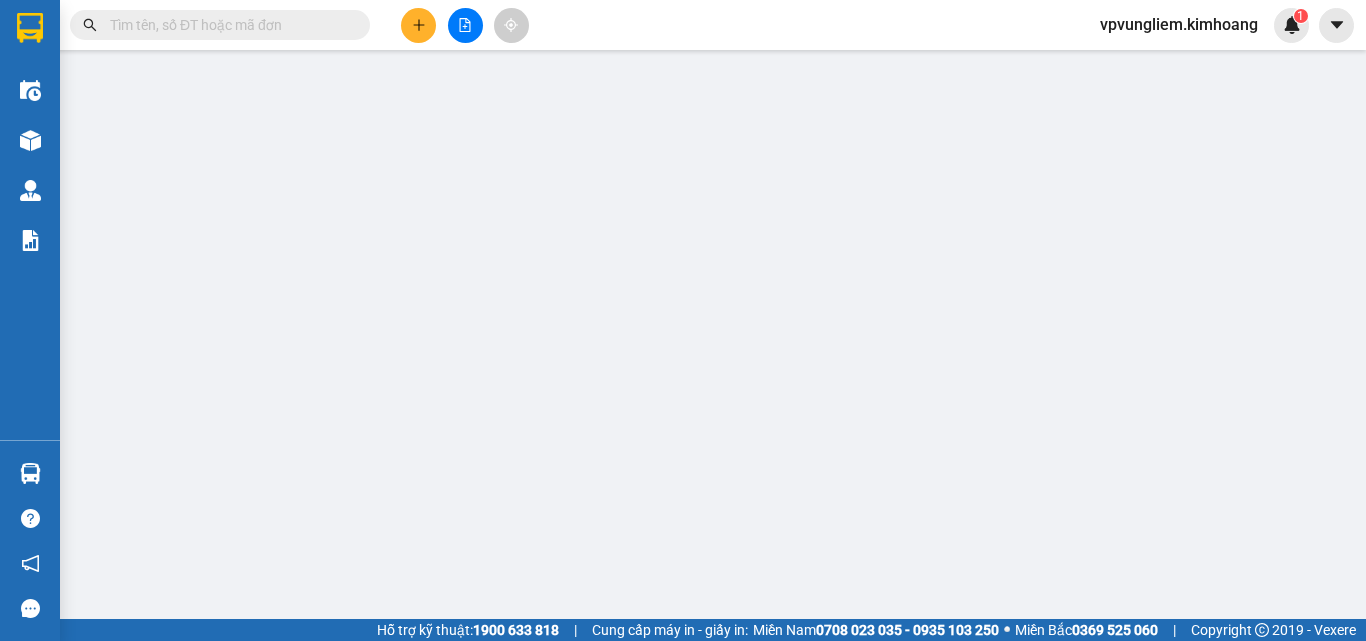 scroll, scrollTop: 0, scrollLeft: 0, axis: both 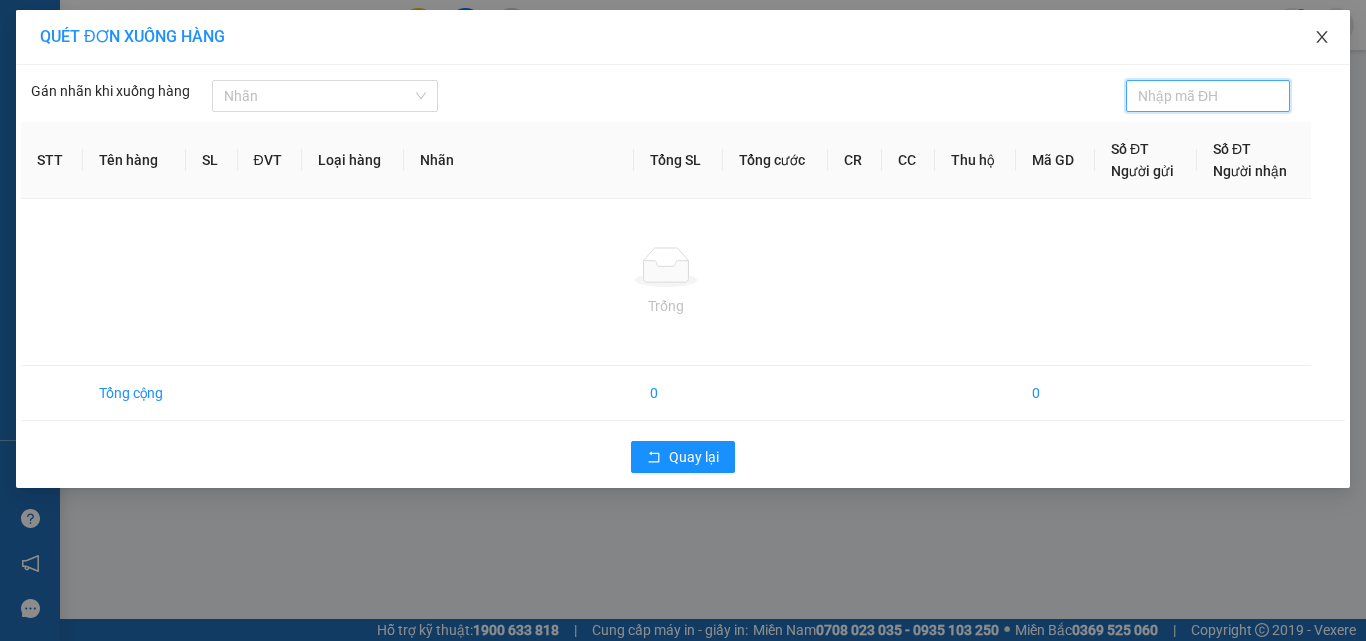 click 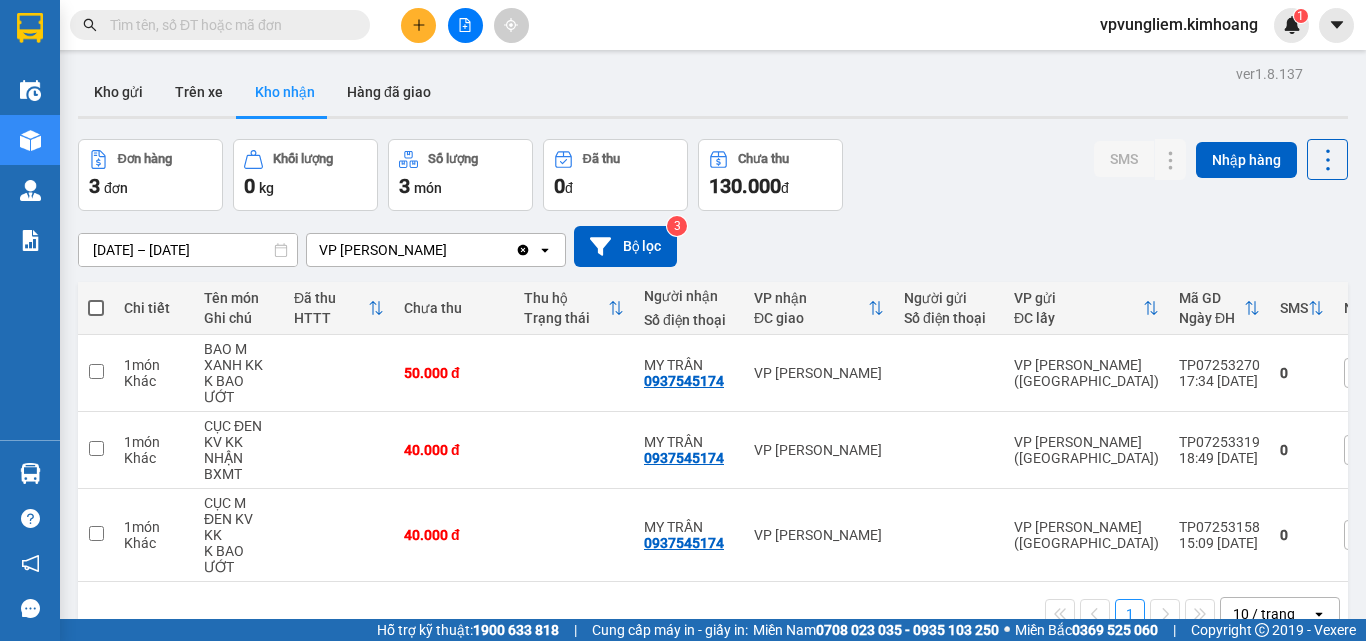 click on "Kho nhận" at bounding box center (285, 92) 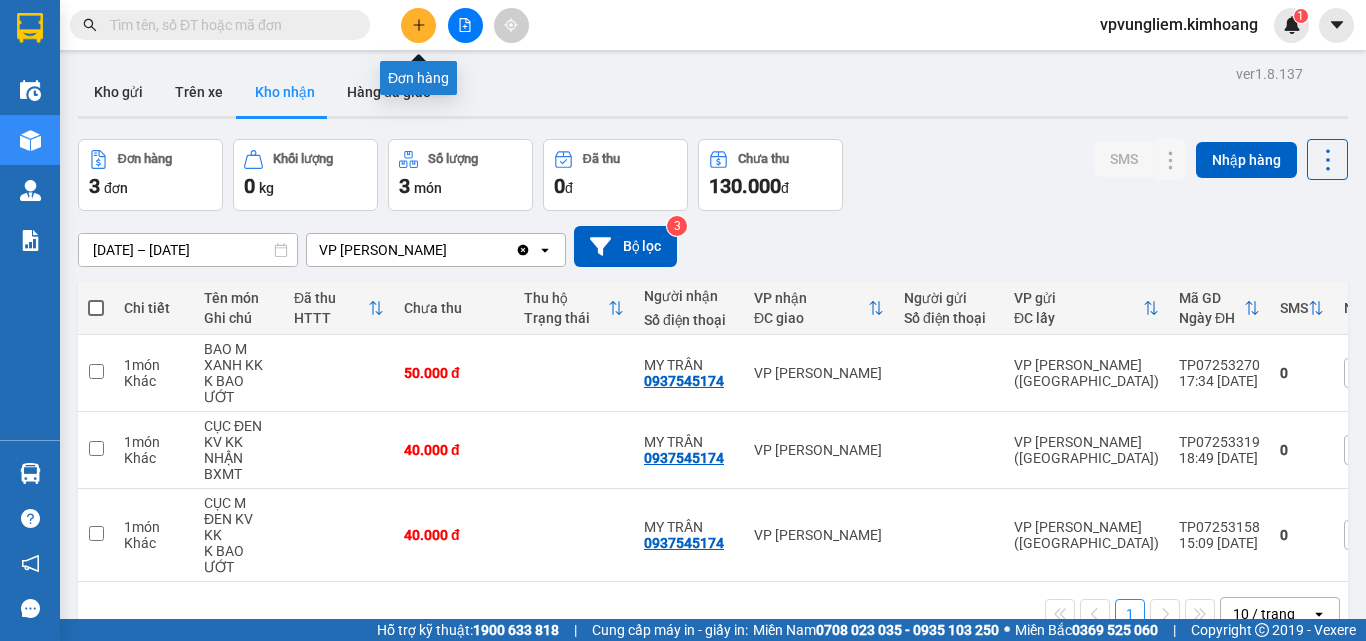 click at bounding box center (418, 25) 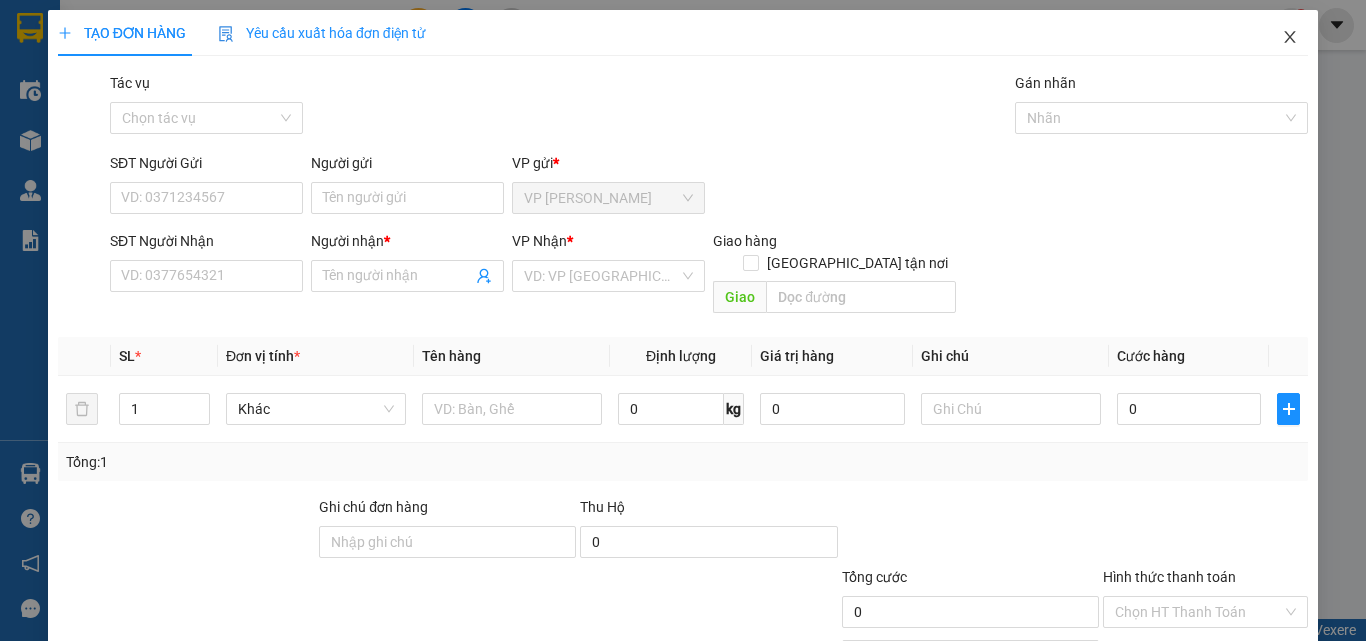 click 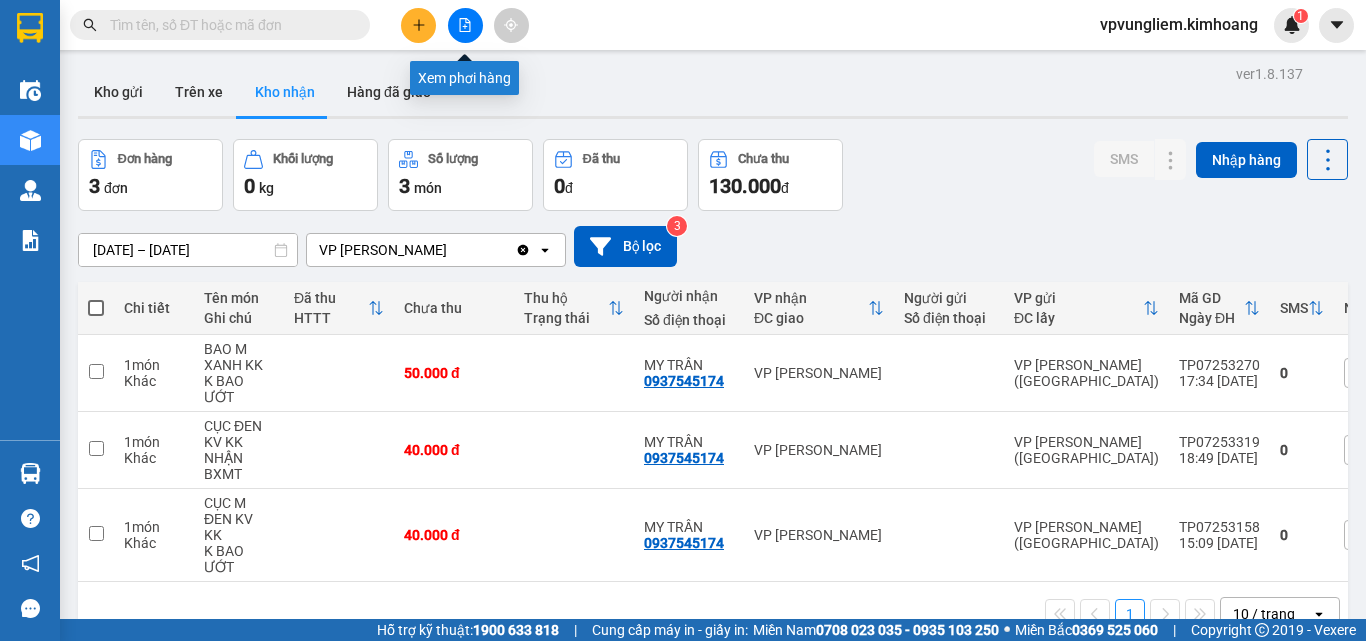 click at bounding box center [465, 25] 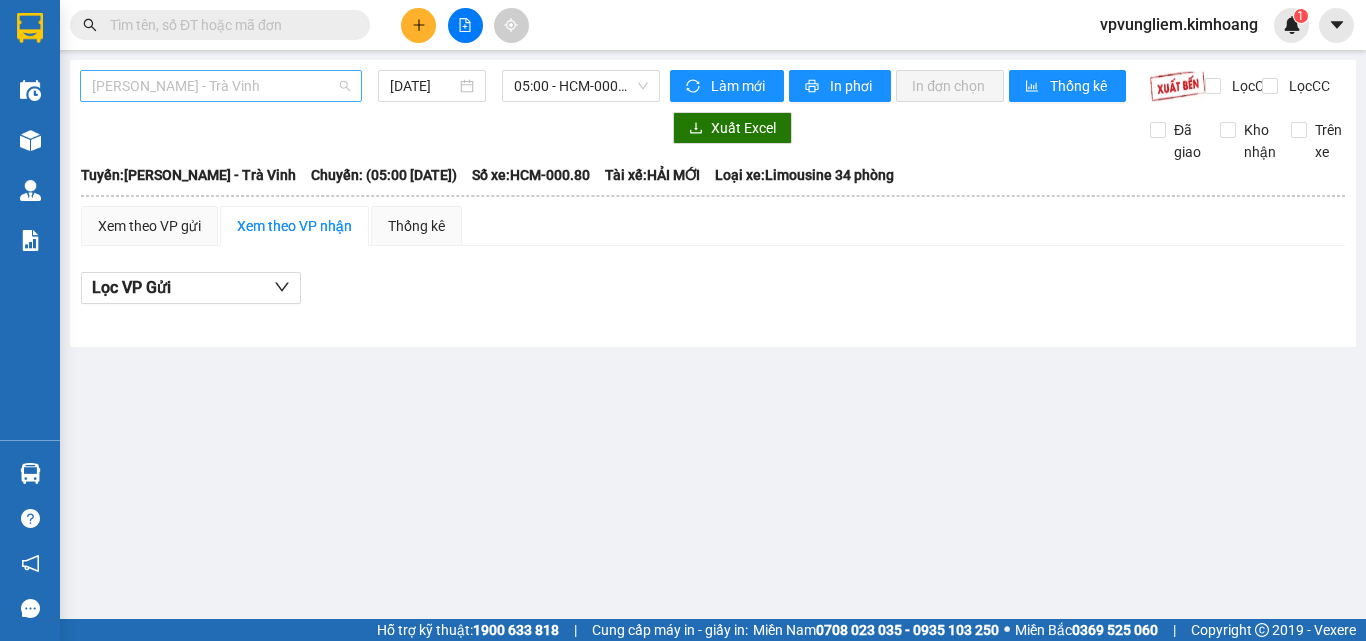 click on "Hồ Chí Minh - Trà Vinh" at bounding box center (221, 86) 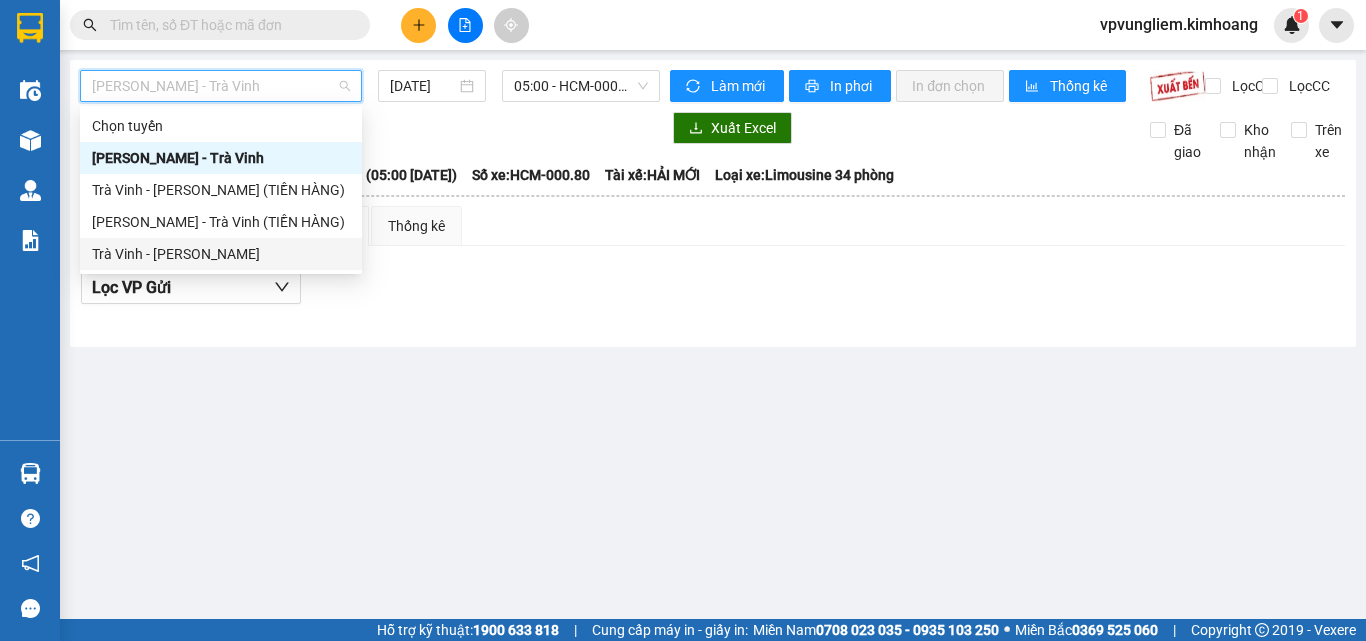 click on "Trà Vinh - Hồ Chí Minh" at bounding box center [221, 254] 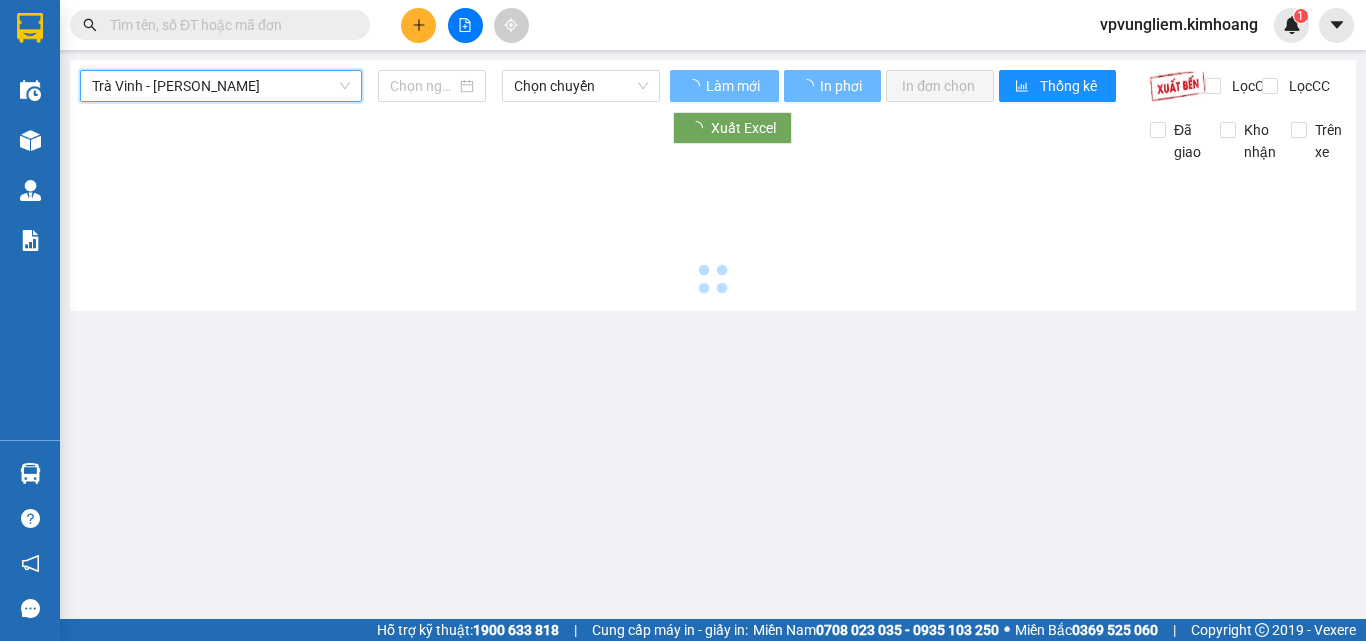 type on "10/07/2025" 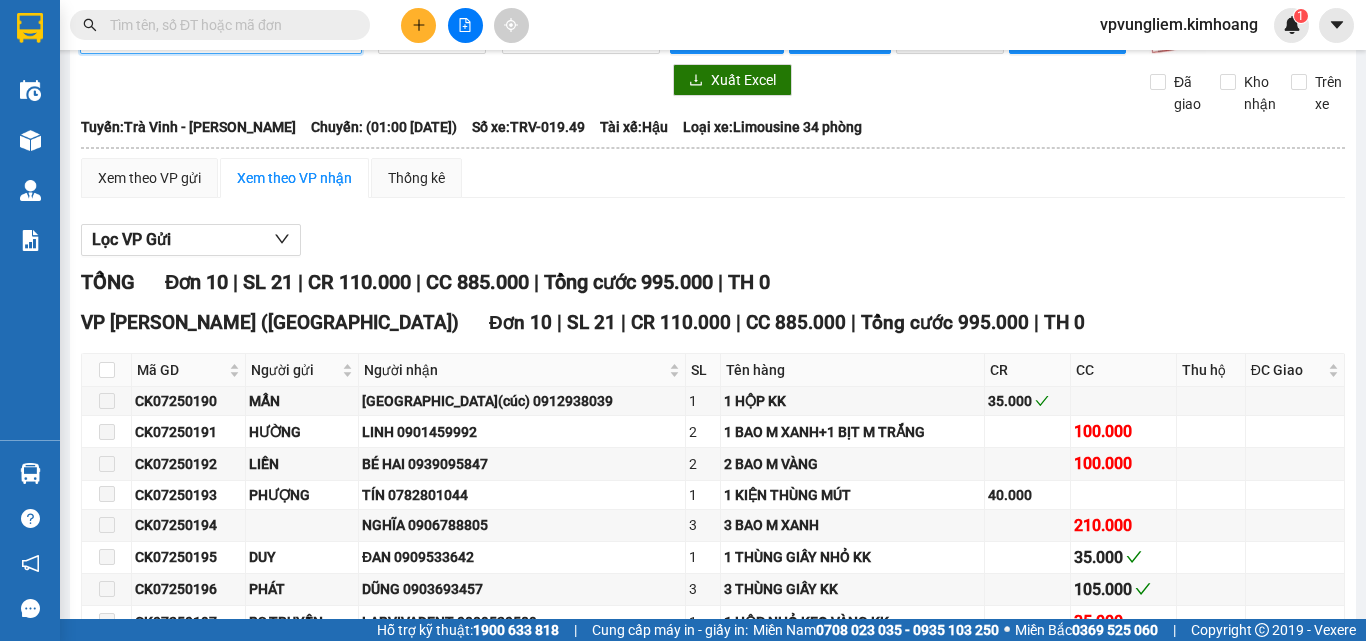 scroll, scrollTop: 0, scrollLeft: 0, axis: both 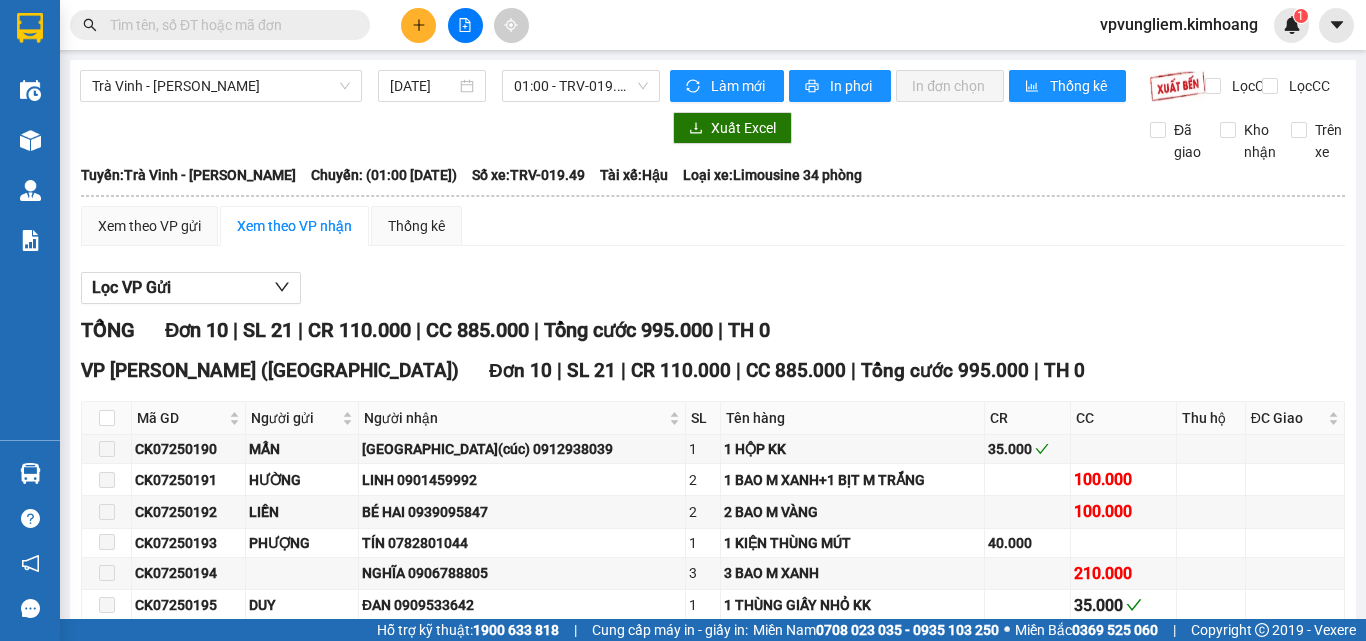 click on "Xem theo VP nhận" at bounding box center (294, 226) 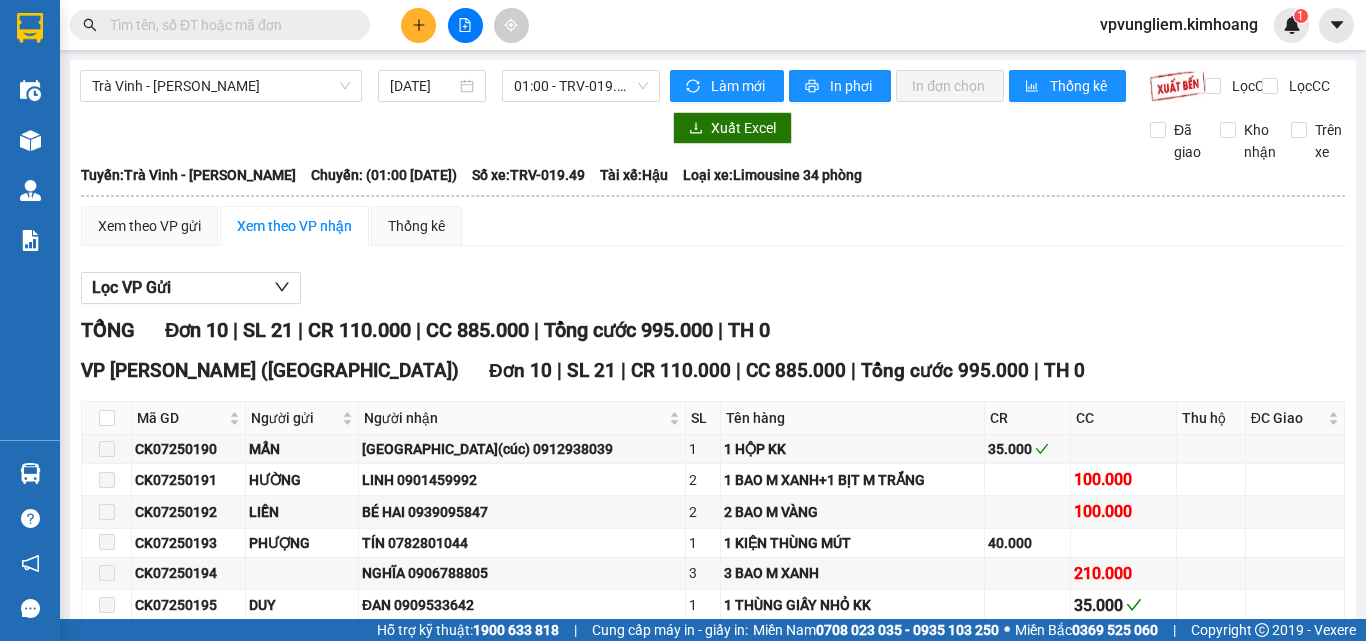click on "Xem theo VP nhận" at bounding box center [294, 226] 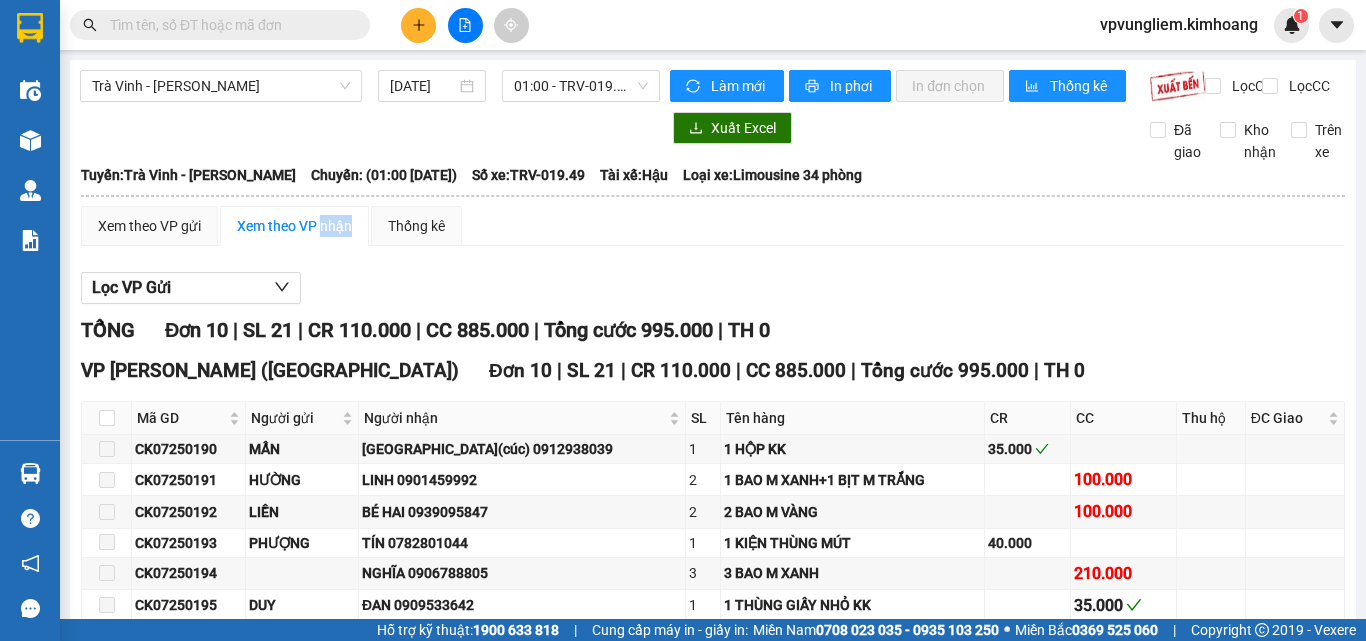 click on "Xem theo VP nhận" at bounding box center [294, 226] 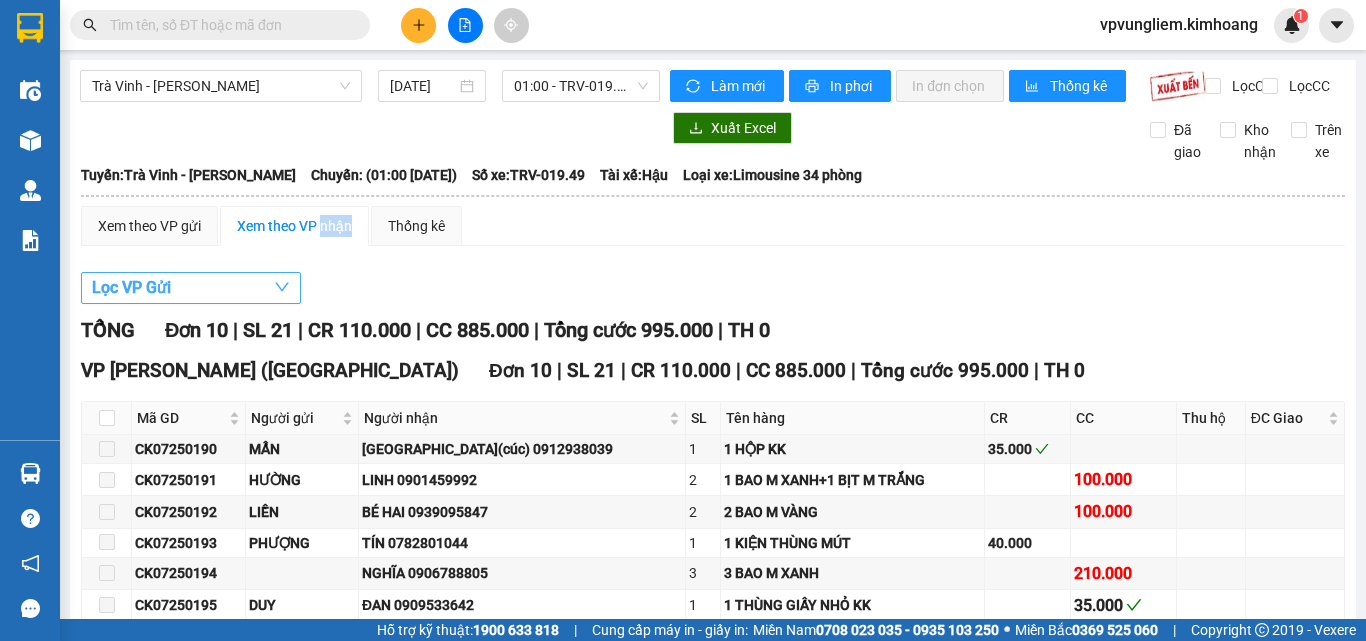 click 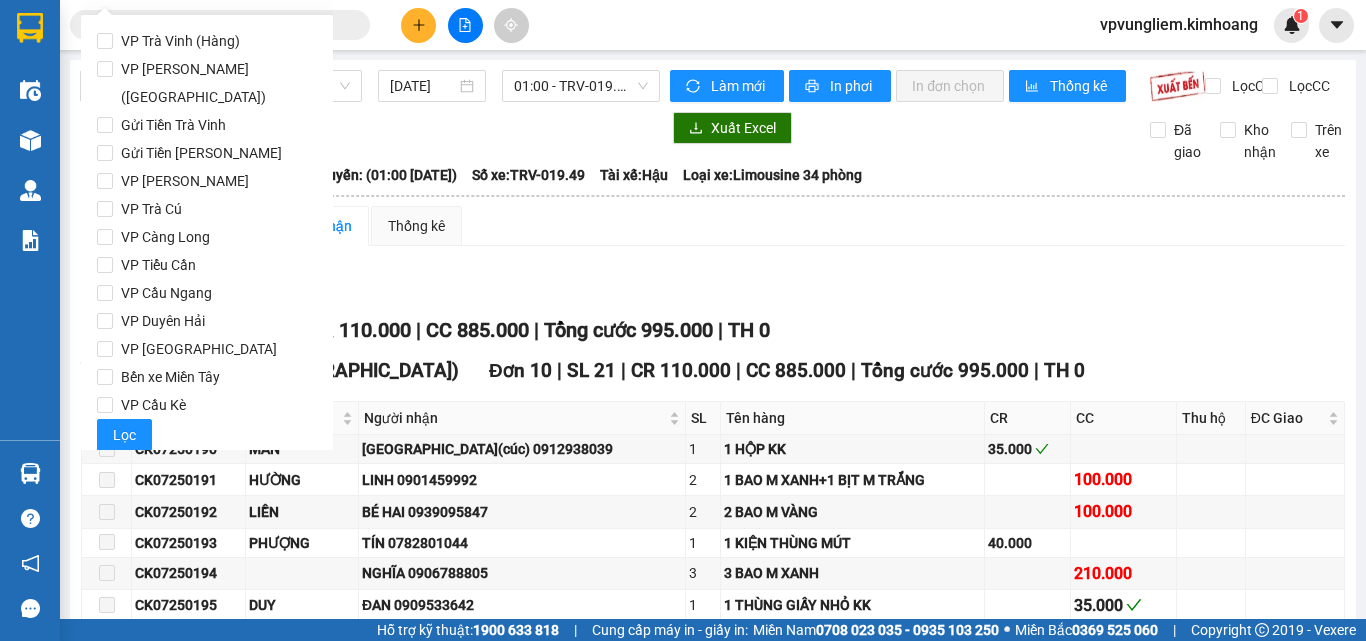 click on "VP Trà Vinh (Hàng) VP Trần Phú (Hàng) Gửi Tiền Trà Vinh Gửi Tiền Trần Phú VP Vũng Liêm VP Trà Cú VP Càng Long VP Tiểu Cần VP Cầu Ngang VP Duyên Hải VP Bình Phú Bến xe Miền Tây VP Cầu Kè Lọc" 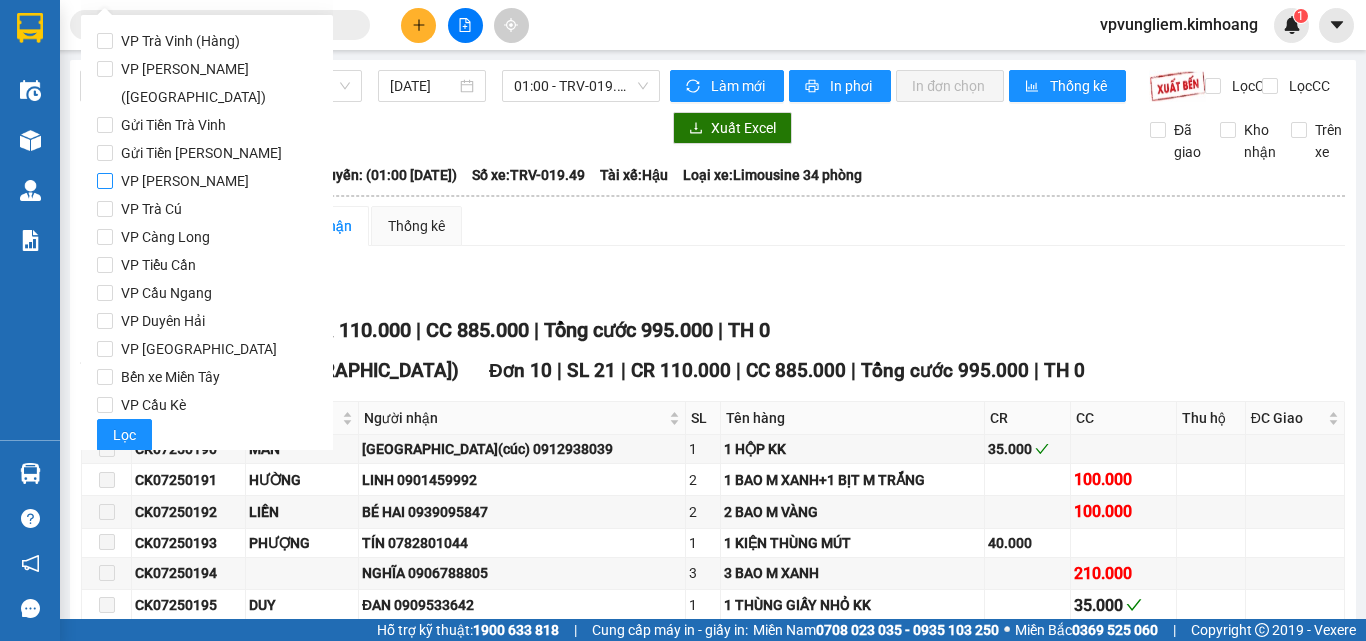 click on "VP [PERSON_NAME]" at bounding box center [105, 181] 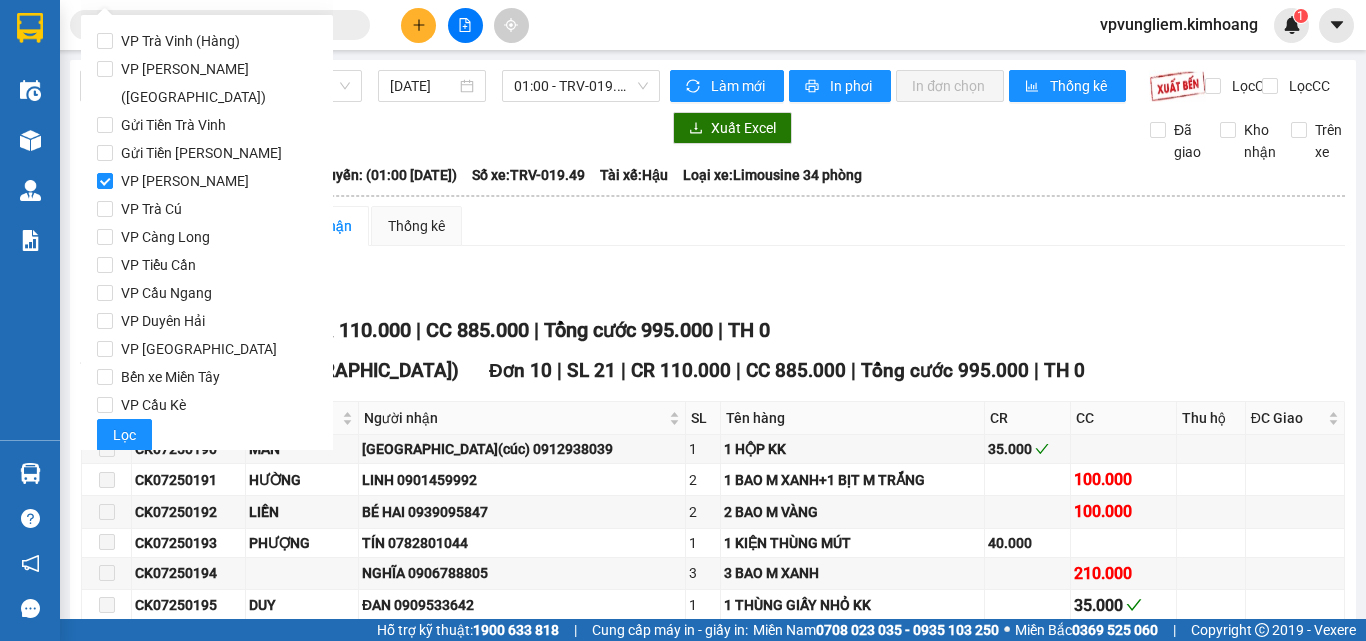 click on "Lọc VP Gửi" at bounding box center (713, 288) 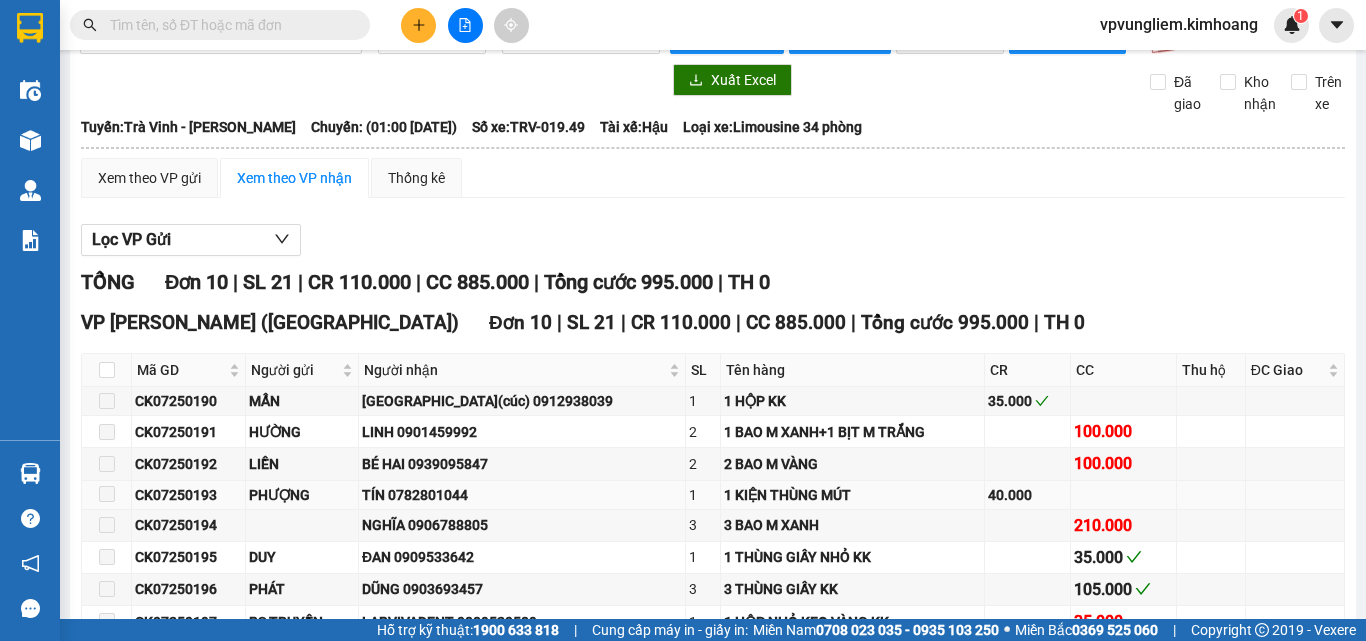 scroll, scrollTop: 0, scrollLeft: 0, axis: both 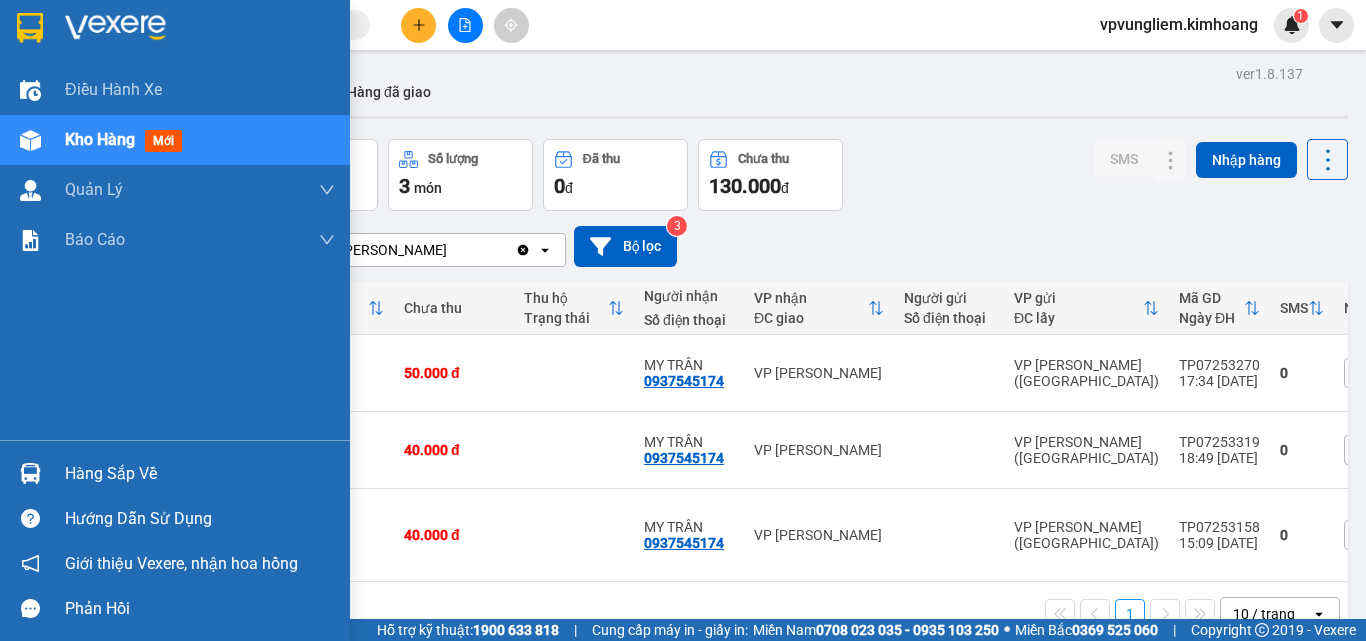 click on "Kho hàng mới" at bounding box center [200, 140] 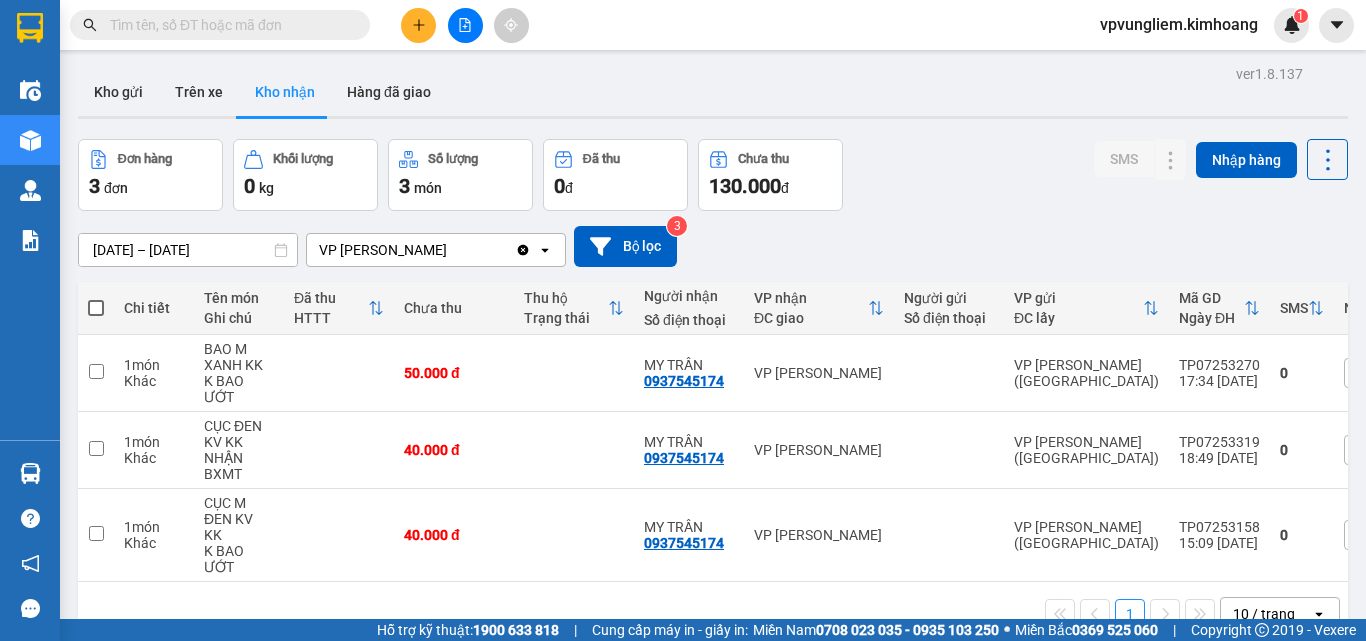 click on "Kho nhận" at bounding box center [285, 92] 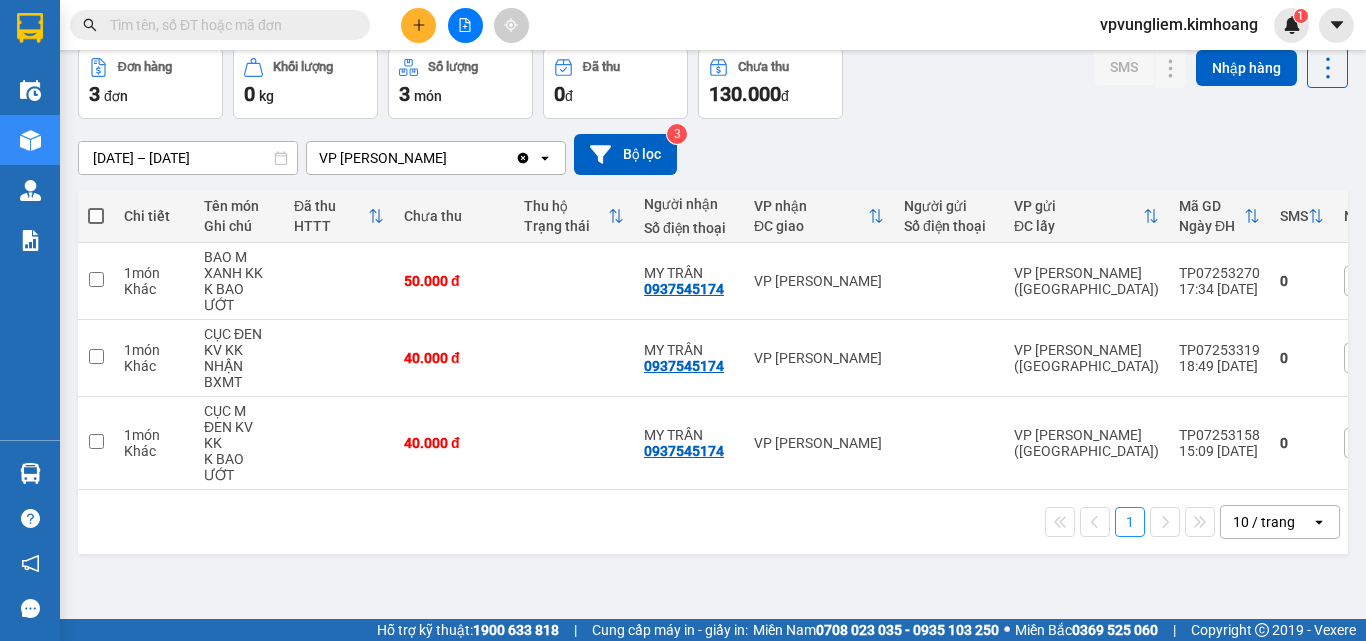 scroll, scrollTop: 0, scrollLeft: 0, axis: both 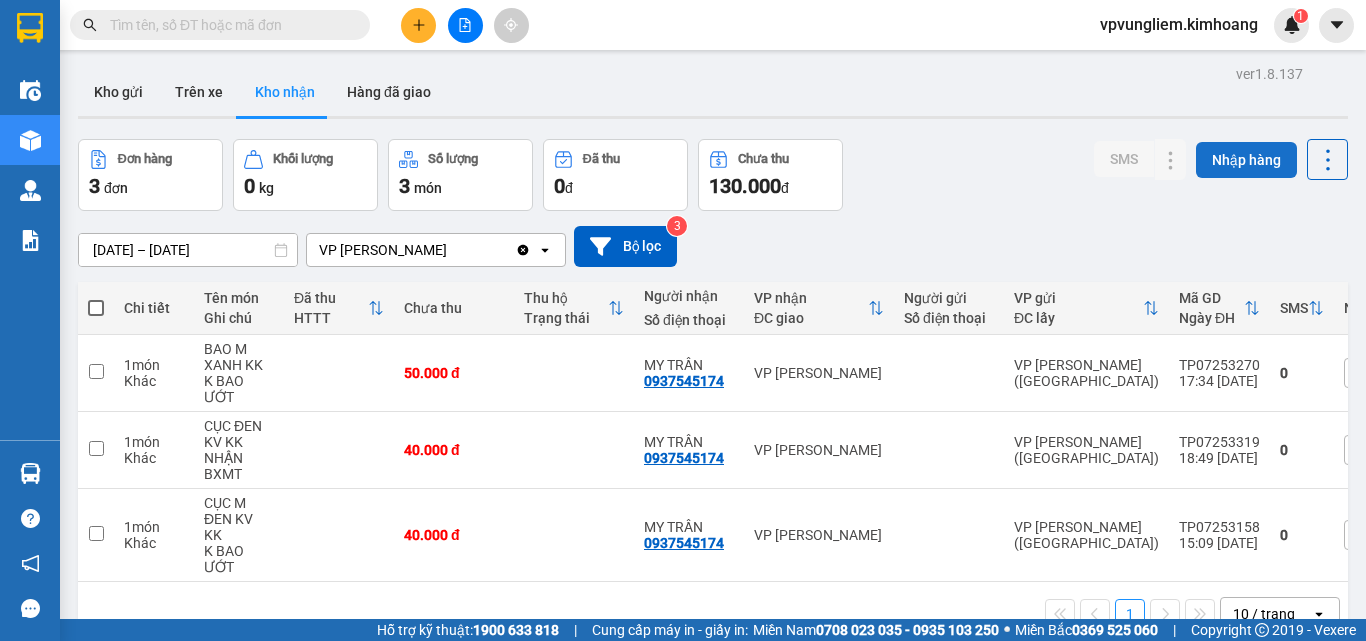 click on "Nhập hàng" at bounding box center [1246, 160] 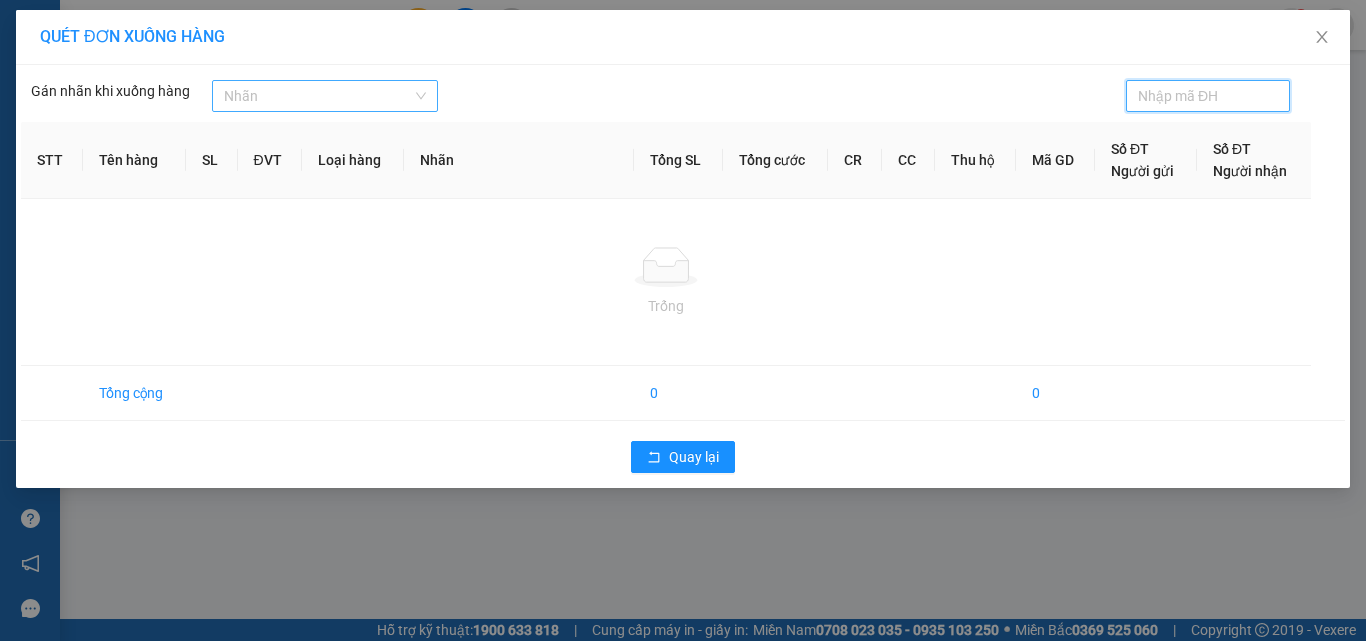 click at bounding box center (315, 96) 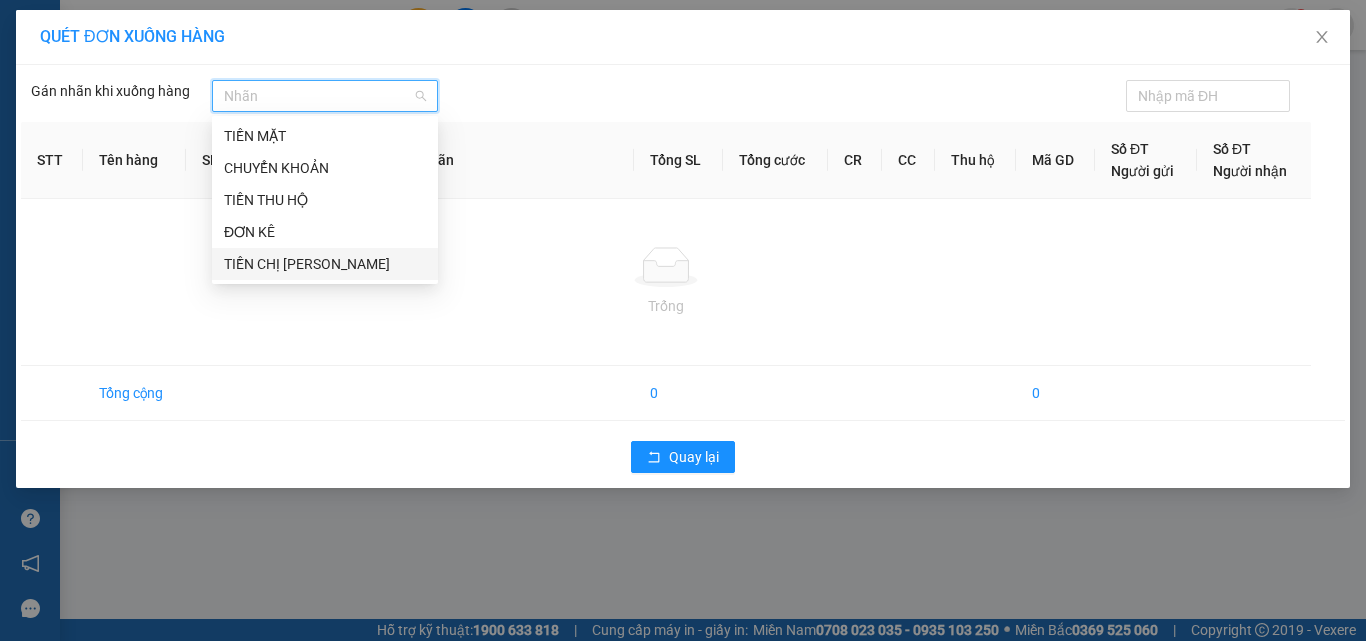 click on "Trống" at bounding box center [666, 306] 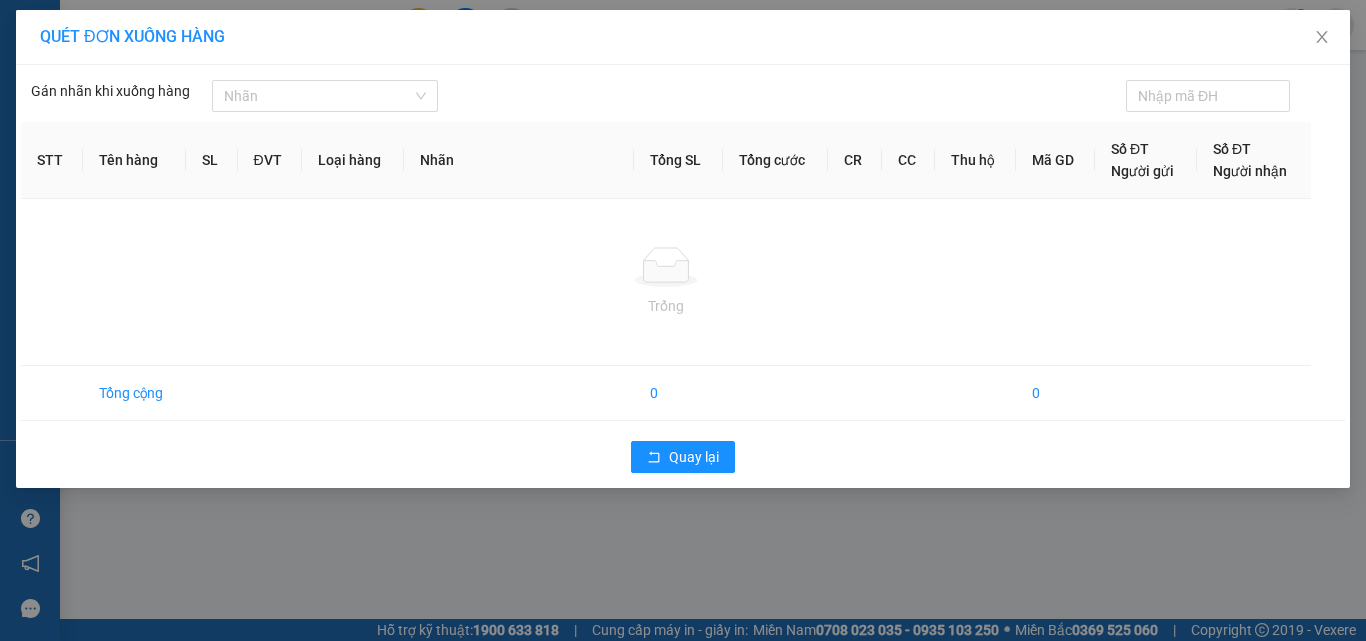 click on "STT" at bounding box center (52, 160) 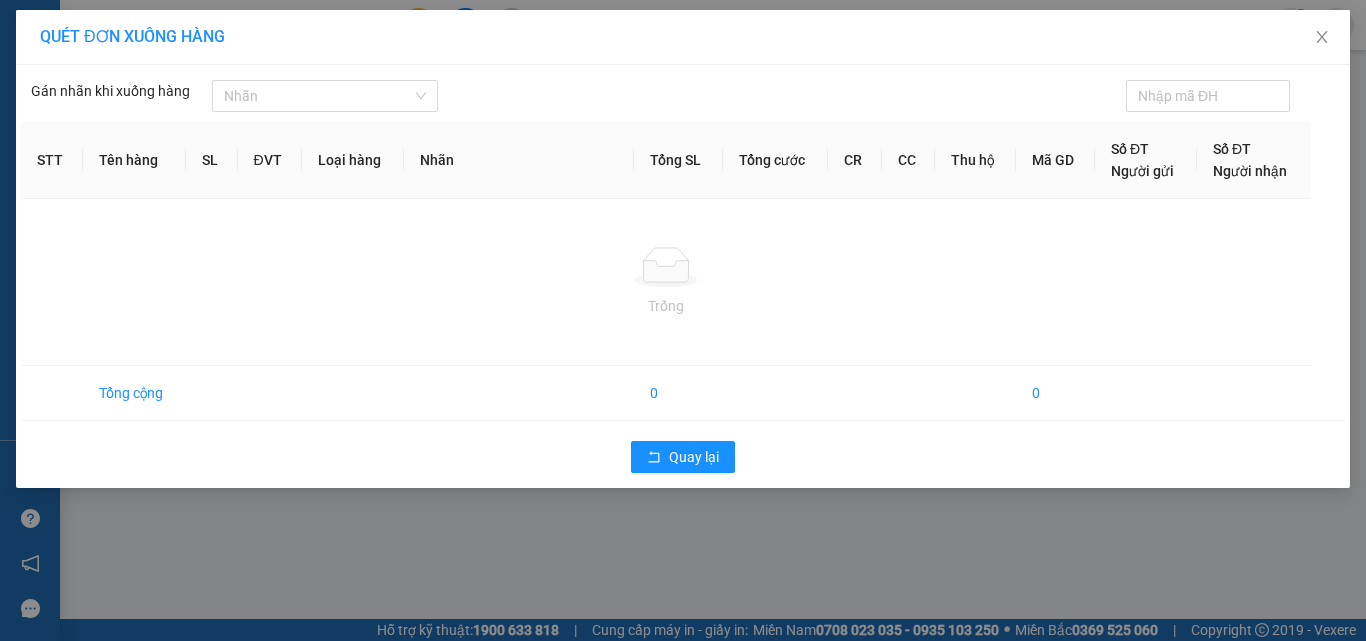 click on "Người gửi" at bounding box center [1142, 171] 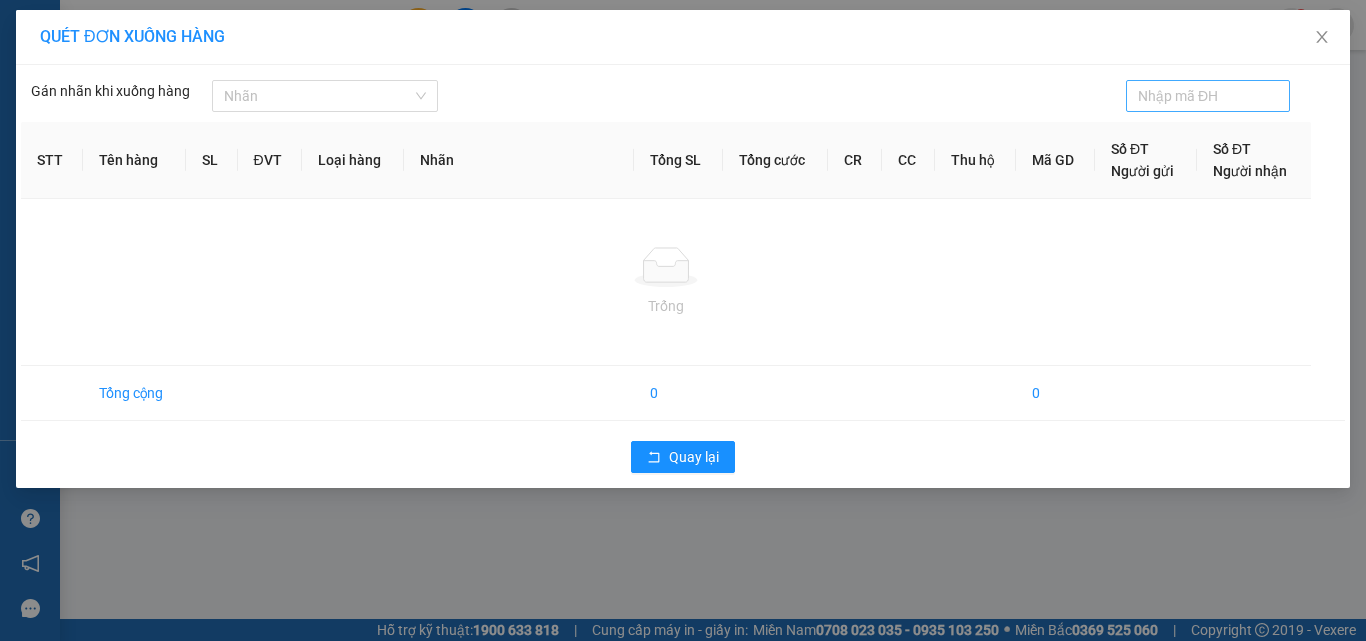 click at bounding box center (1200, 96) 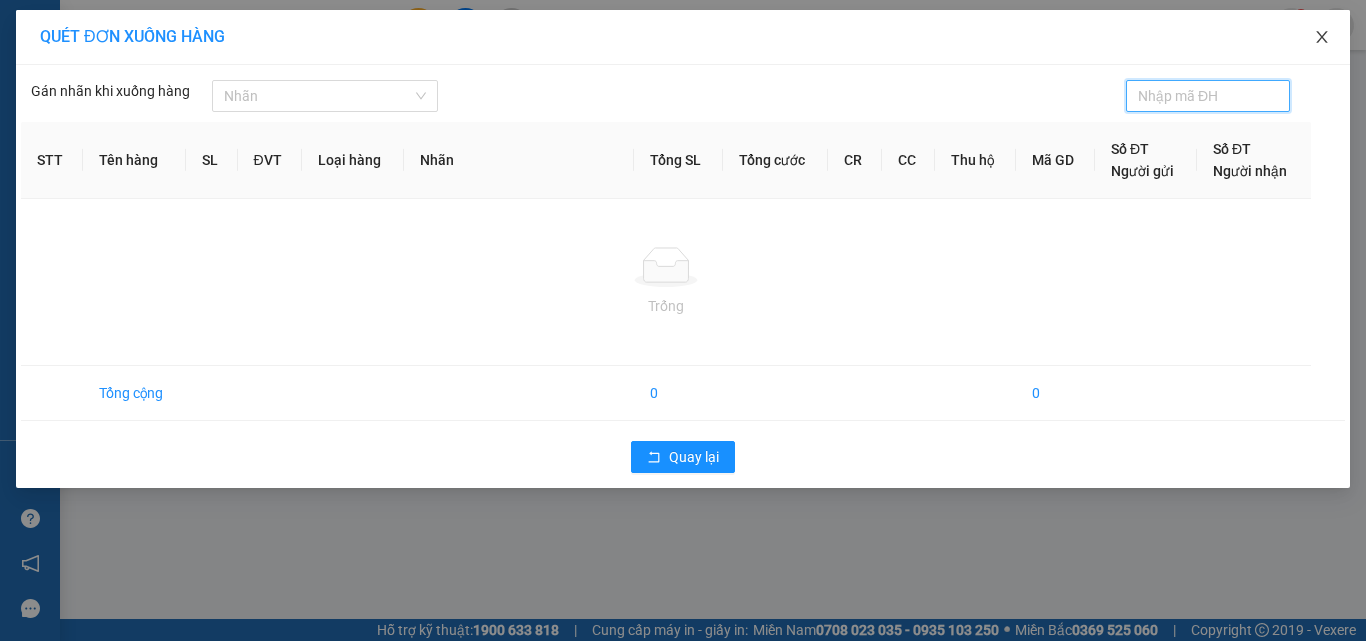 click 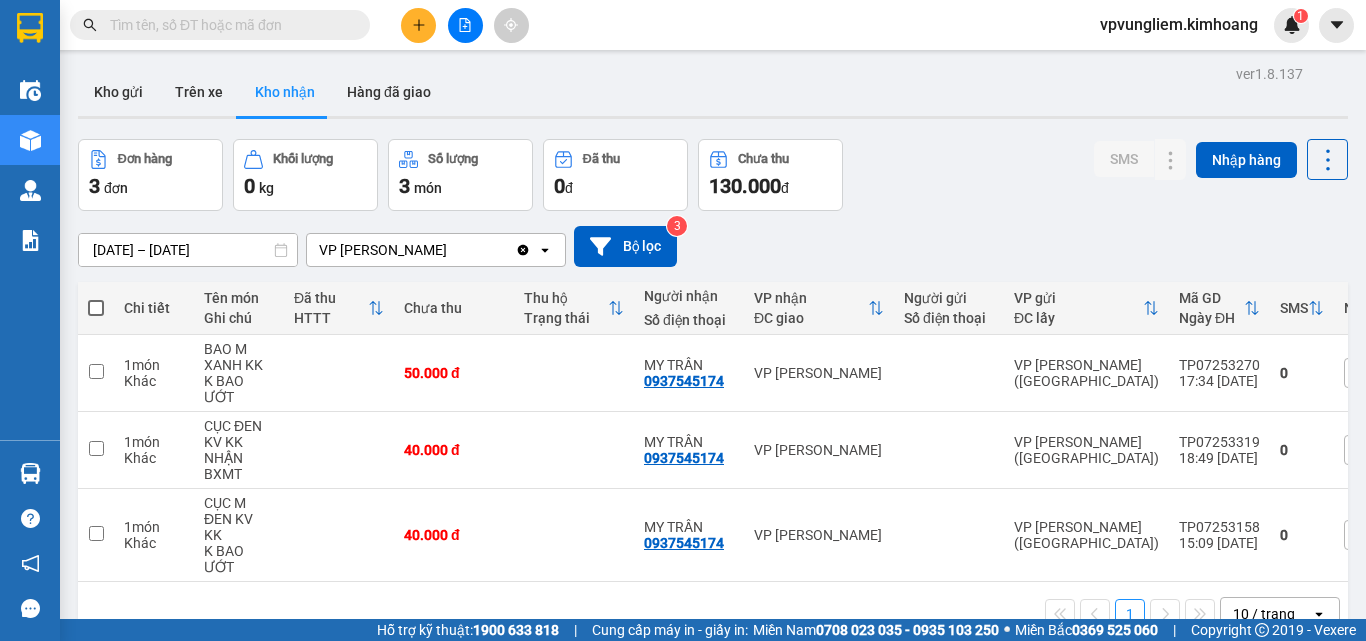 click on "3 món" at bounding box center (460, 186) 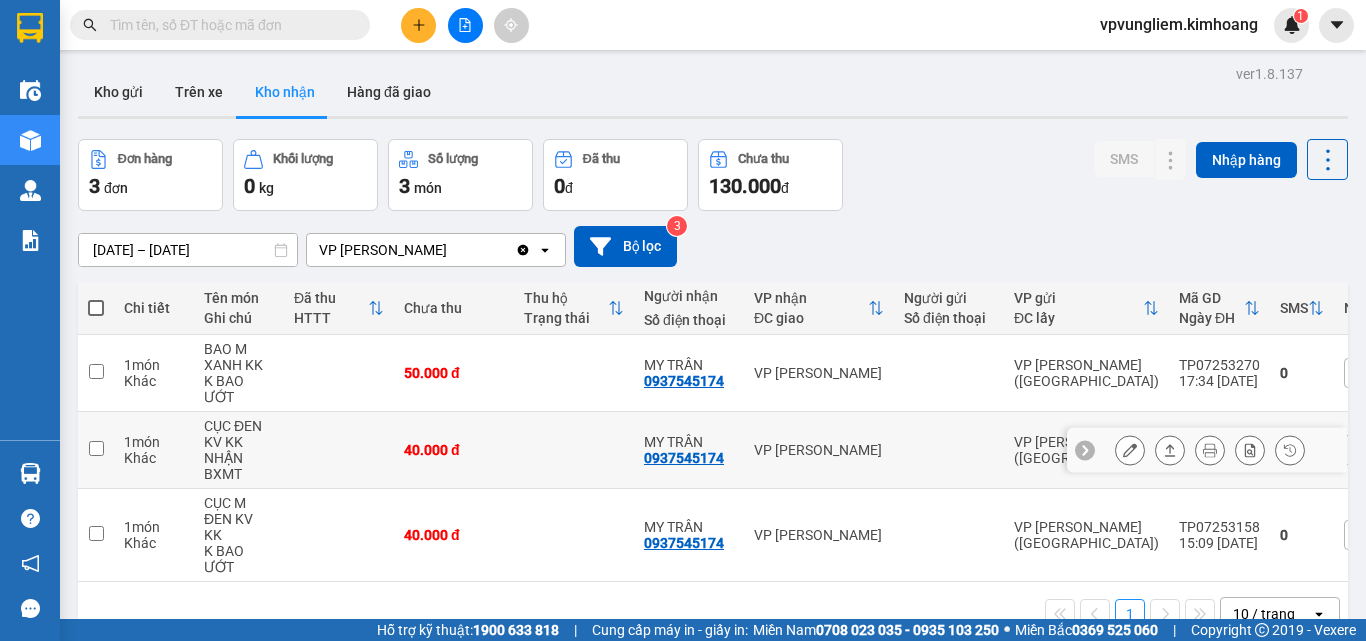 scroll, scrollTop: 92, scrollLeft: 0, axis: vertical 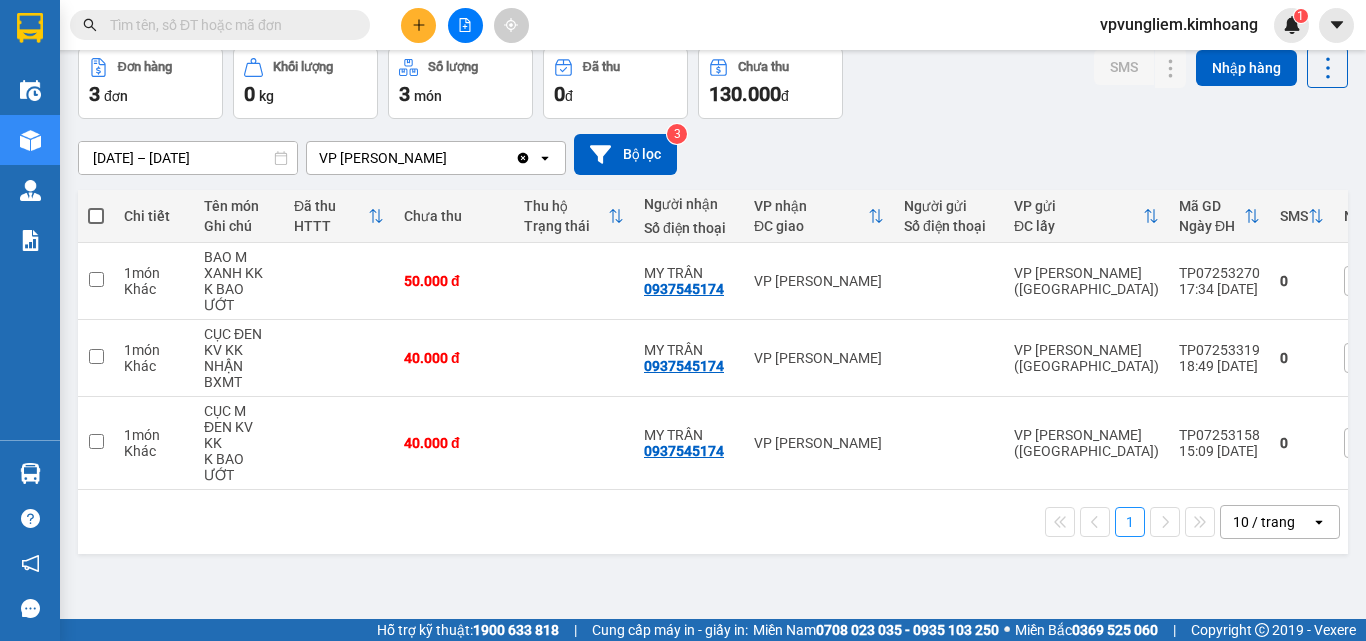 click on "open" 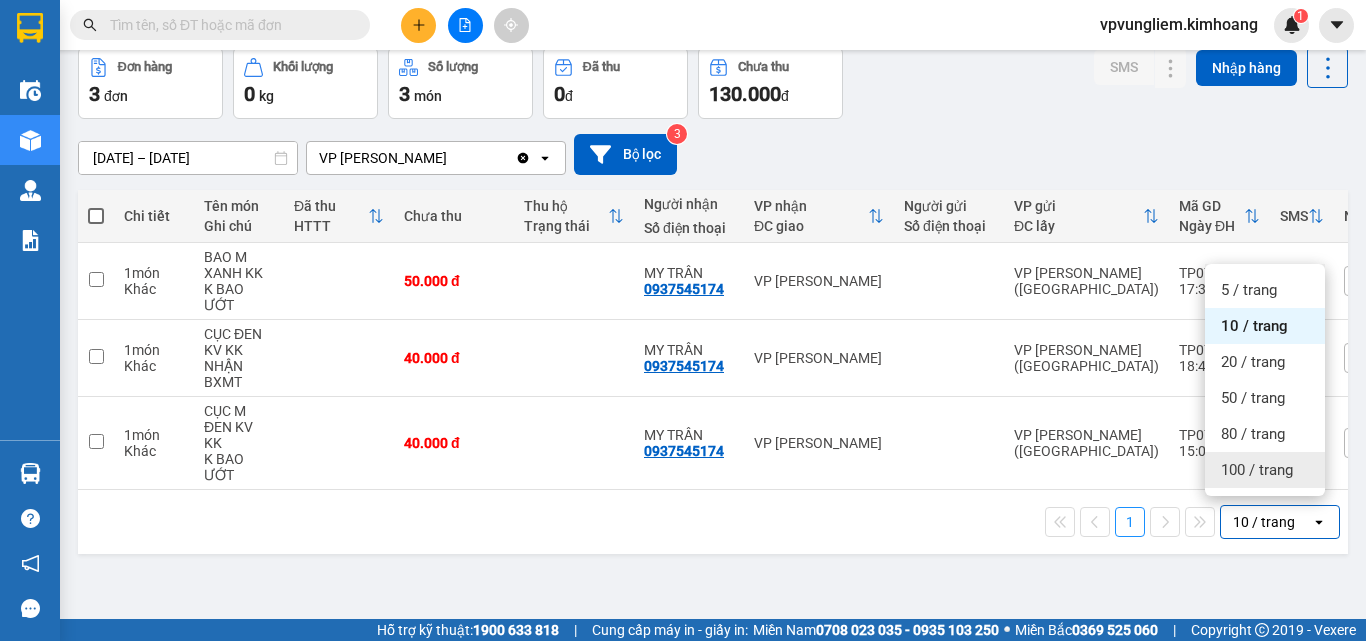 click on "ver  1.8.137 Kho gửi Trên xe Kho nhận Hàng đã giao Đơn hàng 3 đơn Khối lượng 0 kg Số lượng 3 món Đã thu 0  đ Chưa thu 130.000  đ SMS Nhập hàng 08/07/2025 – 10/07/2025 Press the down arrow key to interact with the calendar and select a date. Press the escape button to close the calendar. Selected date range is from 08/07/2025 to 10/07/2025. VP Vũng Liêm Clear value open Bộ lọc 3 Chi tiết Tên món Ghi chú Đã thu HTTT Chưa thu Thu hộ Trạng thái Người nhận Số điện thoại VP nhận ĐC giao Người gửi Số điện thoại VP gửi ĐC lấy Mã GD Ngày ĐH SMS Nhãn 1  món Khác BAO M XANH KK K BAO ƯỚT  50.000 đ MY TRẦN 0937545174 VP Vũng Liêm VP Trần Phú (Hàng) TP07253270 17:34 08/07 0 Nhãn 1  món Khác CỤC ĐEN KV KK NHẬN BXMT 40.000 đ MY TRẦN 0937545174 VP Vũng Liêm VP Trần Phú (Hàng) TP07253319 18:49 08/07 0 Nhãn 1  món Khác CỤC M ĐEN KV KK K BAO ƯỚT  40.000 đ MY TRẦN 0937545174 VP Vũng Liêm TP07253158" at bounding box center [713, 288] 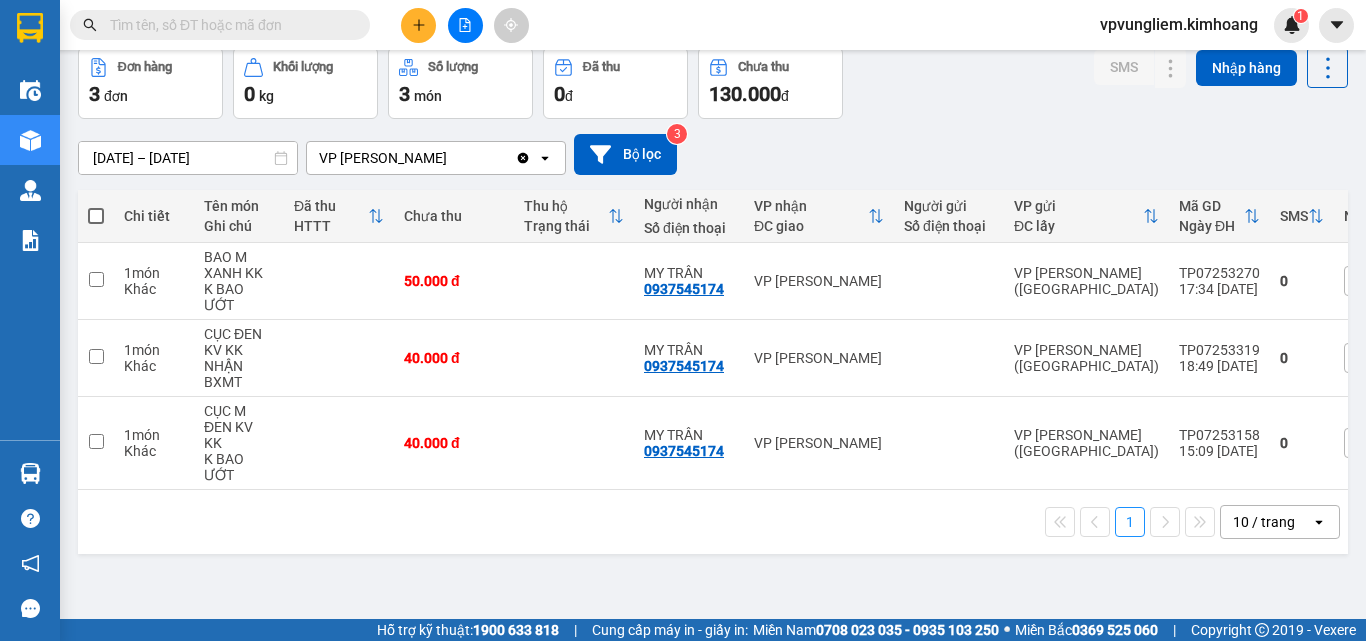 scroll, scrollTop: 0, scrollLeft: 0, axis: both 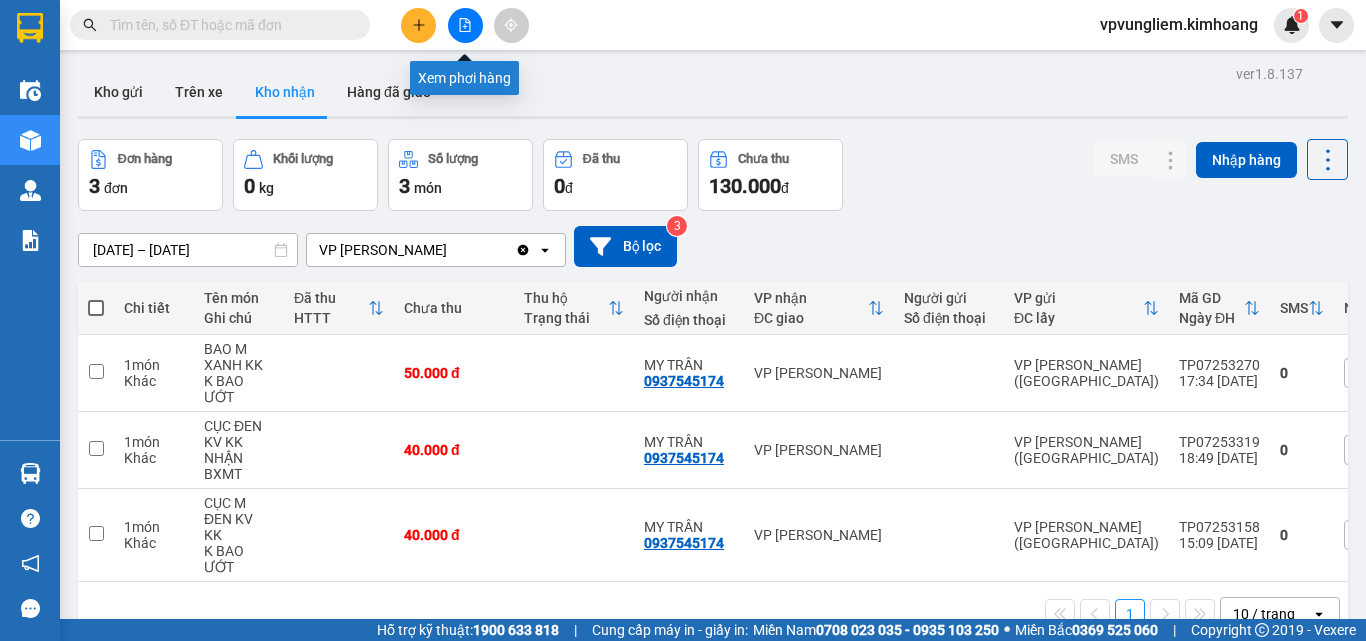 click 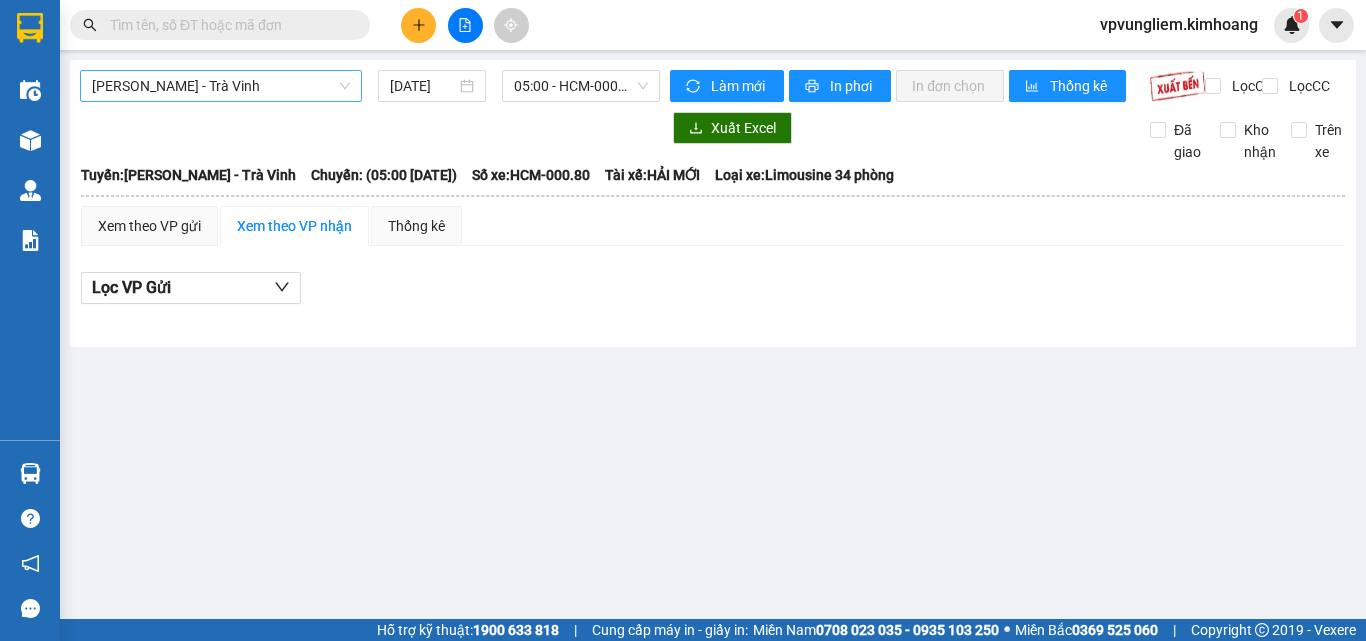 click on "[PERSON_NAME] - Trà Vinh" at bounding box center (221, 86) 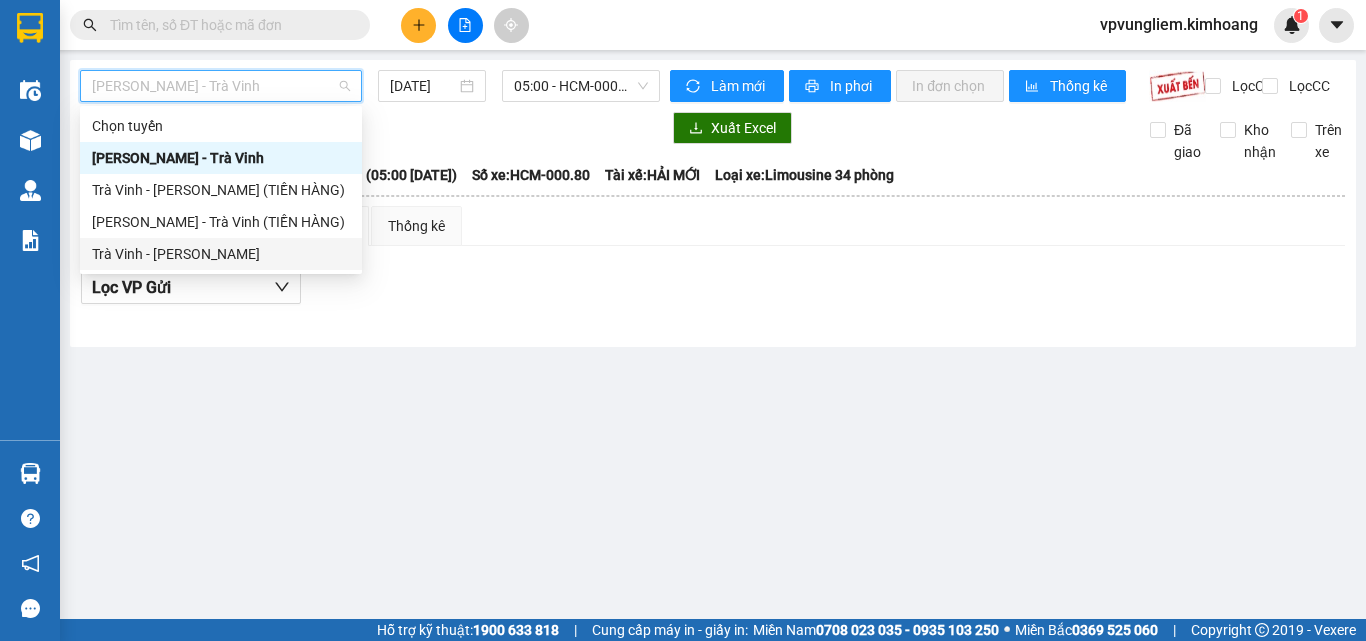 click on "Trà Vinh - Hồ Chí Minh" at bounding box center [221, 254] 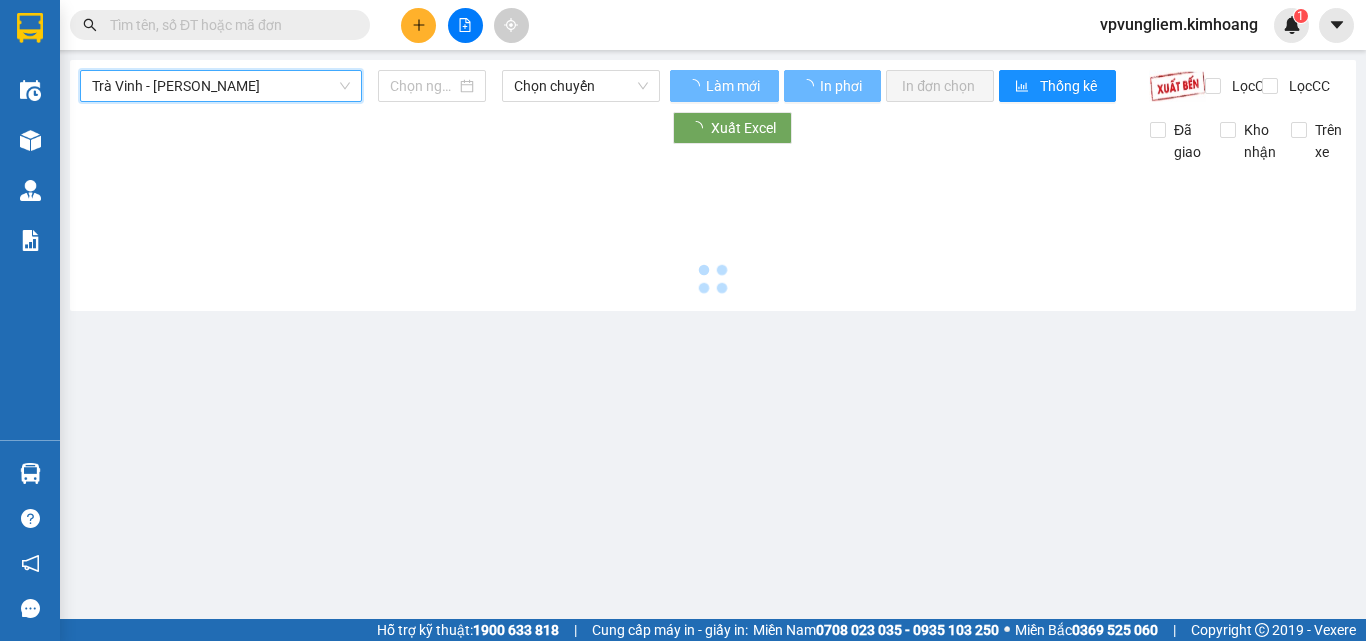 type on "[DATE]" 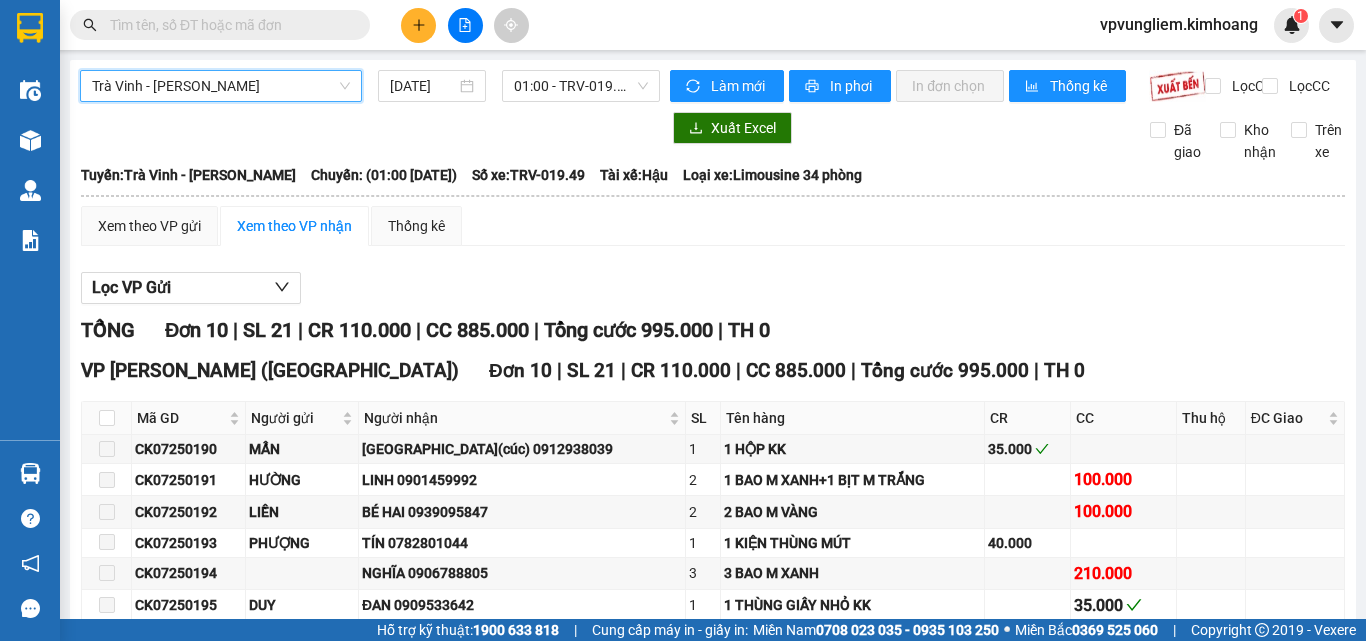 click on "Xem theo VP nhận" at bounding box center (294, 226) 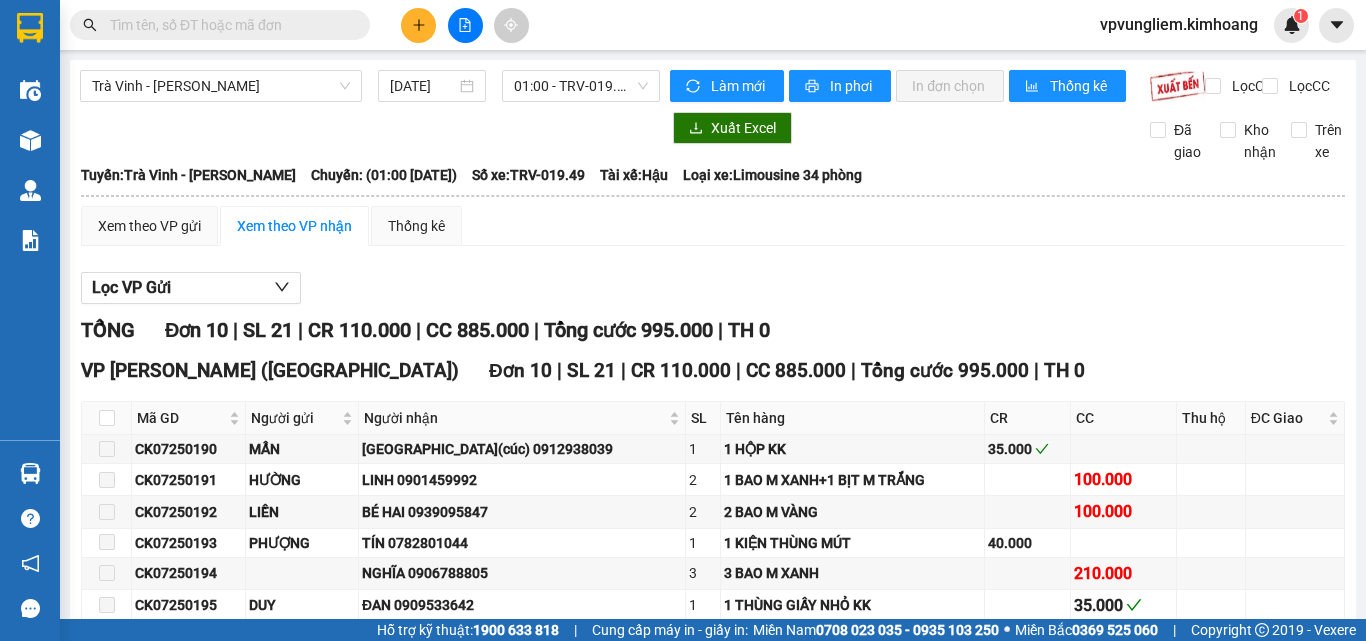 click on "Xem theo VP nhận" at bounding box center (294, 226) 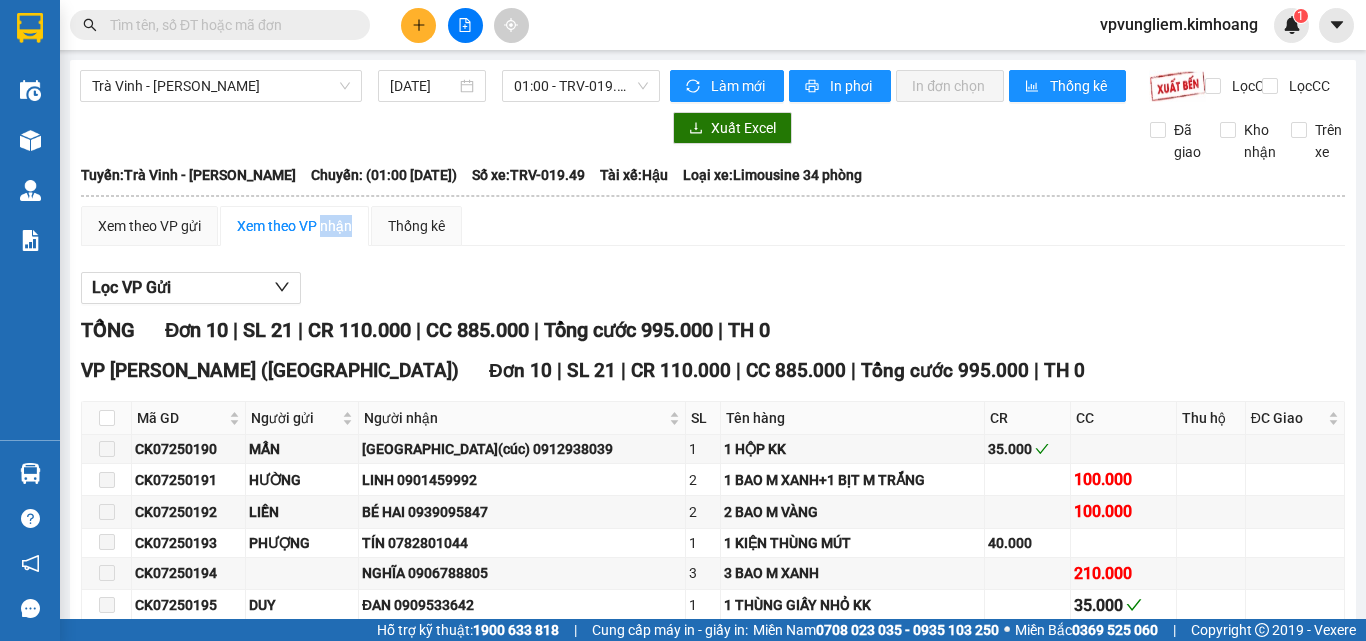 click on "Xem theo VP nhận" at bounding box center [294, 226] 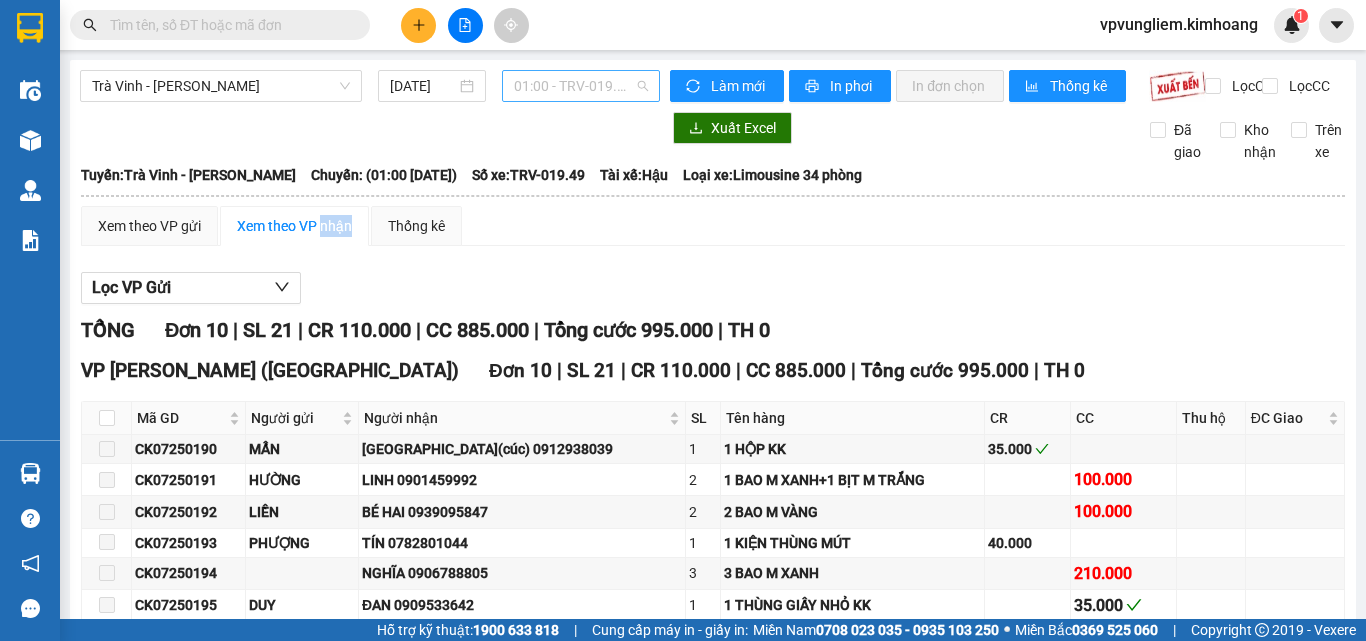click on "01:00     - TRV-019.49" at bounding box center (581, 86) 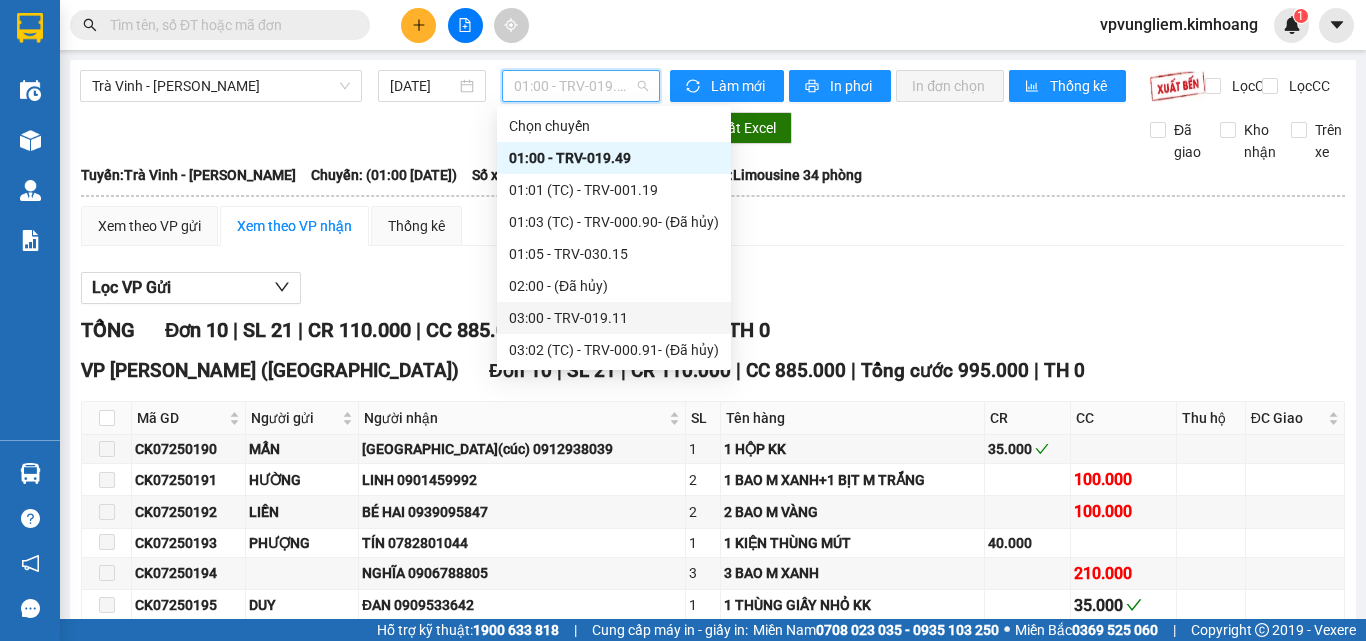 click at bounding box center [370, 128] 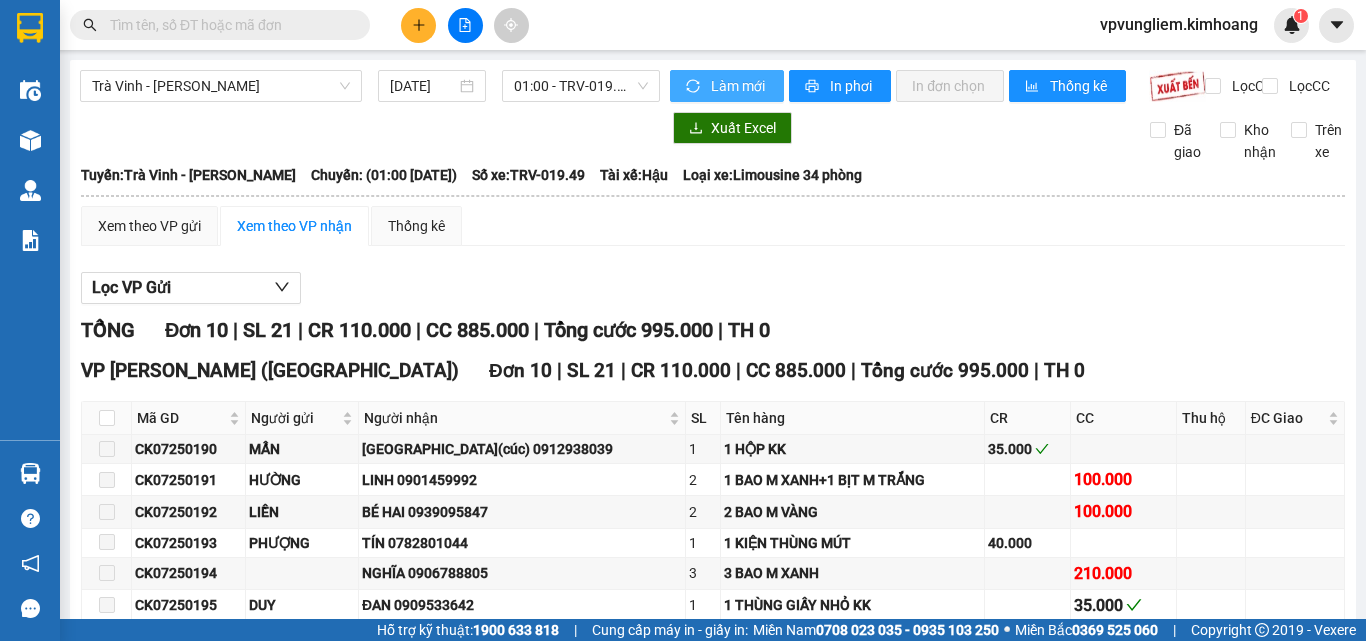 click on "Làm mới" at bounding box center [739, 86] 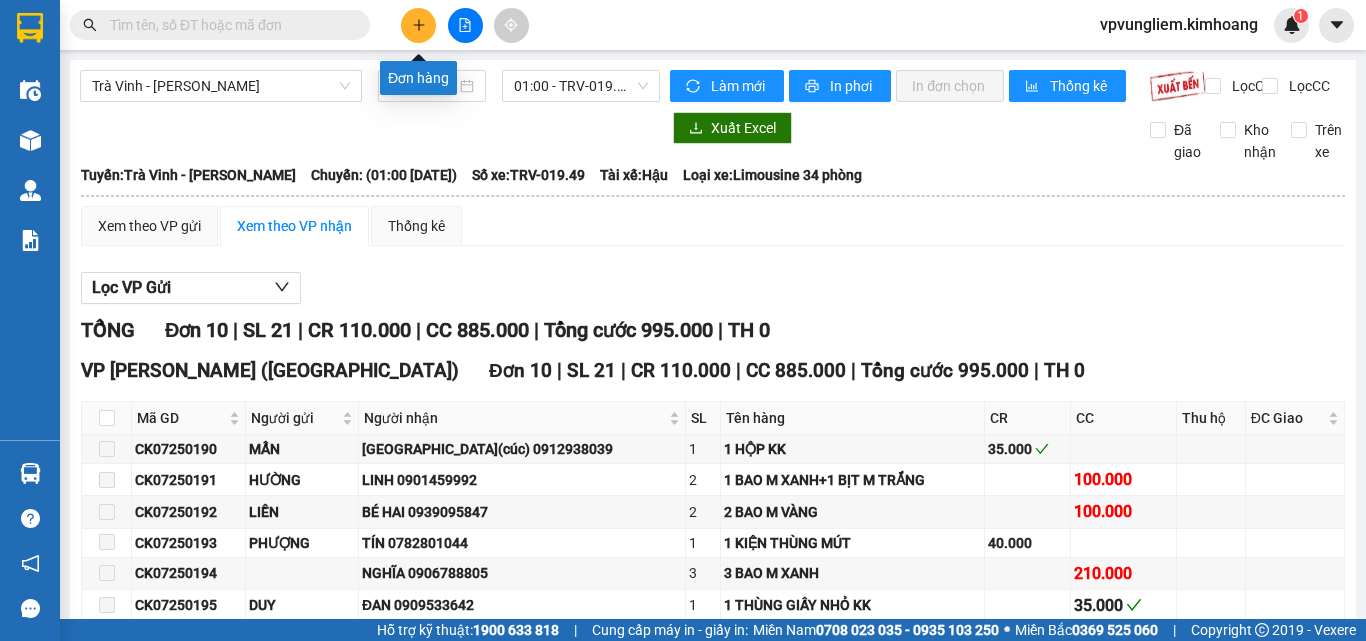 click at bounding box center (418, 25) 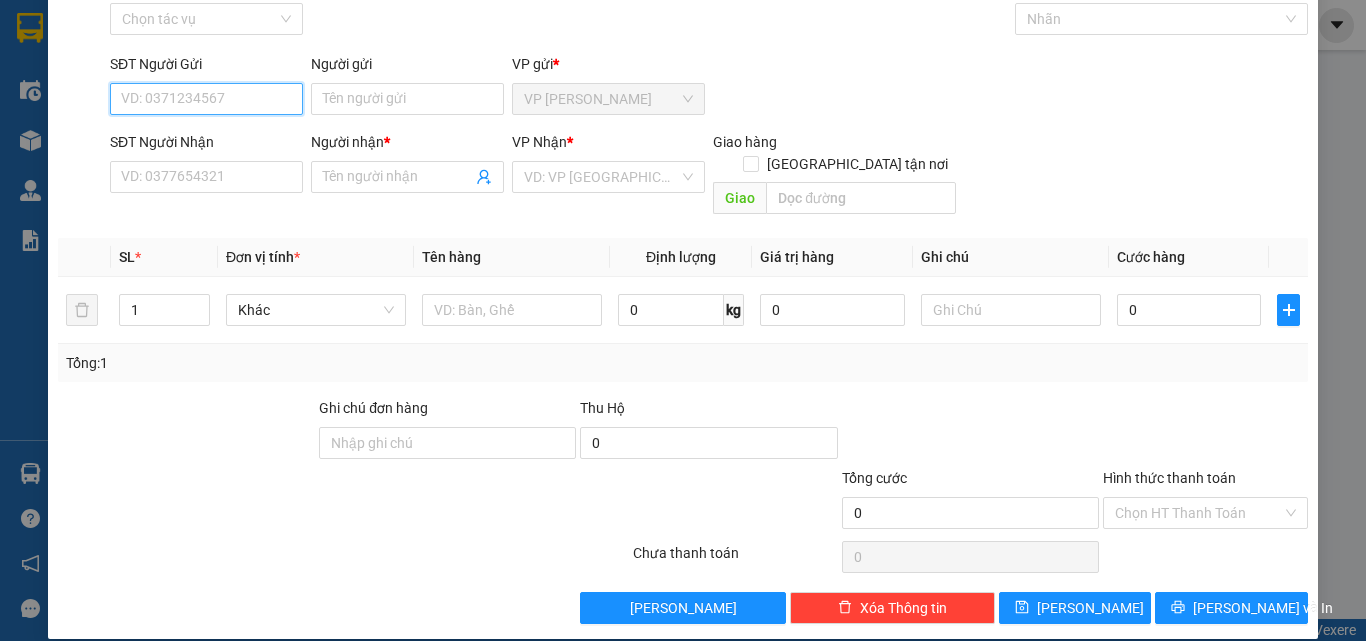 scroll, scrollTop: 0, scrollLeft: 0, axis: both 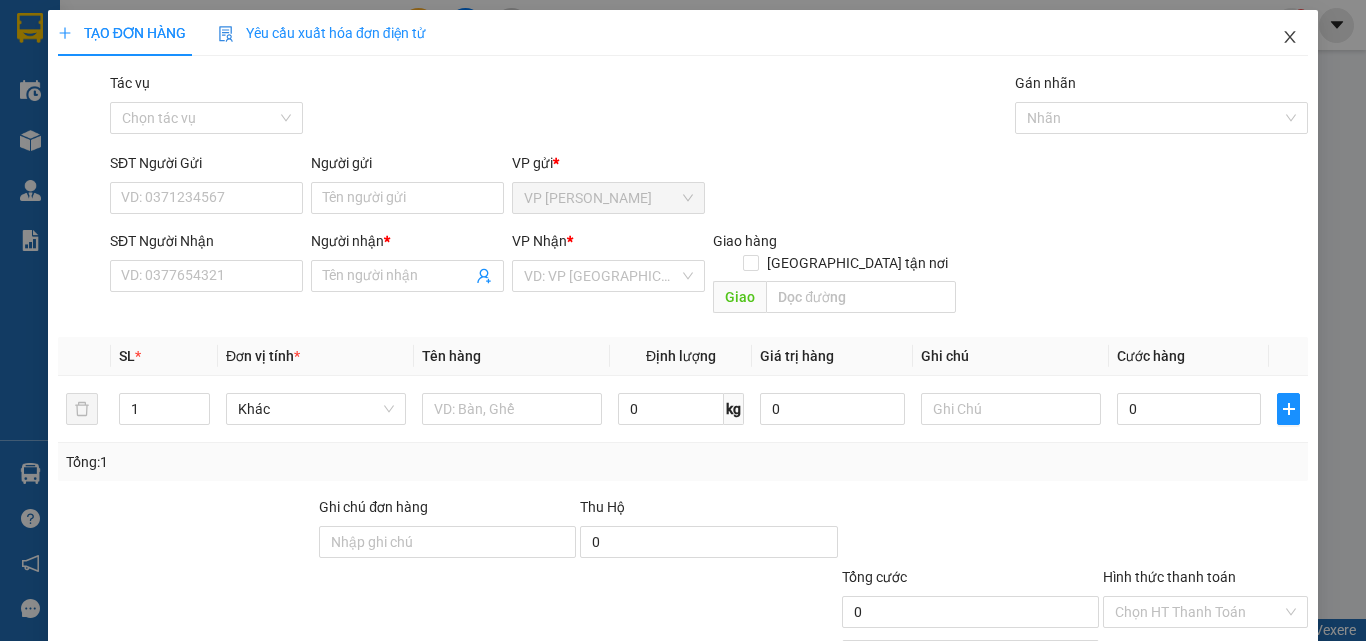 click 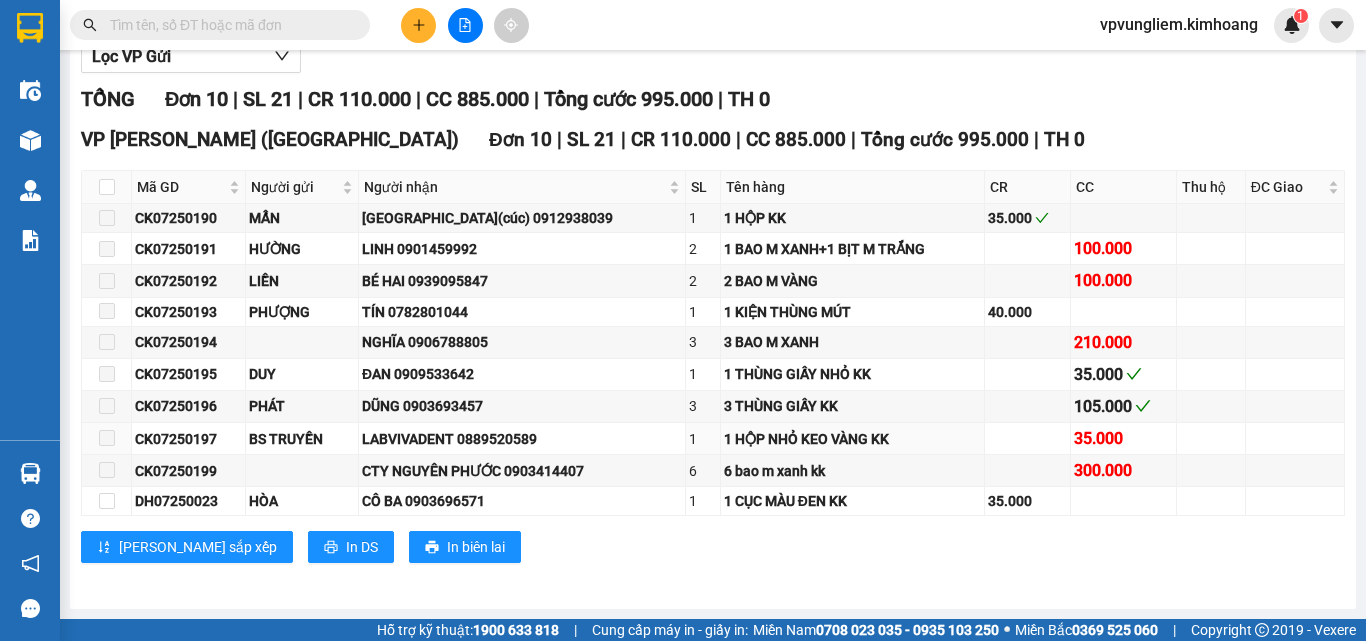 scroll, scrollTop: 0, scrollLeft: 0, axis: both 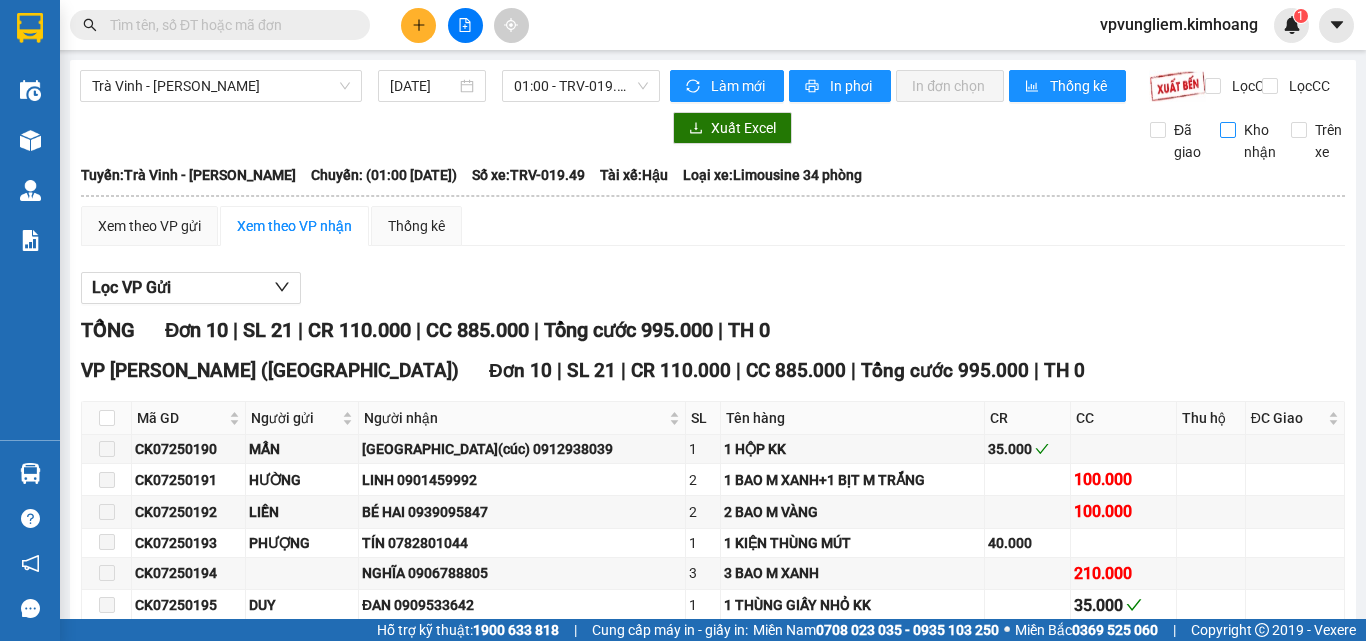 click on "Kho nhận" at bounding box center (1228, 130) 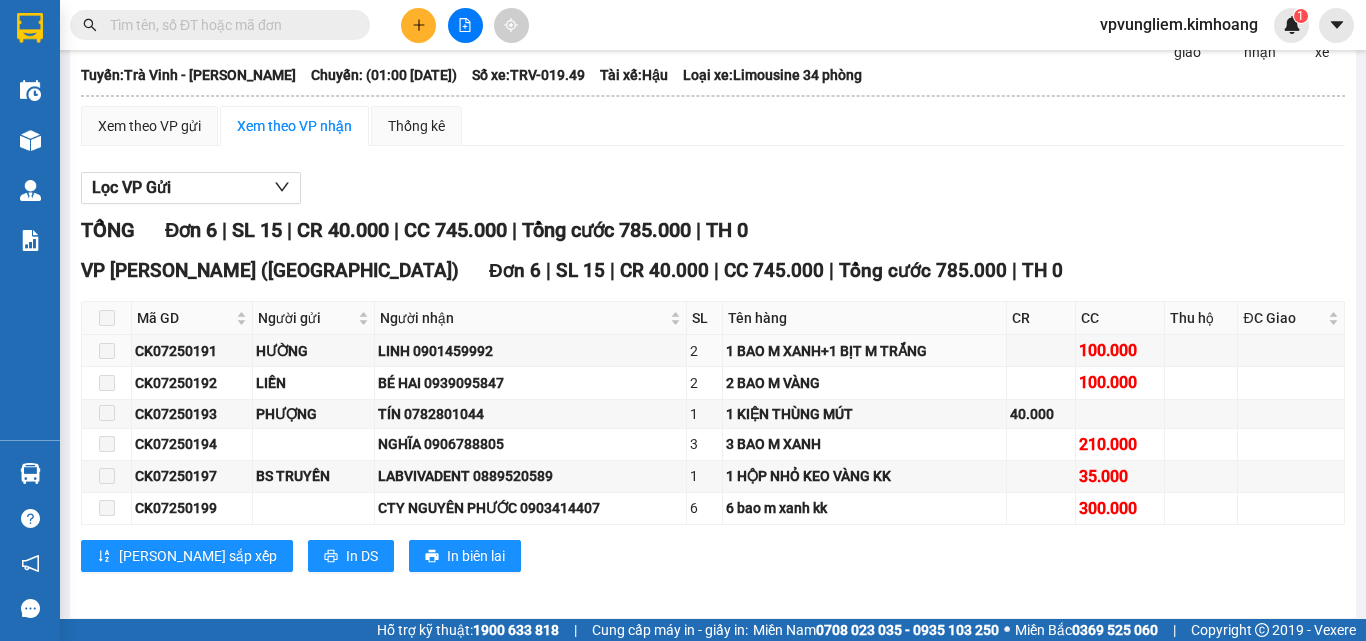 scroll, scrollTop: 0, scrollLeft: 0, axis: both 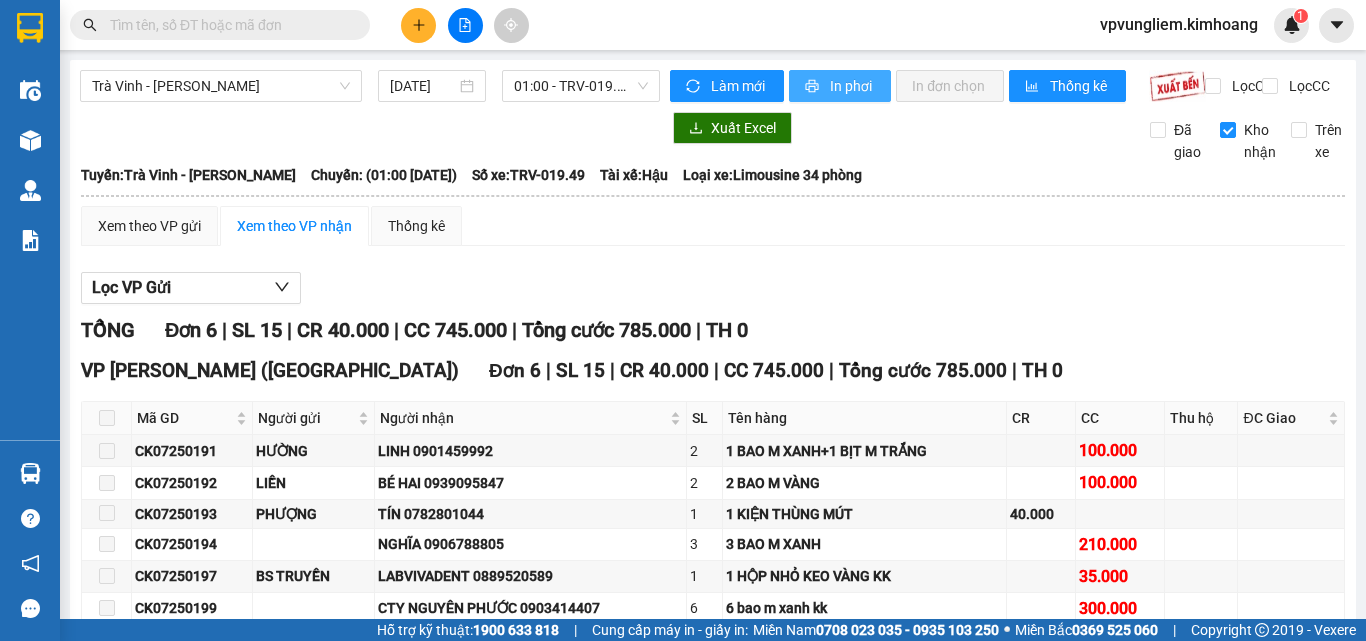 click on "In phơi" at bounding box center [852, 86] 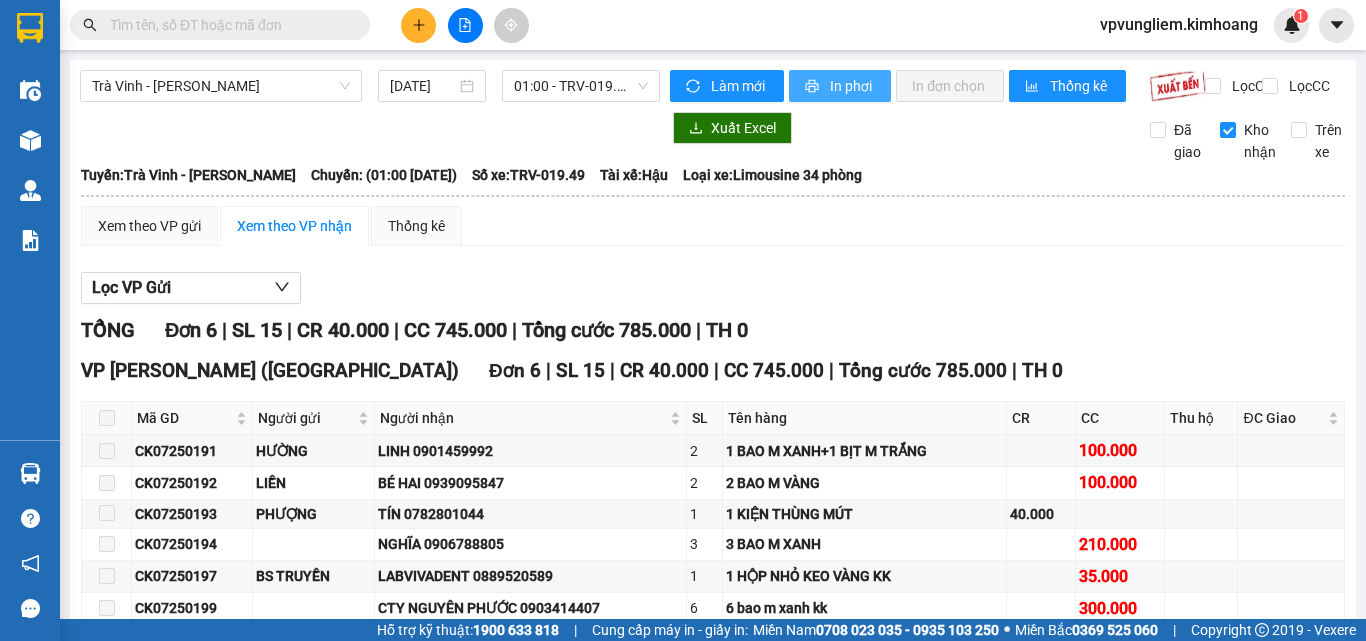 scroll, scrollTop: 0, scrollLeft: 0, axis: both 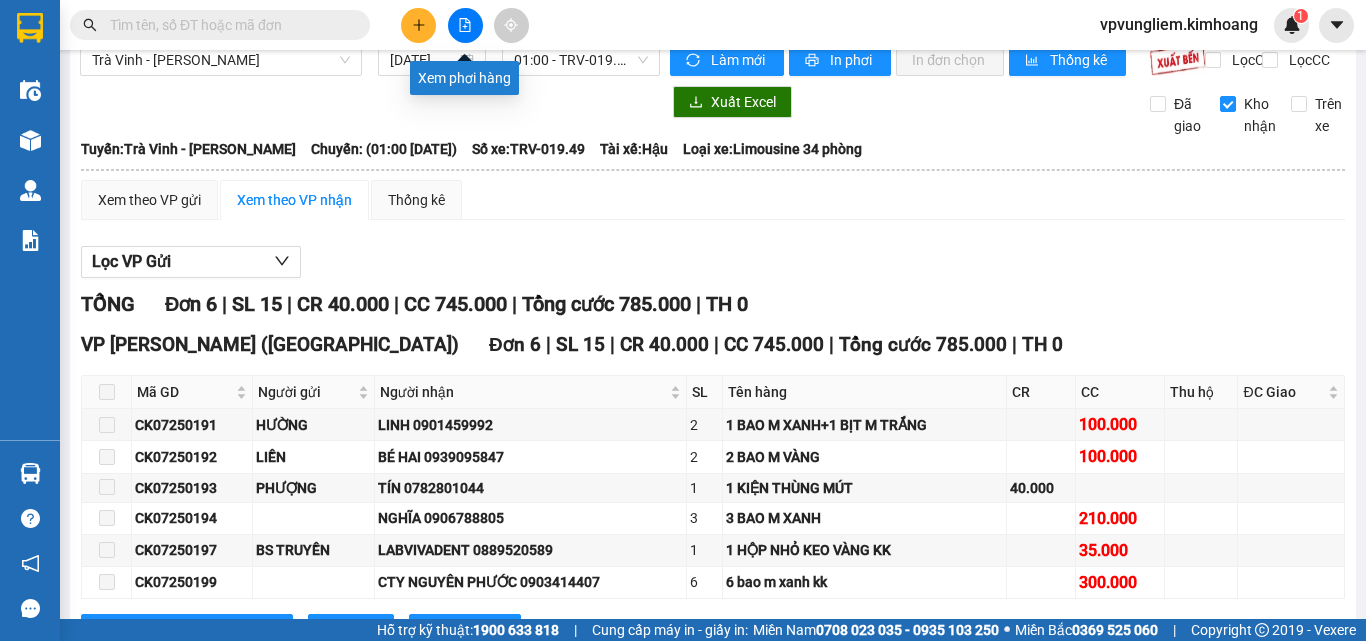 click 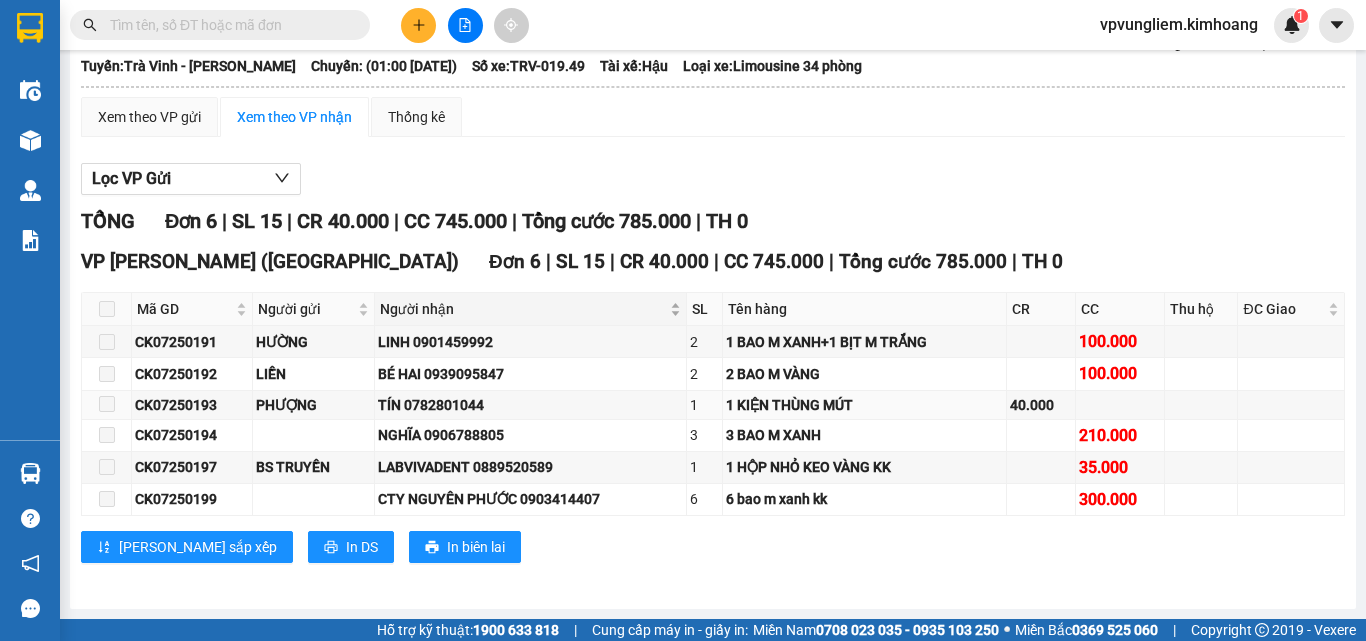 scroll, scrollTop: 0, scrollLeft: 0, axis: both 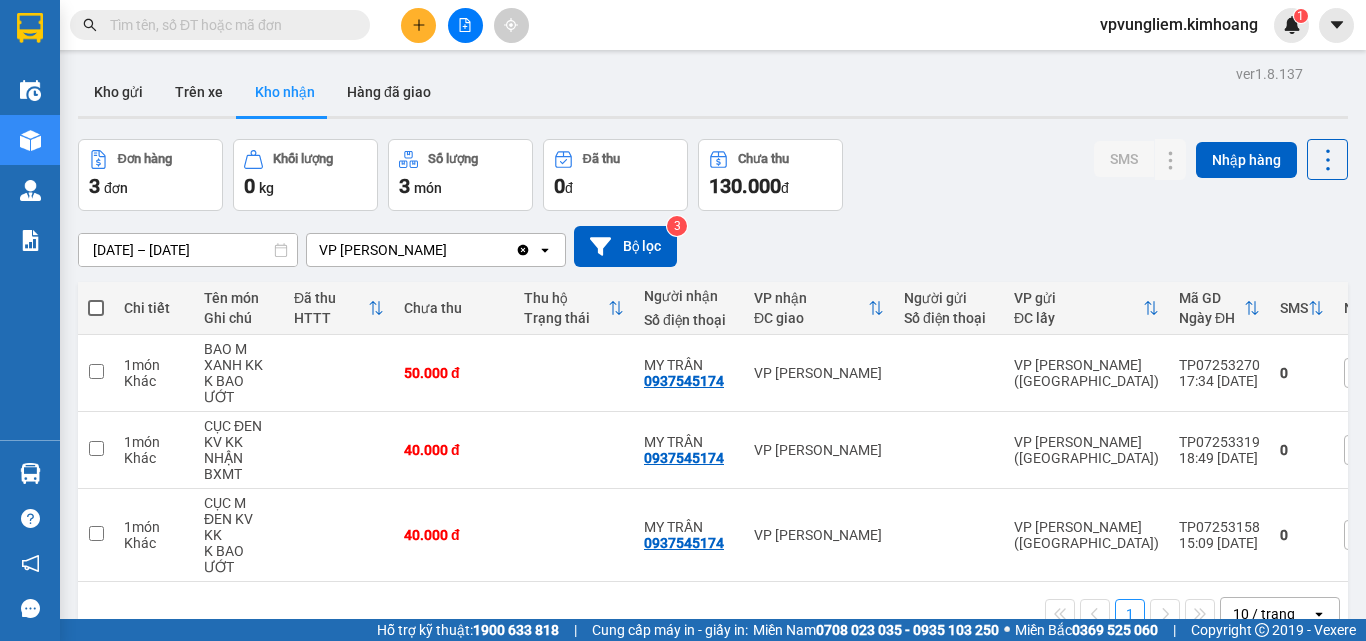 click 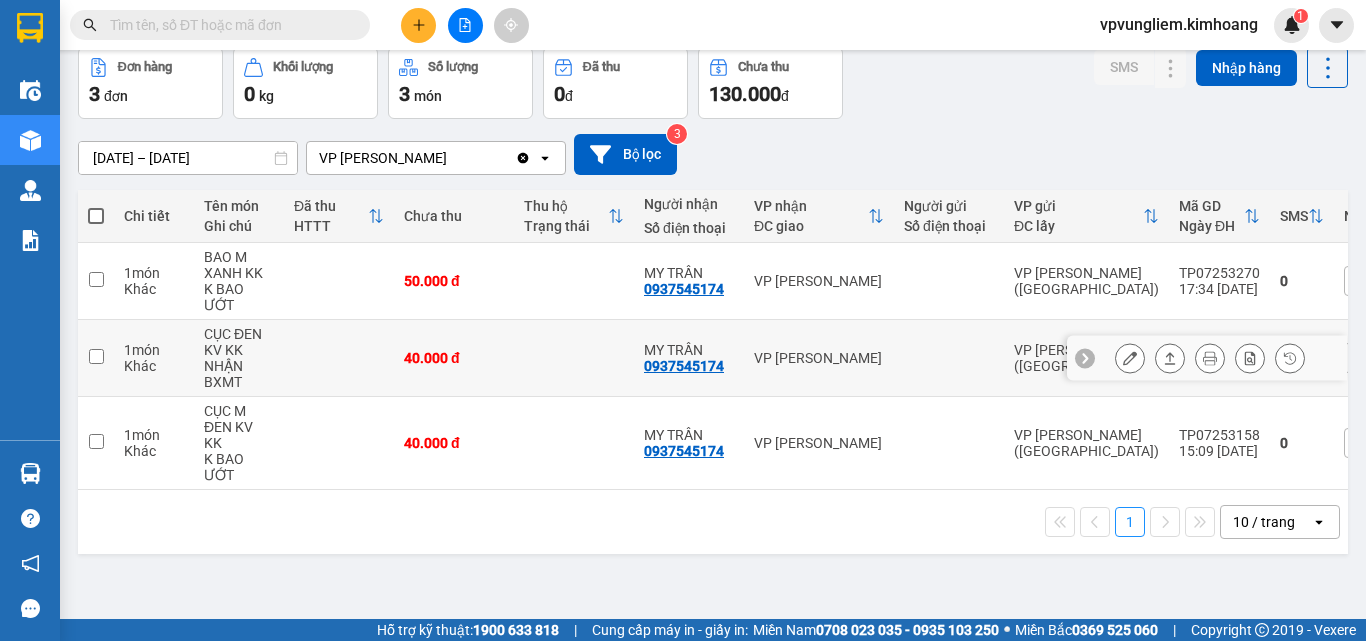 scroll, scrollTop: 0, scrollLeft: 0, axis: both 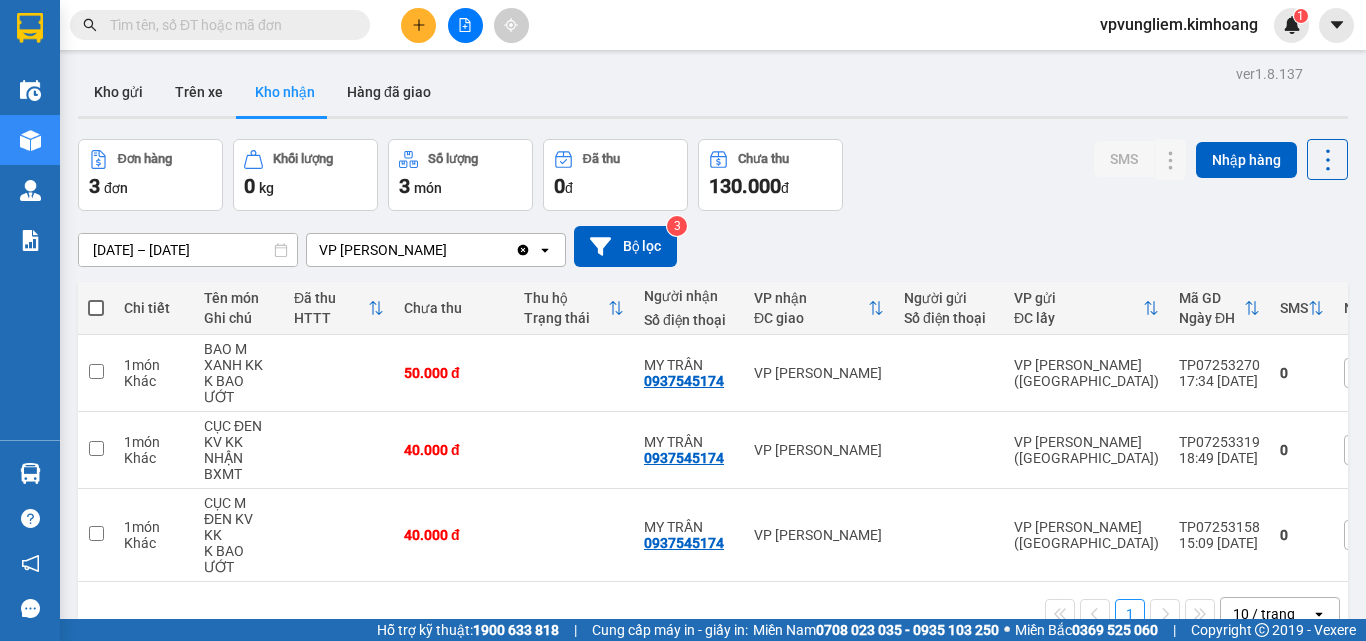 click at bounding box center (96, 308) 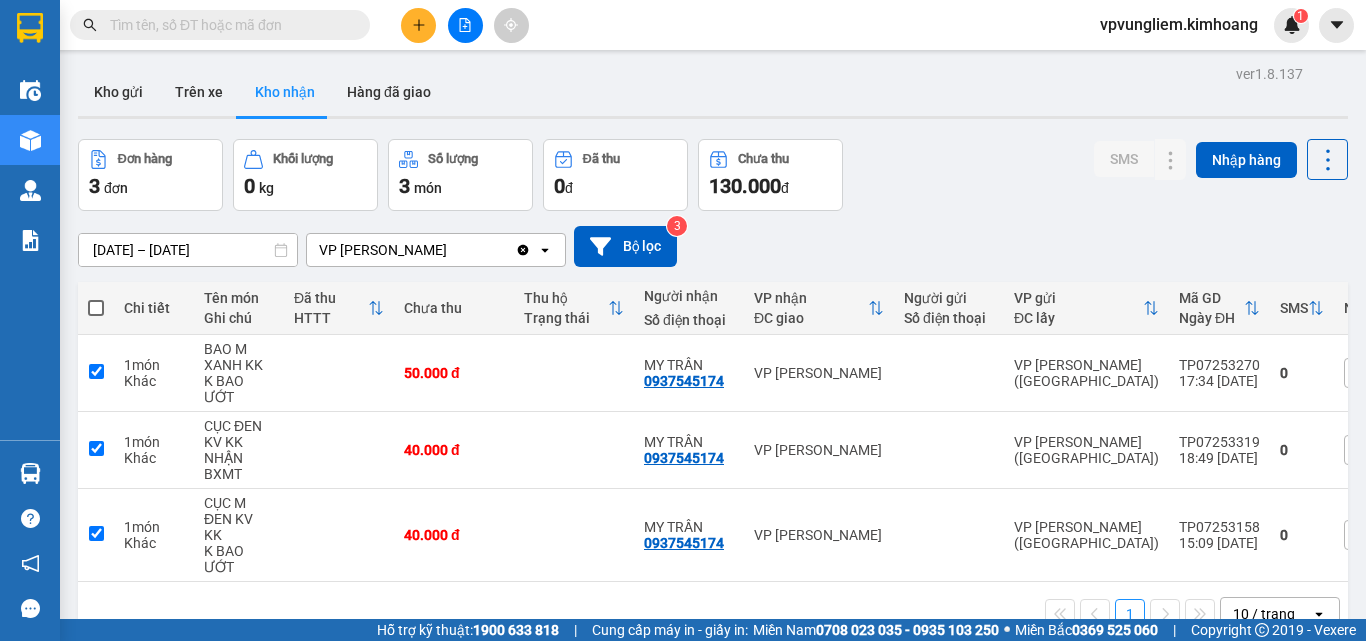 checkbox on "true" 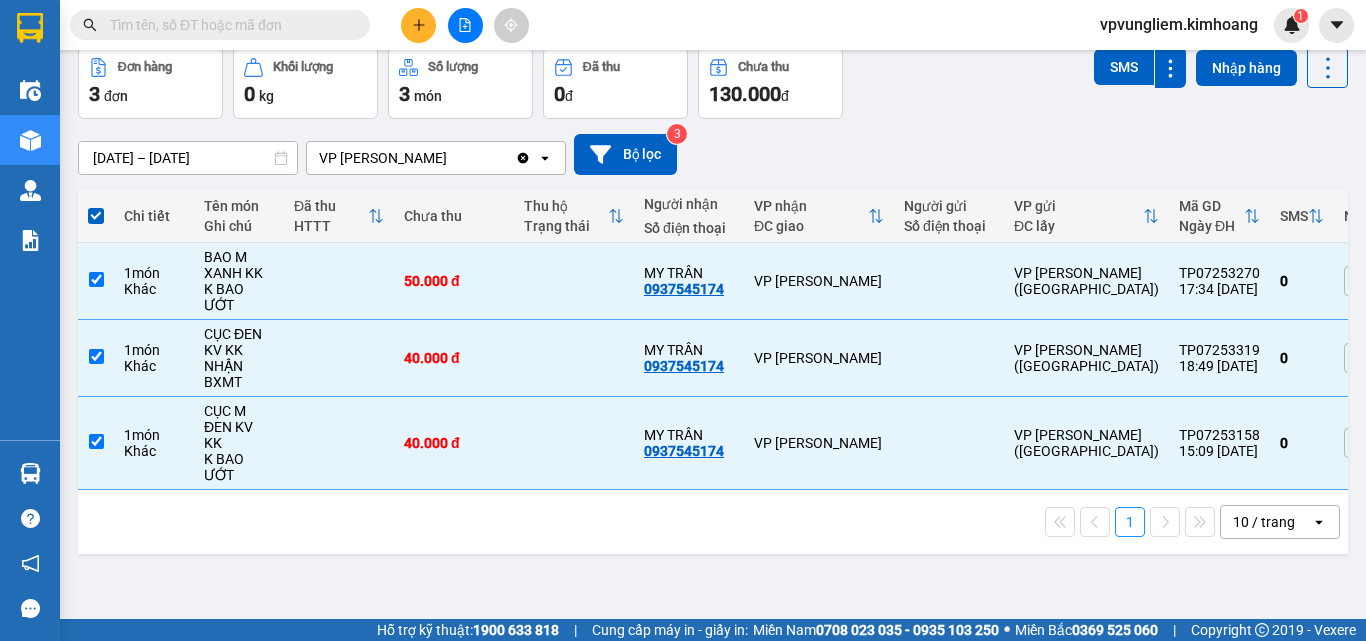 scroll, scrollTop: 0, scrollLeft: 0, axis: both 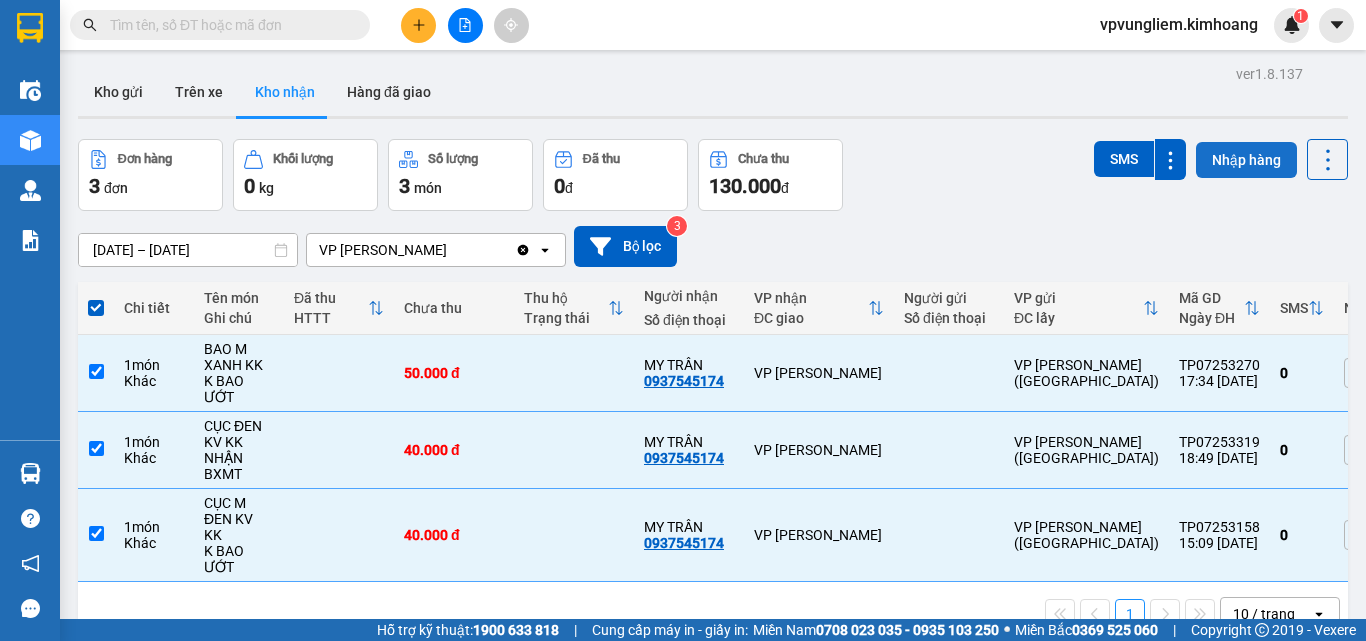 click on "Nhập hàng" at bounding box center [1246, 160] 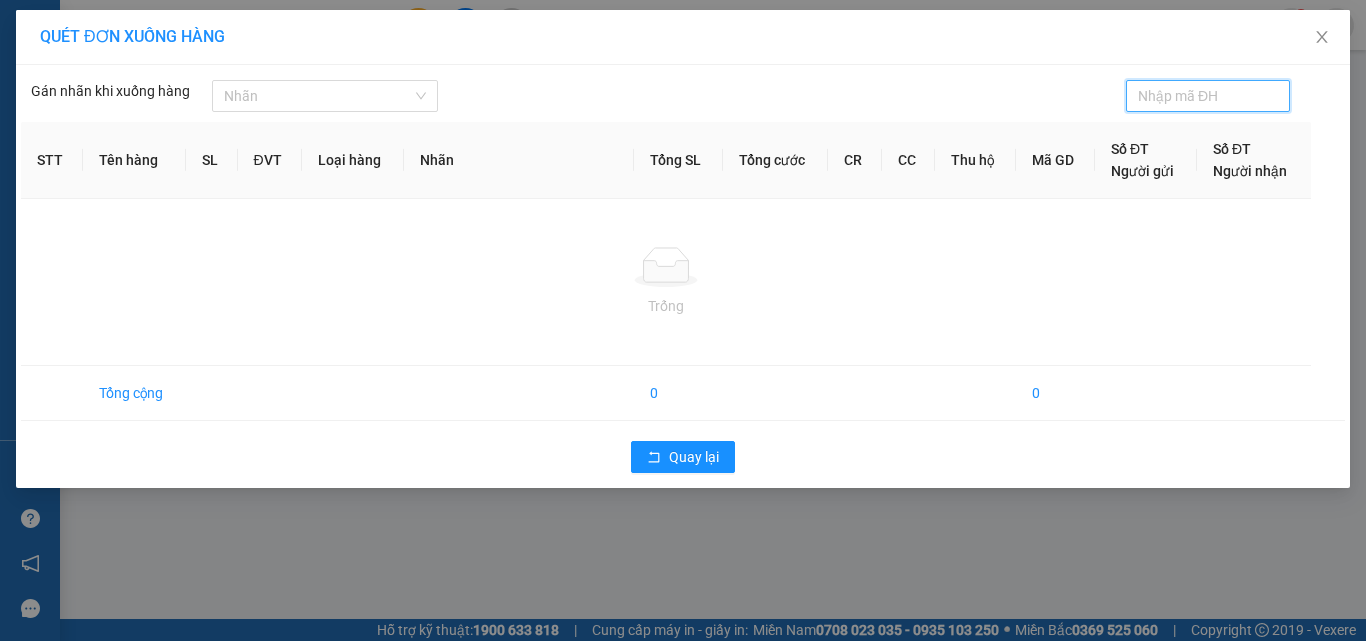 click on "Tên hàng" at bounding box center (134, 160) 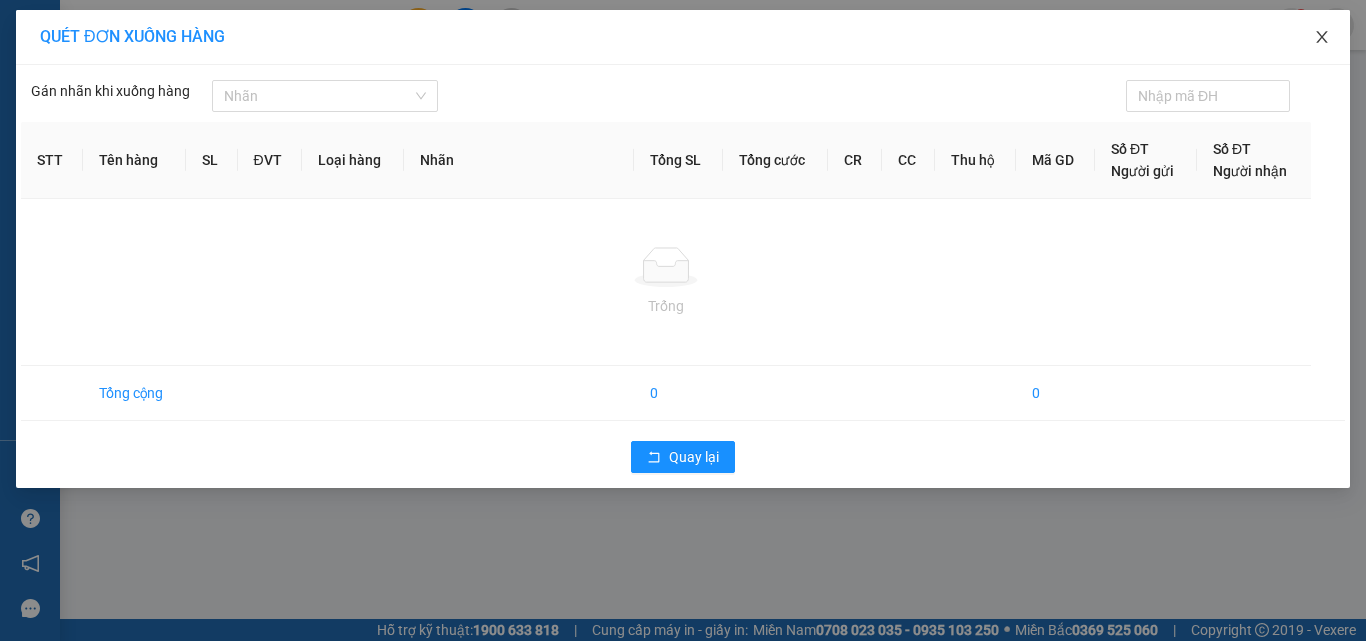click 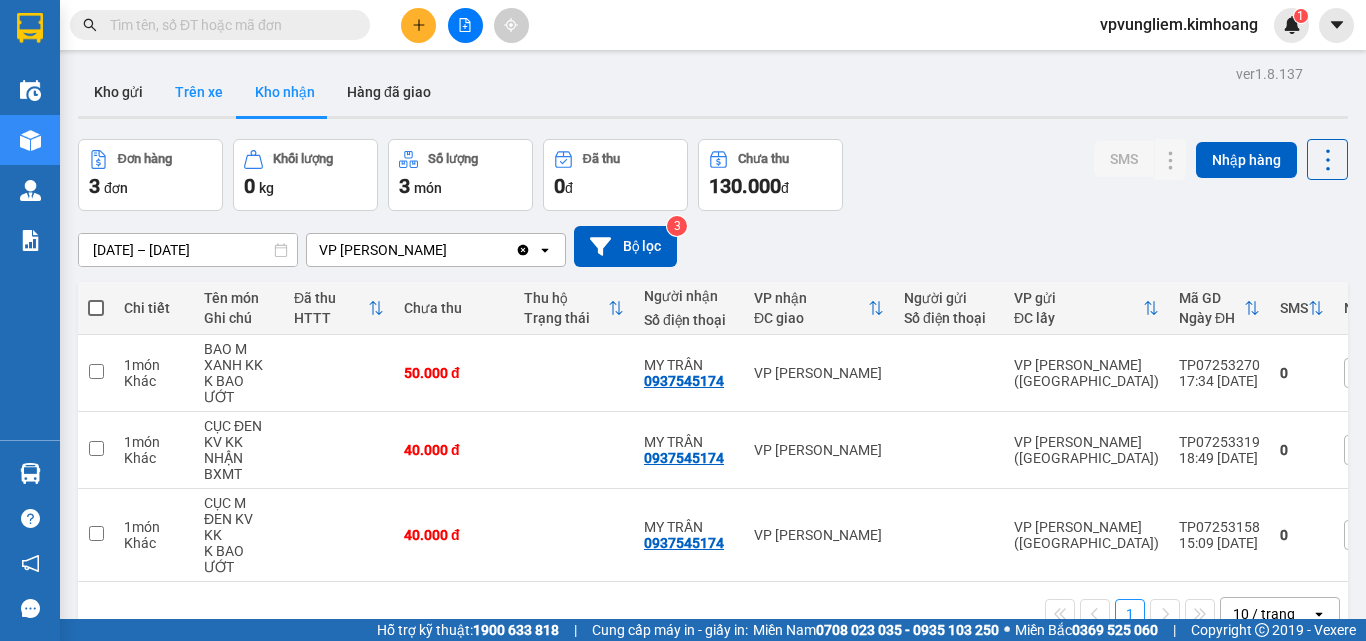 click on "Trên xe" at bounding box center [199, 92] 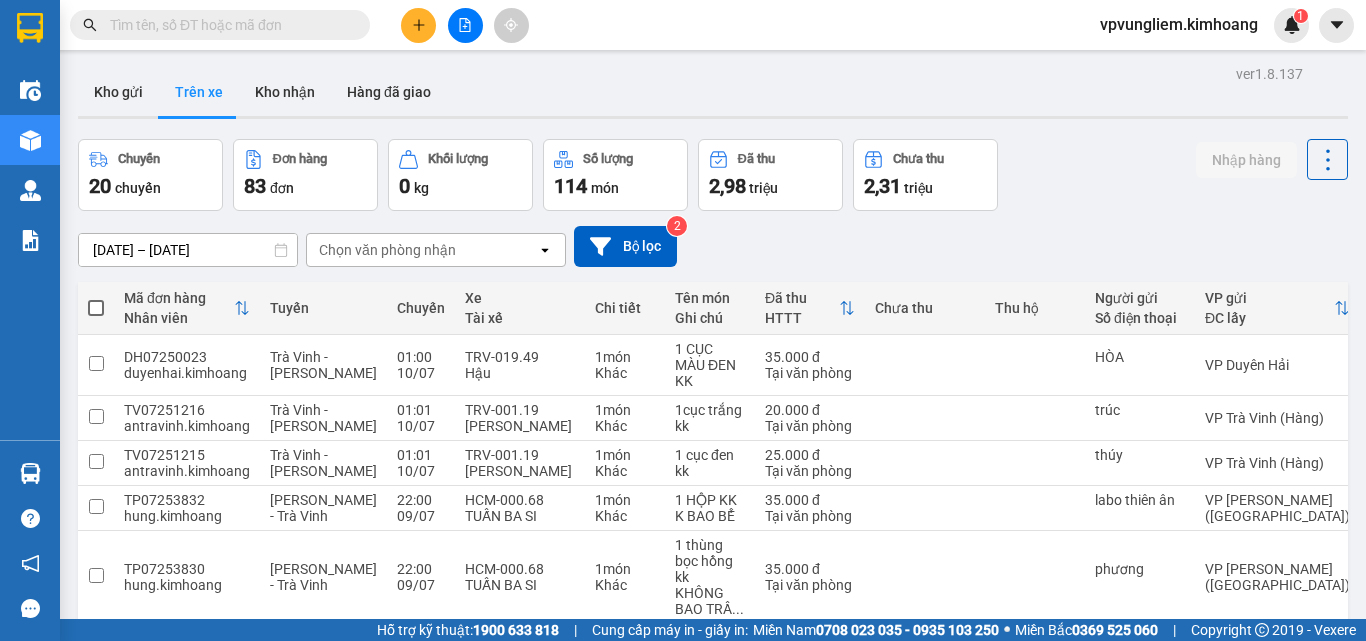 click on "open" at bounding box center (551, 250) 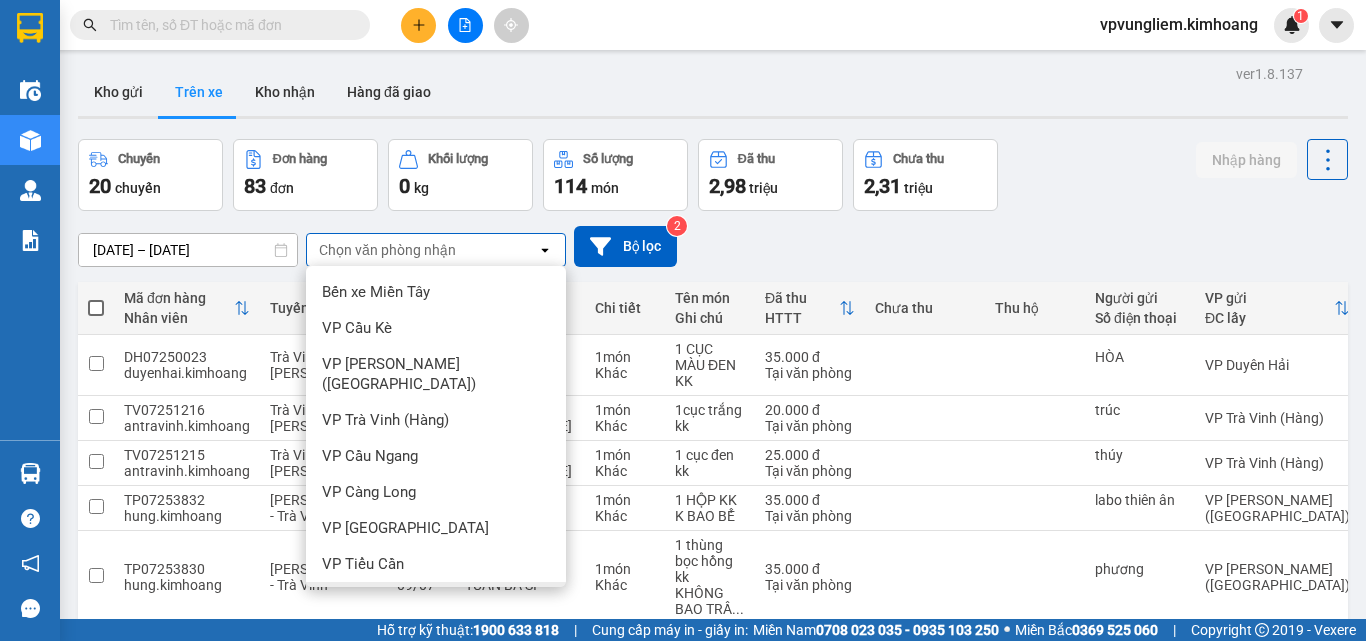 scroll, scrollTop: 163, scrollLeft: 0, axis: vertical 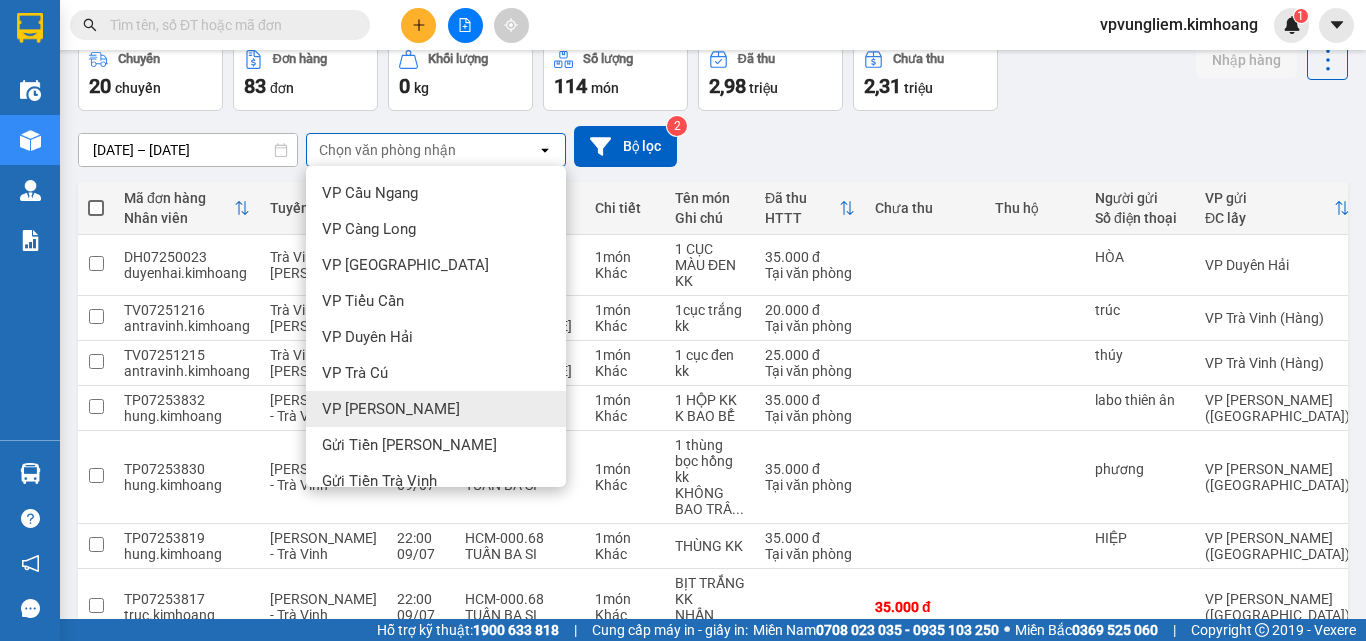 click 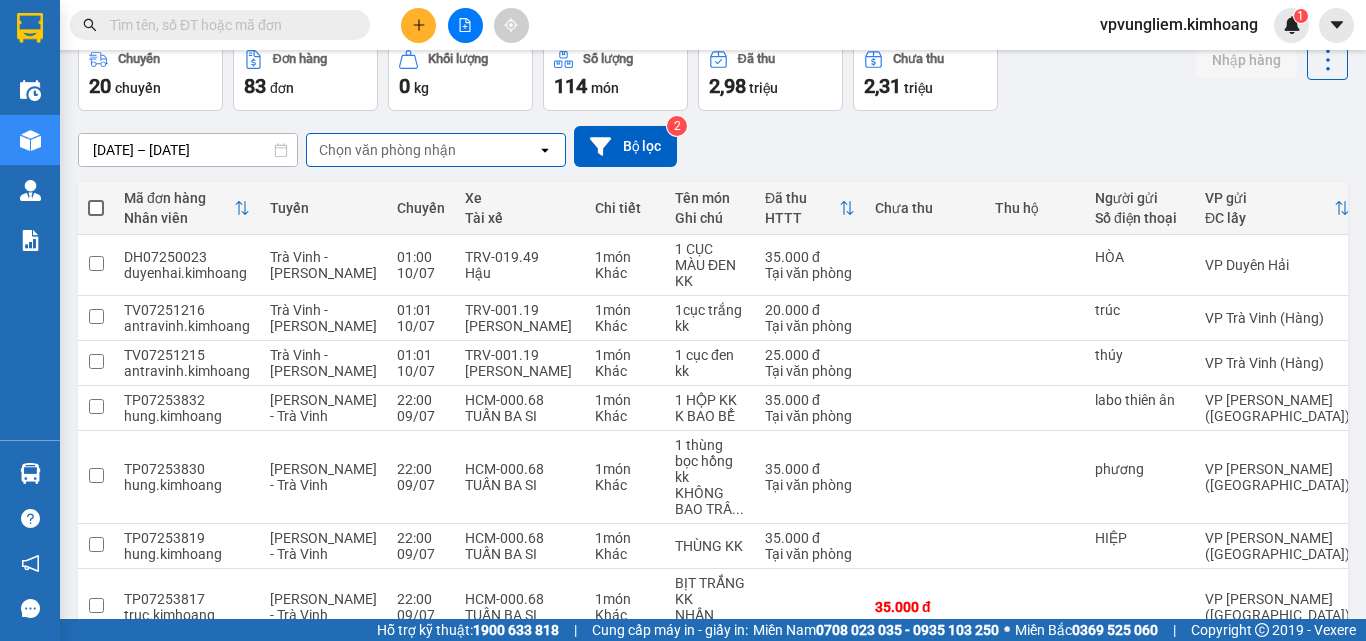 scroll, scrollTop: 0, scrollLeft: 0, axis: both 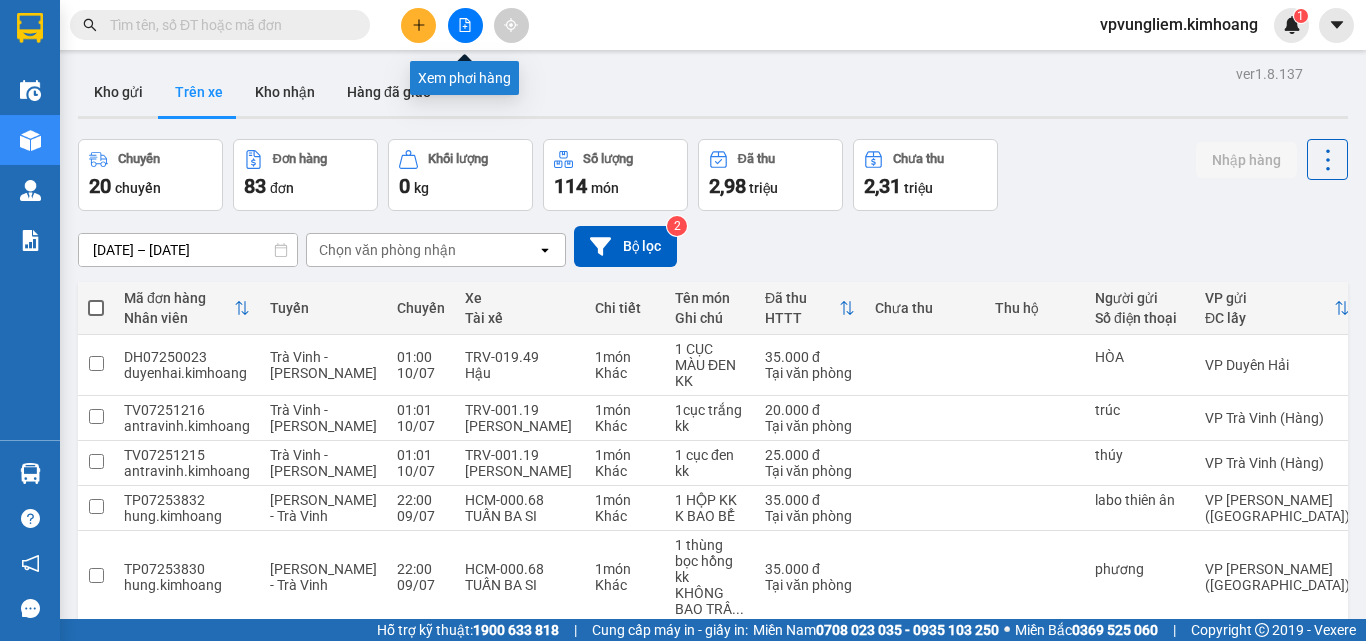 click at bounding box center (465, 25) 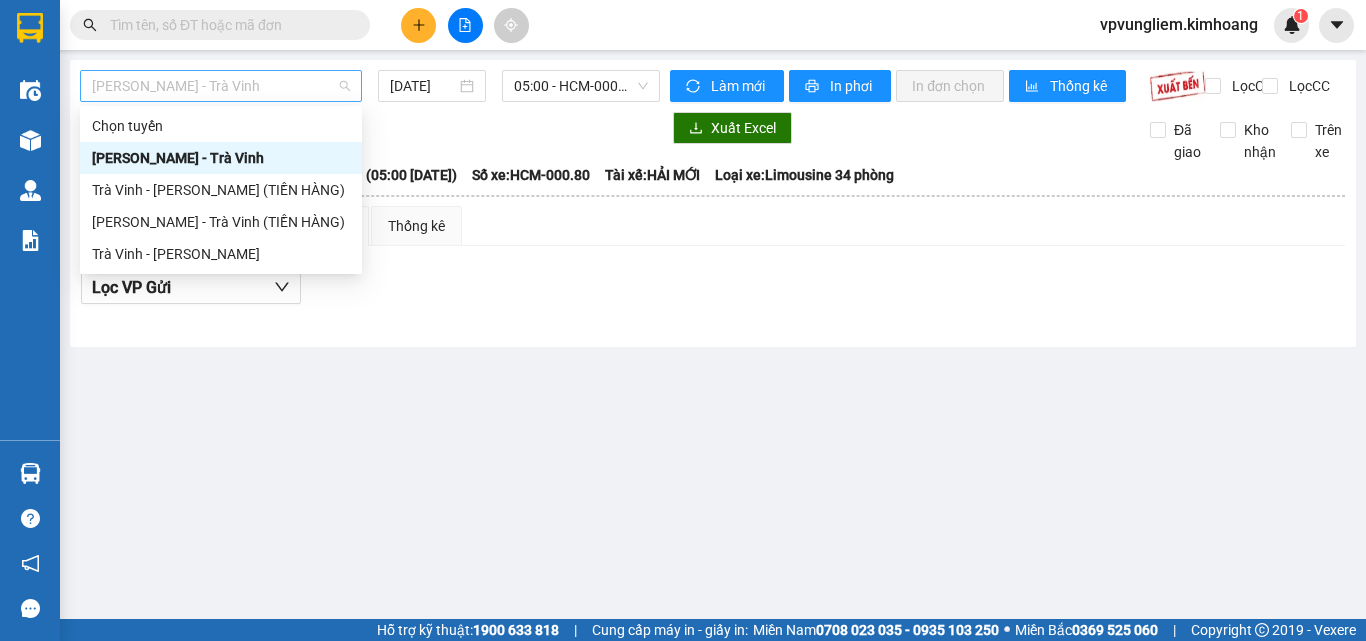 click on "[PERSON_NAME] - Trà [PERSON_NAME]" at bounding box center [221, 86] 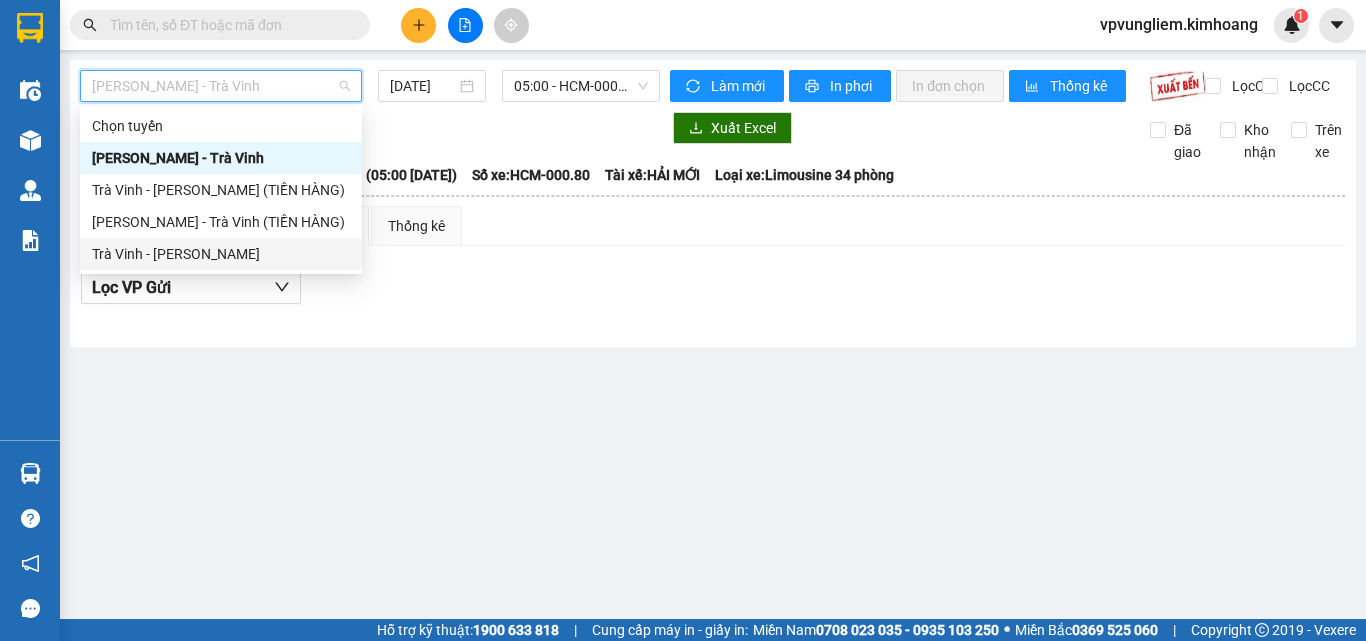 click on "Trà Vinh - Hồ Chí Minh" at bounding box center [221, 254] 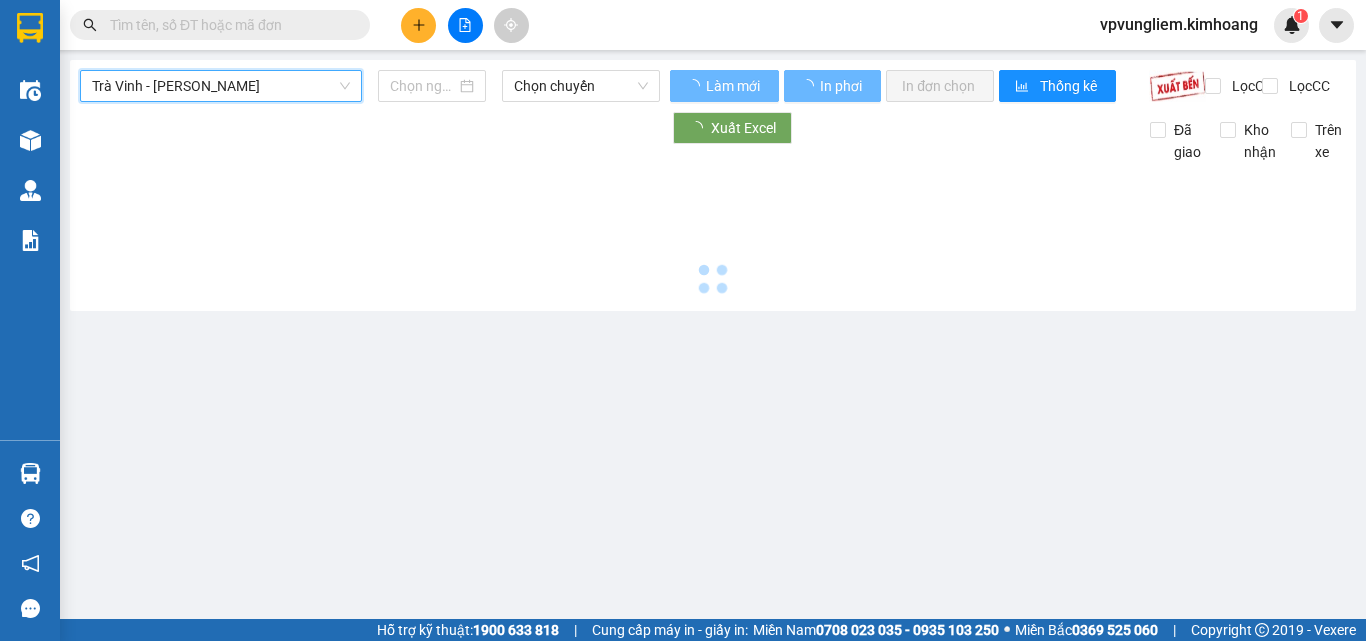 type on "[DATE]" 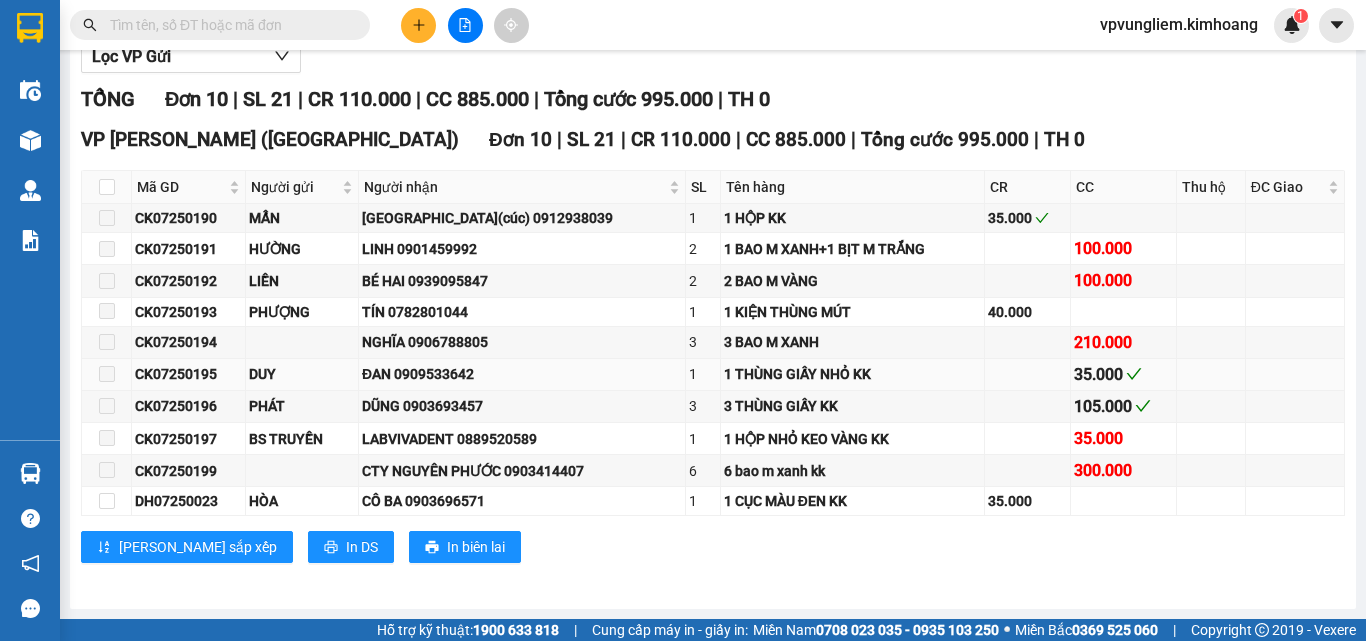 scroll, scrollTop: 0, scrollLeft: 0, axis: both 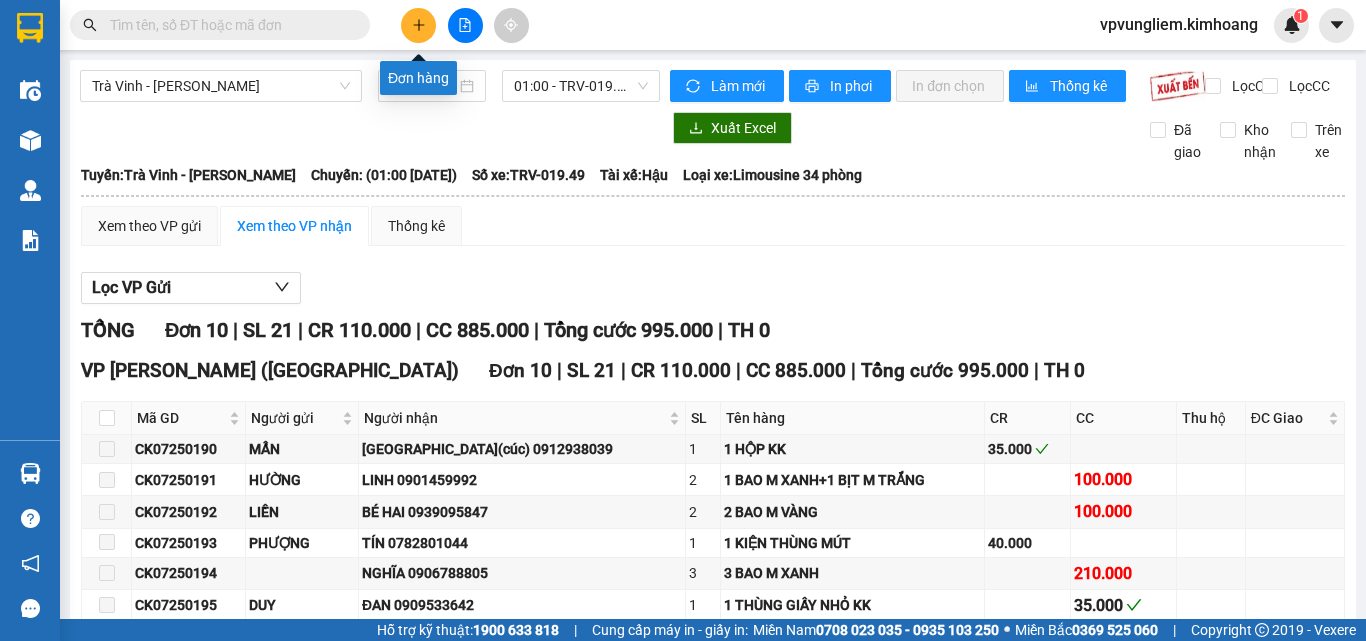 click 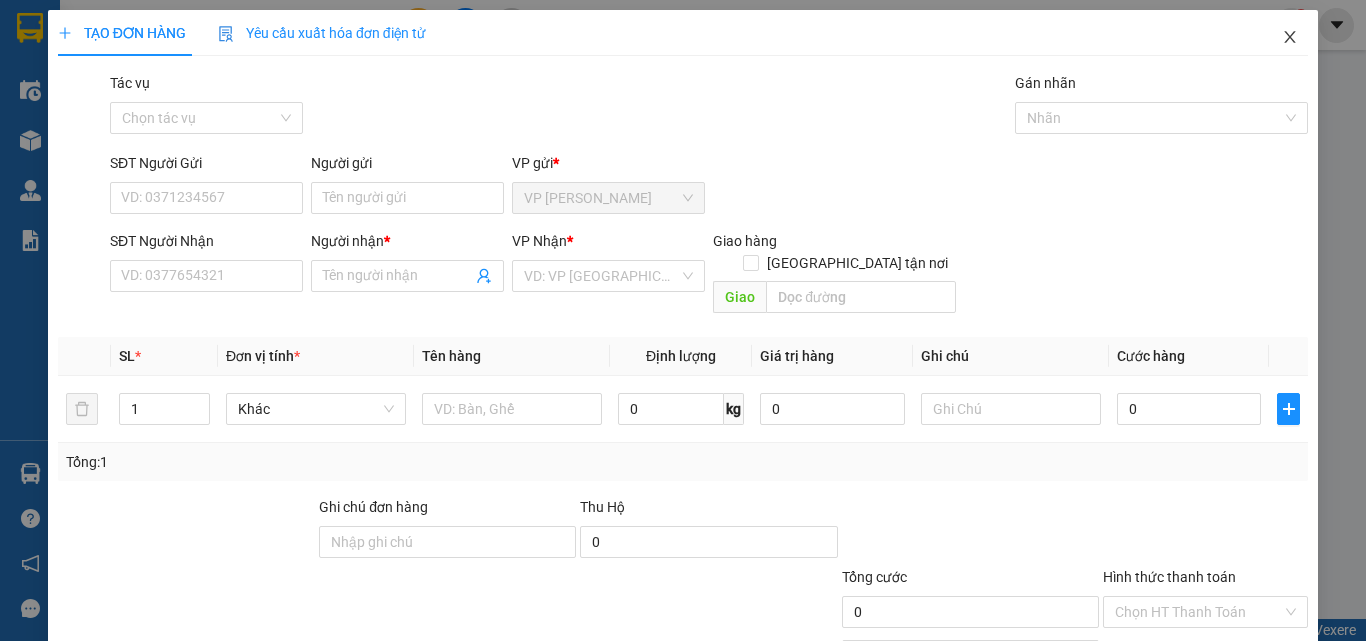click 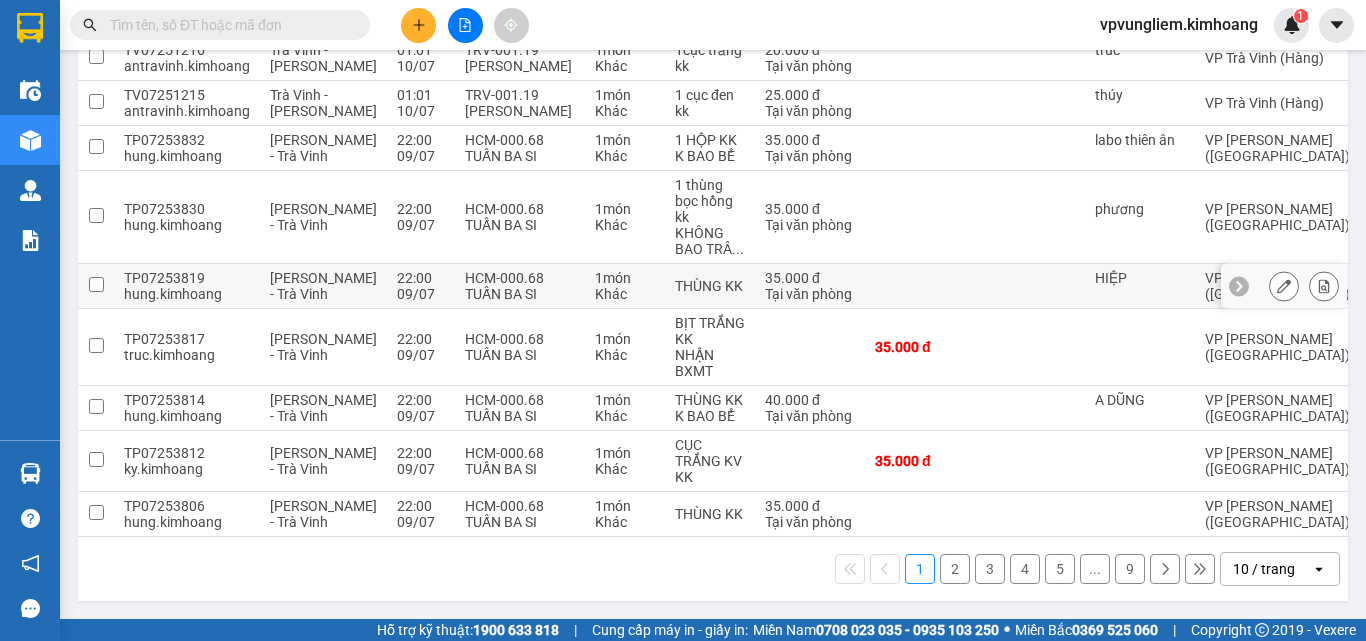 scroll, scrollTop: 0, scrollLeft: 0, axis: both 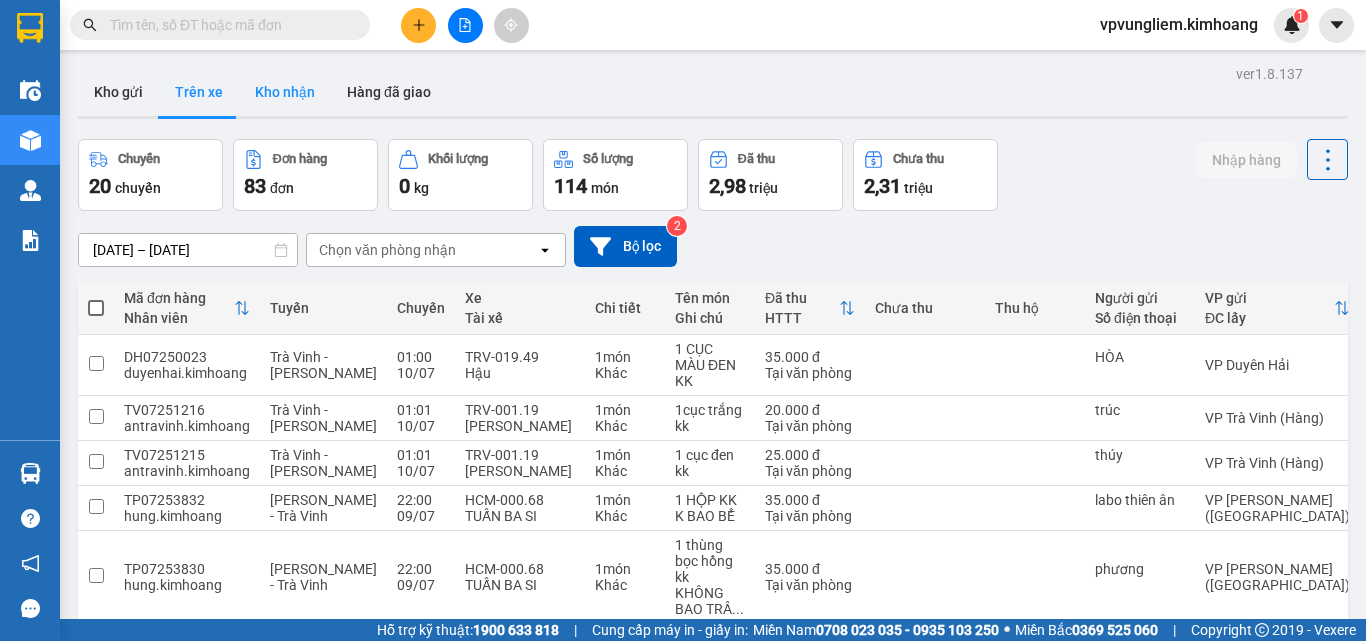 click on "Kho nhận" at bounding box center (285, 92) 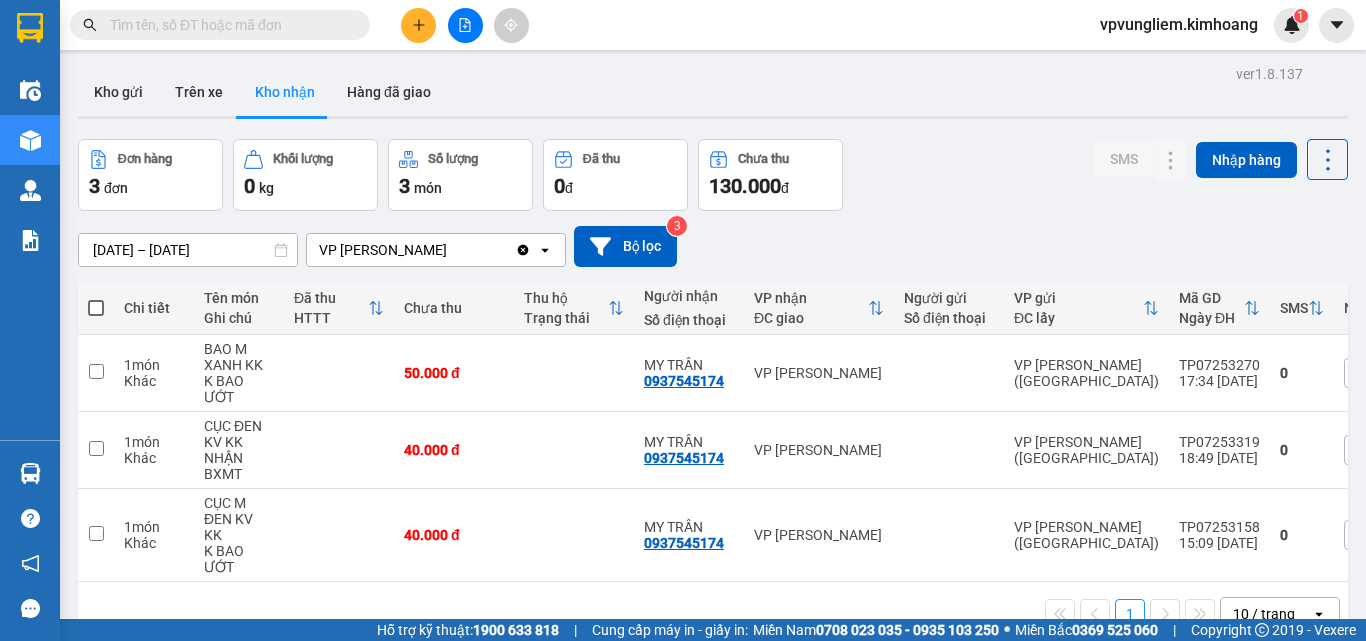 click at bounding box center (96, 308) 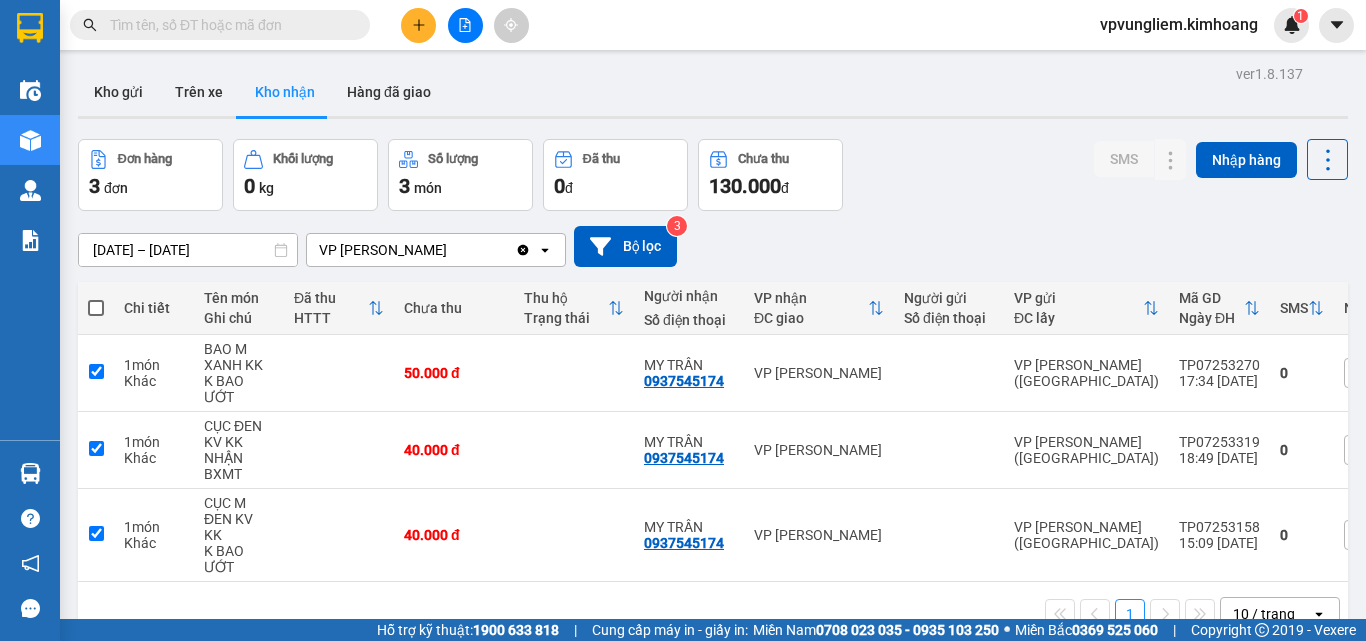 checkbox on "true" 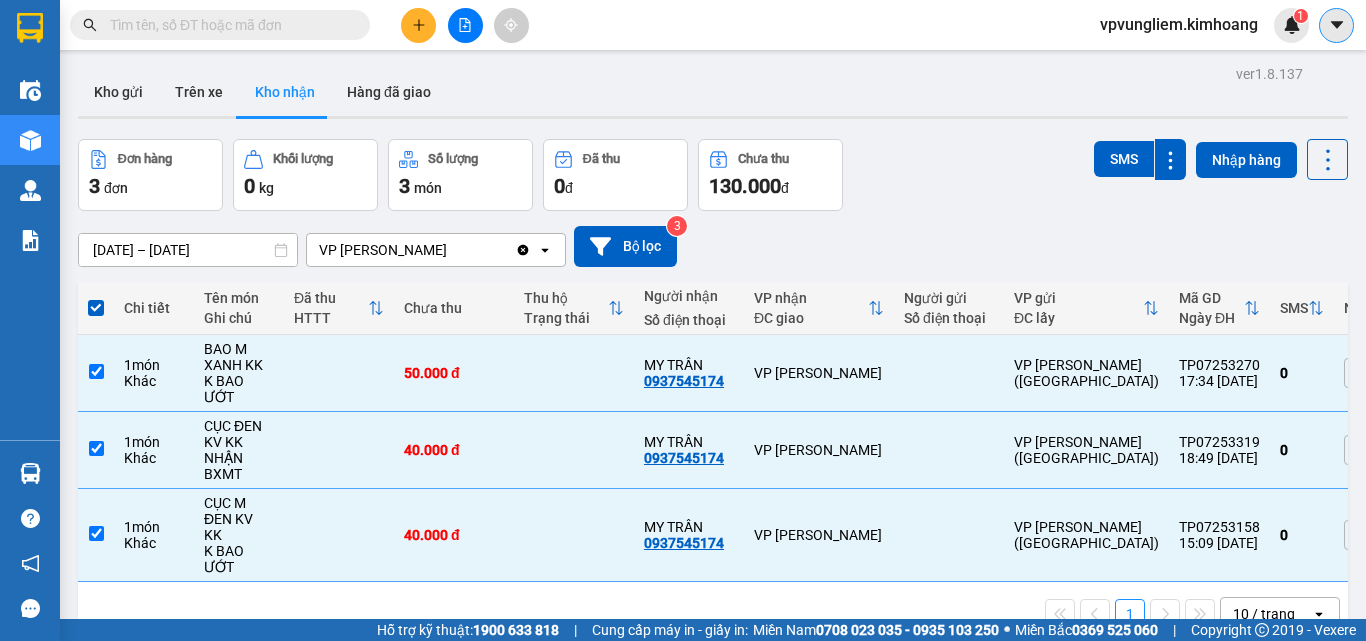 click 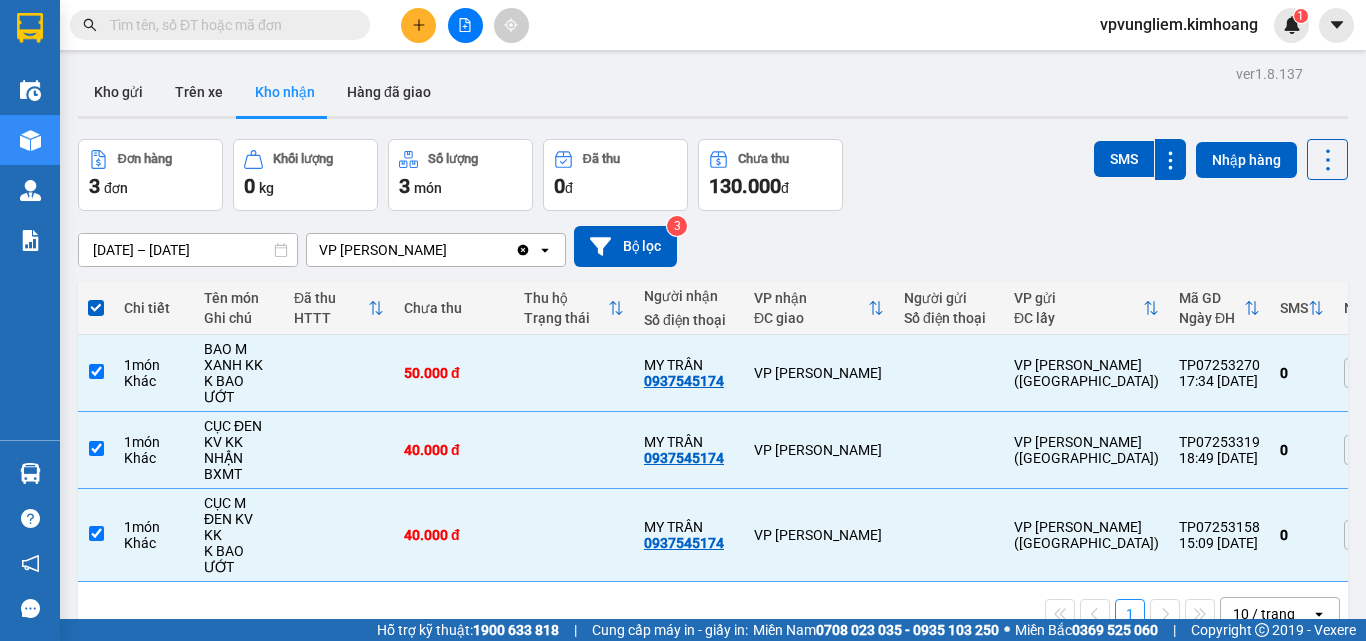 click on "08/07/2025 – 10/07/2025 Press the down arrow key to interact with the calendar and select a date. Press the escape button to close the calendar. Selected date range is from 08/07/2025 to 10/07/2025. VP Vũng Liêm Clear value open Bộ lọc 3" at bounding box center [713, 246] 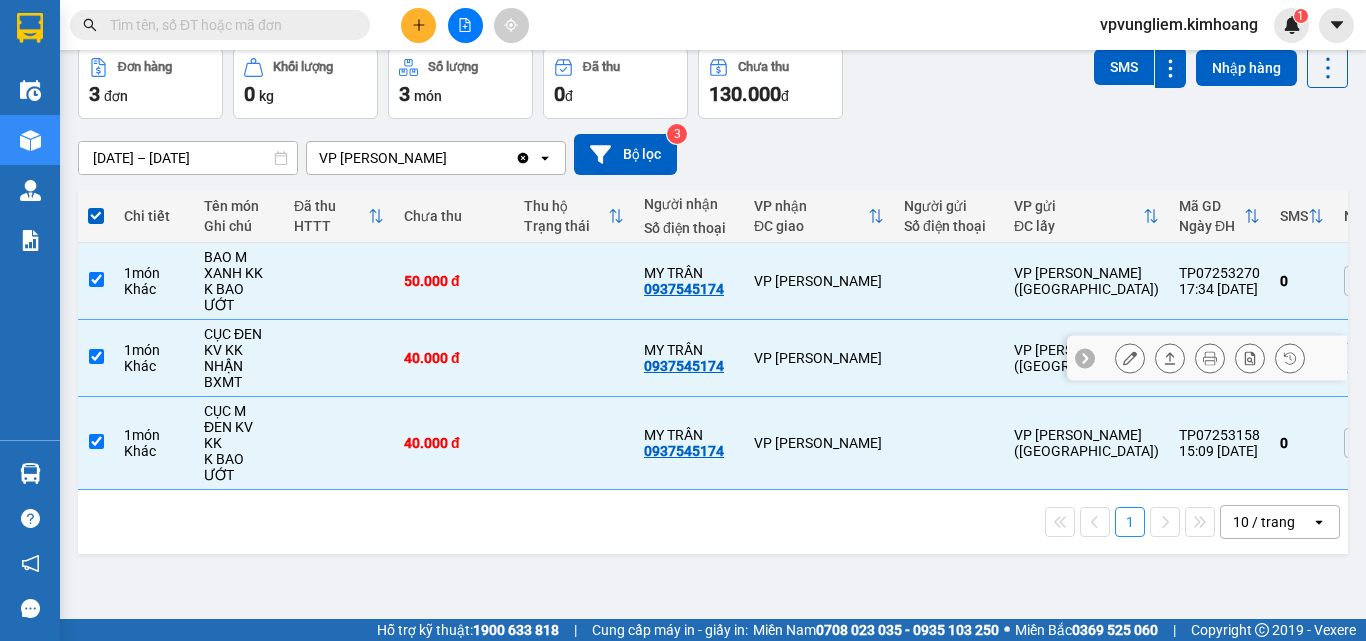 scroll, scrollTop: 0, scrollLeft: 0, axis: both 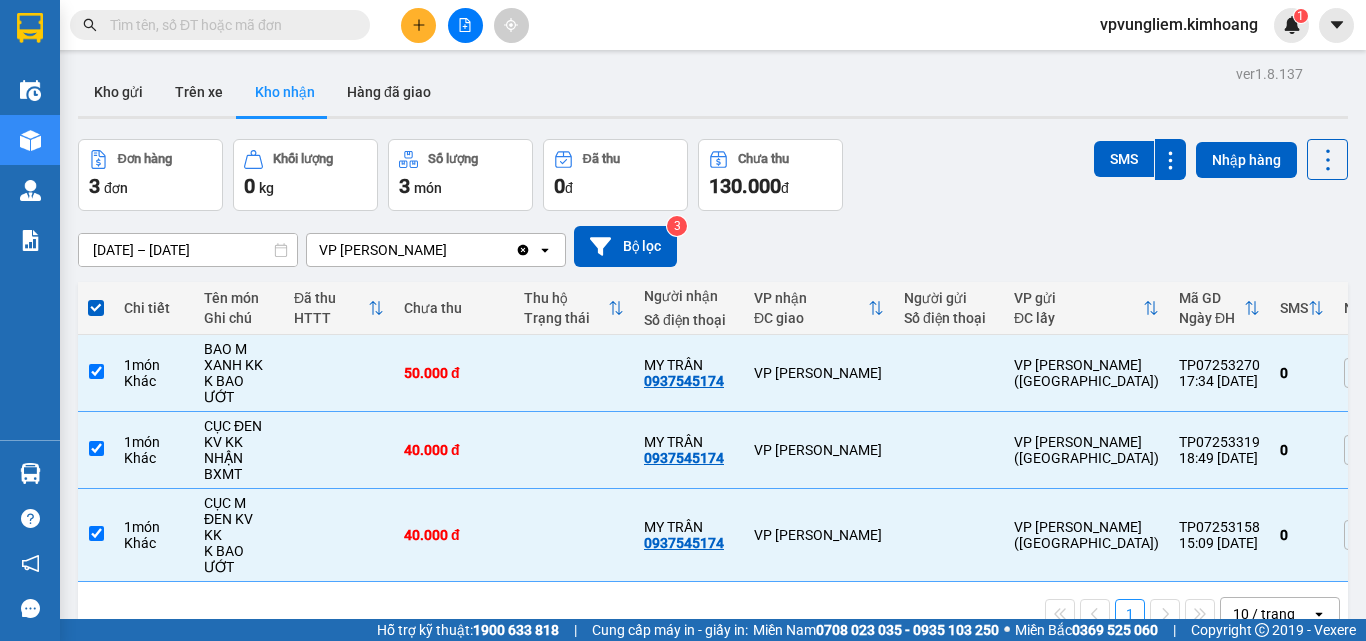 click on "open" 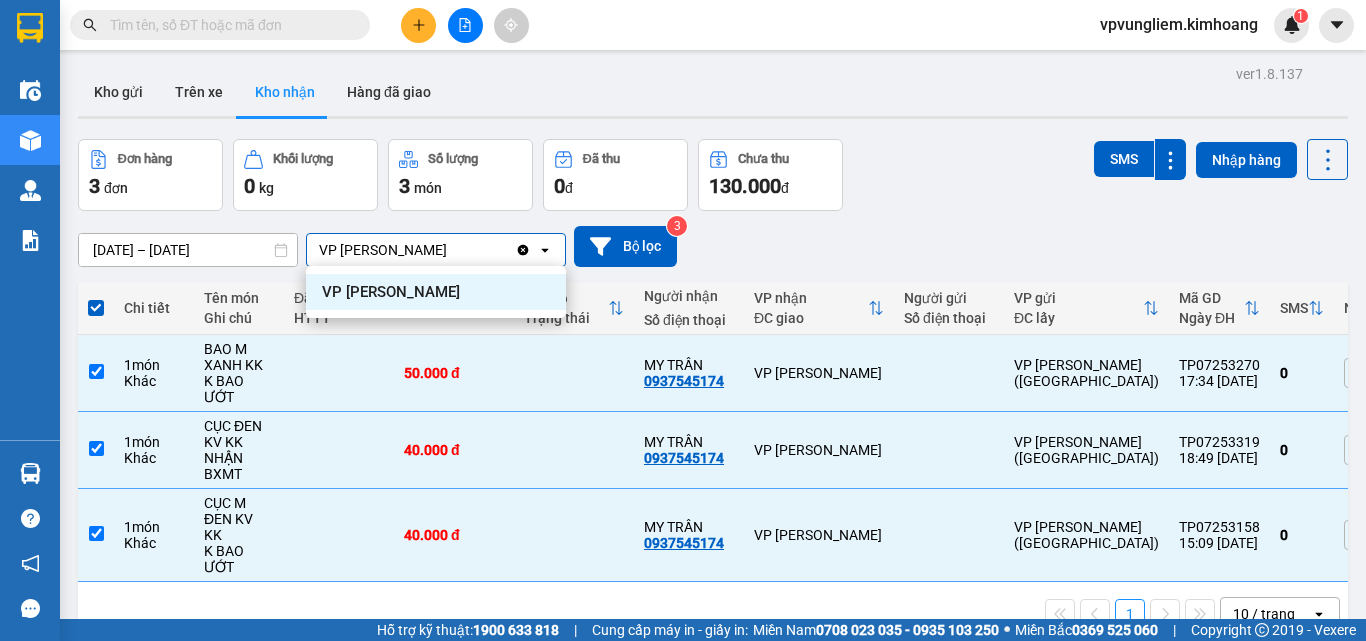 click on "VP [PERSON_NAME]" at bounding box center (436, 292) 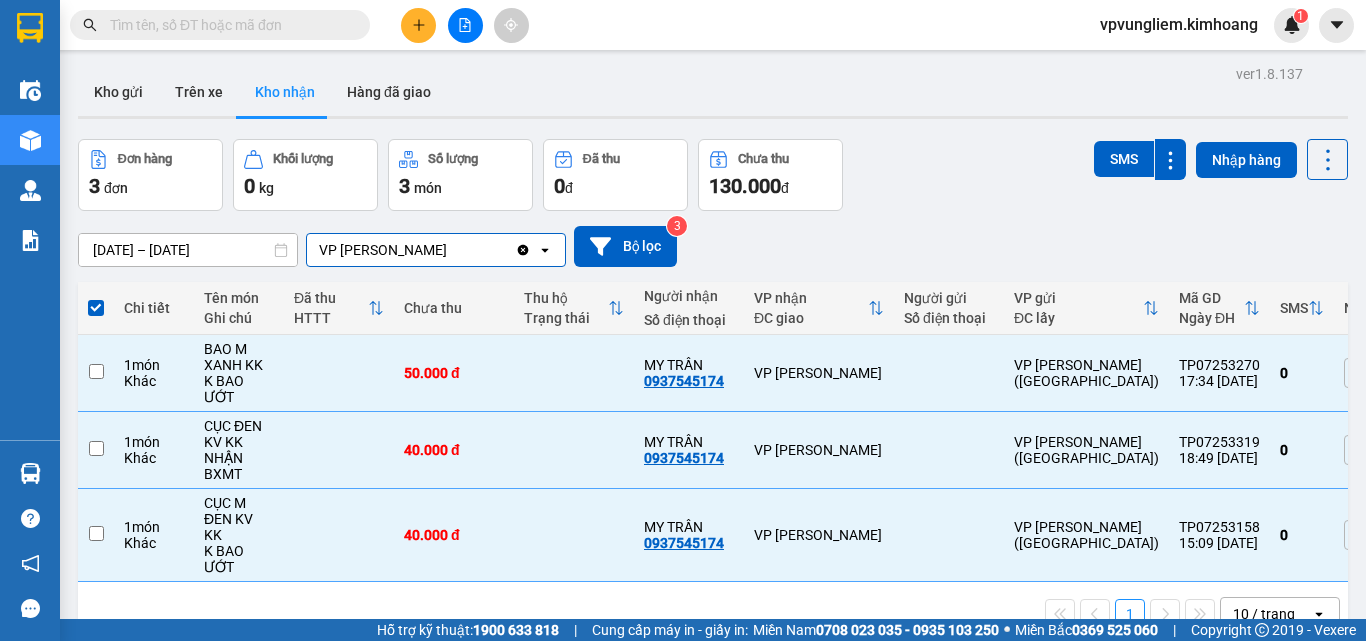 checkbox on "false" 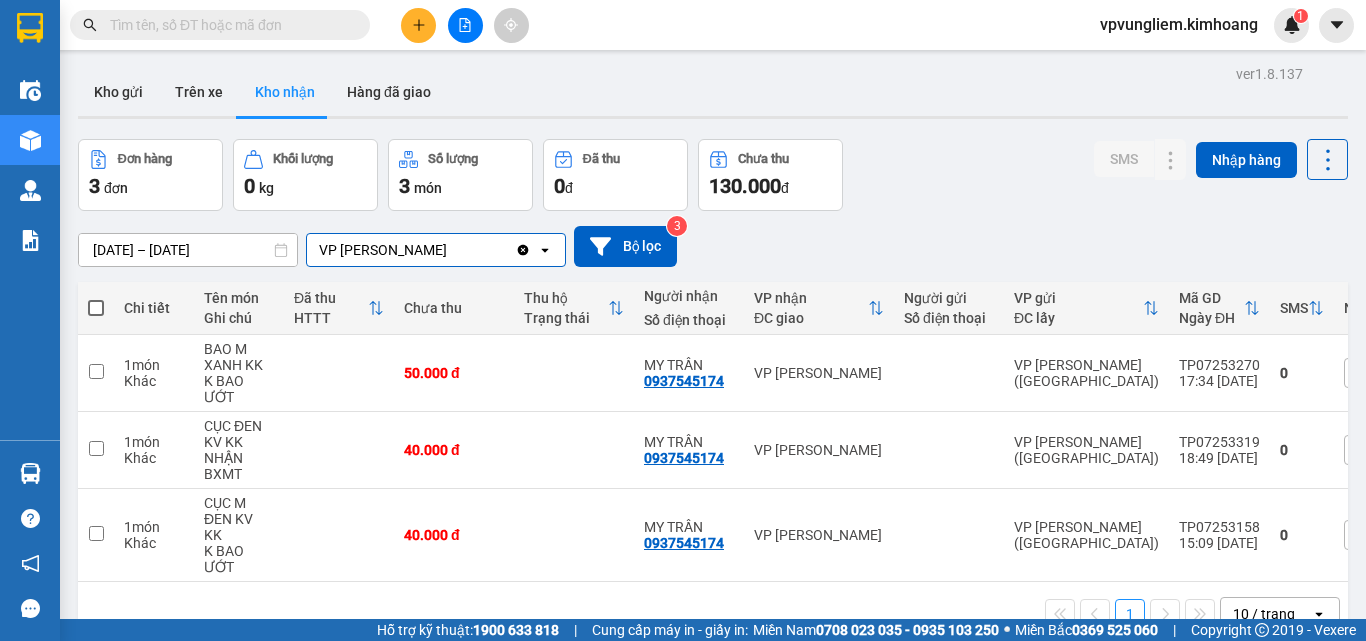 scroll, scrollTop: 92, scrollLeft: 0, axis: vertical 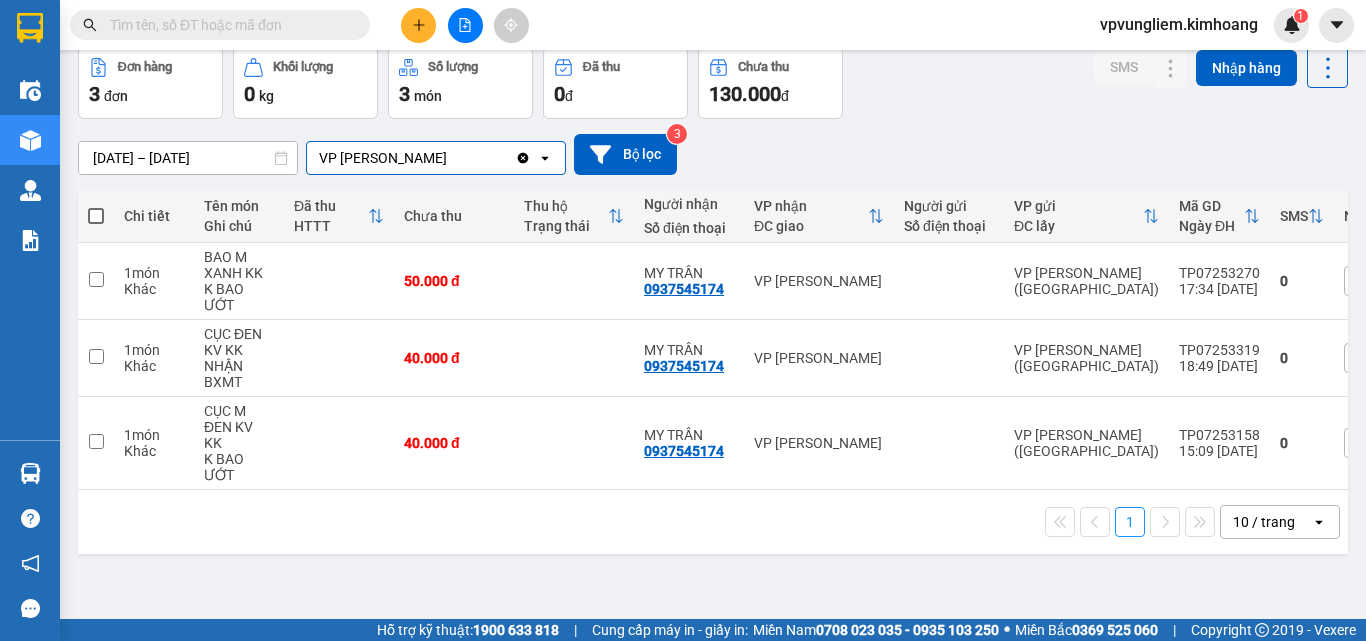 click at bounding box center [96, 216] 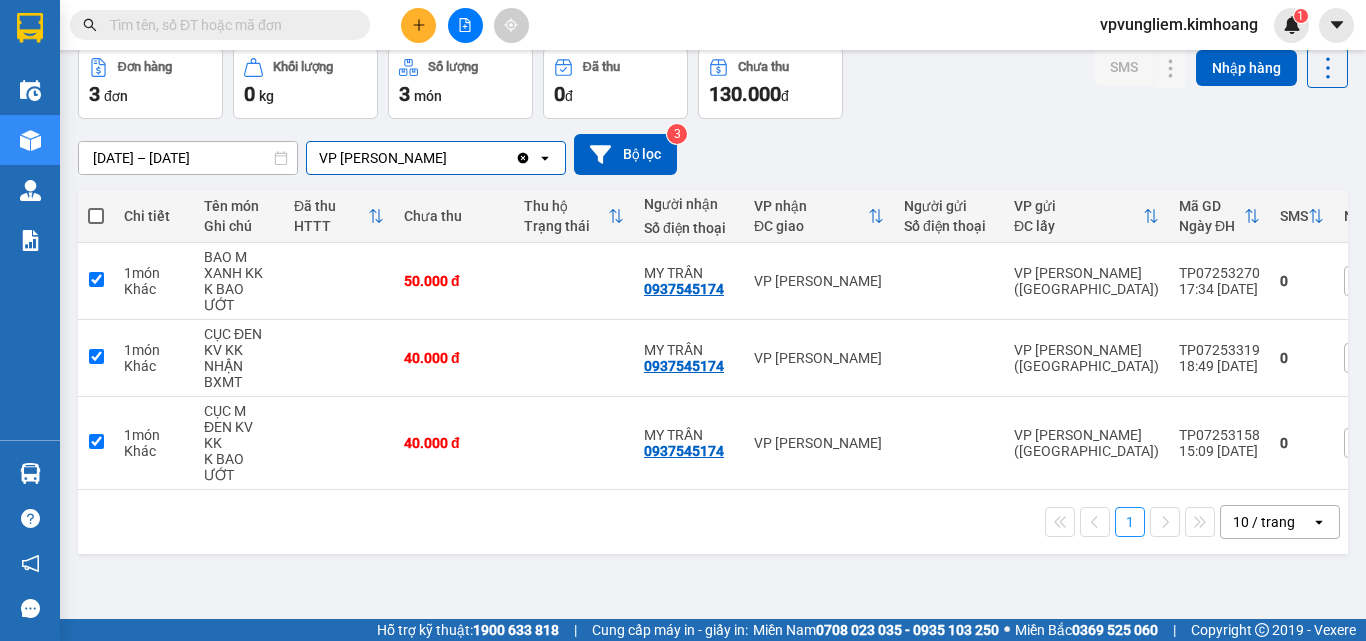 checkbox on "true" 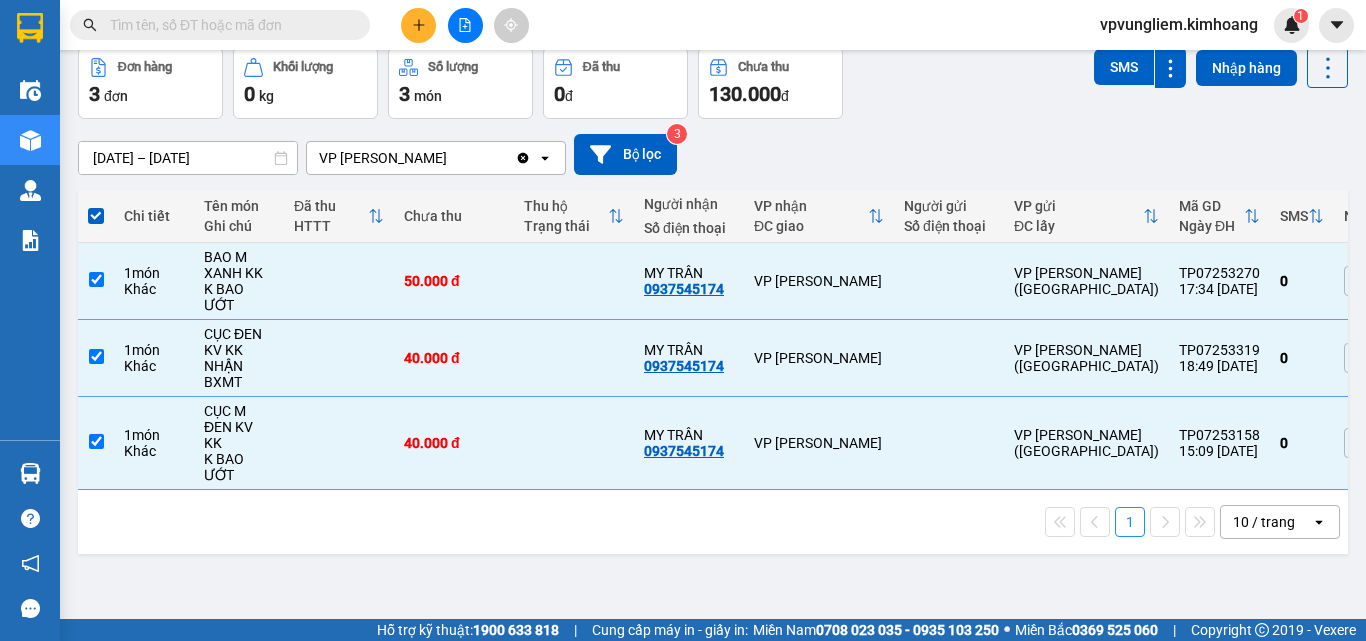 scroll, scrollTop: 0, scrollLeft: 0, axis: both 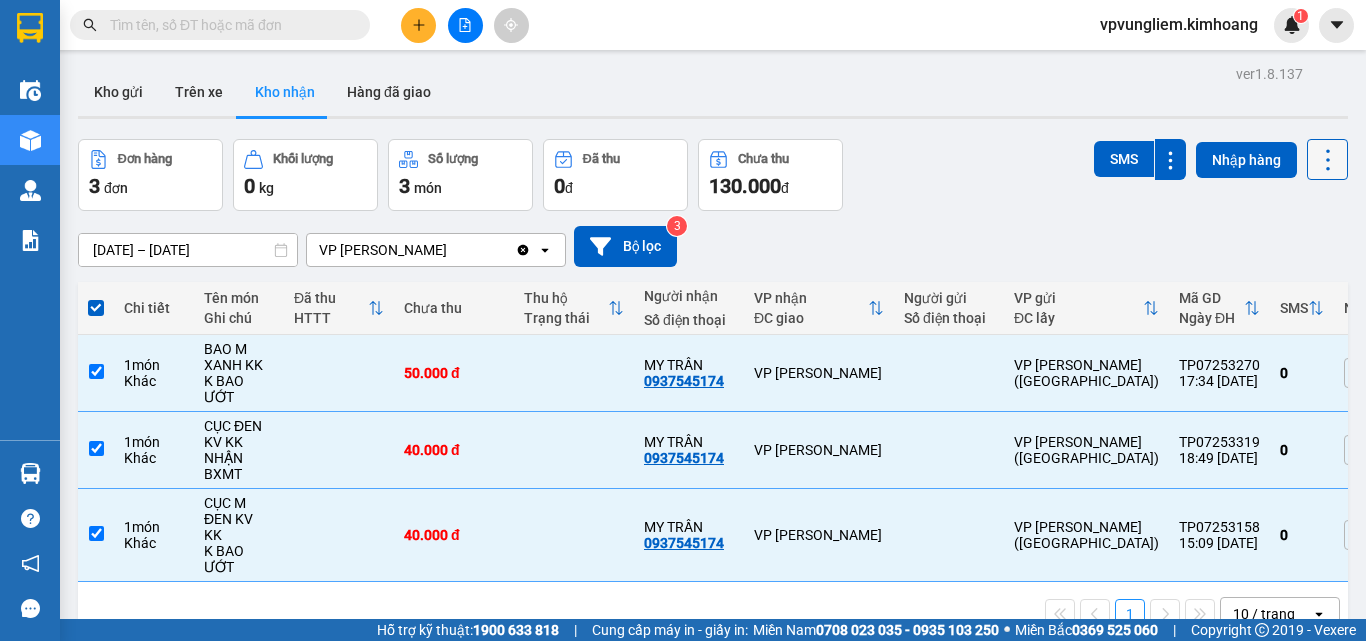 click 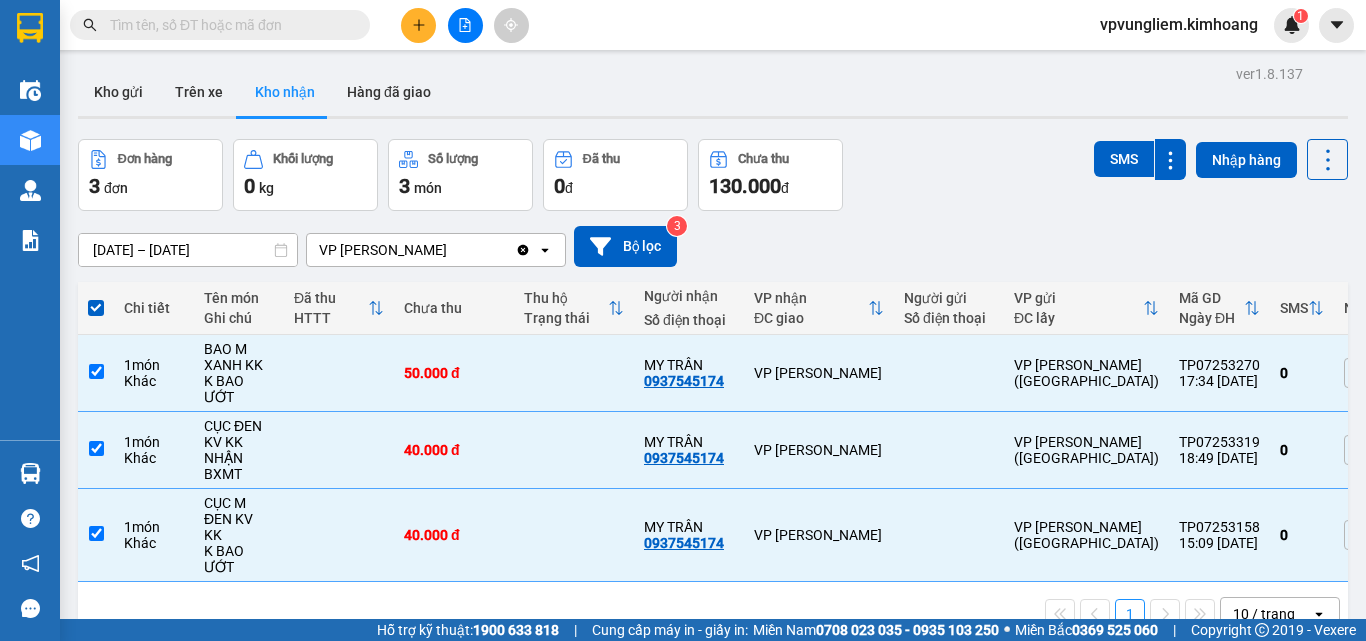 click on "08/07/2025 – 10/07/2025 Press the down arrow key to interact with the calendar and select a date. Press the escape button to close the calendar. Selected date range is from 08/07/2025 to 10/07/2025. VP Vũng Liêm Clear value open Bộ lọc 3" at bounding box center [713, 246] 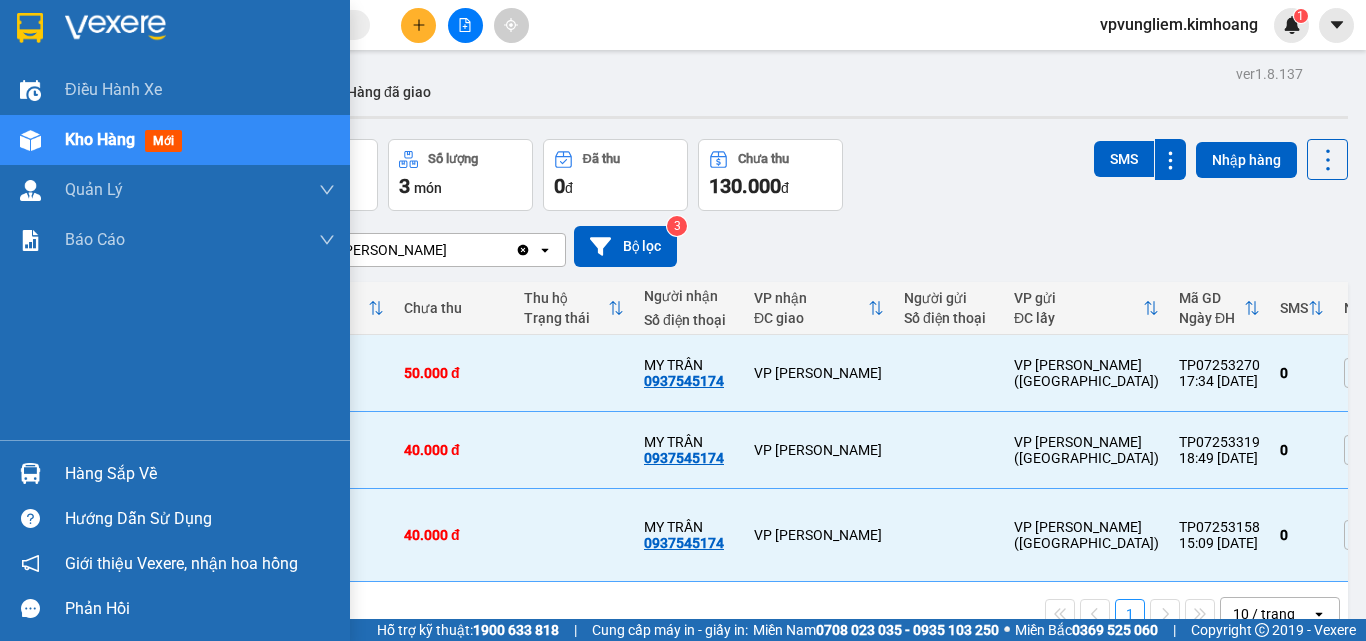 click on "Kho hàng" at bounding box center (100, 139) 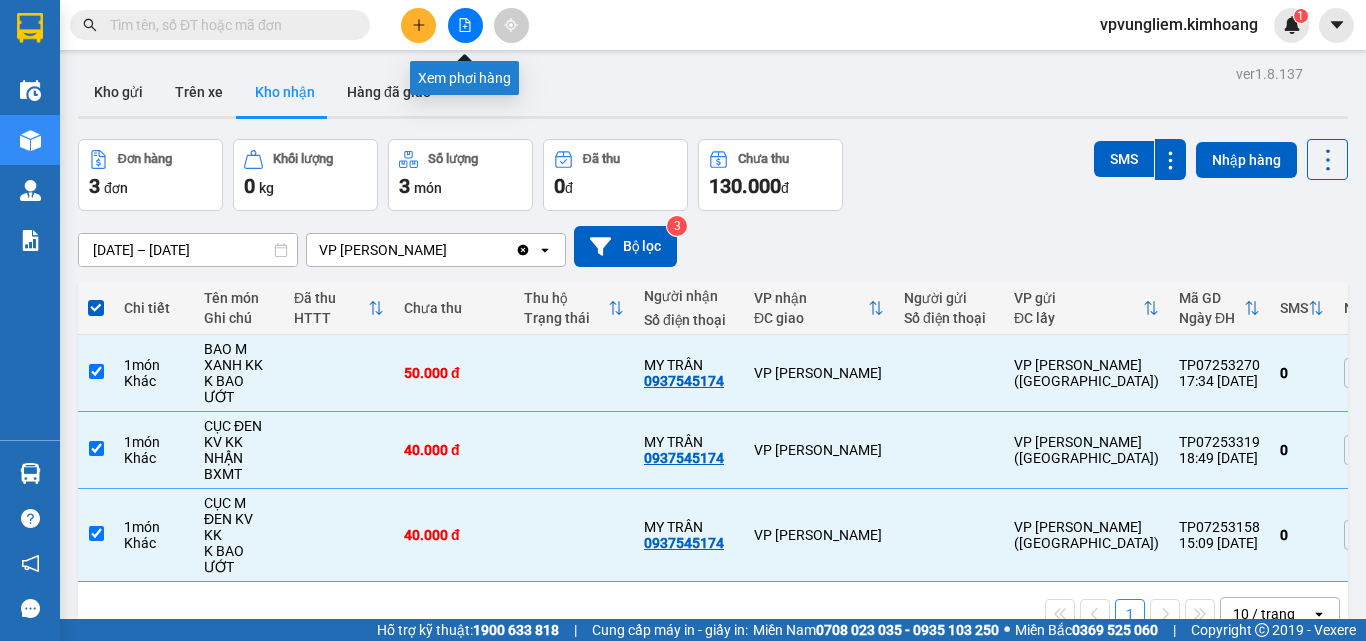 click 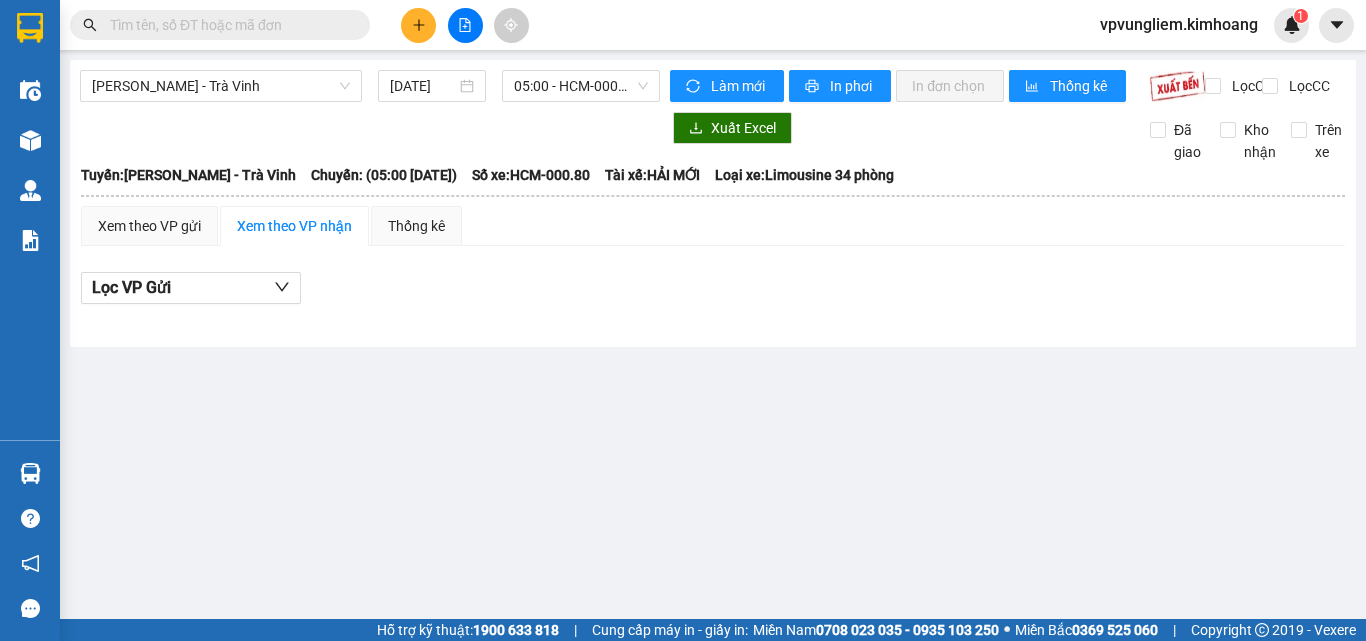 click on "Xem theo VP nhận" at bounding box center (294, 226) 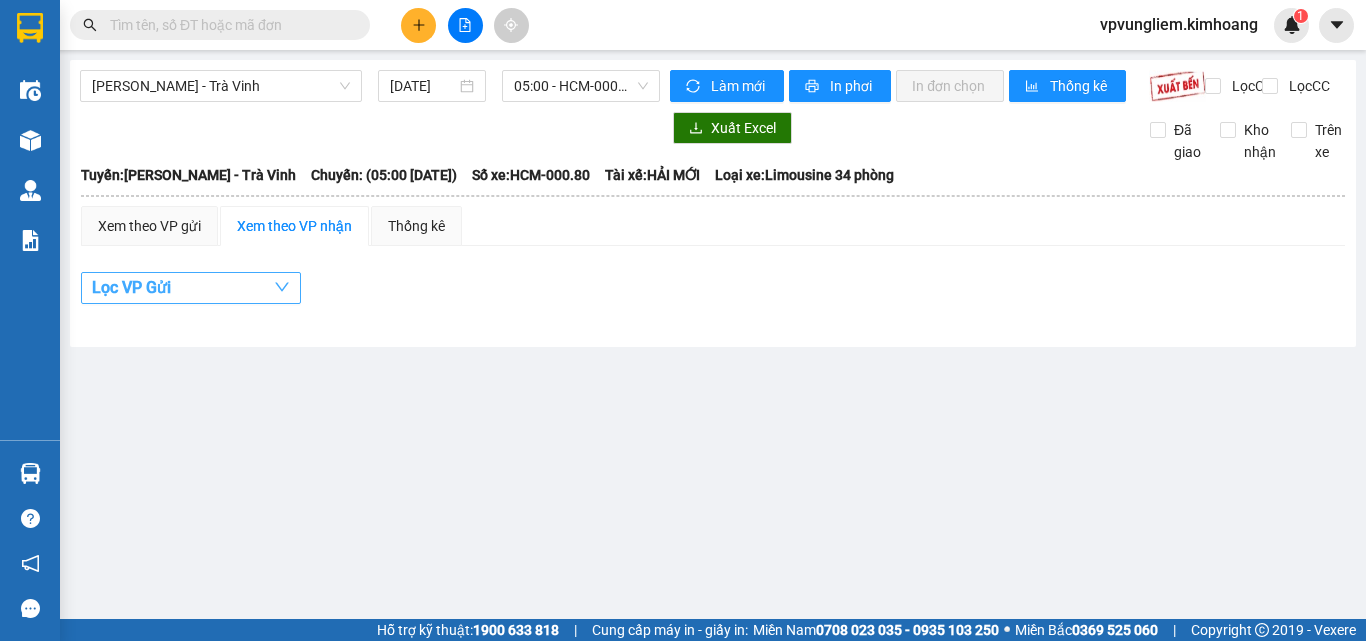 click at bounding box center [282, 287] 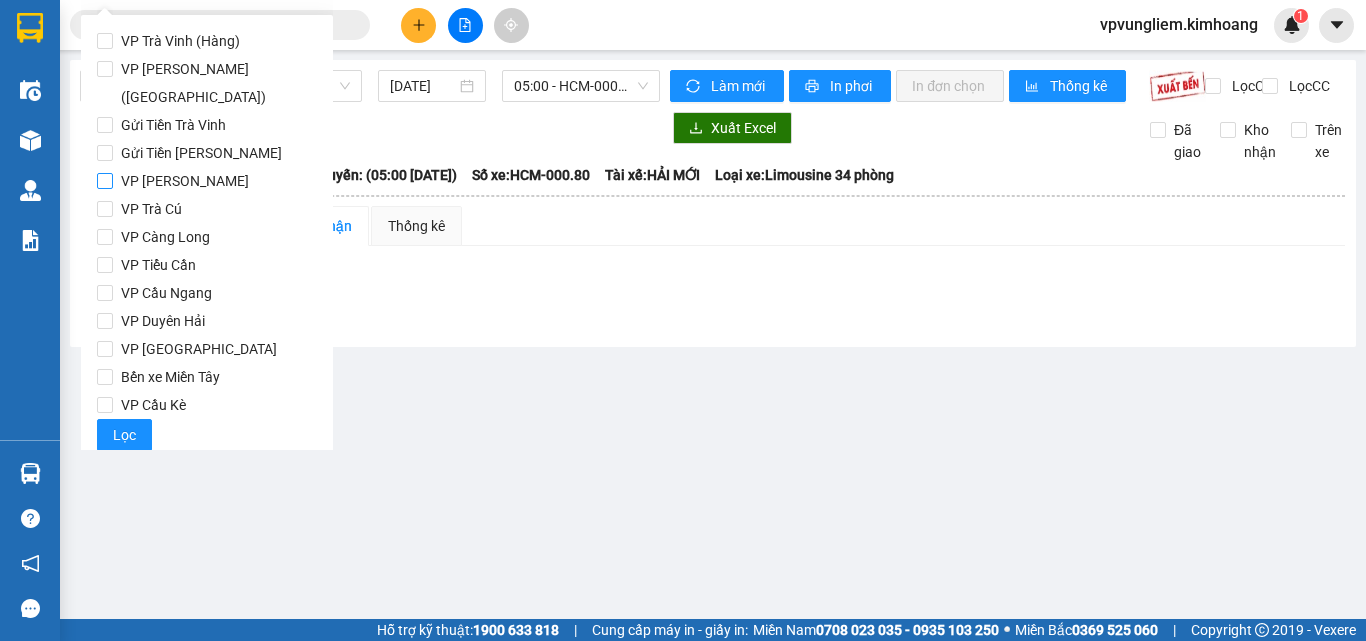 click on "VP Vũng Liêm" at bounding box center [105, 181] 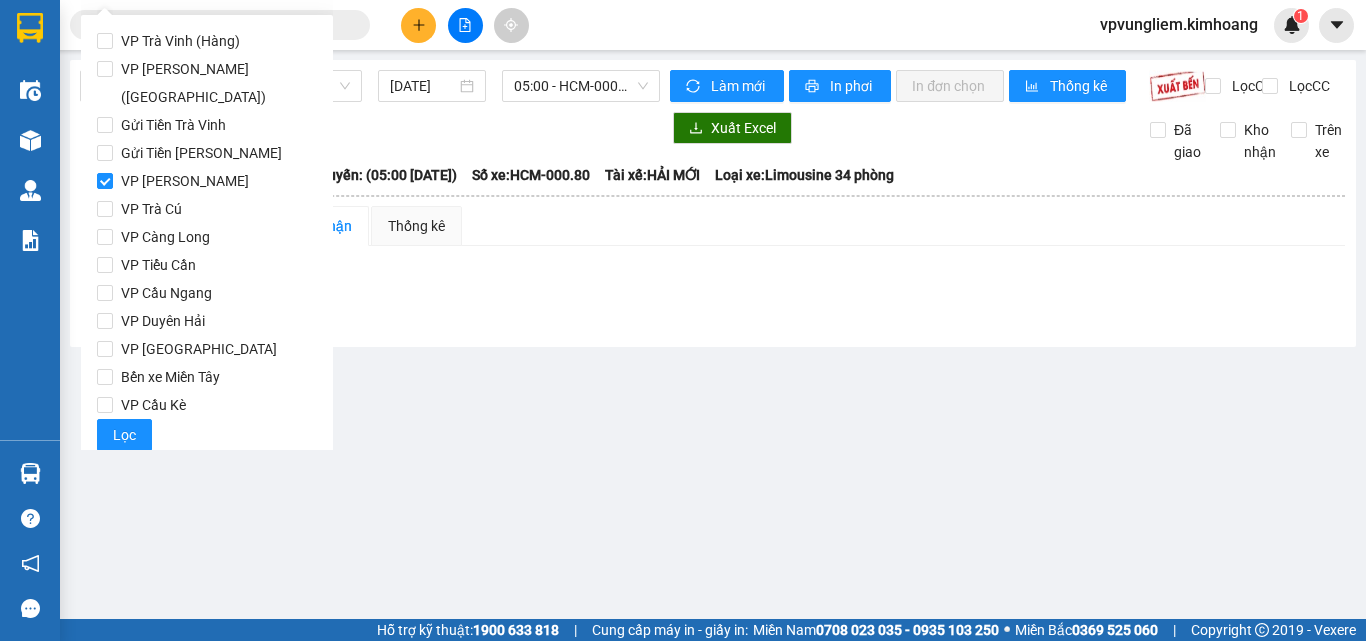 click on "Hồ Chí Minh - Trà Vinh 10/07/2025 05:00     - HCM-000.80  Làm mới In phơi In đơn chọn Thống kê Lọc  CR Lọc  CC Xuất Excel Đã giao Kho nhận Trên xe Kim Hoàng   (08) 36024 295,   273 - 273B Trần Phú PHƠI HÀNG 08:00 - 10/07/2025 Tuyến:  Hồ Chí Minh - Trà Vinh Chuyến:   (05:00 - 10/07/2025) Tài xế:  HẢI MỚI   Số xe:  HCM-000.80 Loại xe:  Limousine 34 phòng Tuyến:  Hồ Chí Minh - Trà Vinh Chuyến:   (05:00 - 10/07/2025) Số xe:  HCM-000.80 Tài xế:  HẢI MỚI Loại xe:  Limousine 34 phòng Xem theo VP gửi Xem theo VP nhận Thống kê Lọc VP Gửi Cước rồi :   0  VNĐ Chưa cước :   0  VNĐ Thu hộ:  0  VNĐ Kim Hoàng   (08) 36024 295,   273 - 273B Trần Phú PHƠI HÀNG VP Vũng Liêm  -  08:00 - 10/07/2025 Tuyến:  Hồ Chí Minh - Trà Vinh Chuyến:   (05:00 - 10/07/2025) Tài xế:  HẢI MỚI   Số xe:  HCM-000.80   Loại xe:  Limousine 34 phòng Mã GD Người gửi Người nhận SL Tên hàng CR CC Thu hộ ĐC Giao :" at bounding box center (683, 309) 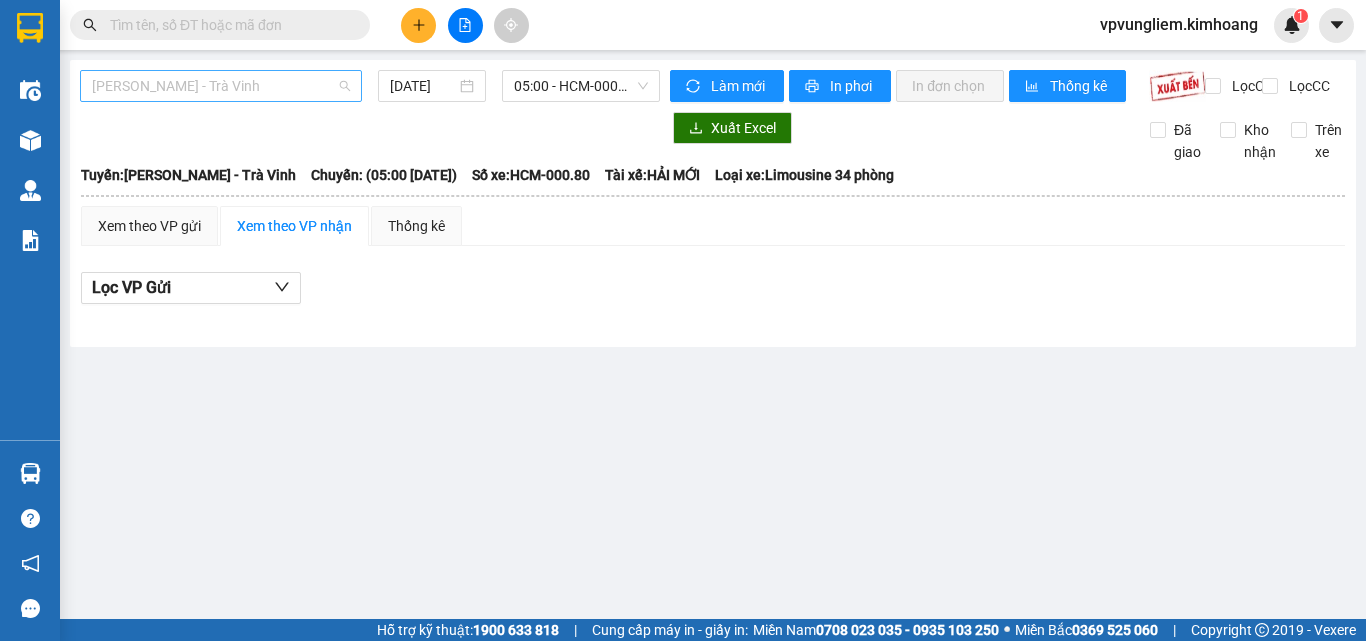 click on "[PERSON_NAME] - Trà Vinh" at bounding box center [221, 86] 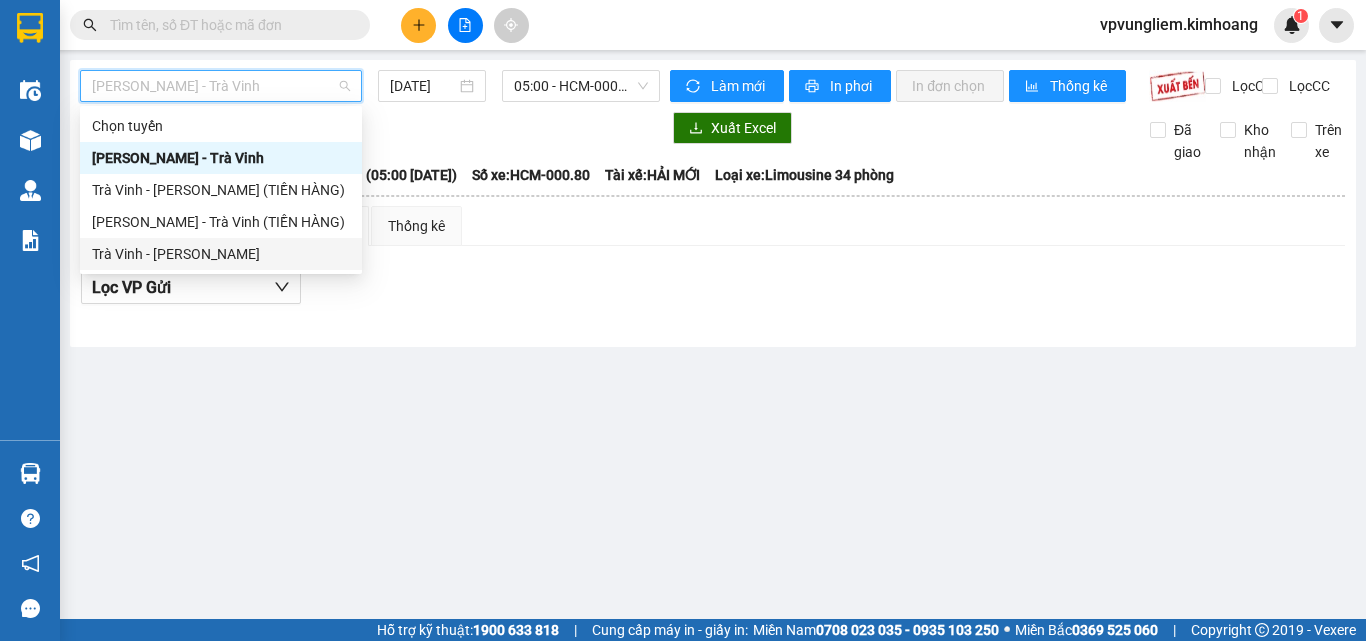 click on "Trà Vinh - Hồ Chí Minh" at bounding box center (221, 254) 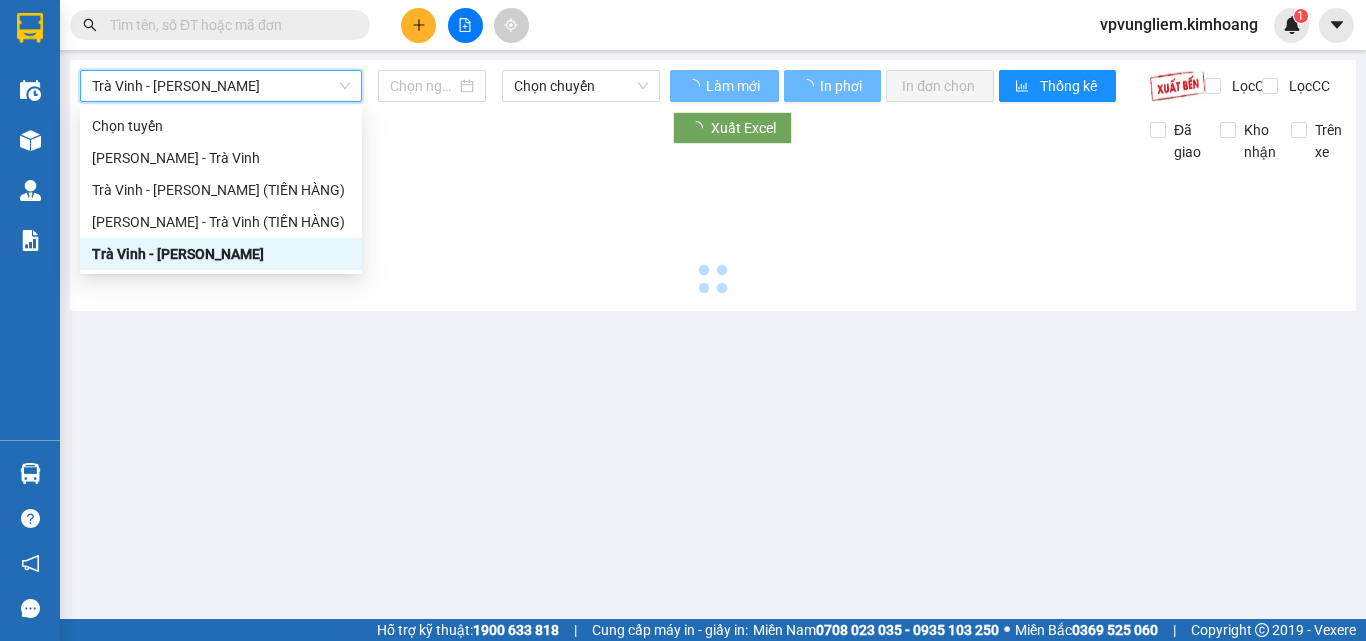 type on "[DATE]" 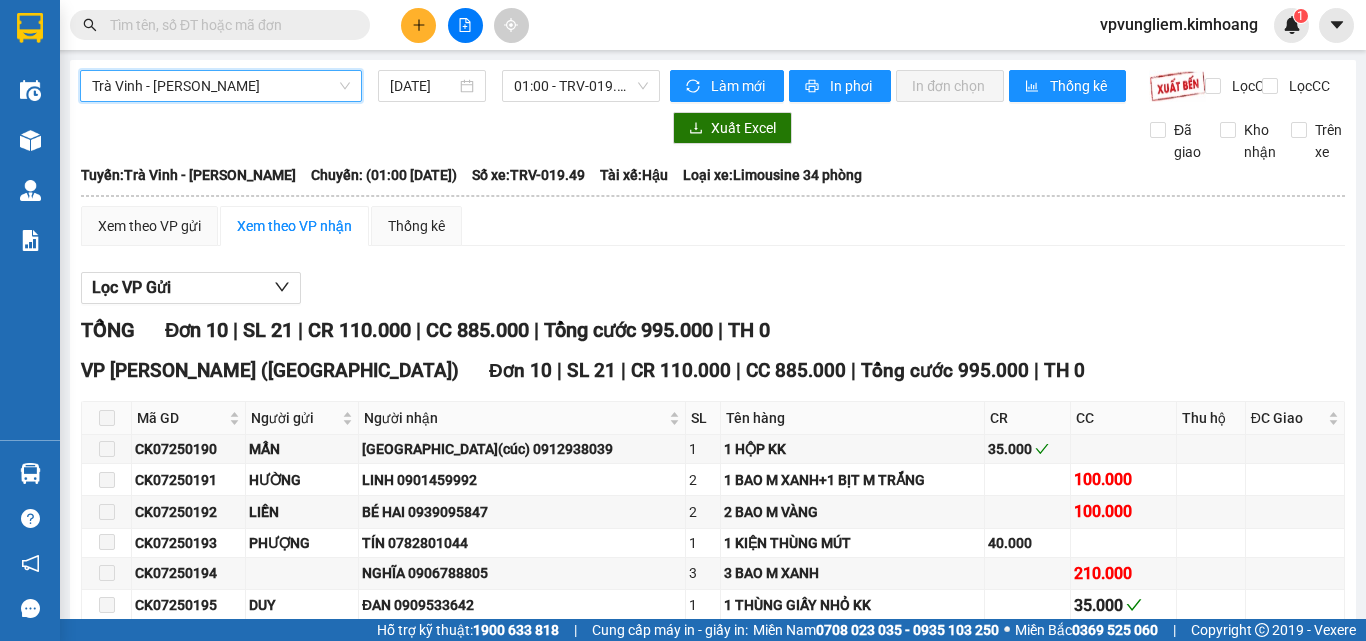 scroll, scrollTop: 200, scrollLeft: 0, axis: vertical 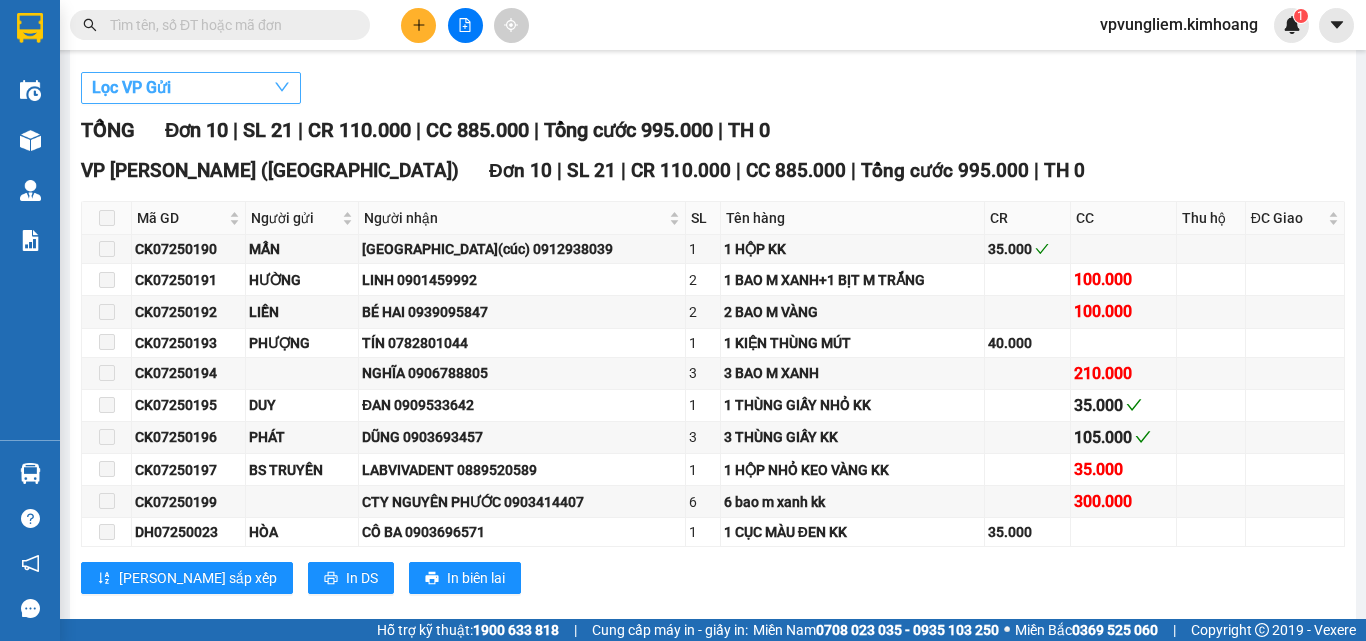click 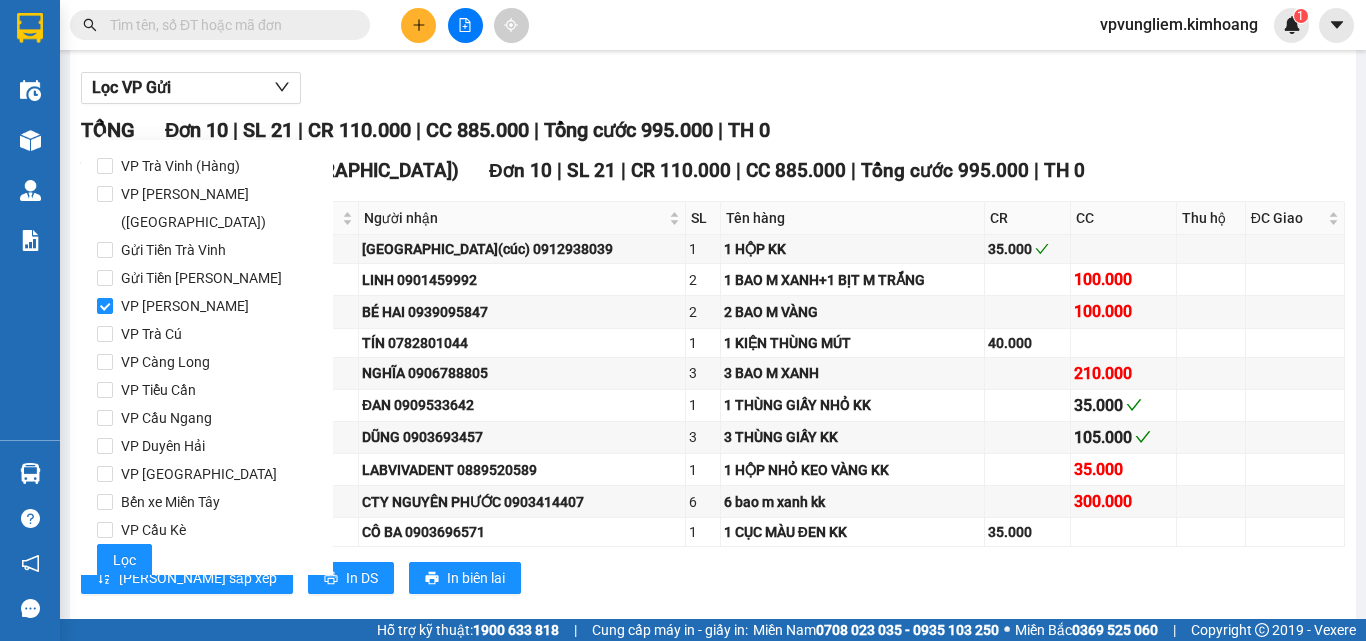 click on "Lọc VP Gửi" at bounding box center [713, 88] 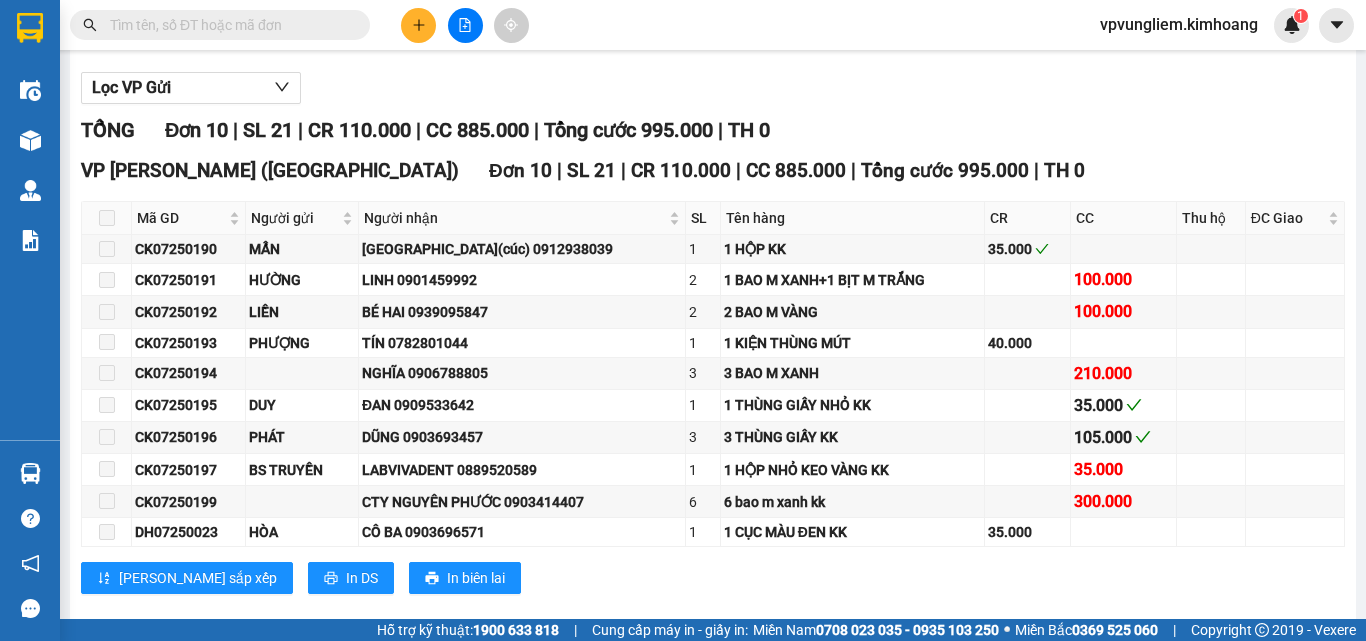 scroll, scrollTop: 0, scrollLeft: 0, axis: both 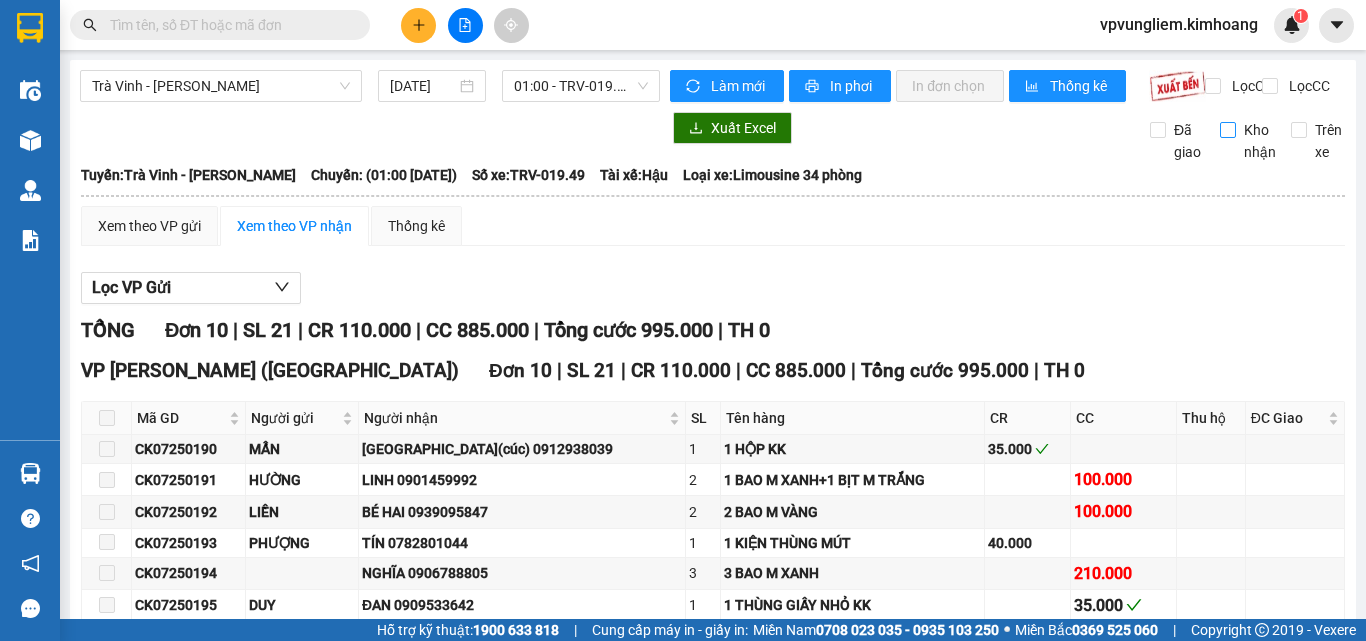click on "Kho nhận" at bounding box center (1228, 130) 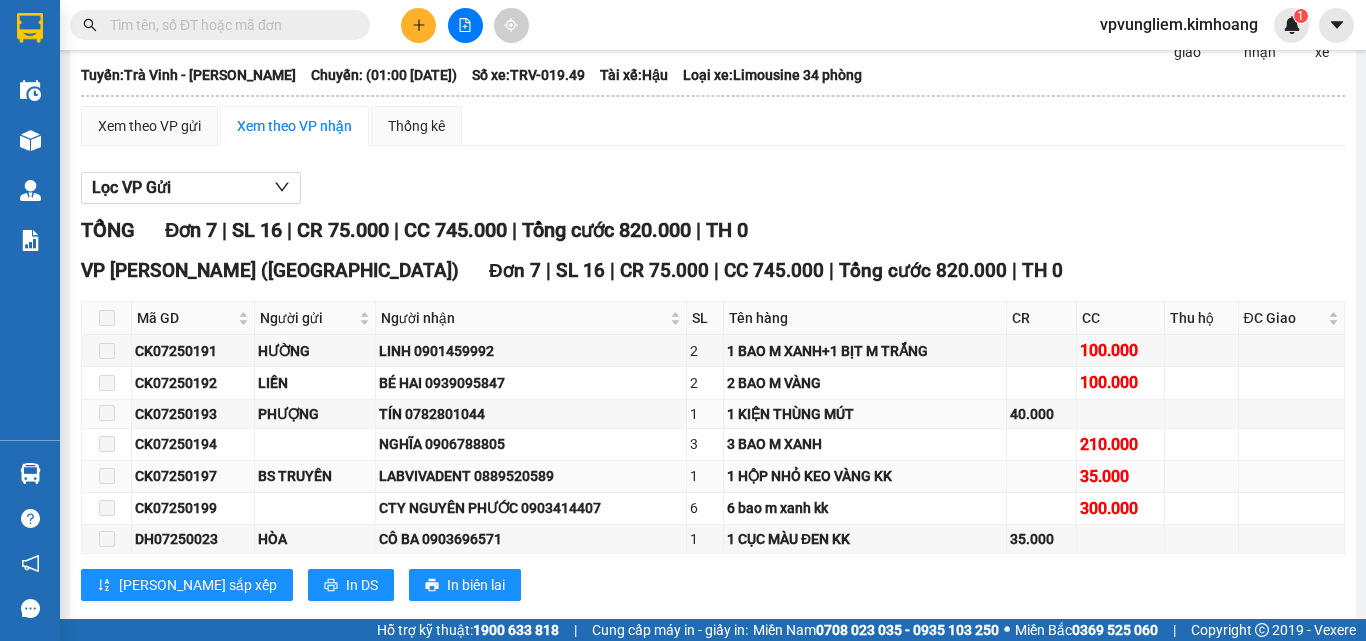 scroll, scrollTop: 155, scrollLeft: 0, axis: vertical 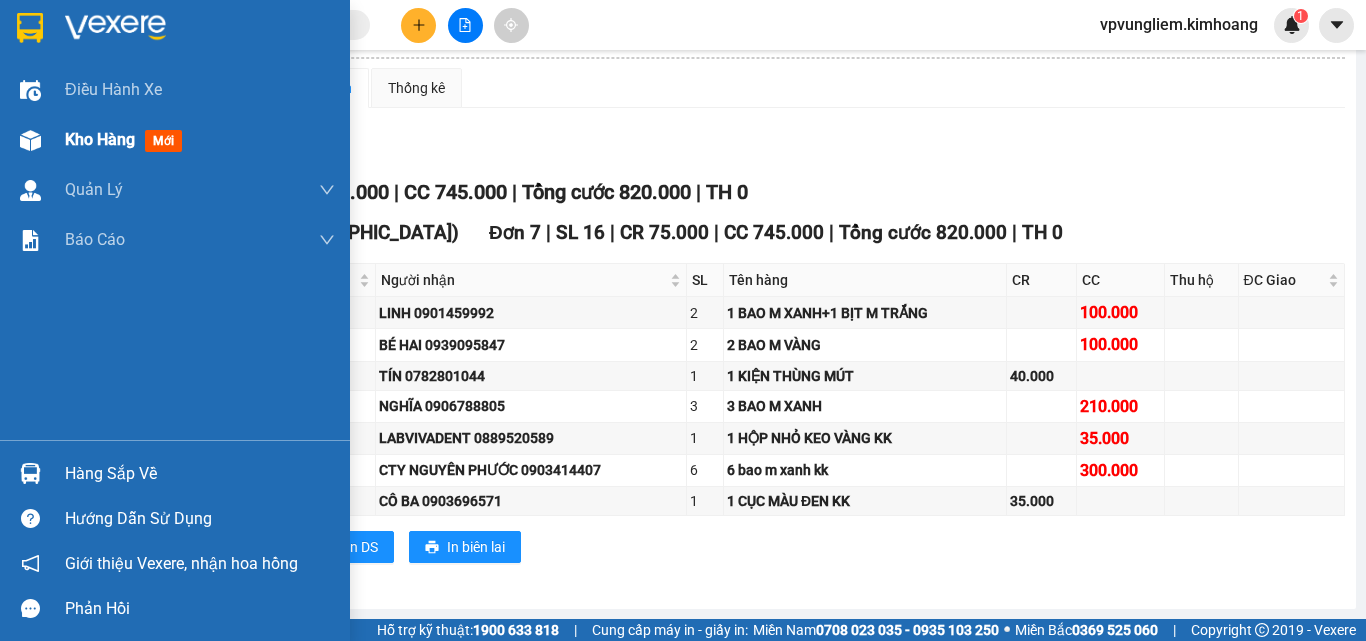 click on "Kho hàng" at bounding box center [100, 139] 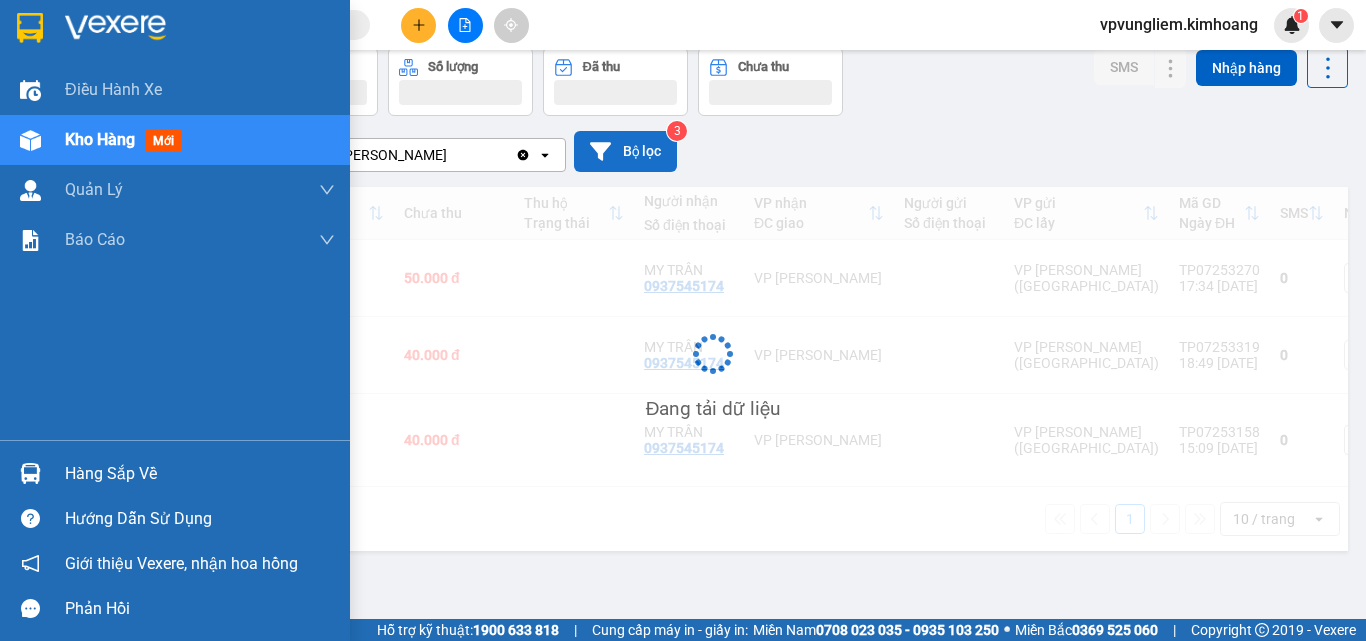 scroll, scrollTop: 92, scrollLeft: 0, axis: vertical 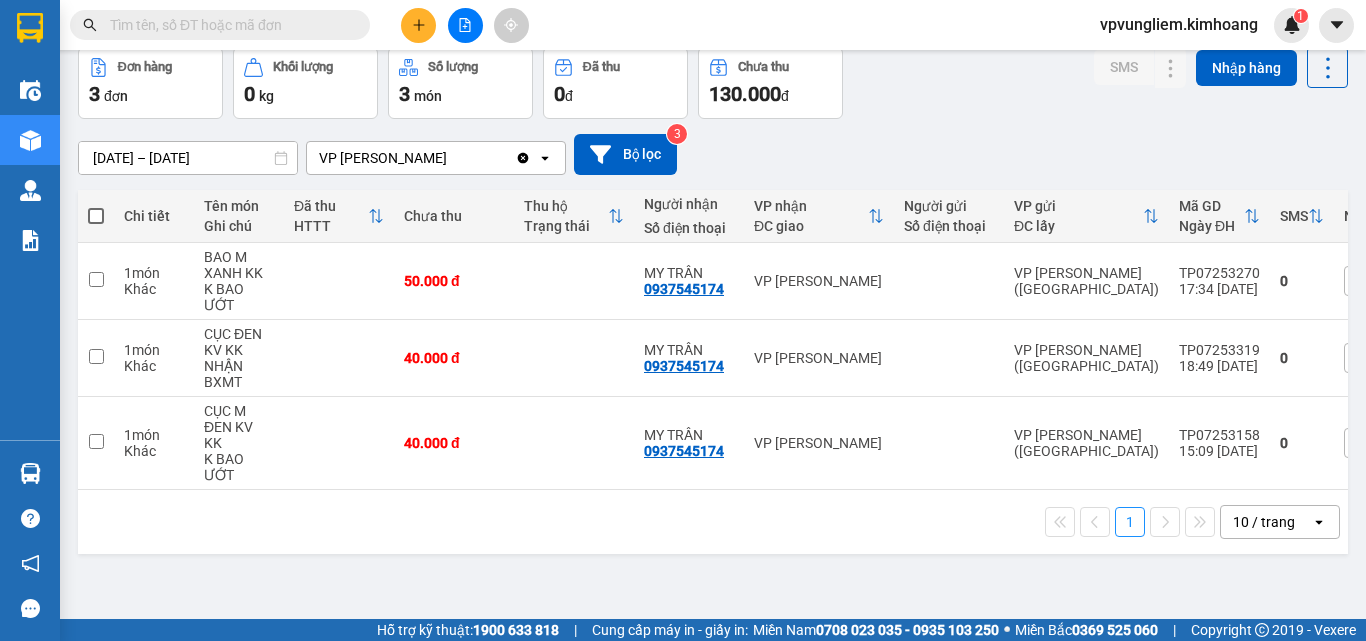 click on "open" 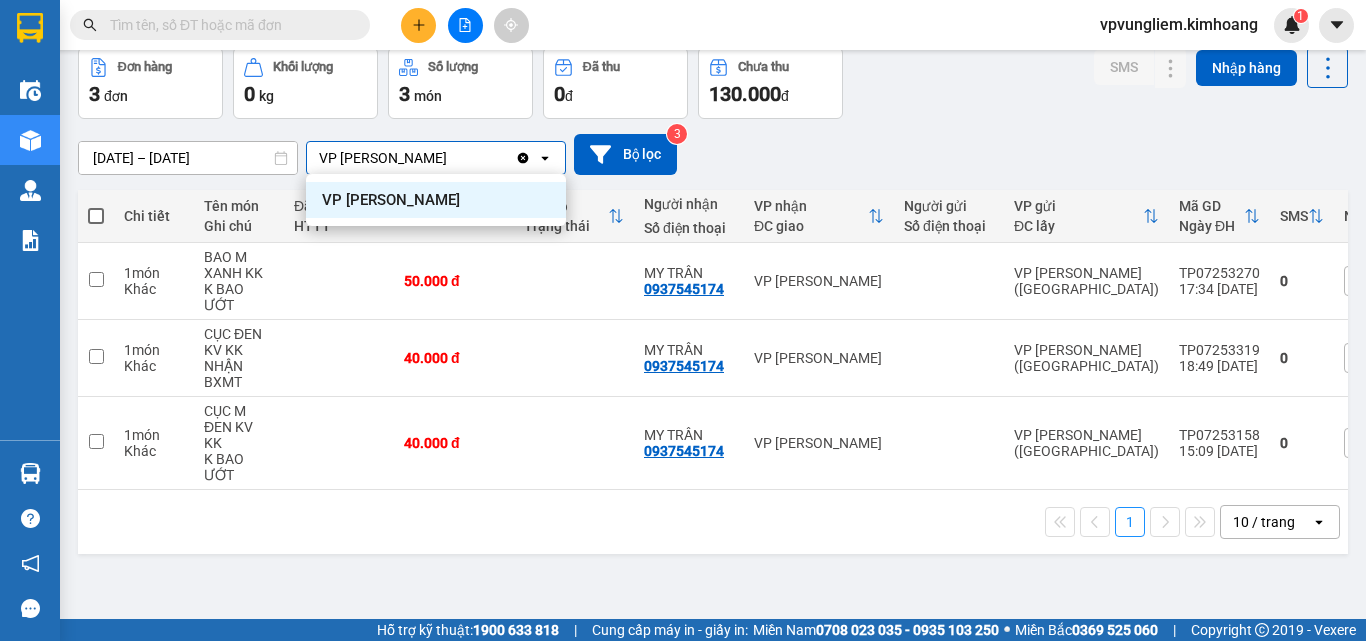 drag, startPoint x: 525, startPoint y: 191, endPoint x: 378, endPoint y: 305, distance: 186.02419 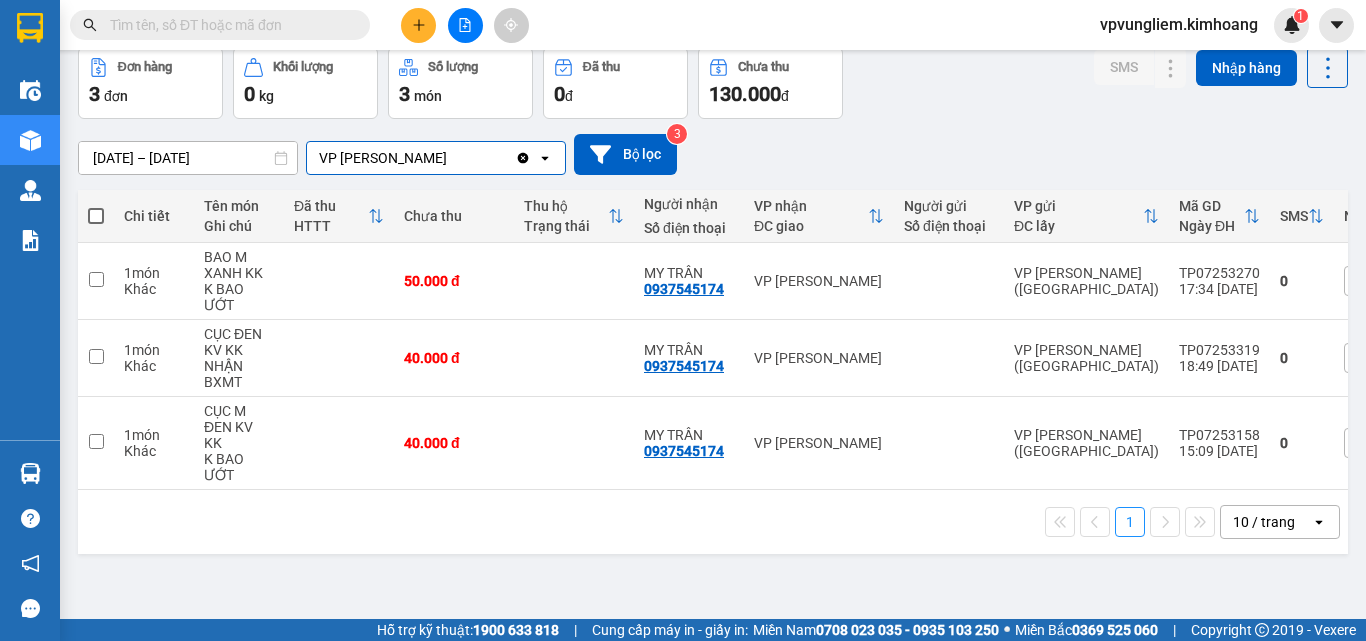 drag, startPoint x: 98, startPoint y: 225, endPoint x: 76, endPoint y: 225, distance: 22 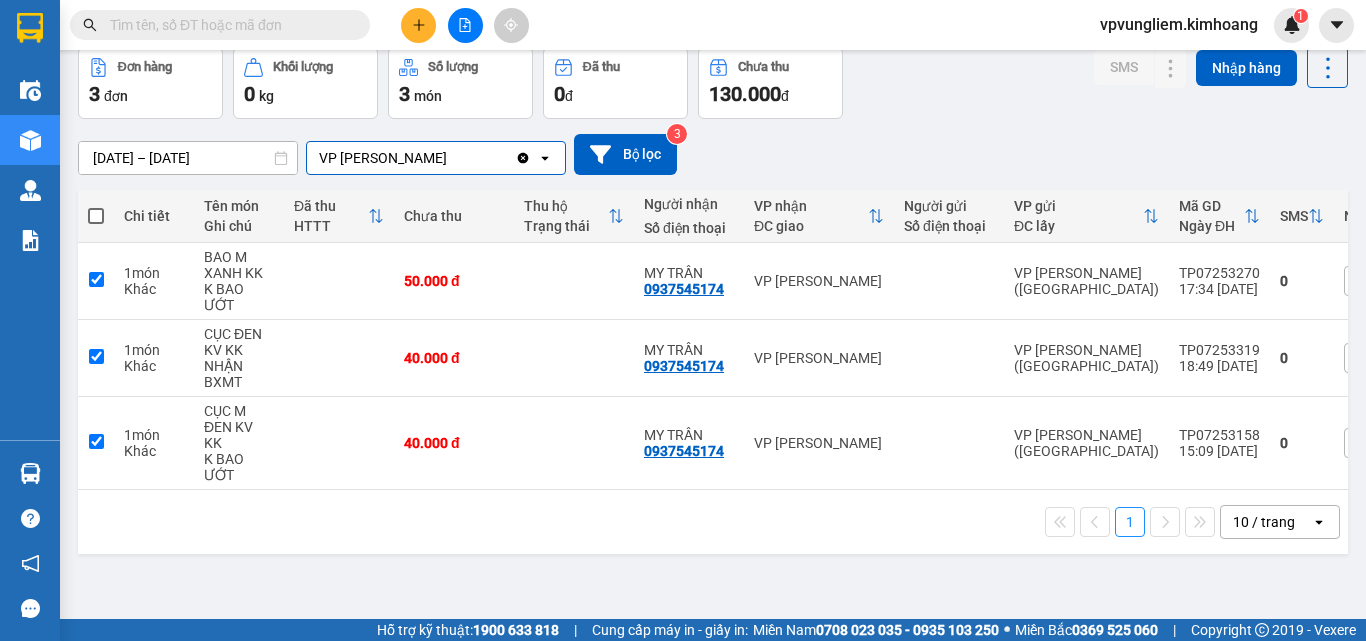 checkbox on "true" 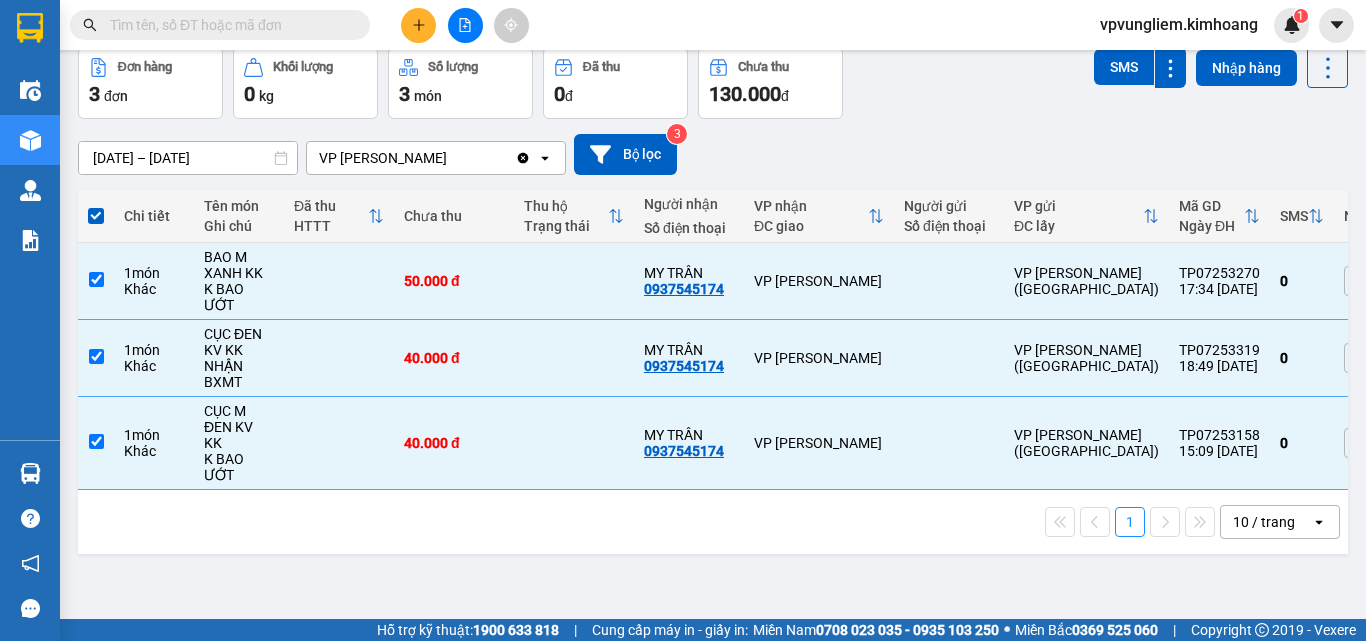 scroll, scrollTop: 0, scrollLeft: 0, axis: both 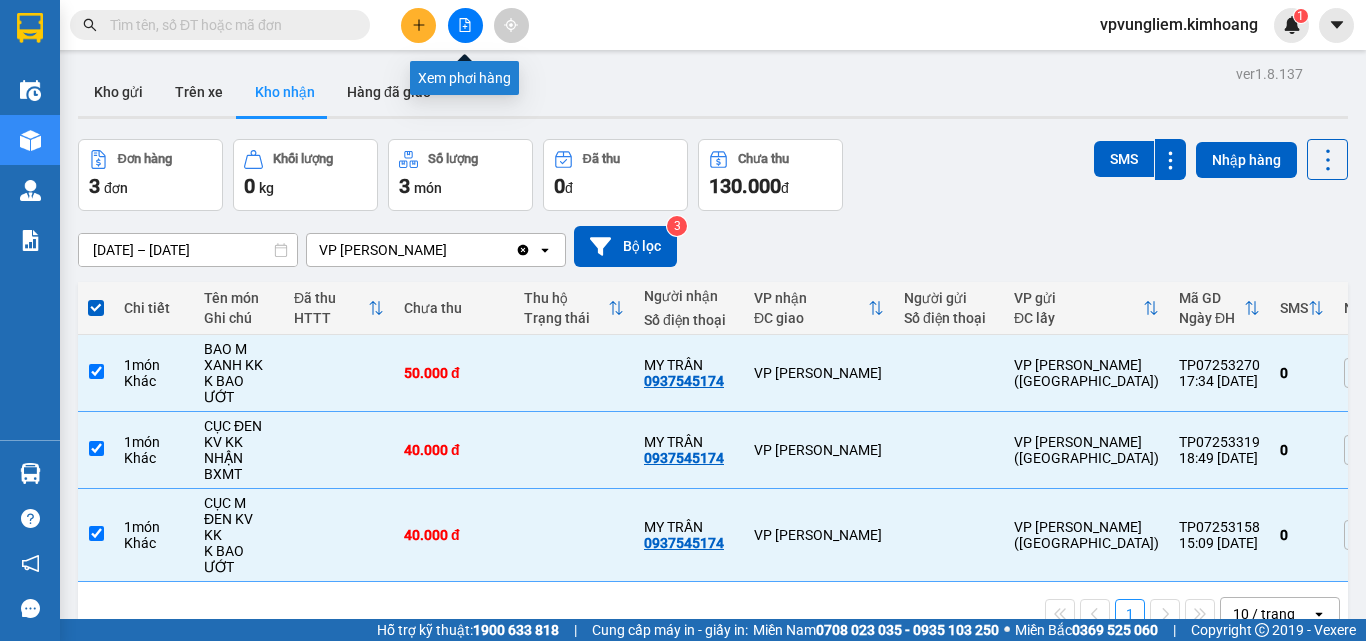 click at bounding box center (465, 25) 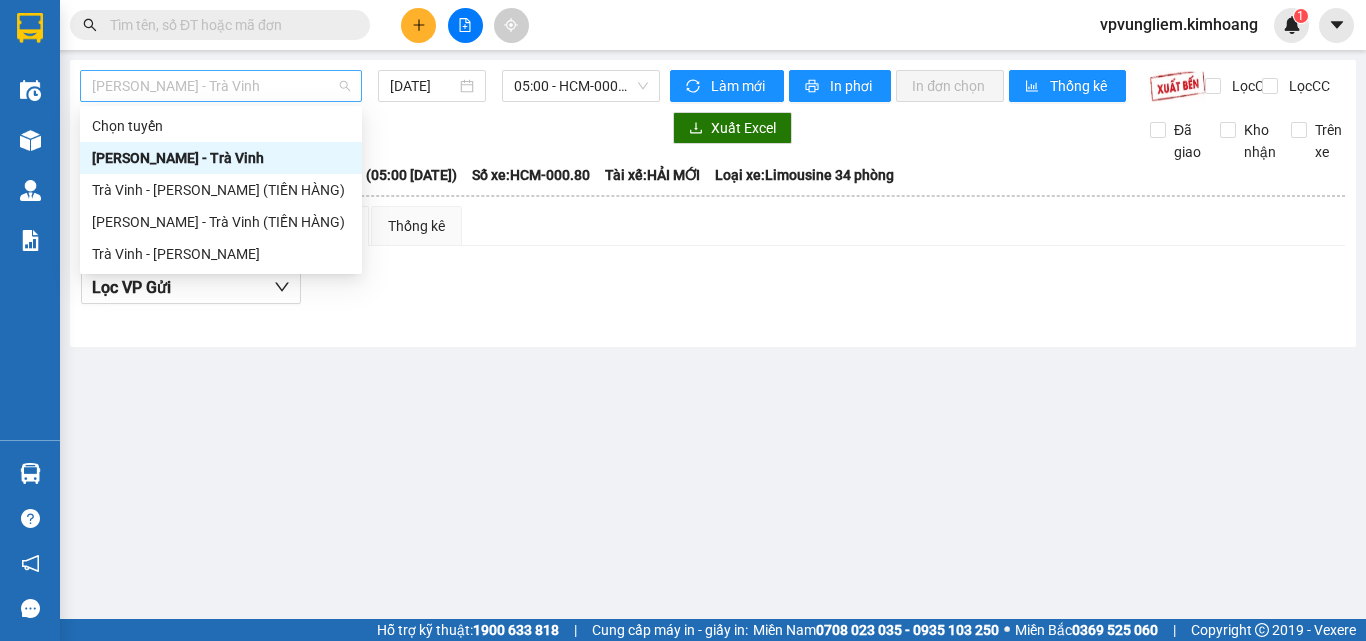 click on "[PERSON_NAME] - Trà Vinh" at bounding box center (221, 86) 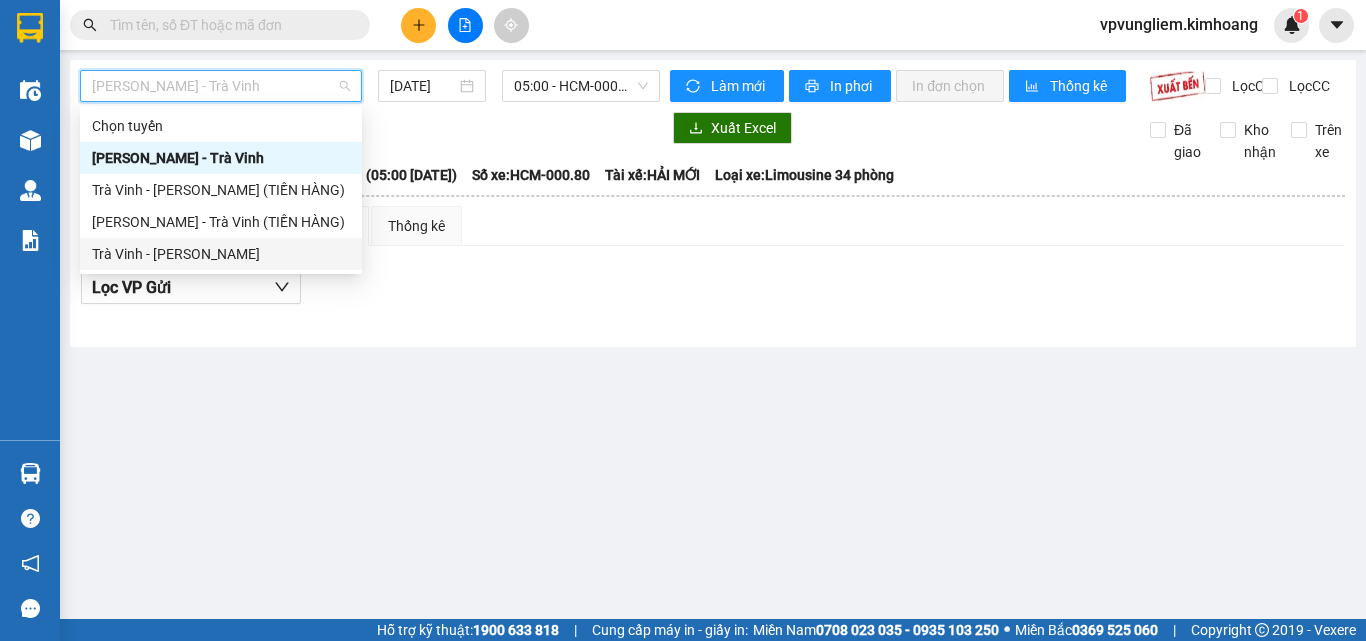 click on "Trà Vinh - Hồ Chí Minh" at bounding box center [221, 254] 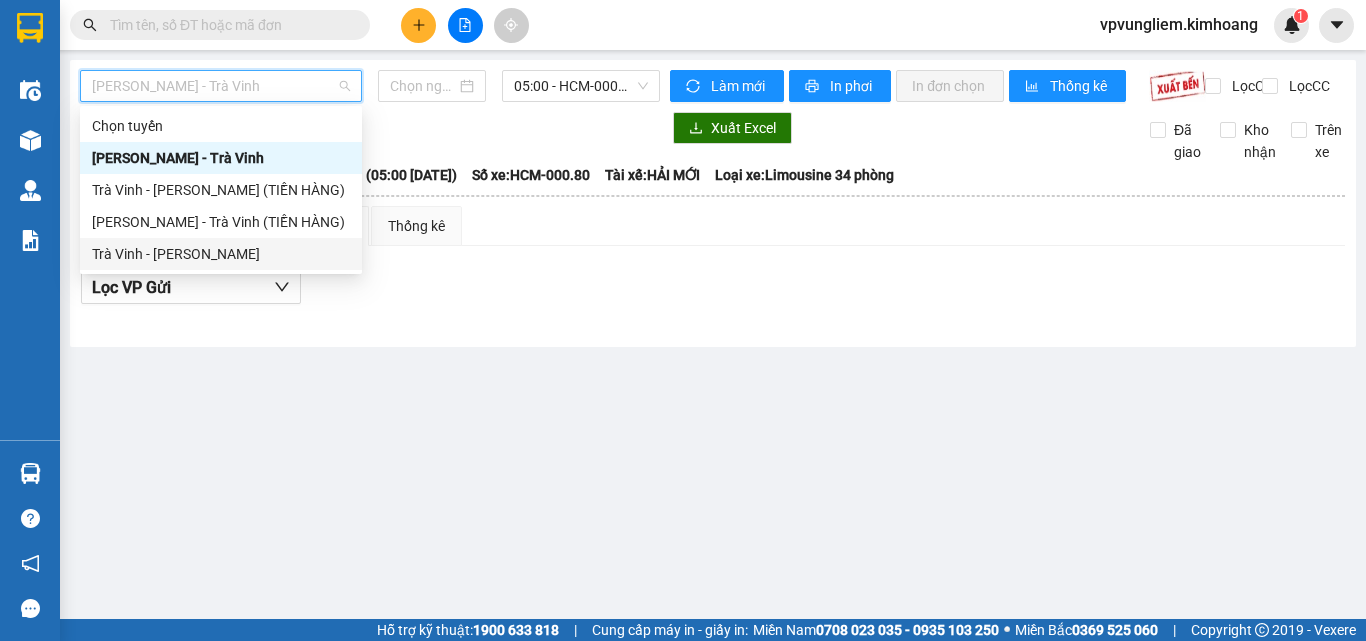 type on "[DATE]" 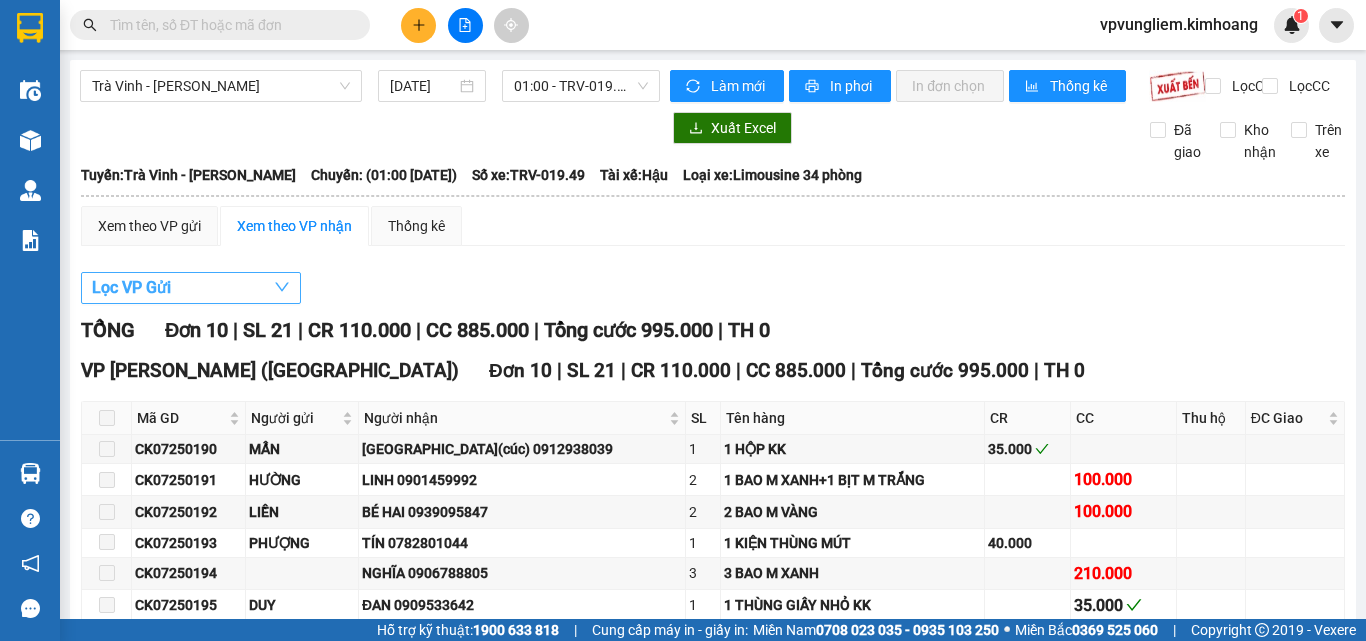 click 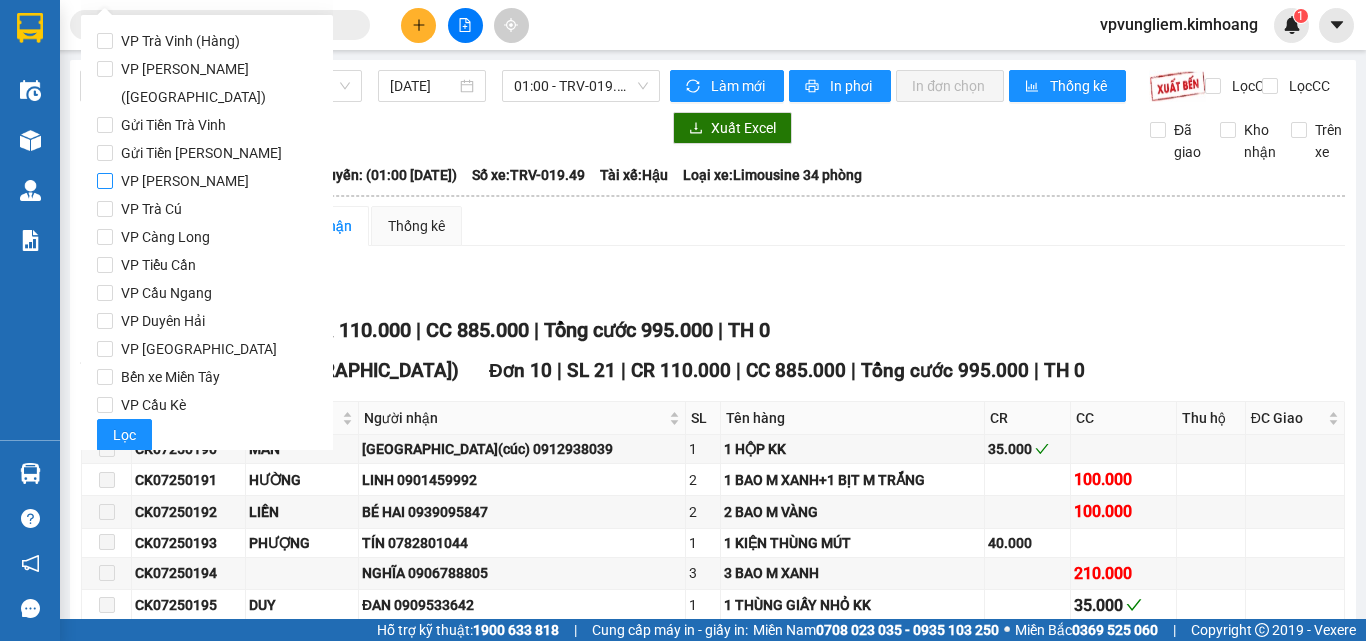 click on "VP Vũng Liêm" at bounding box center (185, 181) 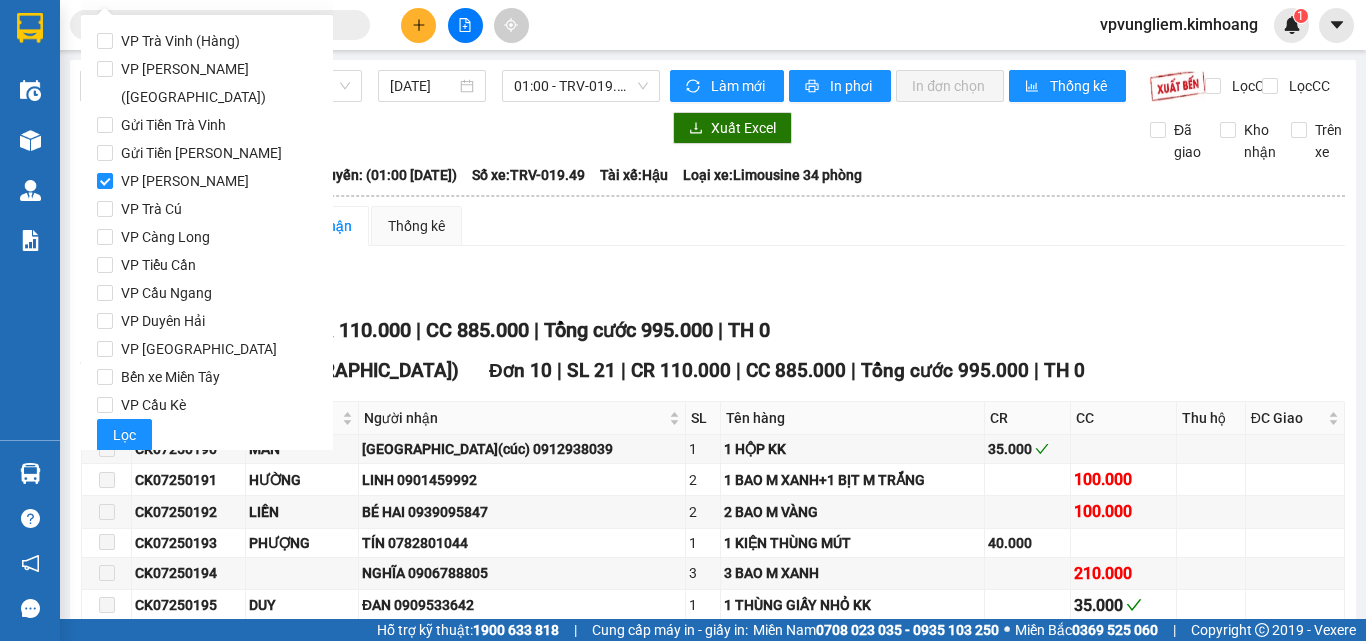 click on "Lọc VP Gửi" at bounding box center (713, 288) 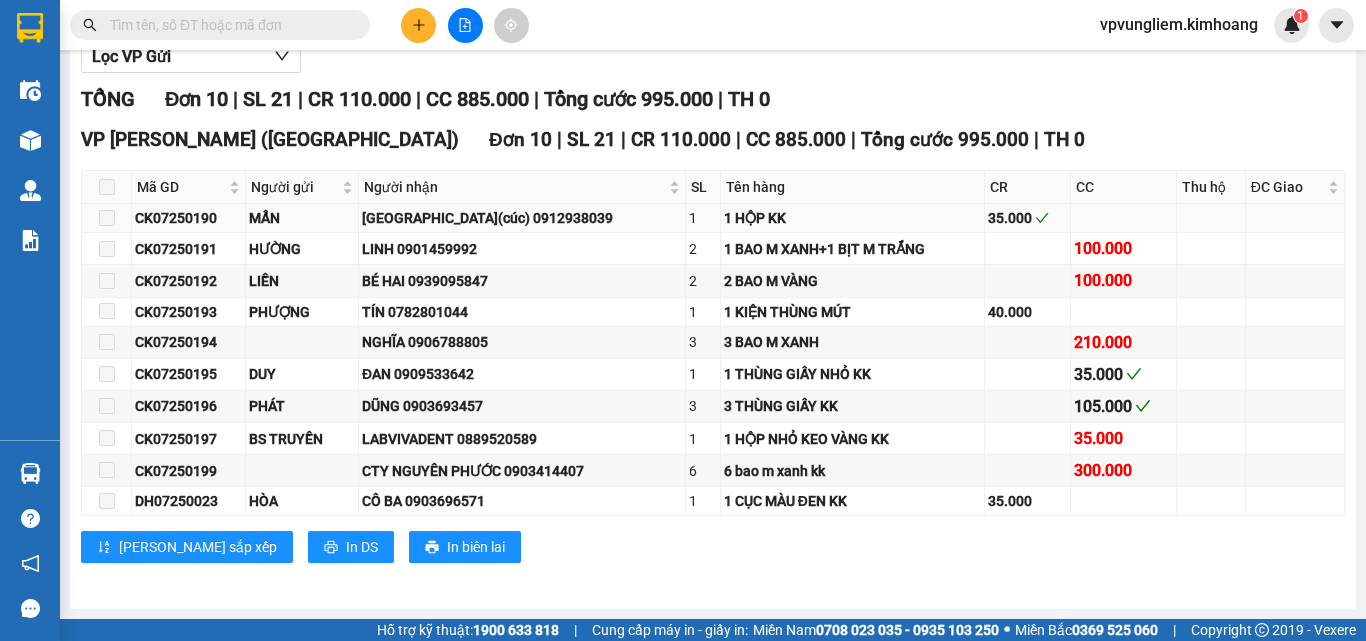 scroll, scrollTop: 0, scrollLeft: 0, axis: both 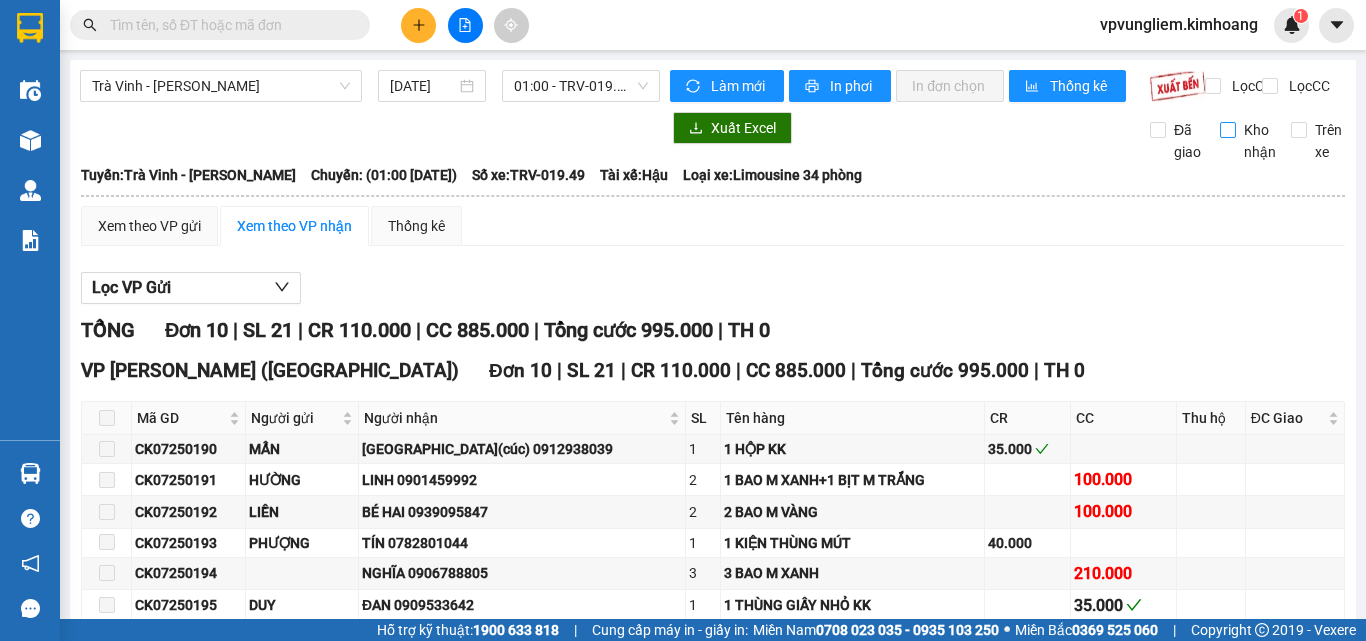 click on "Kho nhận" at bounding box center [1228, 130] 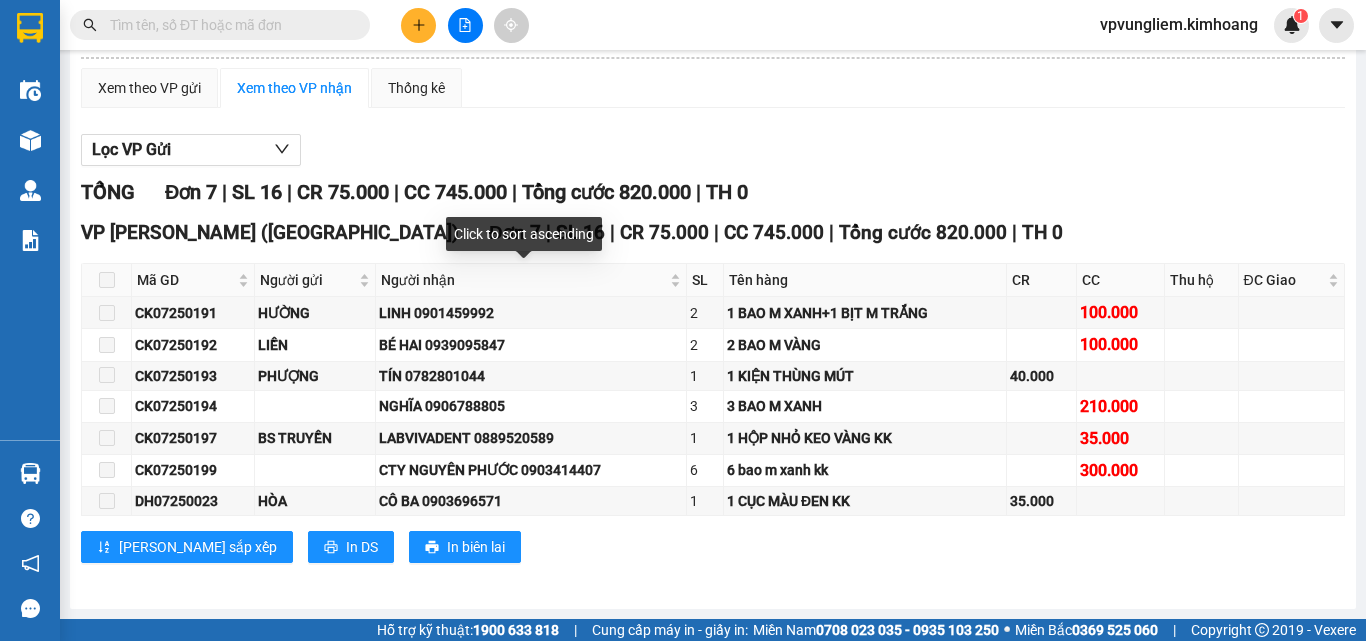 scroll, scrollTop: 0, scrollLeft: 0, axis: both 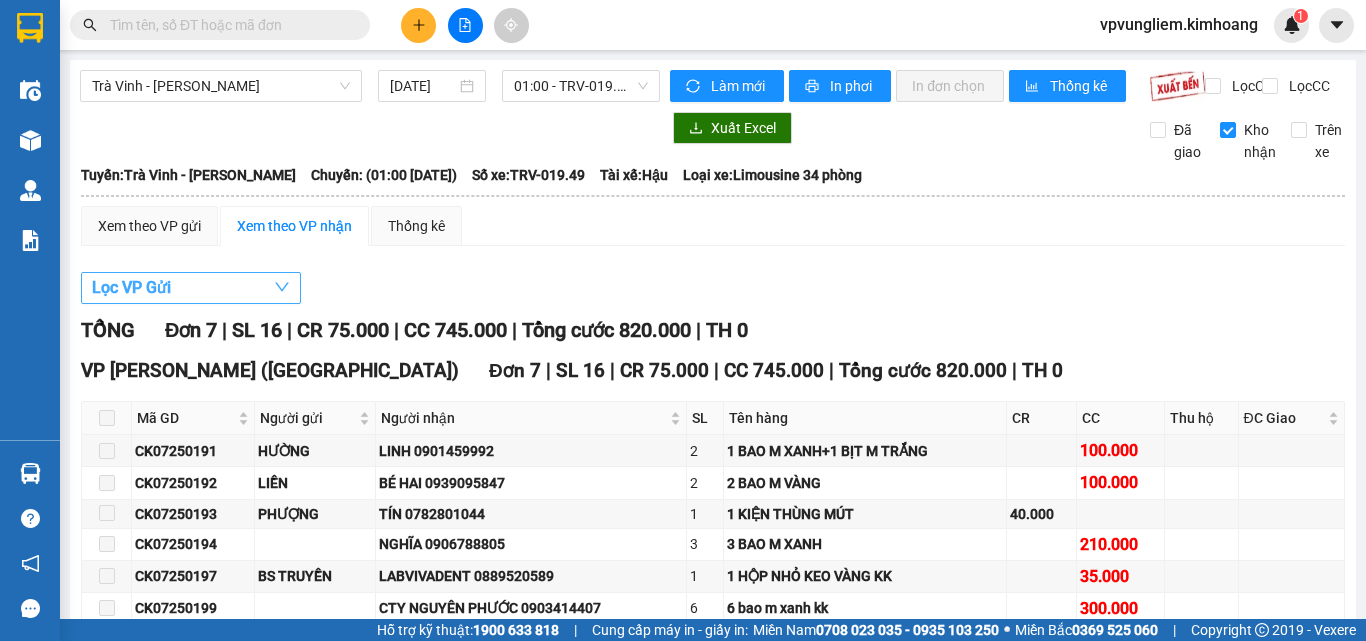 click on "Lọc VP Gửi" at bounding box center [191, 288] 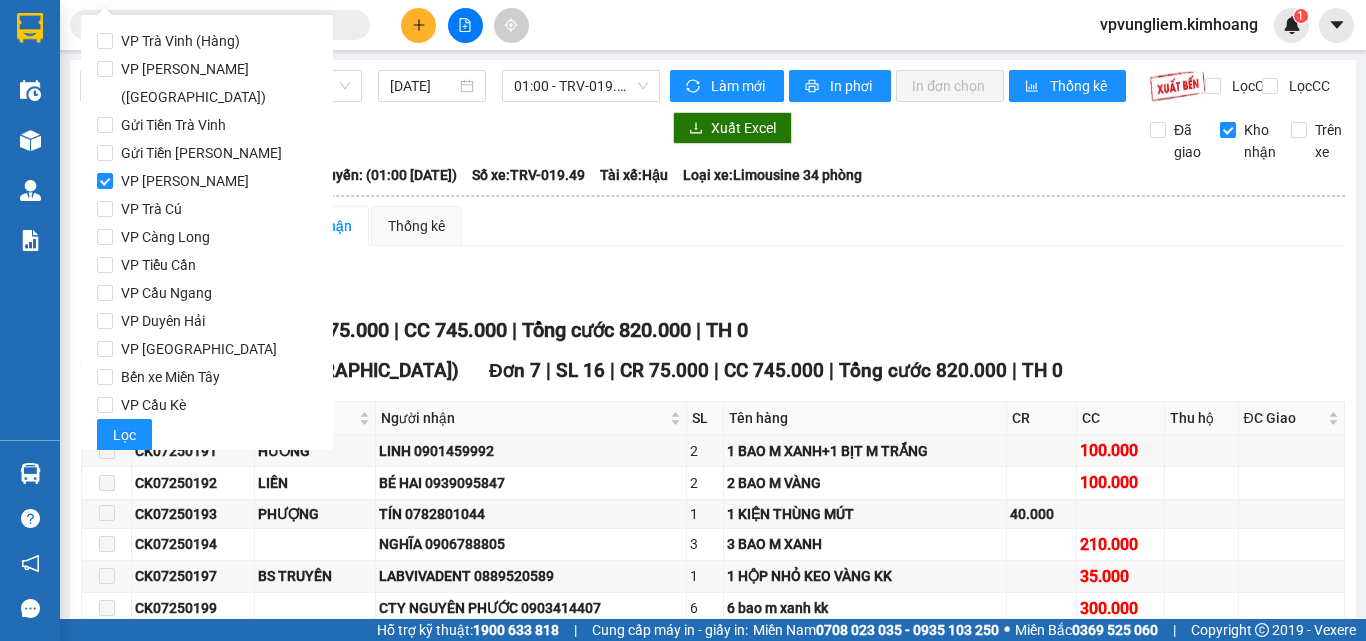 drag, startPoint x: 449, startPoint y: 327, endPoint x: 438, endPoint y: 326, distance: 11.045361 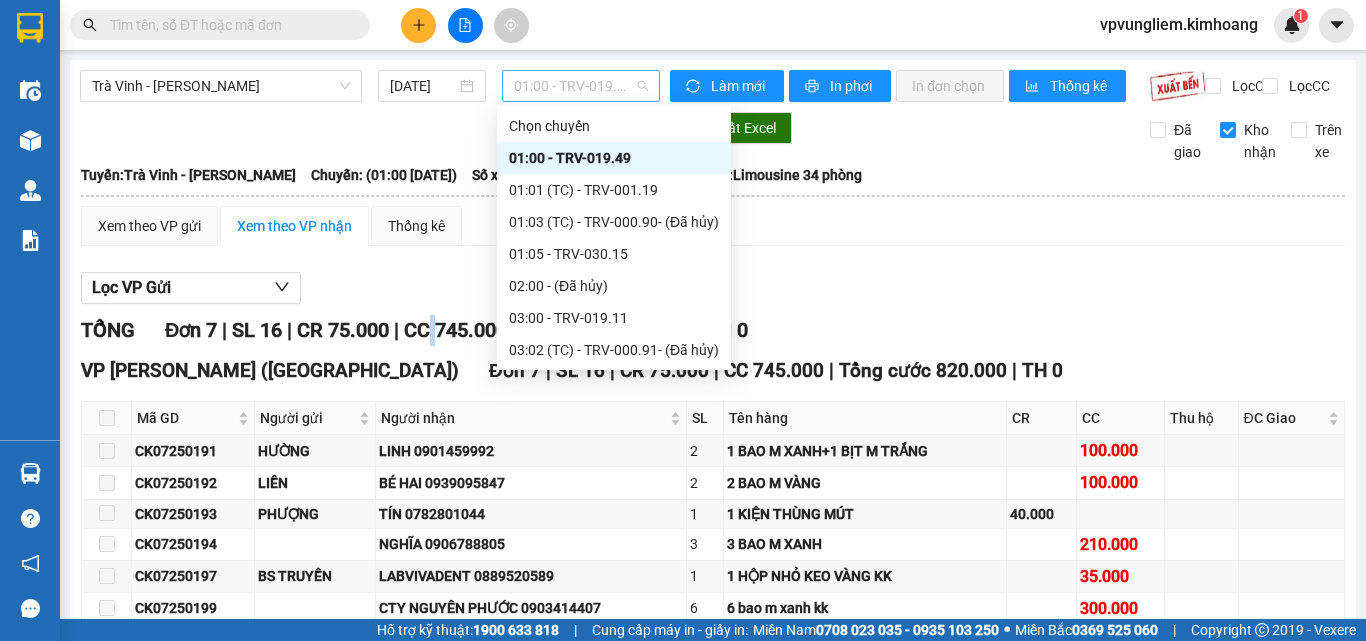 click on "01:00     - TRV-019.49" at bounding box center (581, 86) 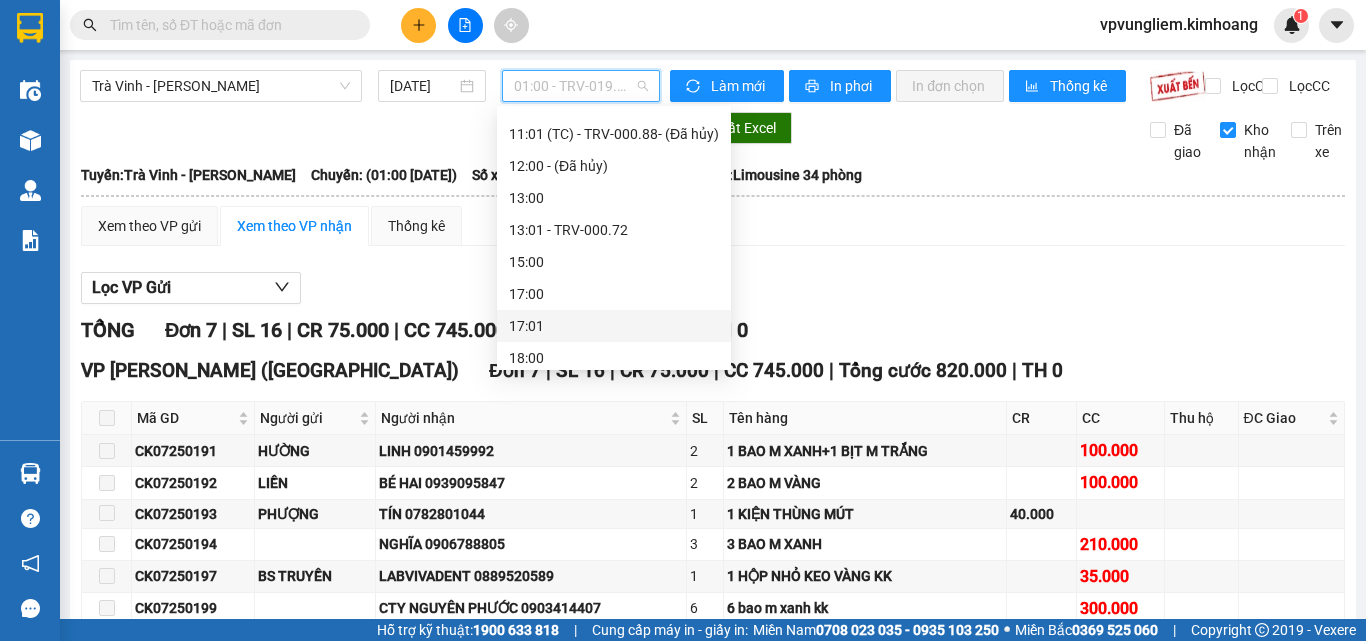 scroll, scrollTop: 608, scrollLeft: 0, axis: vertical 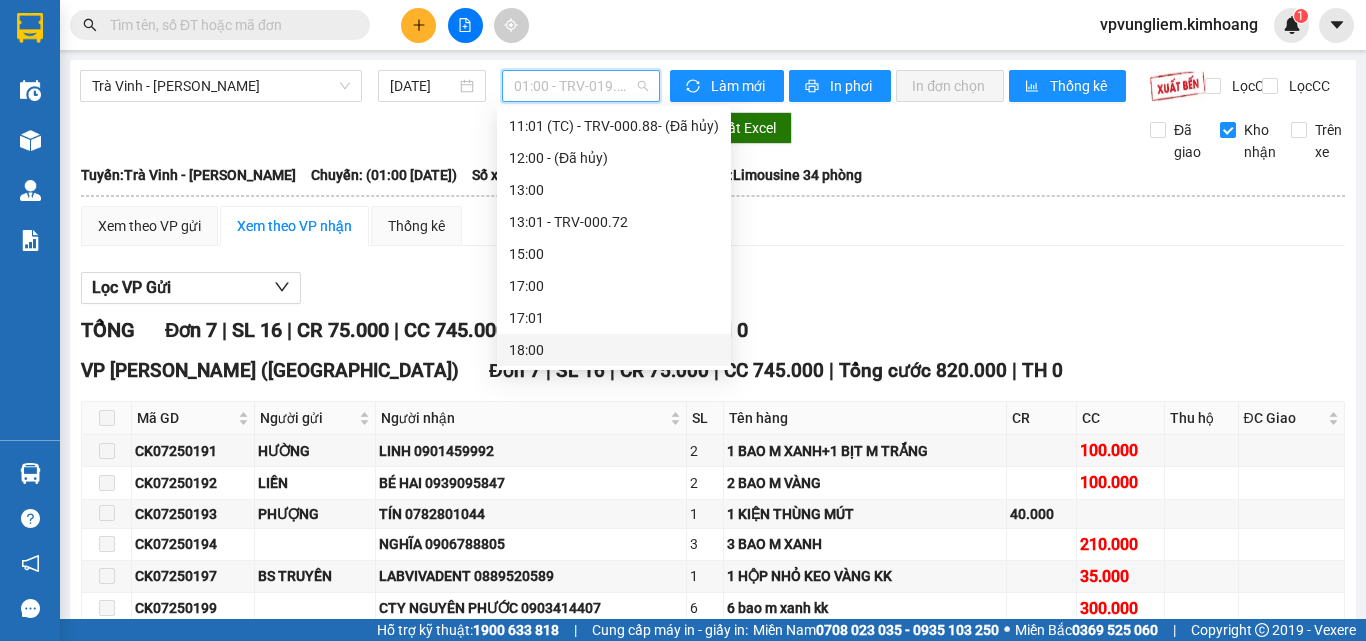 drag, startPoint x: 1013, startPoint y: 320, endPoint x: 993, endPoint y: 310, distance: 22.36068 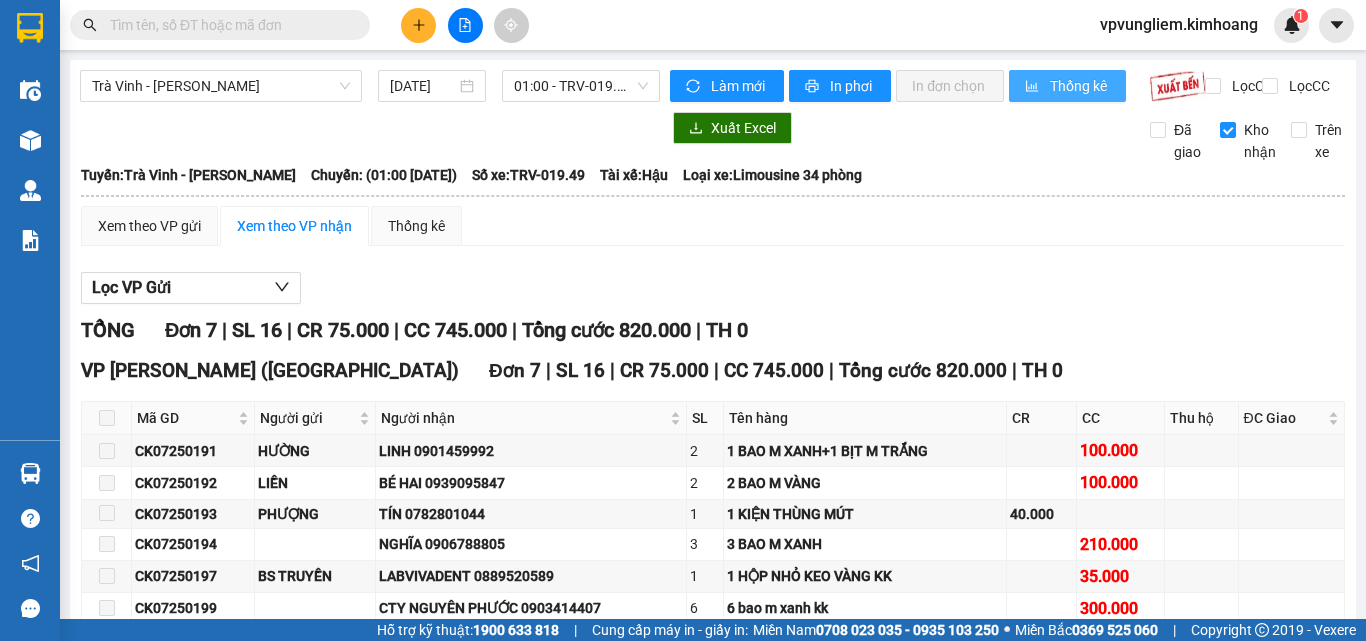 click on "Thống kê" at bounding box center (1080, 86) 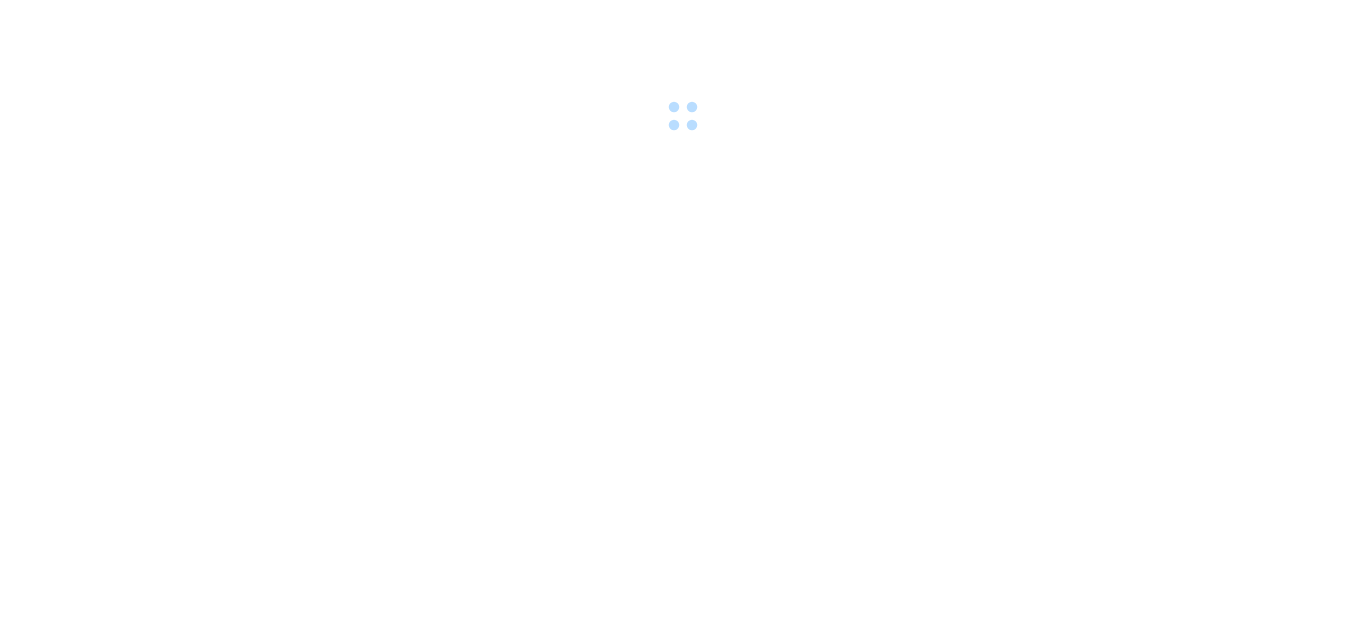 scroll, scrollTop: 0, scrollLeft: 0, axis: both 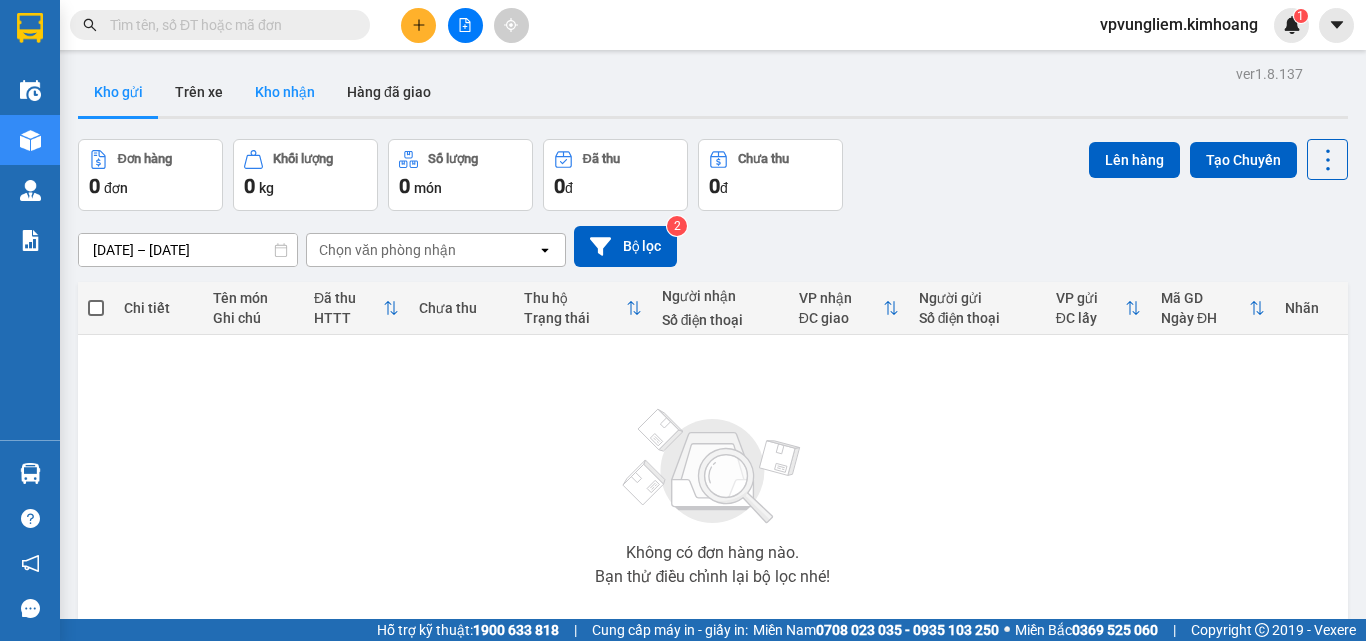 click on "Kho nhận" at bounding box center [285, 92] 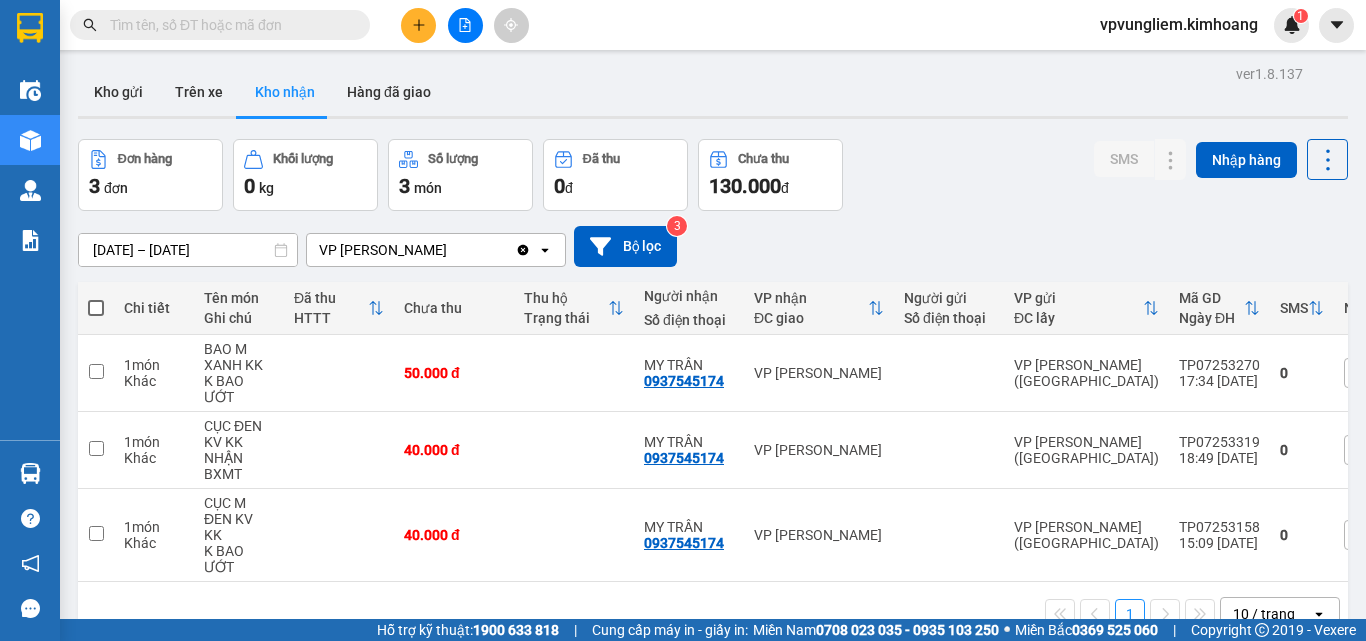 click on "Clear value open" at bounding box center (540, 250) 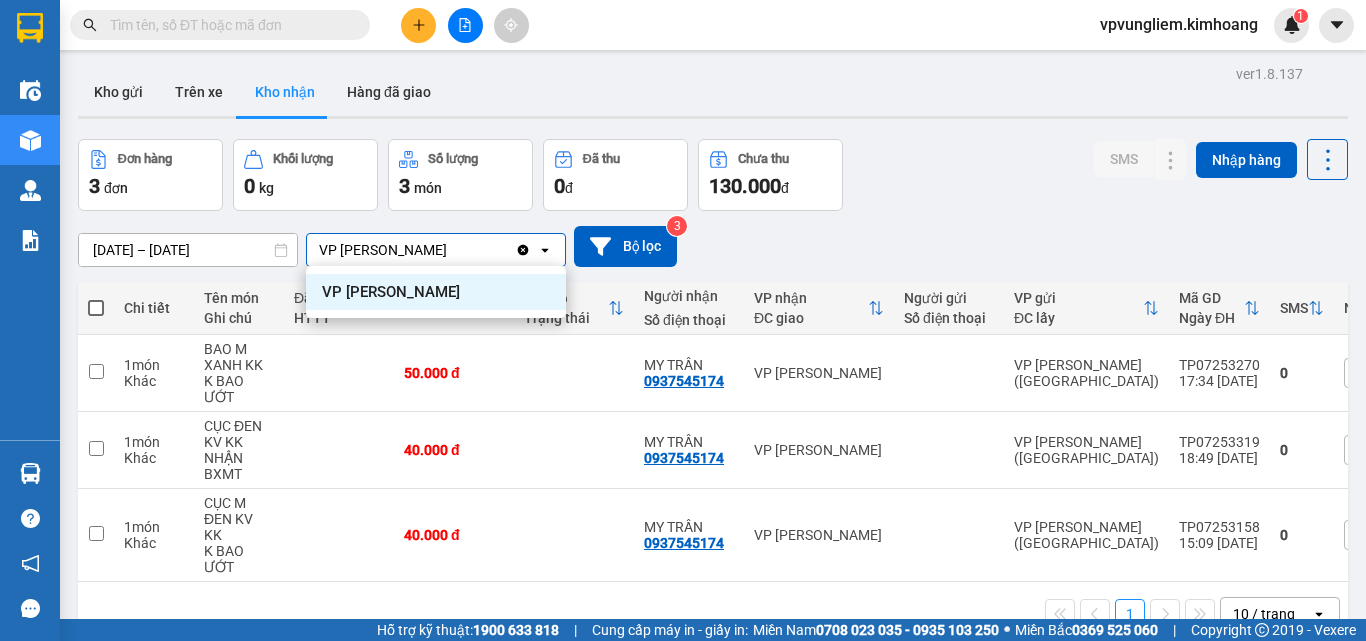 click on "VP [PERSON_NAME]" at bounding box center (436, 292) 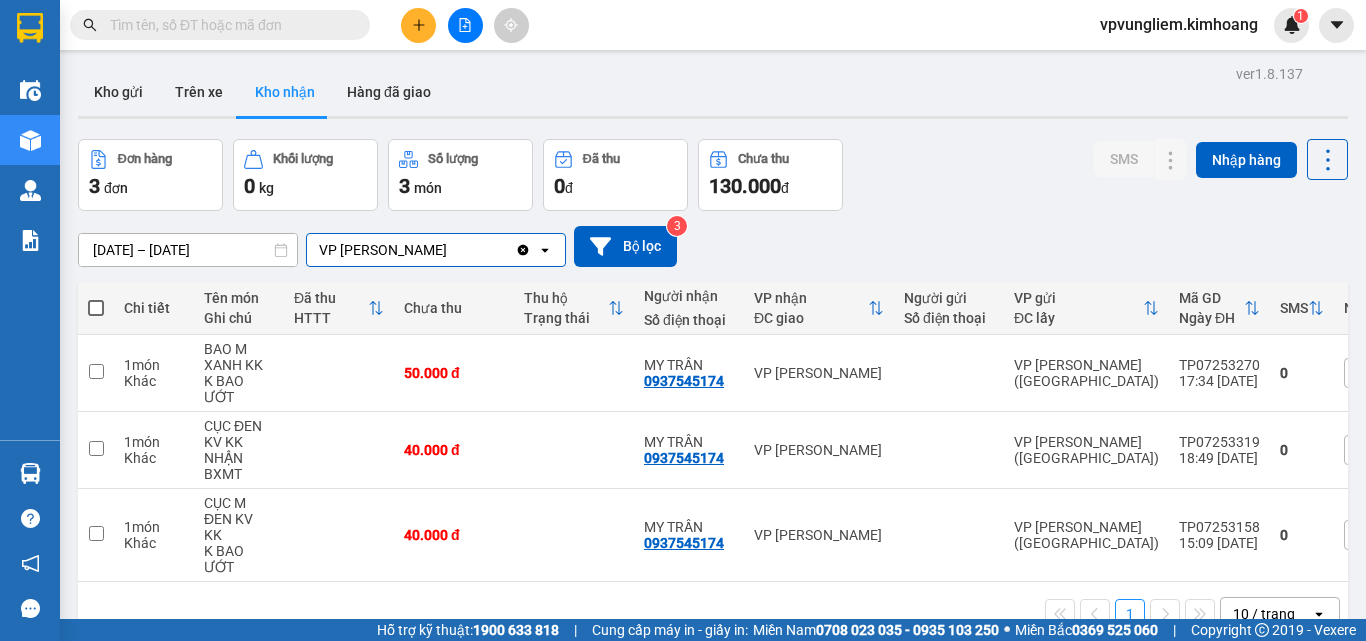 click at bounding box center [96, 308] 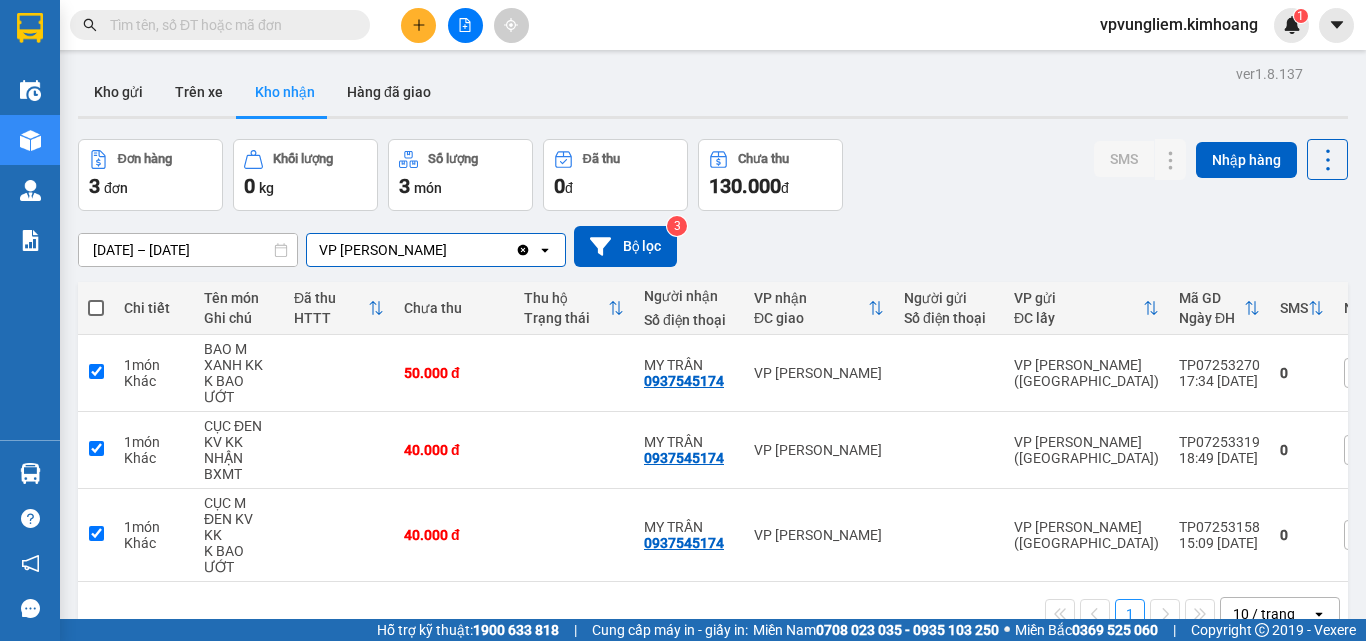 checkbox on "true" 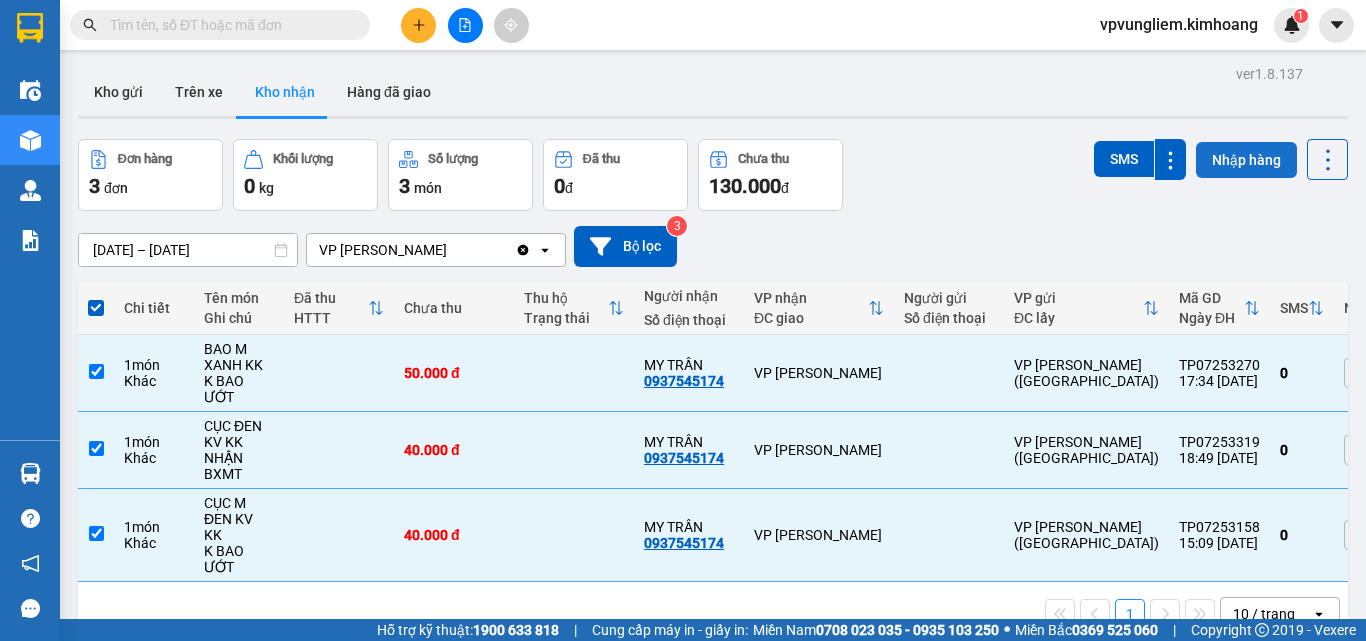 click on "Nhập hàng" at bounding box center [1246, 160] 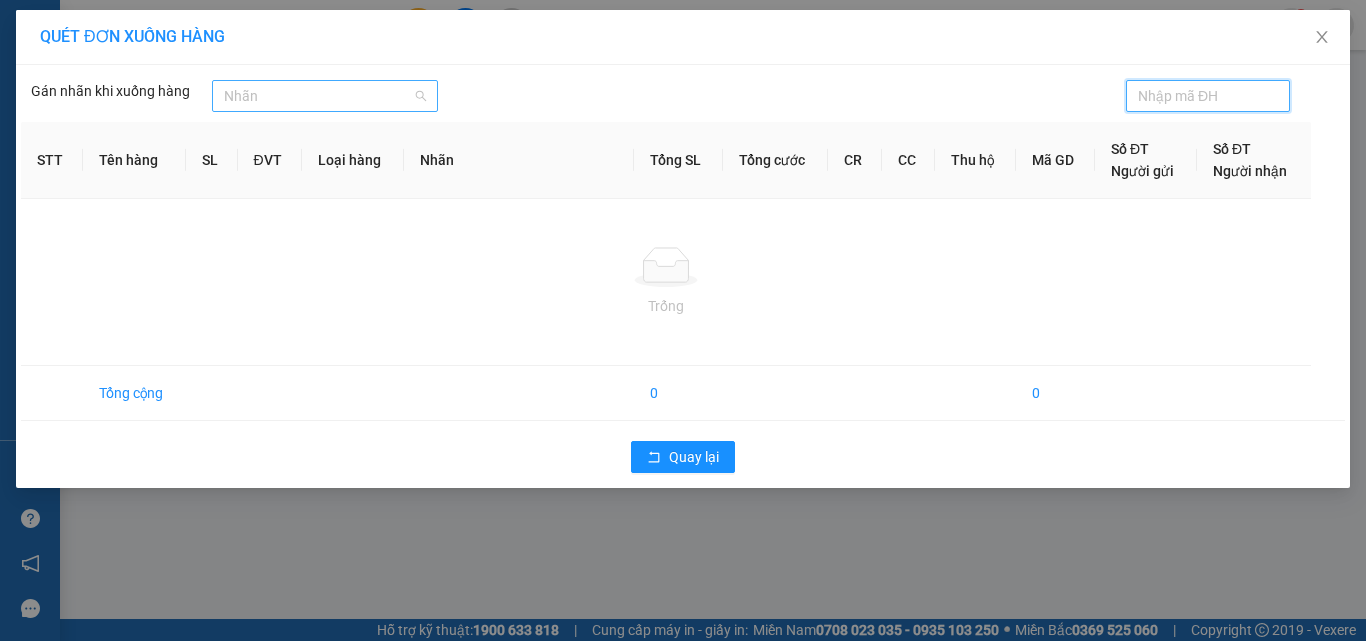 click on "Nhãn" at bounding box center (325, 96) 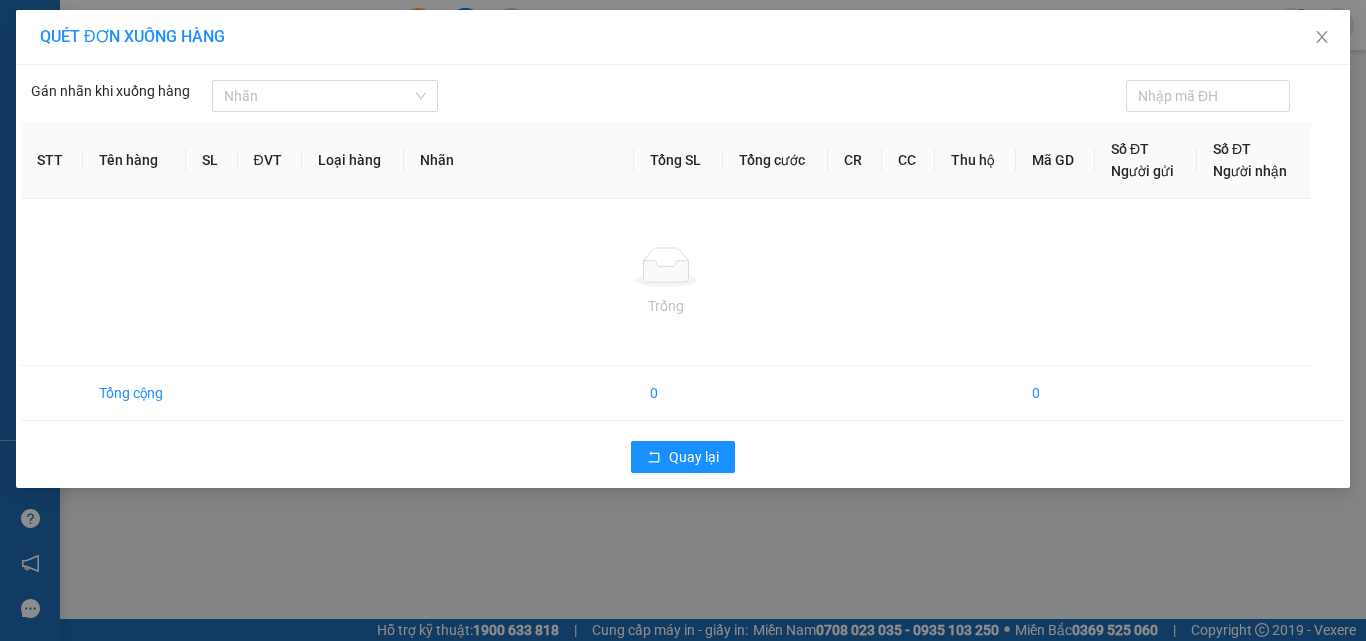 click on "Gán nhãn khi xuống hàng   Nhãn" at bounding box center (305, 96) 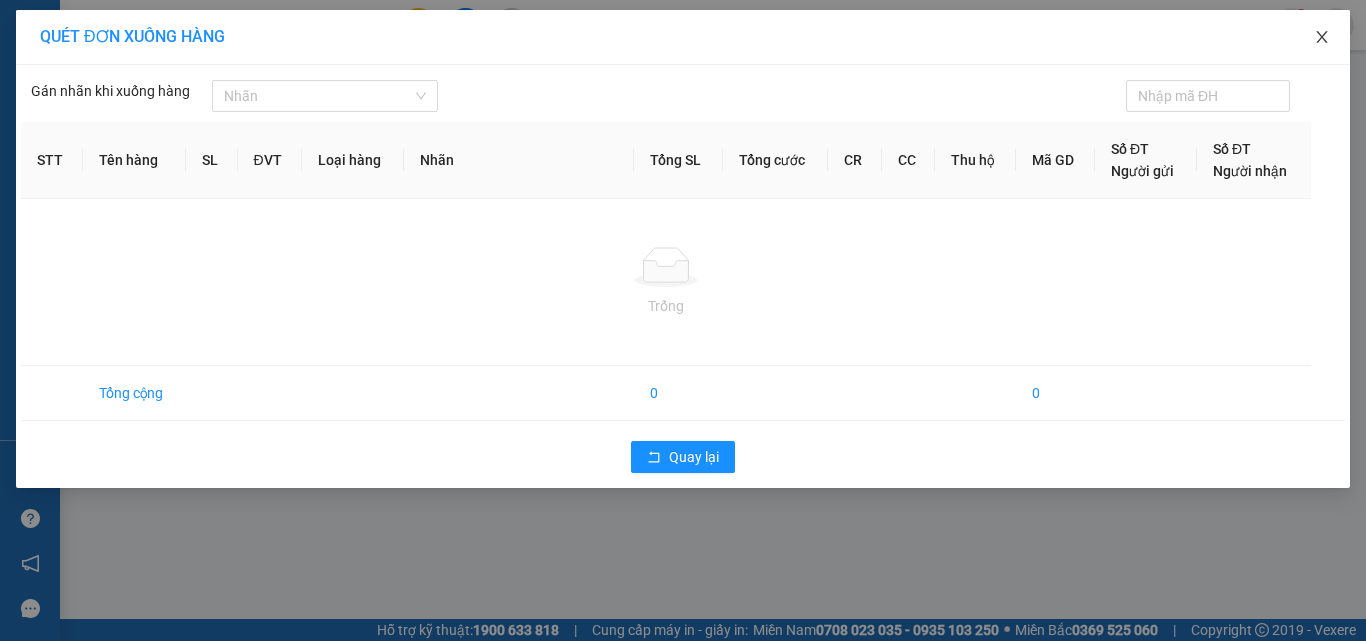 click 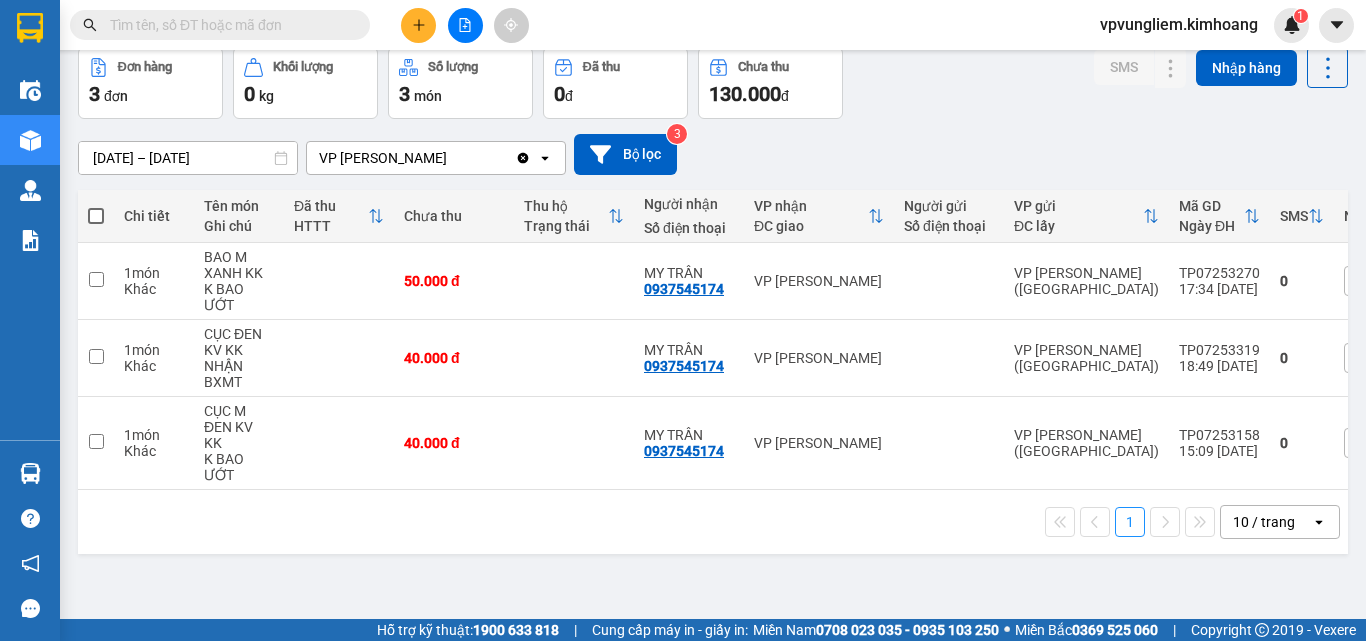 scroll, scrollTop: 0, scrollLeft: 0, axis: both 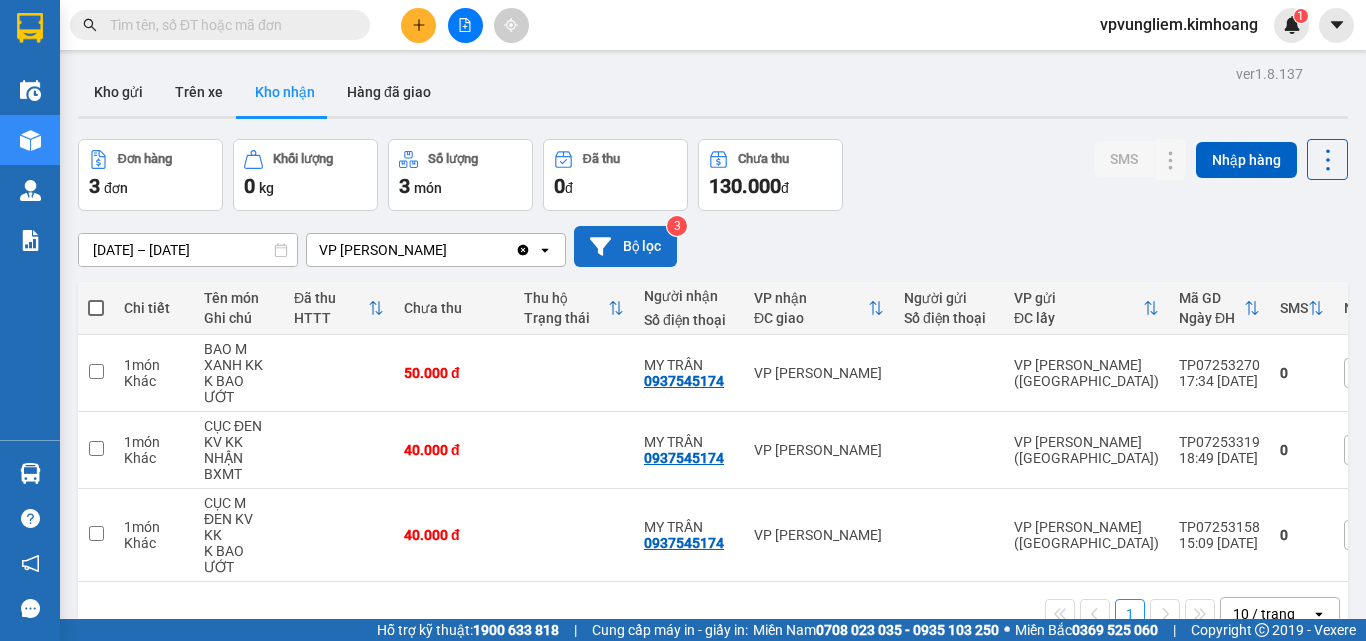 click 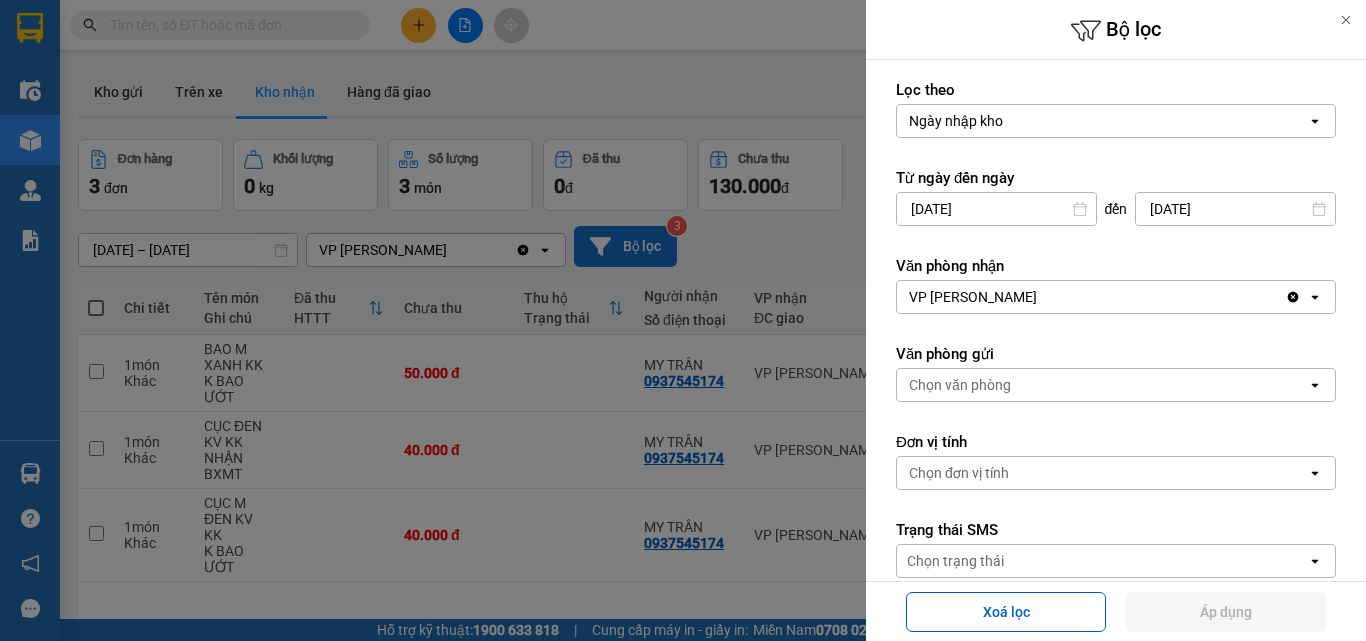 click on "Ngày nhập kho" at bounding box center [1102, 121] 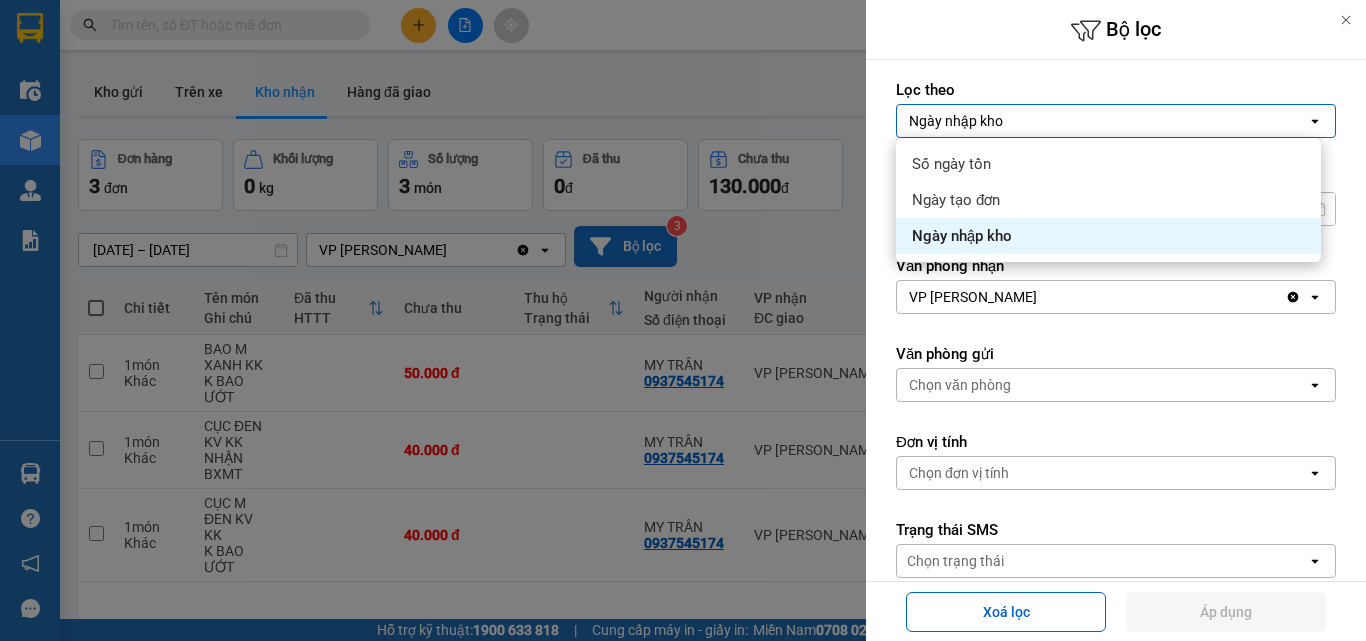click on "Ngày nhập kho" at bounding box center (962, 236) 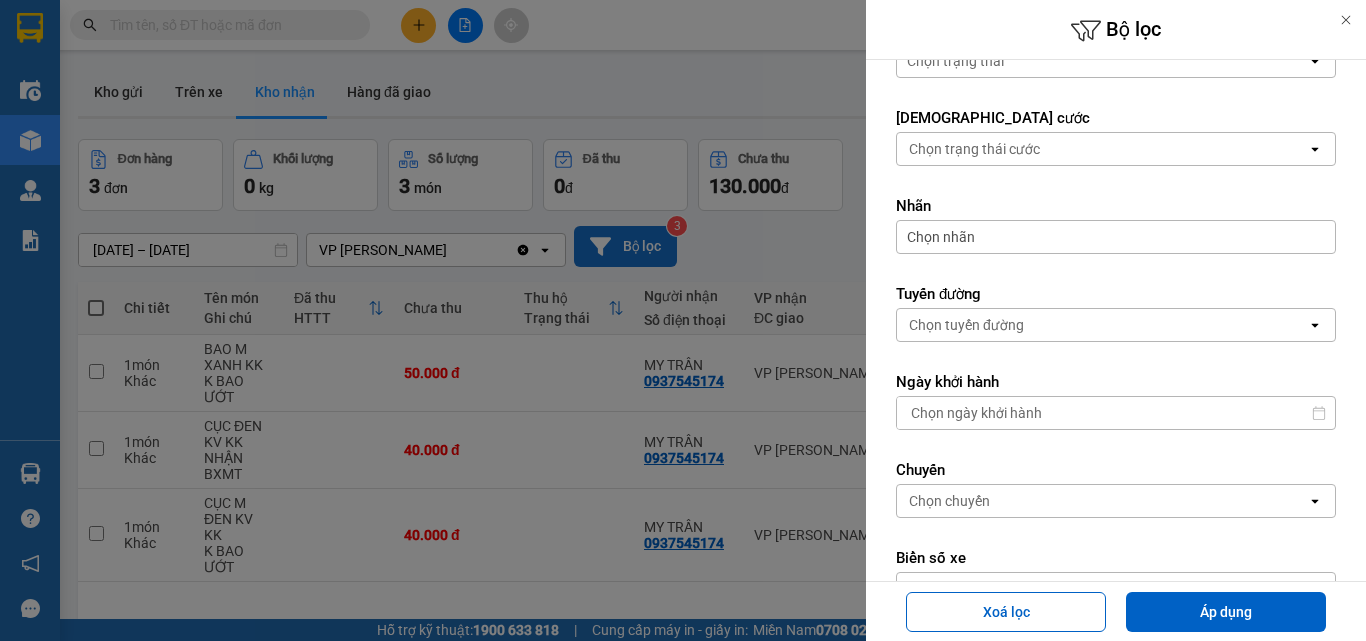 scroll, scrollTop: 663, scrollLeft: 0, axis: vertical 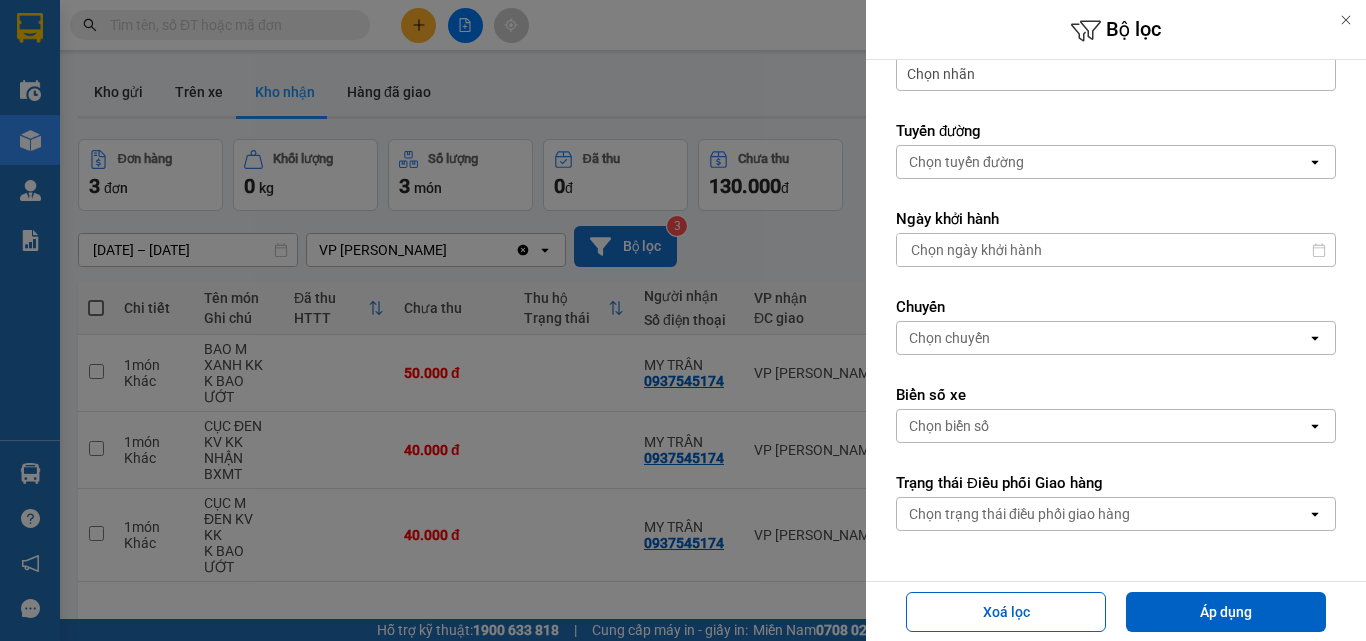 click at bounding box center [1346, 20] 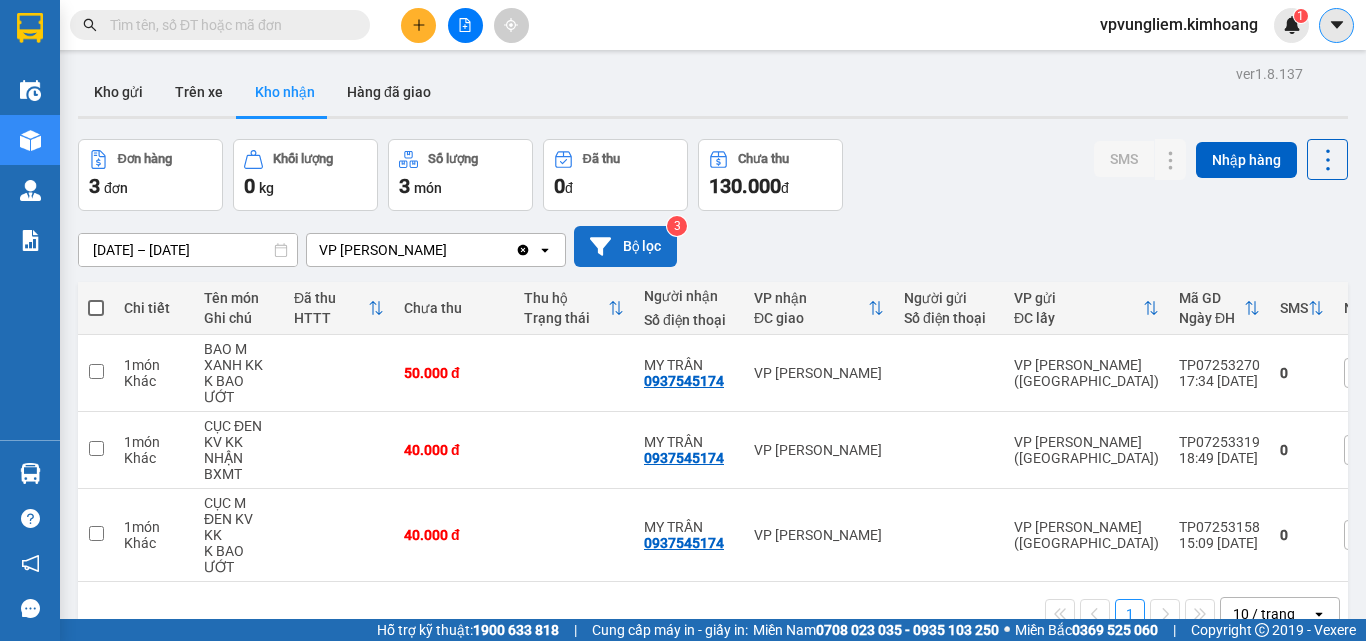 click 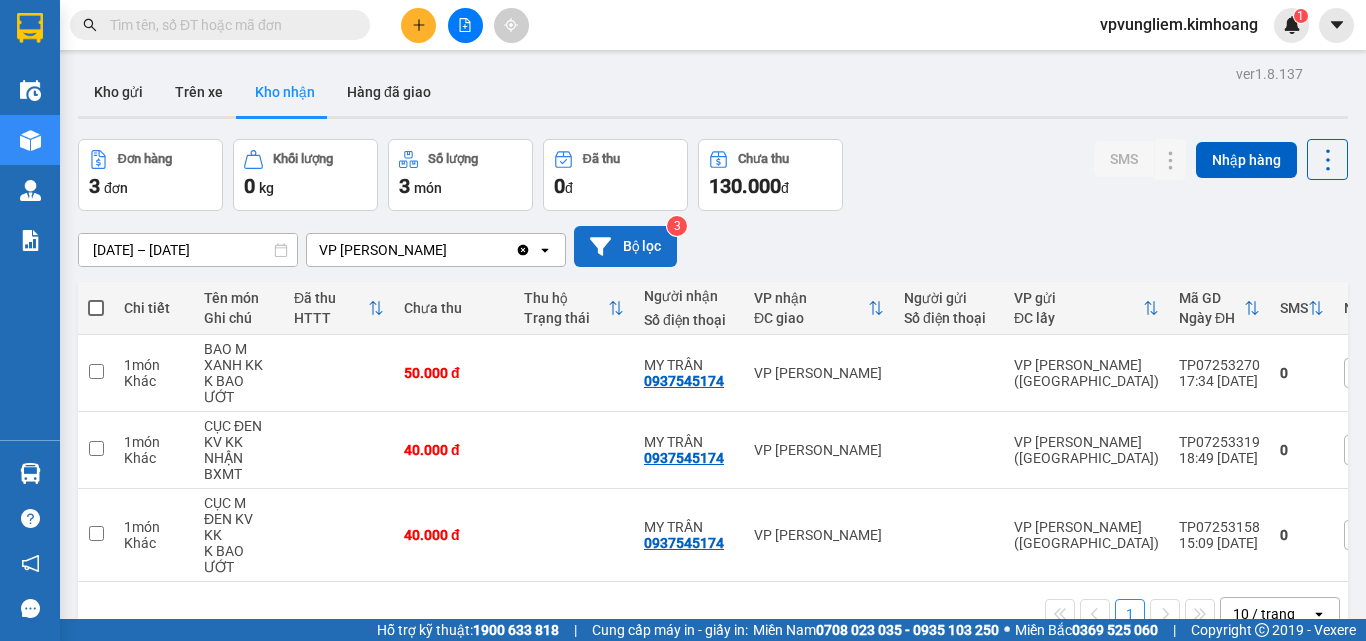 click on "08/07/2025 – 10/07/2025 Press the down arrow key to interact with the calendar and select a date. Press the escape button to close the calendar. Selected date range is from 08/07/2025 to 10/07/2025. VP Vũng Liêm Clear value open Bộ lọc 3" at bounding box center [713, 246] 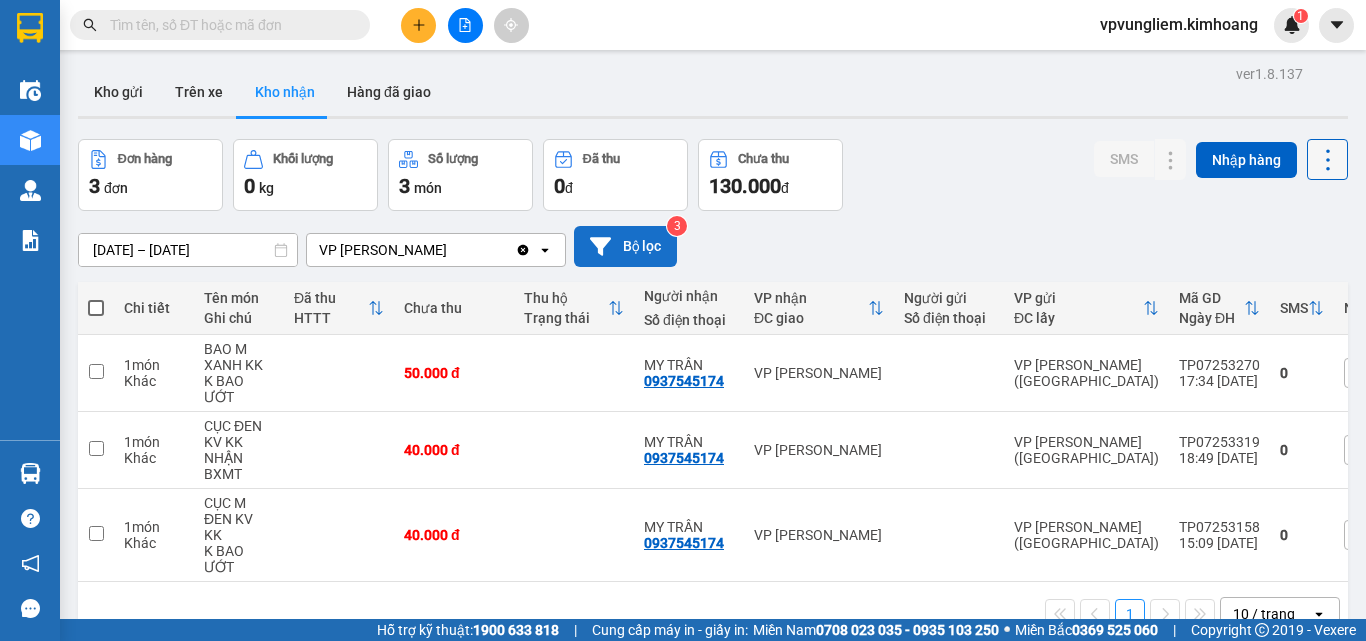 click at bounding box center (1327, 159) 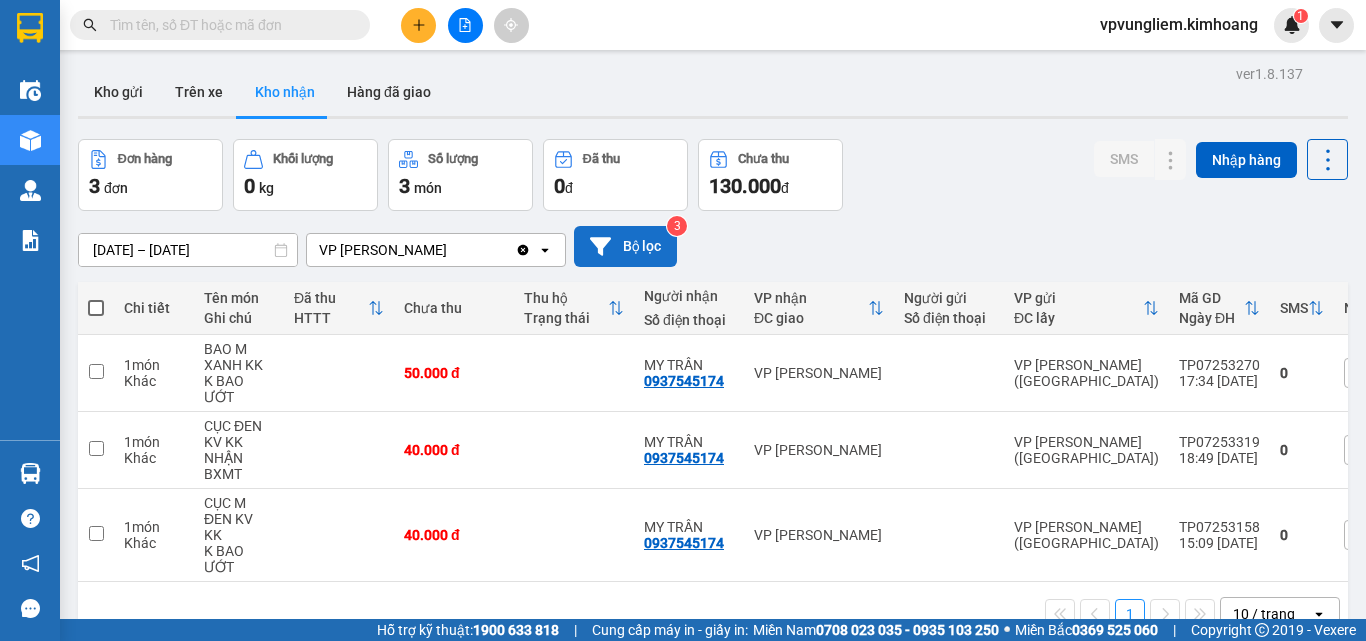 click on "[DATE] – [DATE] Press the down arrow key to interact with the calendar and select a date. Press the escape button to close the calendar. Selected date range is from [DATE] to [DATE]. VP Vũng Liêm Clear value open Bộ lọc 3" at bounding box center [713, 246] 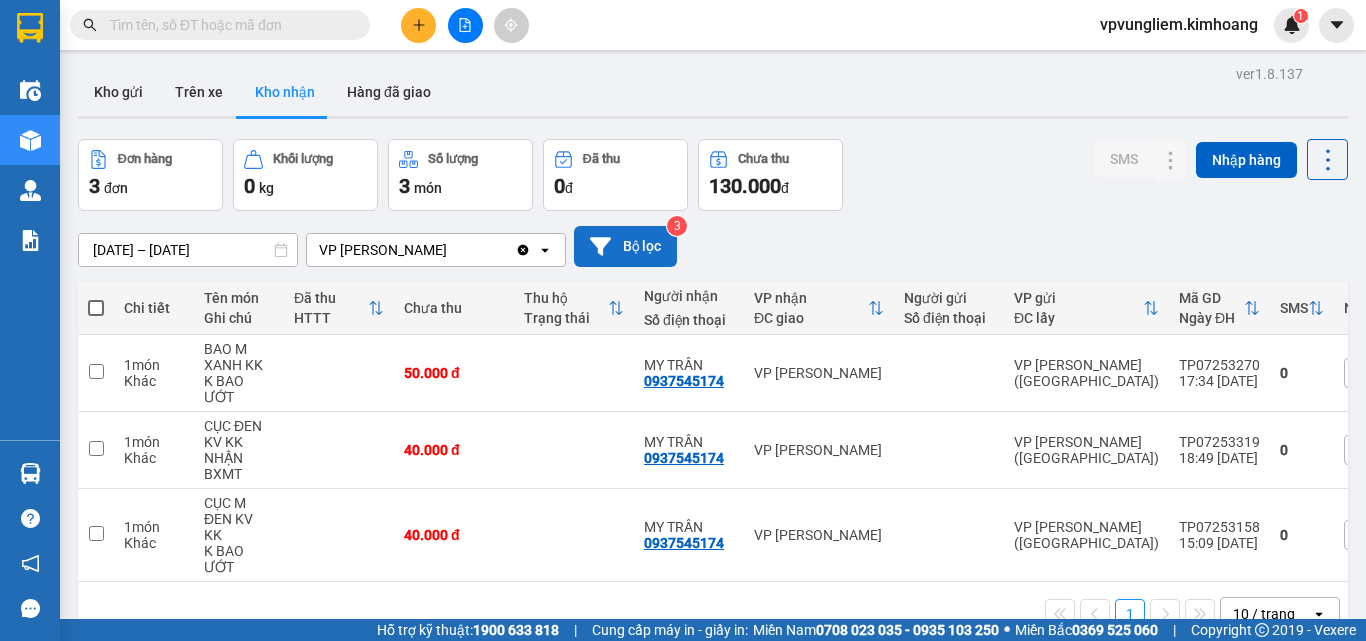 click on "3 đơn" at bounding box center [150, 186] 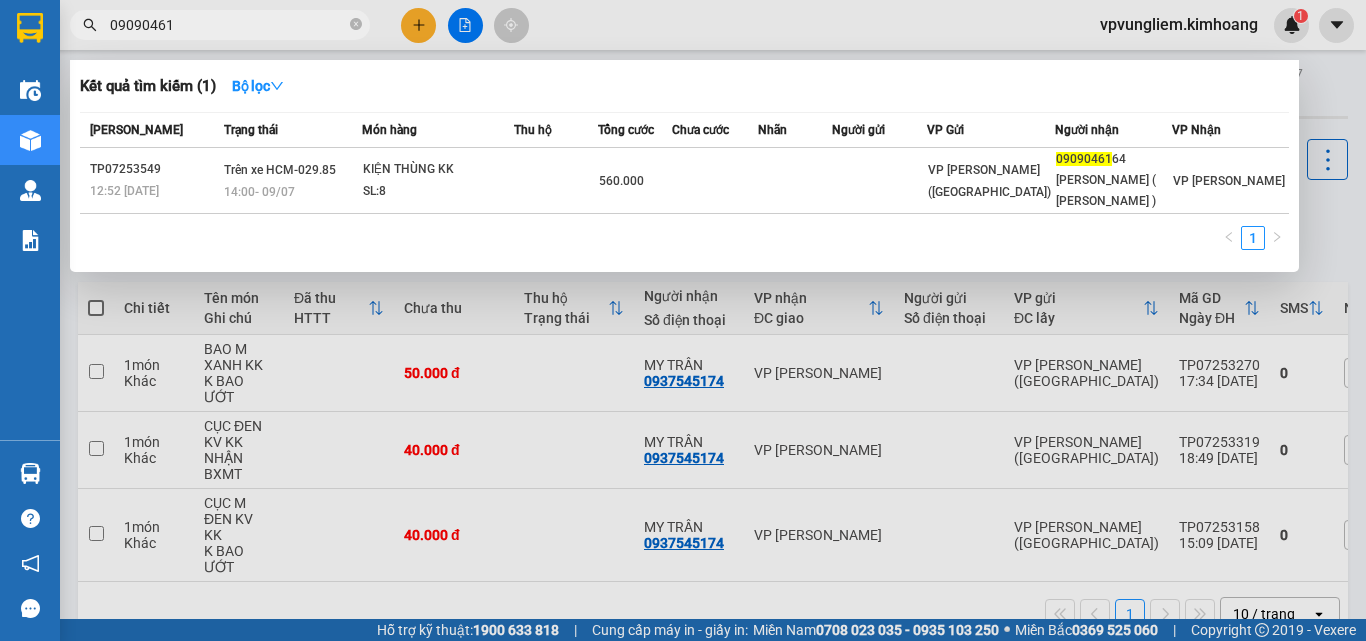 type on "09090461" 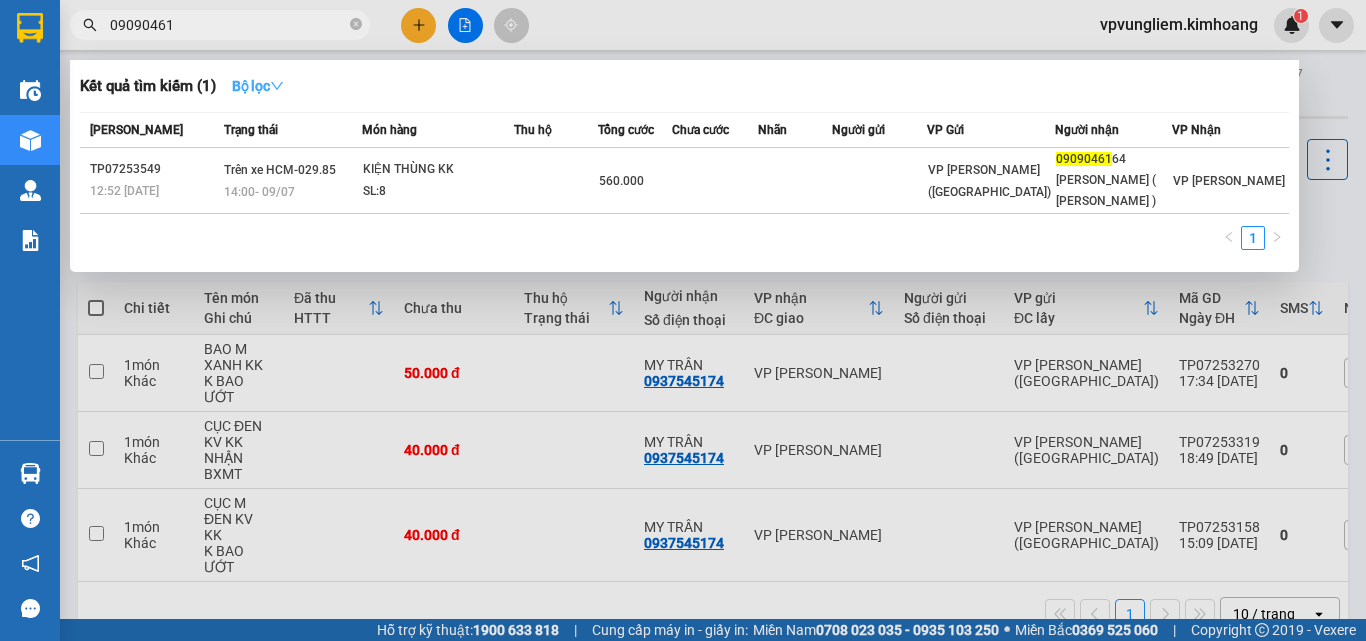 click on "Bộ lọc" at bounding box center [258, 86] 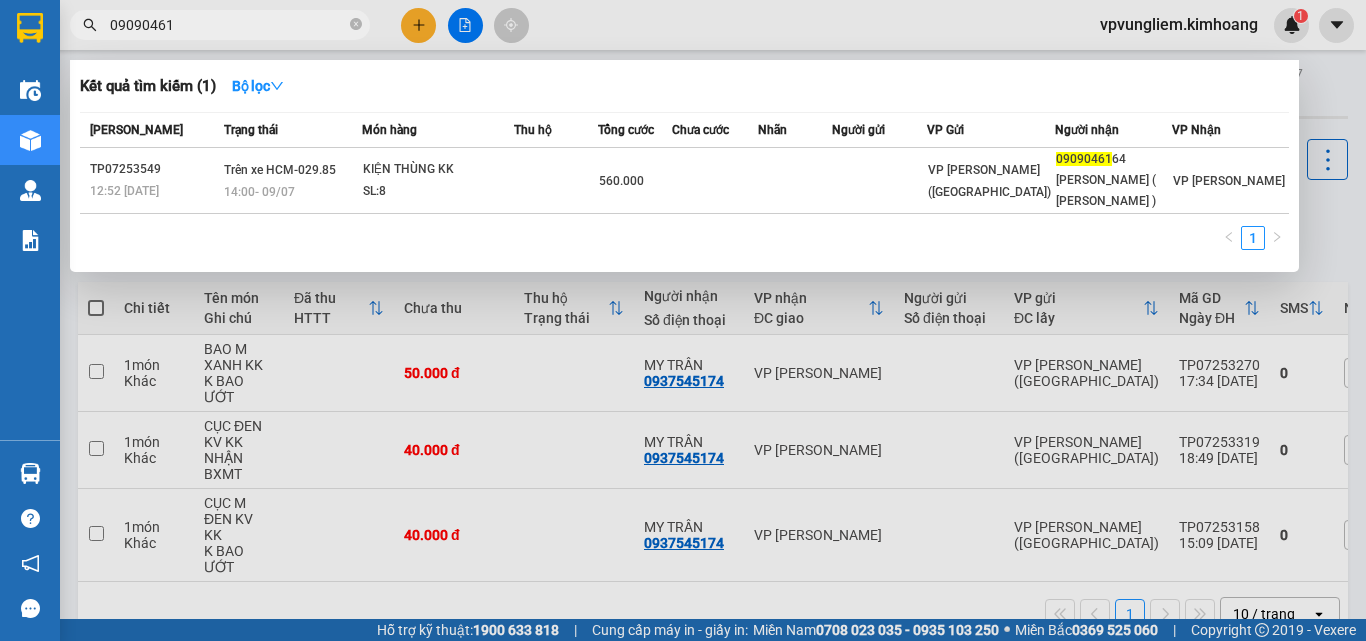 click on "1" at bounding box center (684, 244) 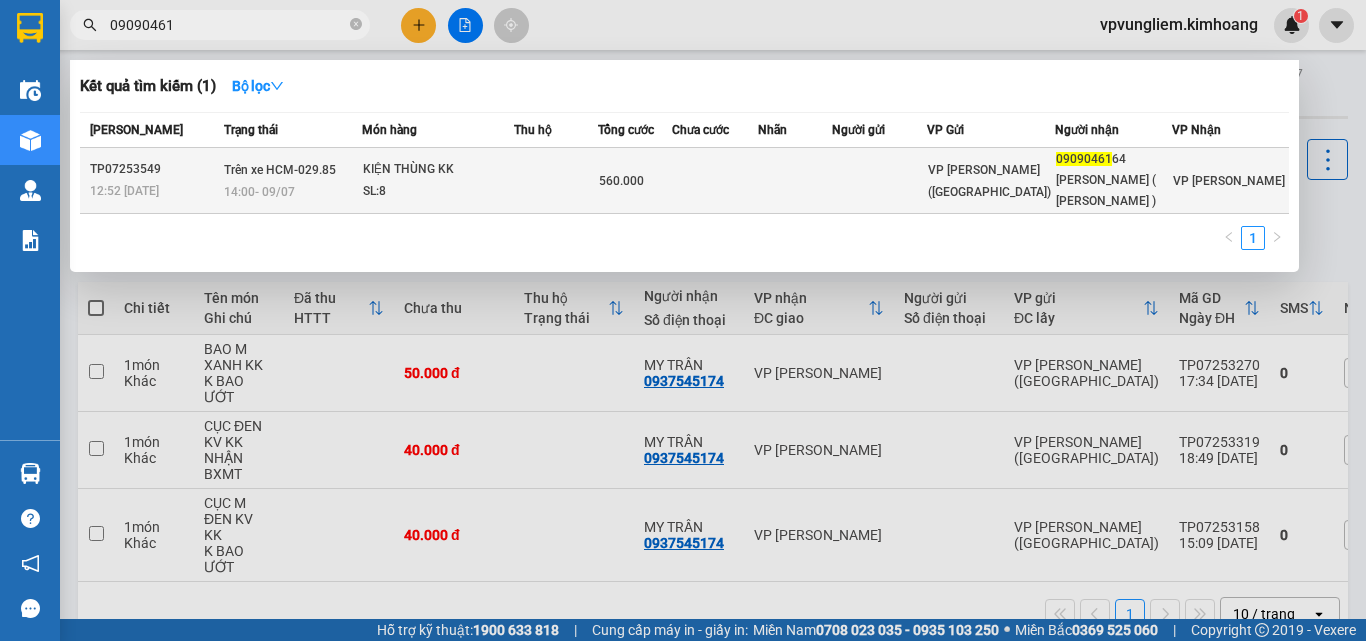 click on "TP07253549" at bounding box center (154, 169) 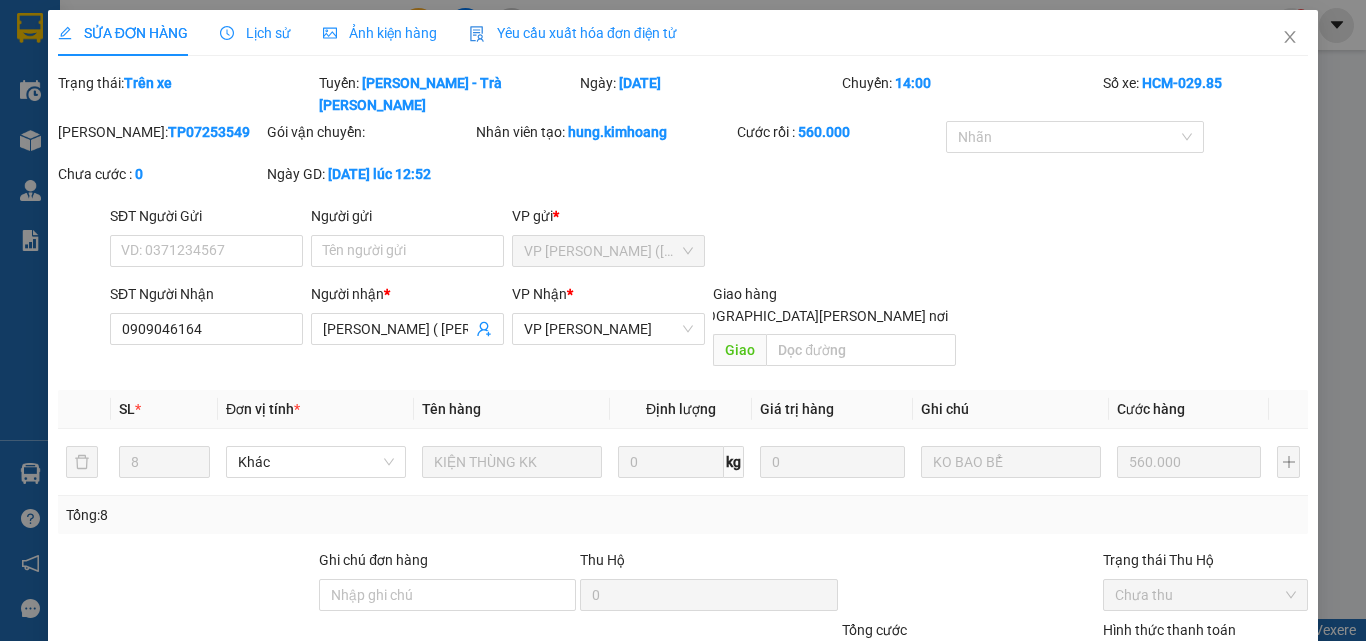 type on "0909046164" 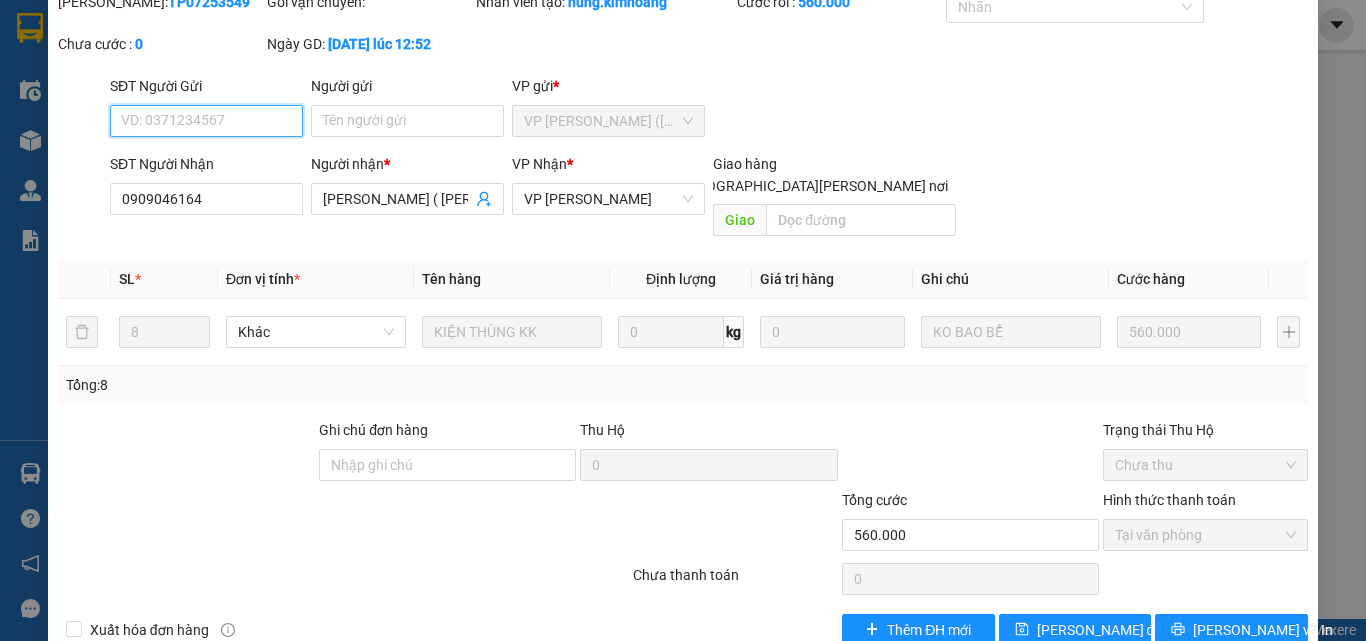 scroll, scrollTop: 0, scrollLeft: 0, axis: both 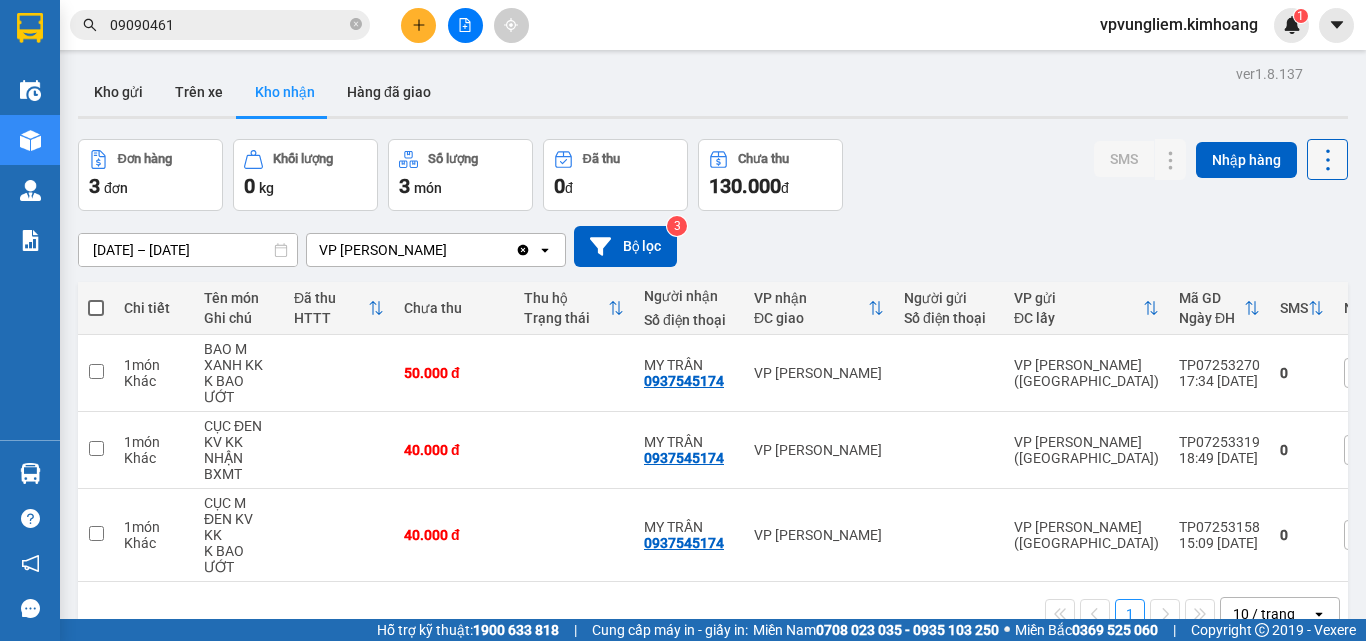 click 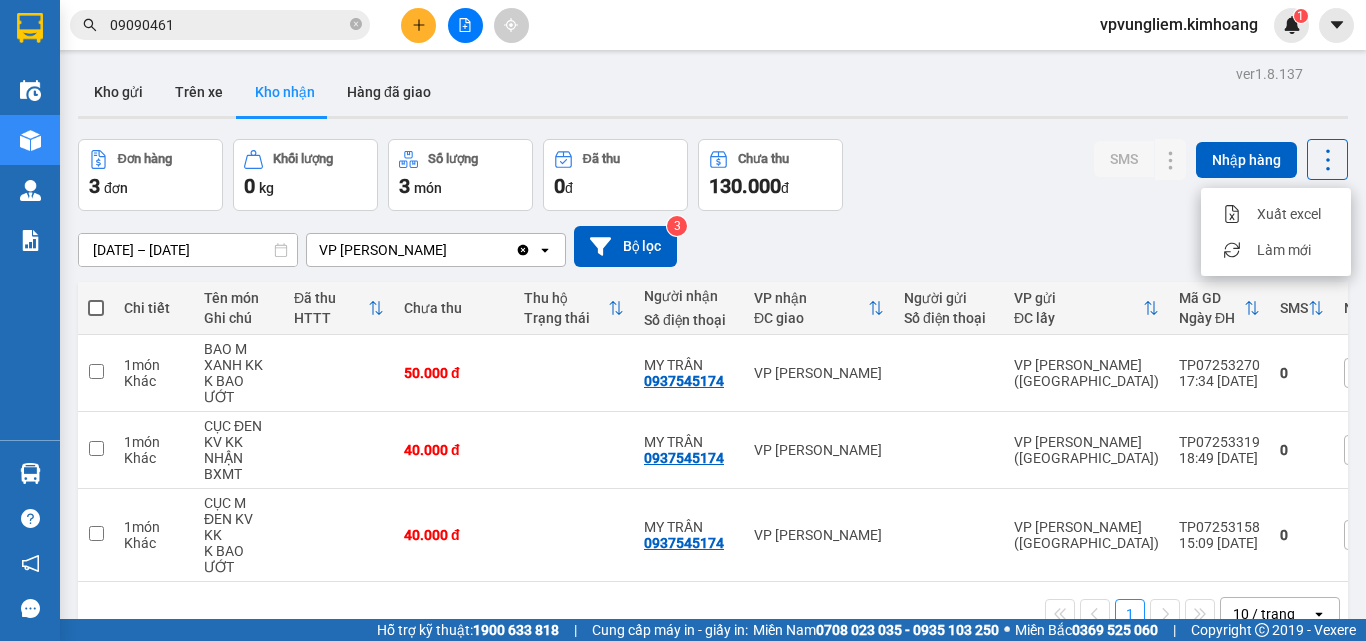 click on "[DATE] – [DATE] Press the down arrow key to interact with the calendar and select a date. Press the escape button to close the calendar. Selected date range is from [DATE] to [DATE]. VP Vũng Liêm Clear value open Bộ lọc 3" at bounding box center [713, 246] 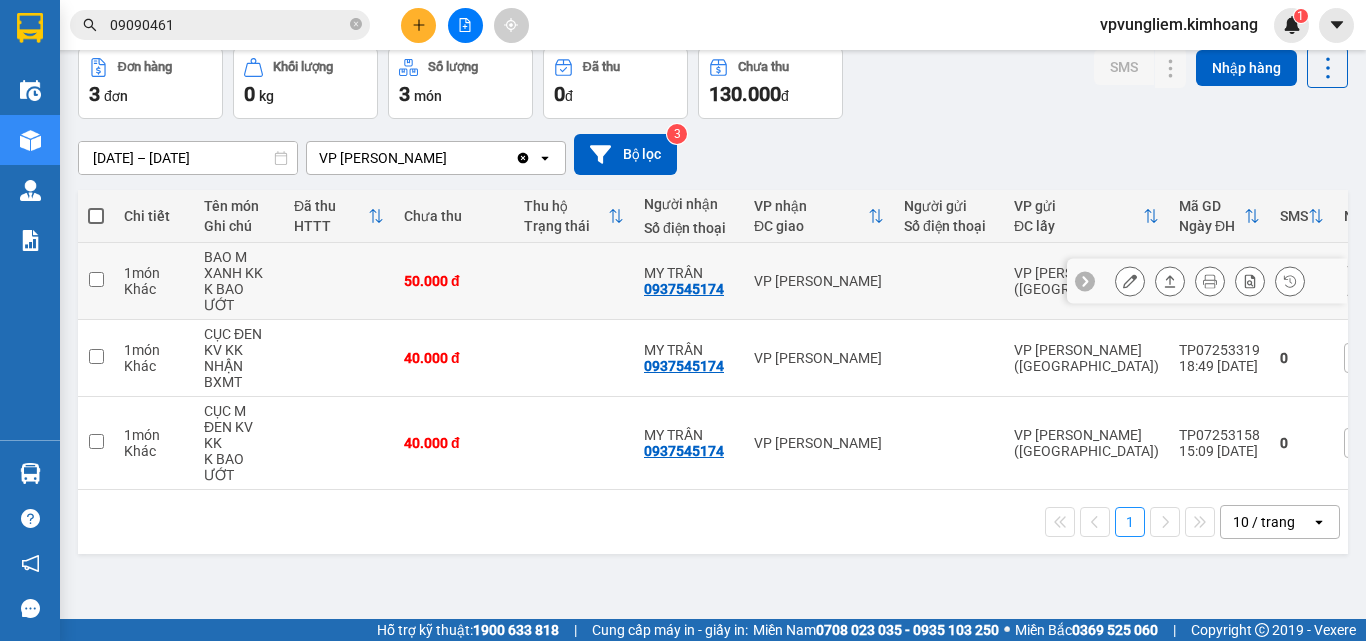 scroll, scrollTop: 0, scrollLeft: 0, axis: both 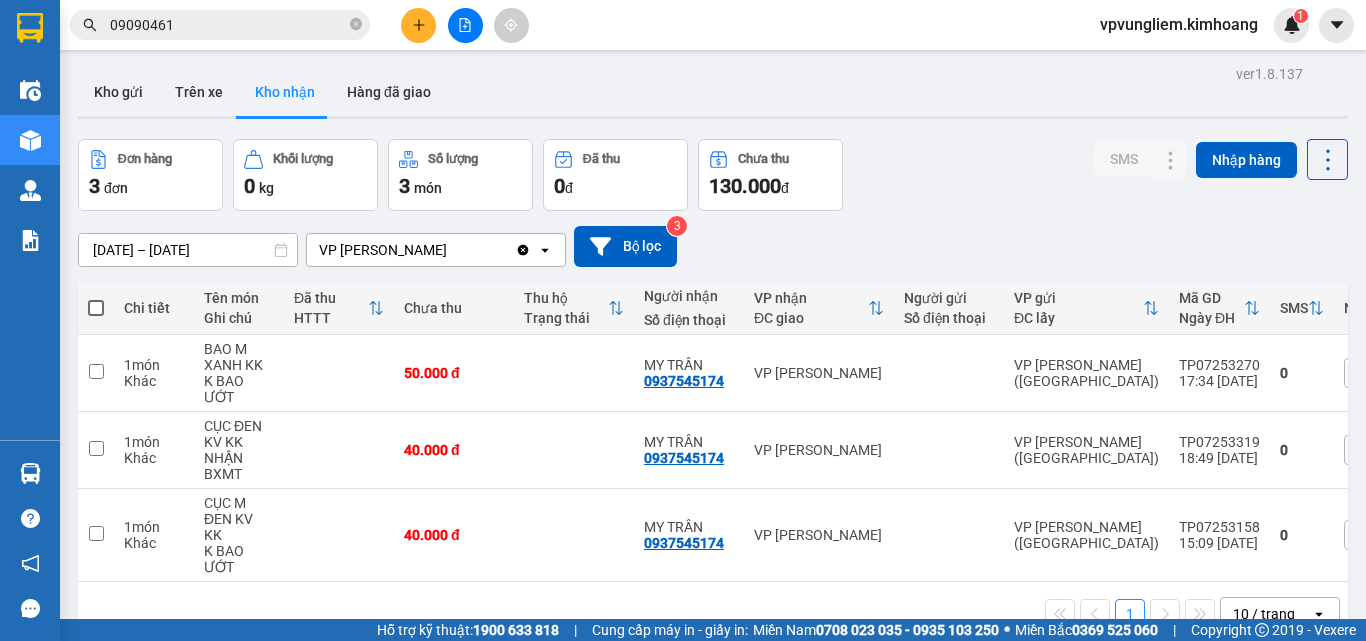 click on "09090461" at bounding box center [228, 25] 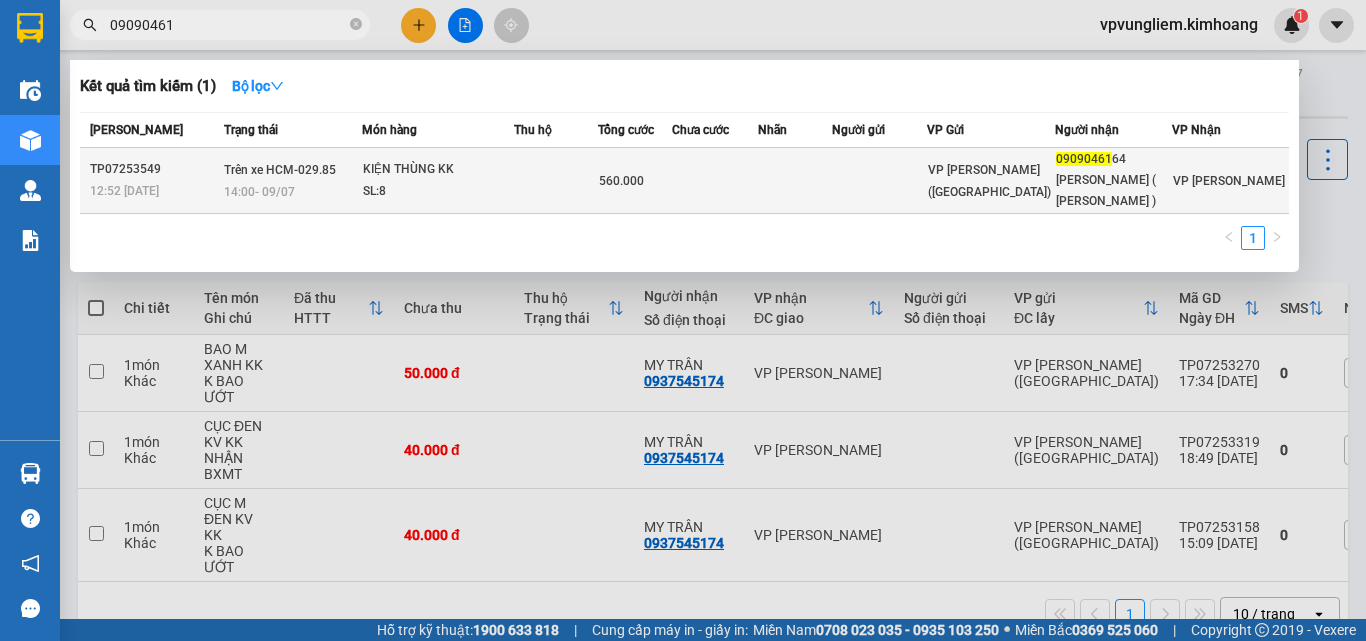 click on "SL:  8" at bounding box center (438, 192) 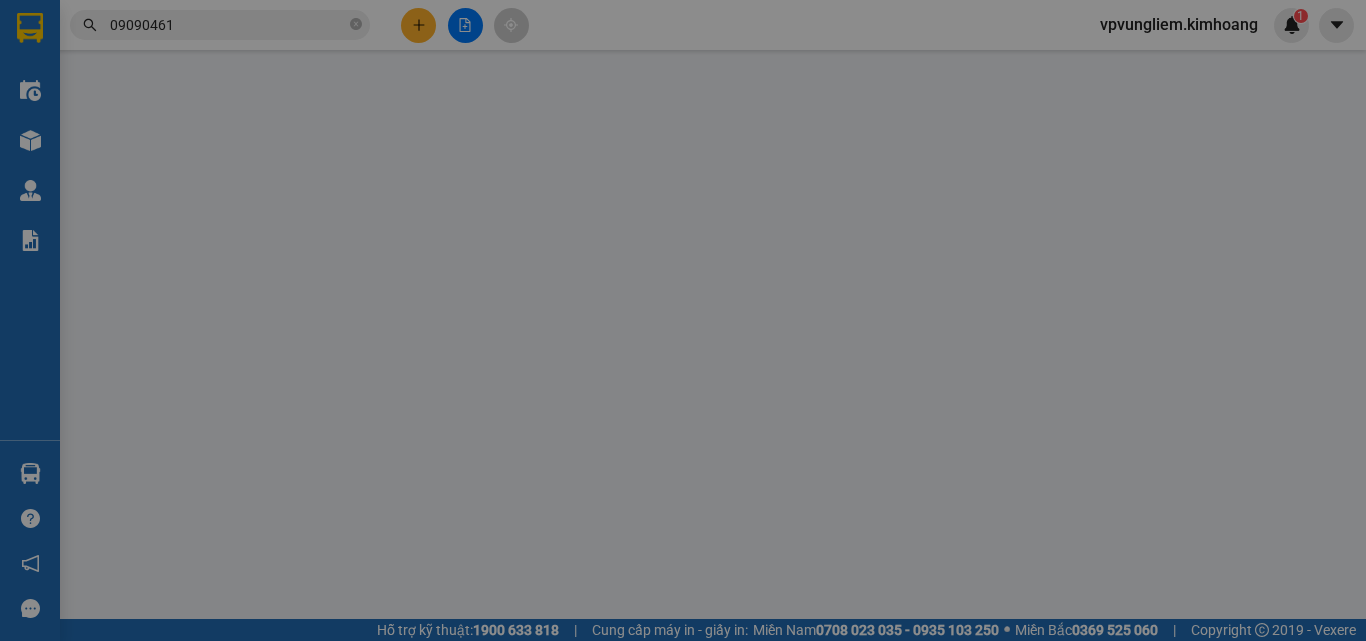 type on "0909046164" 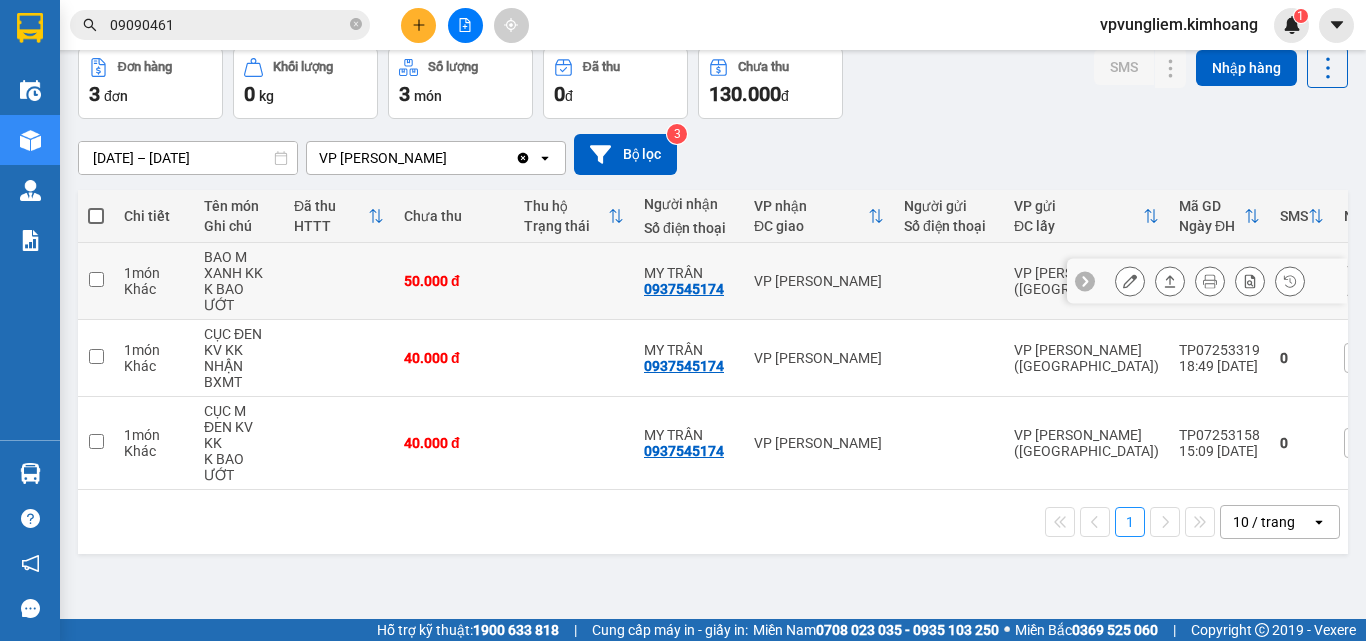 scroll, scrollTop: 0, scrollLeft: 0, axis: both 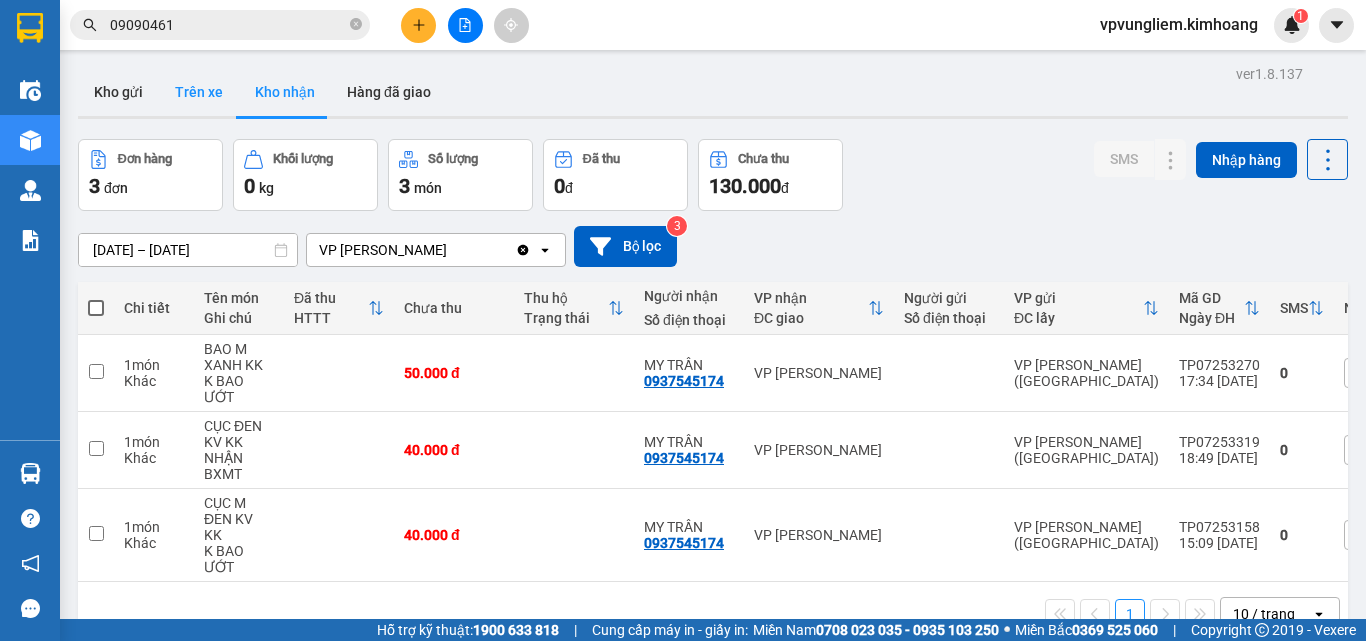 click on "Trên xe" at bounding box center (199, 92) 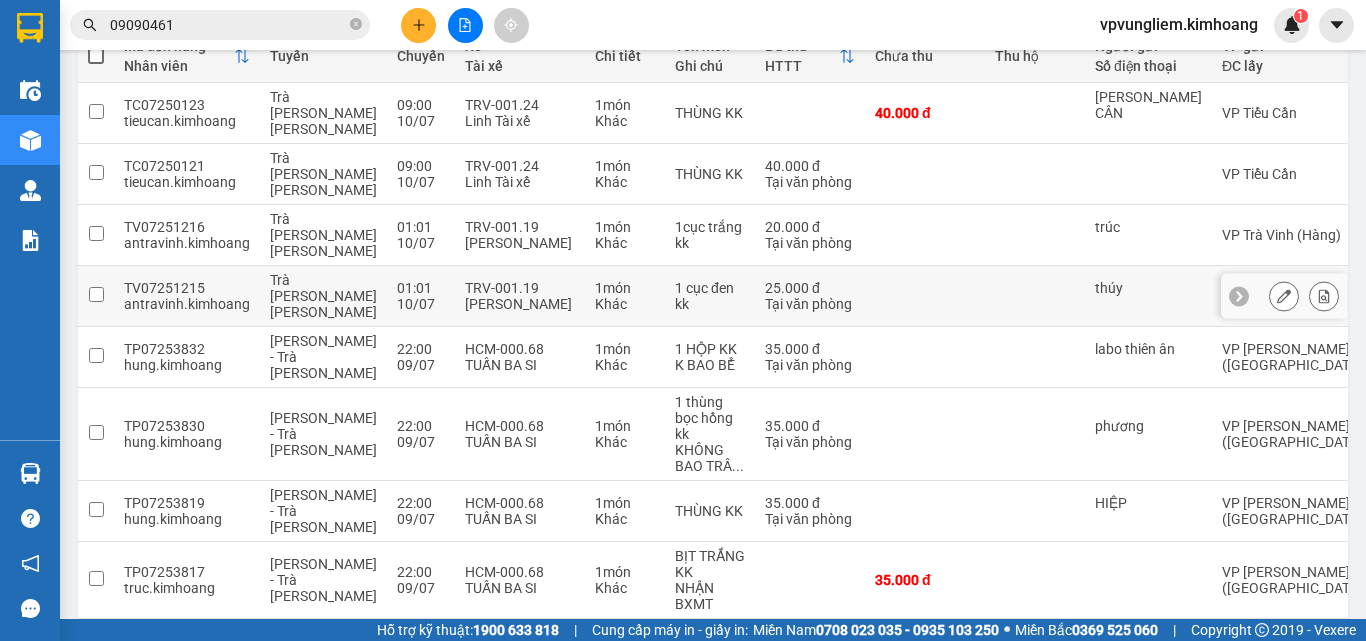 scroll, scrollTop: 0, scrollLeft: 0, axis: both 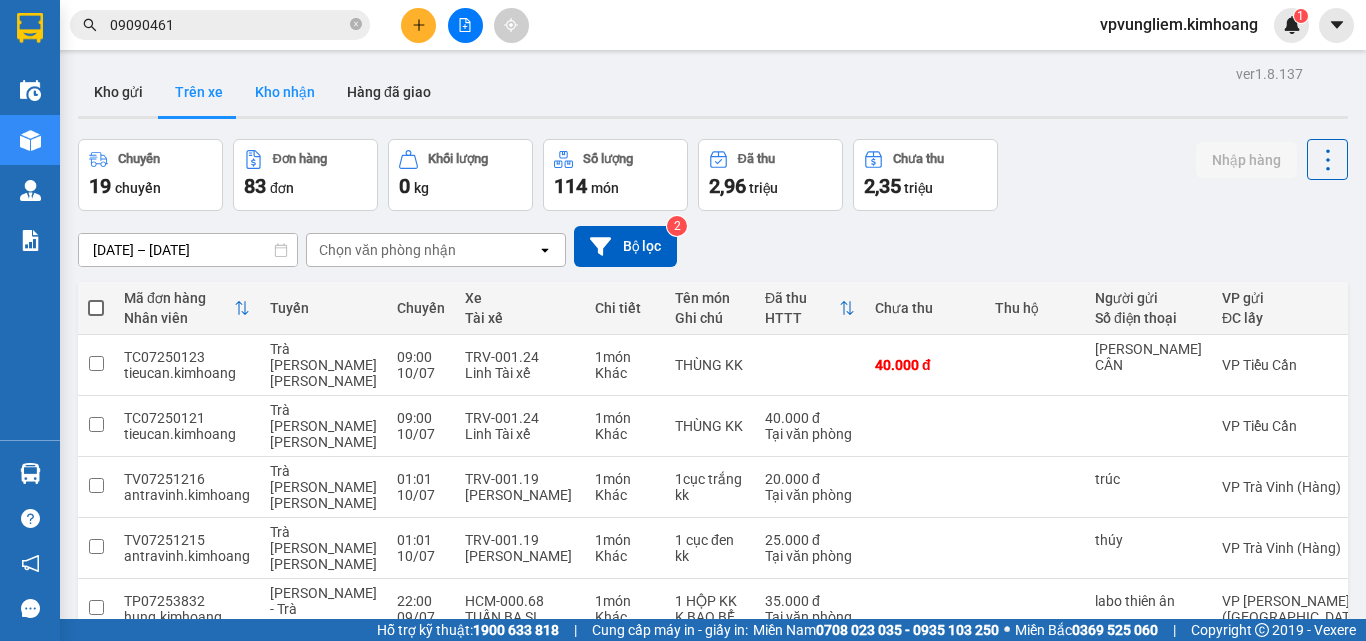 click on "Kho nhận" at bounding box center [285, 92] 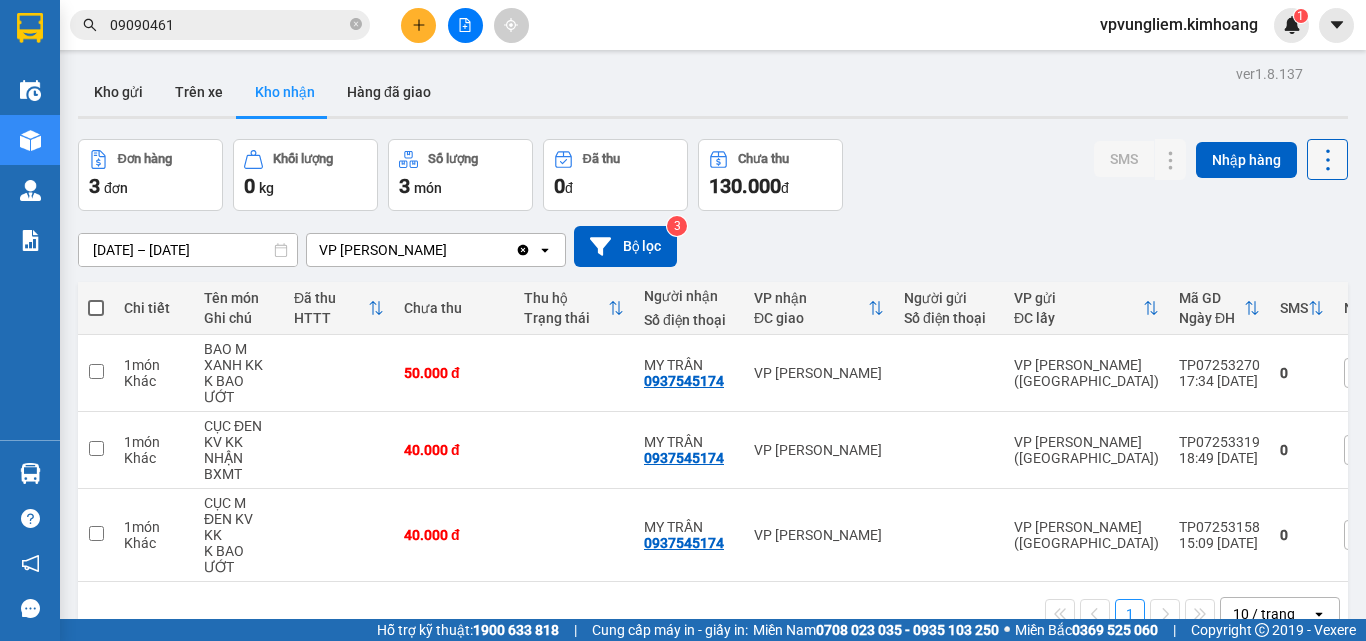 click 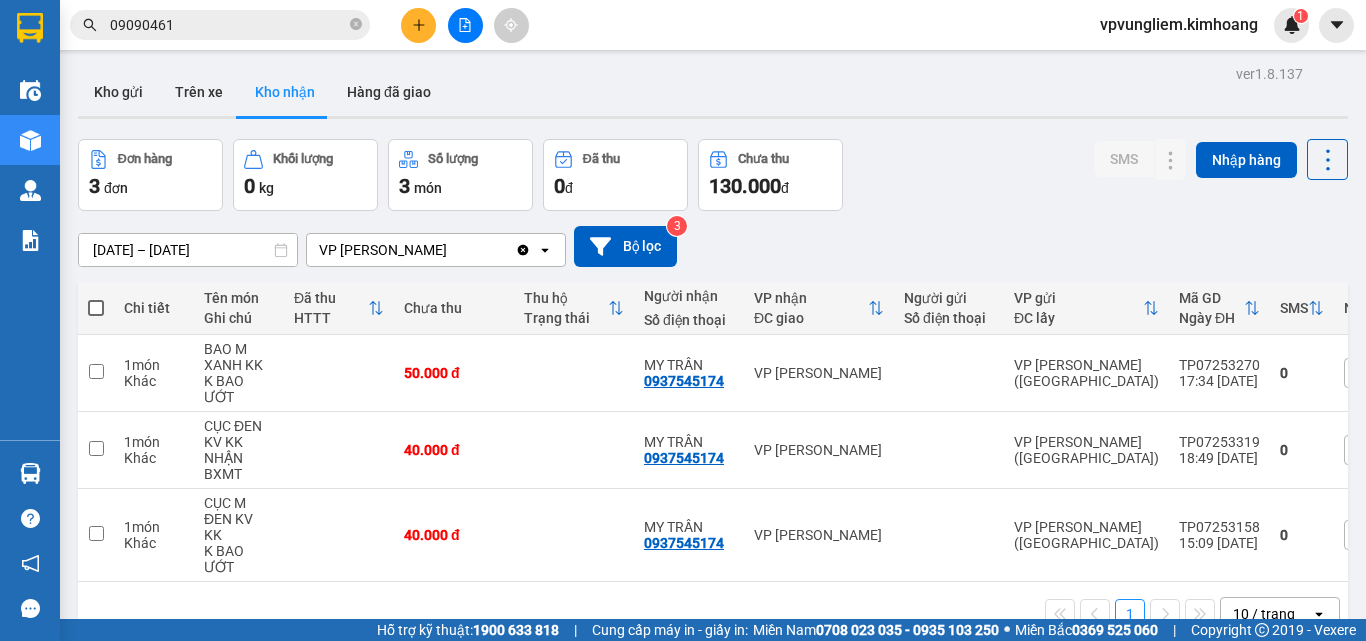 click on "SMS Nhập hàng" at bounding box center [1221, 175] 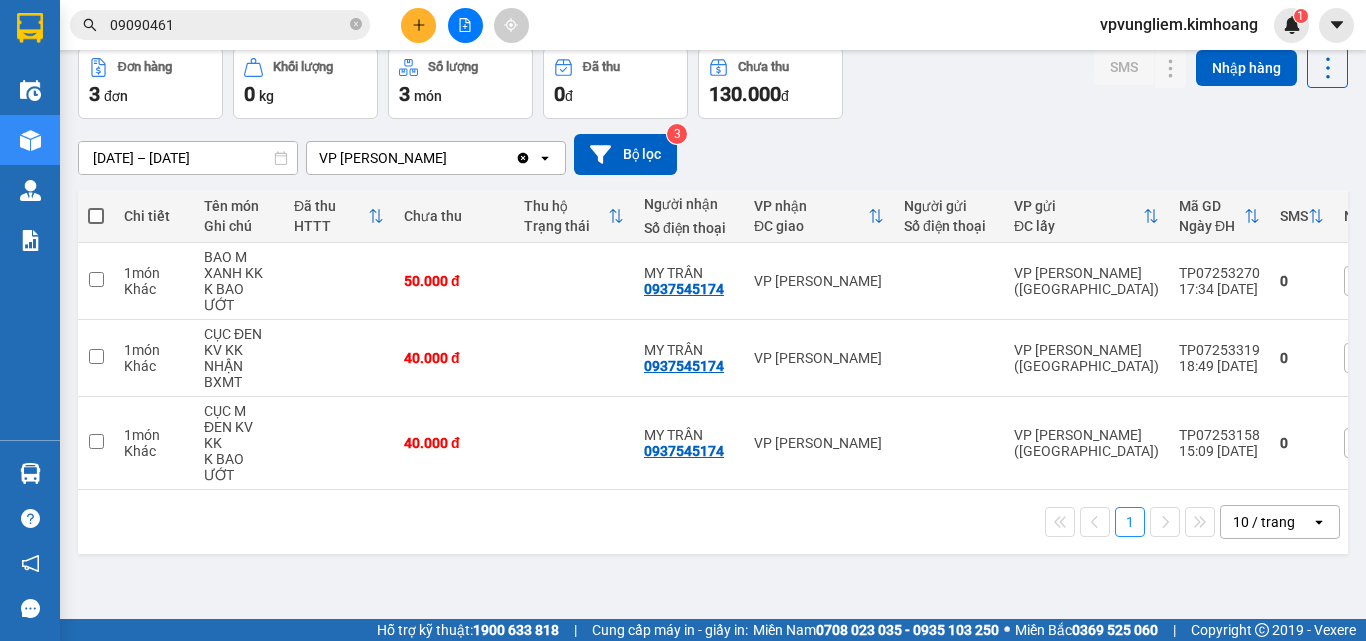 scroll, scrollTop: 0, scrollLeft: 0, axis: both 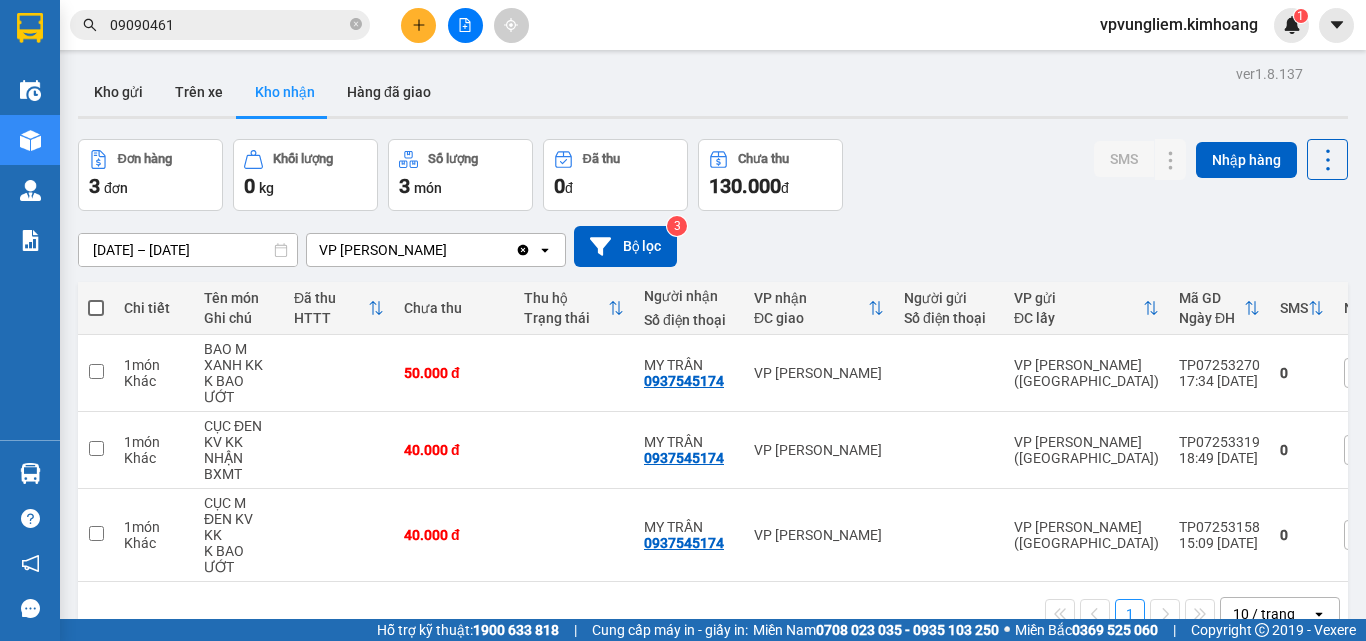 click on "Kho nhận" at bounding box center (285, 92) 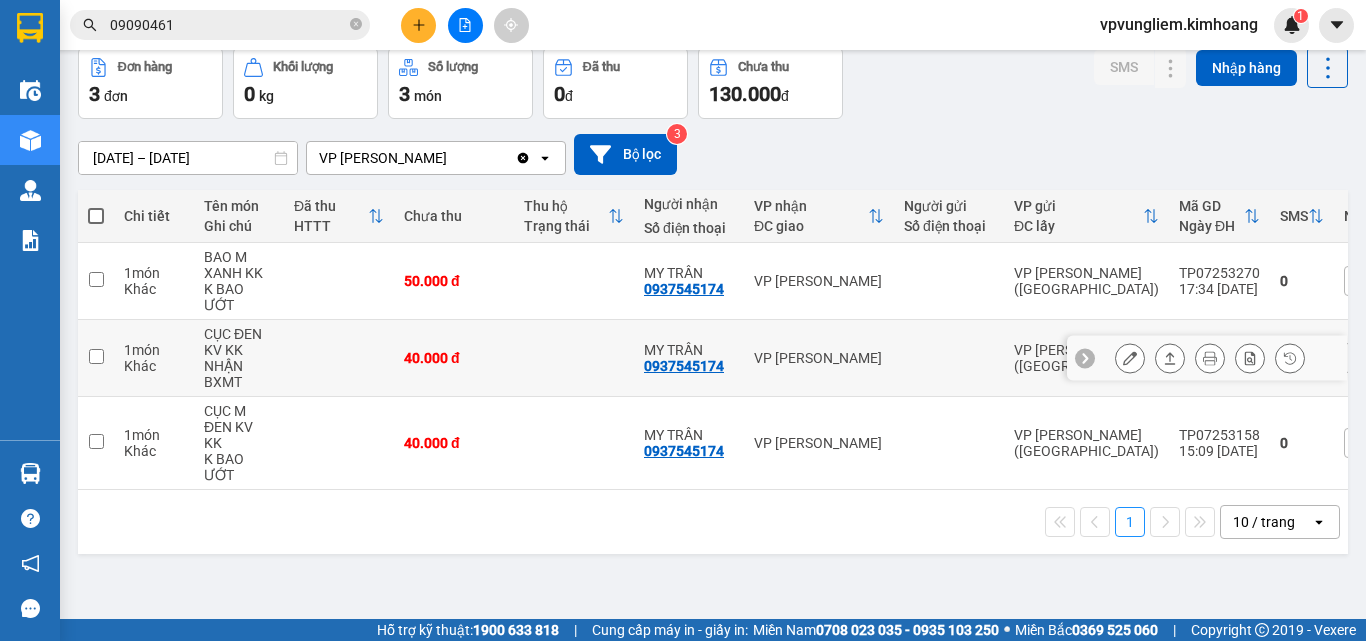 scroll, scrollTop: 0, scrollLeft: 0, axis: both 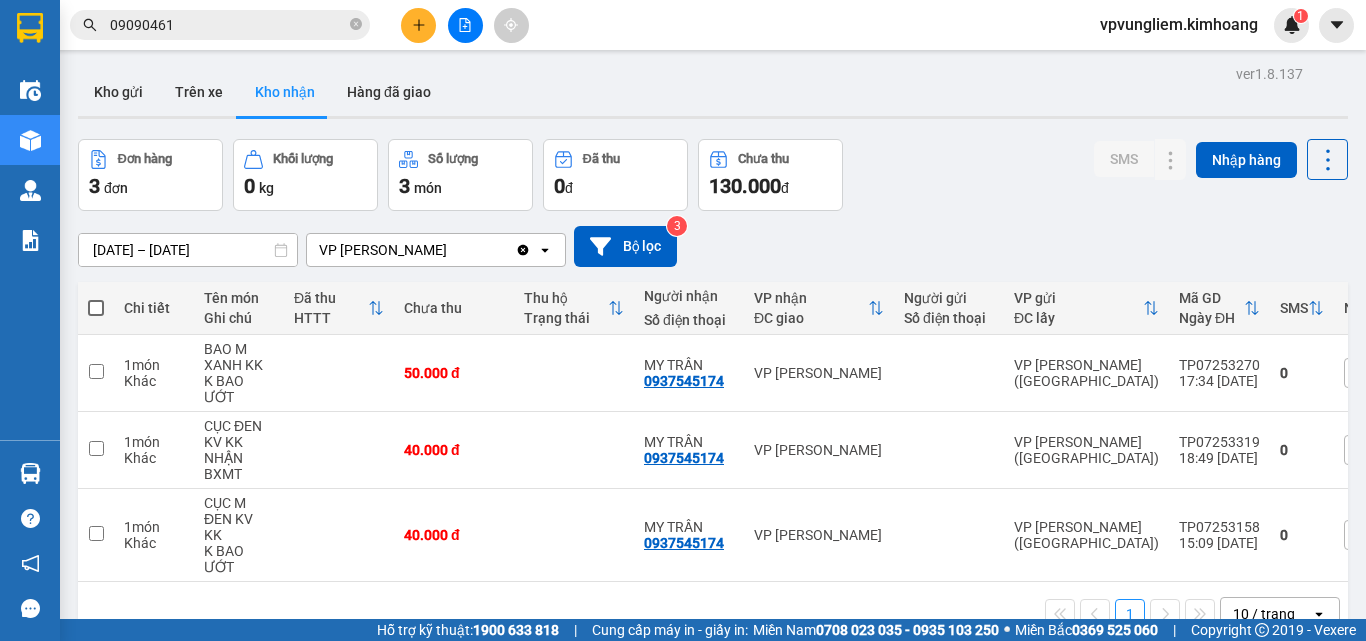 click 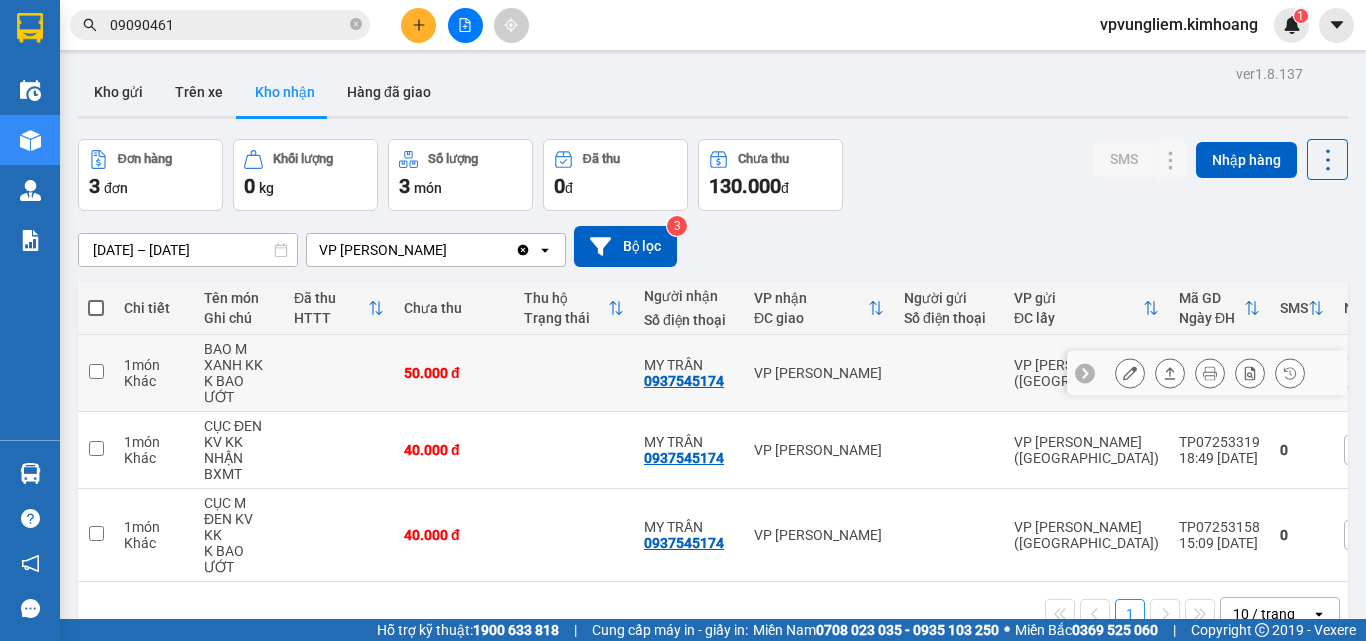 click on "VP [PERSON_NAME]" at bounding box center [819, 373] 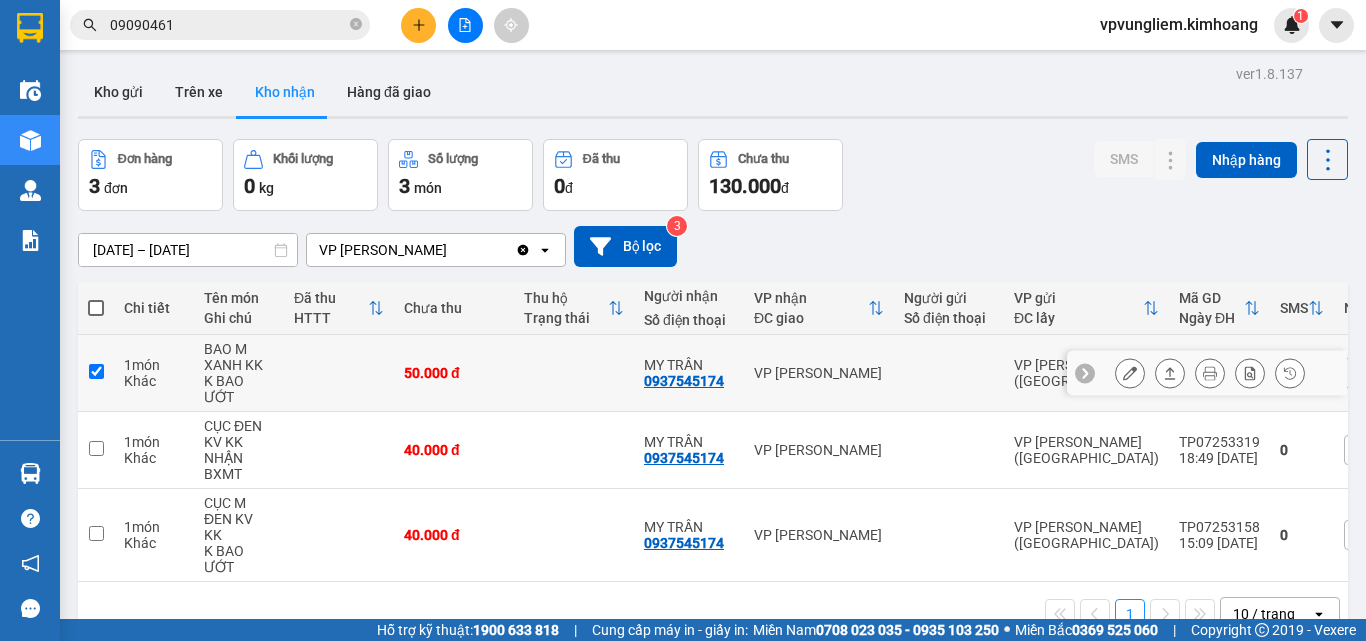 checkbox on "true" 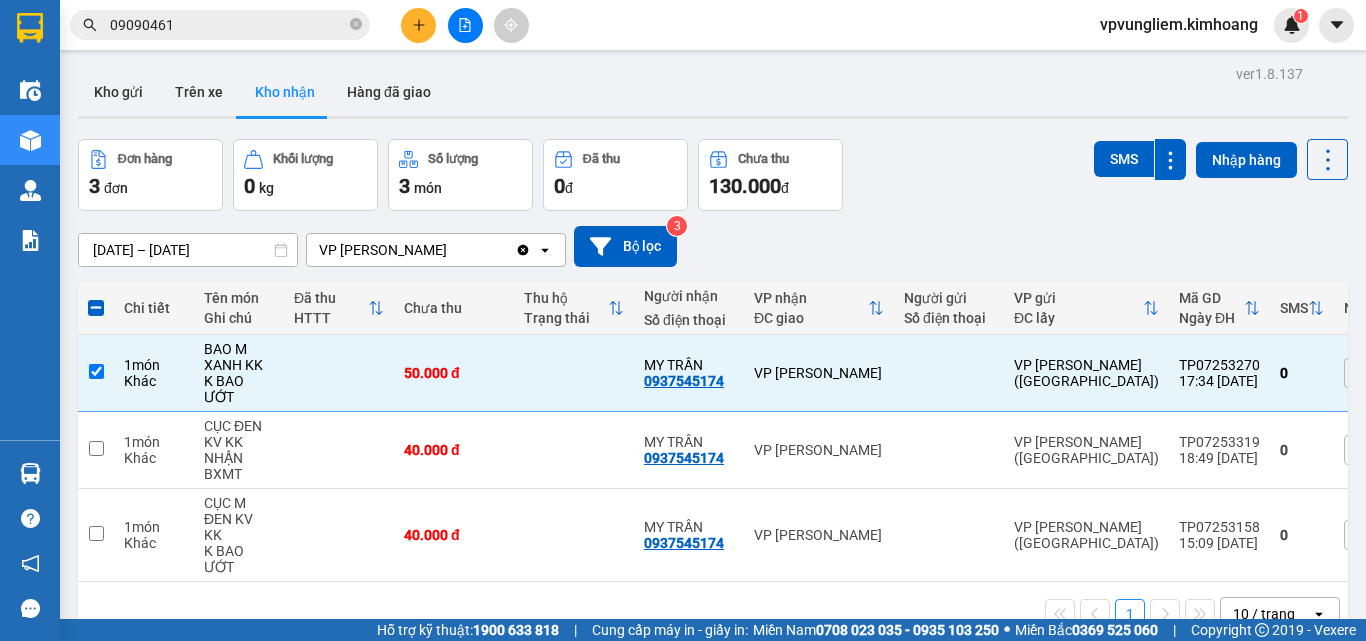 click on "08/07/2025 – 10/07/2025 Press the down arrow key to interact with the calendar and select a date. Press the escape button to close the calendar. Selected date range is from 08/07/2025 to 10/07/2025. VP Vũng Liêm Clear value open Bộ lọc 3" at bounding box center (713, 246) 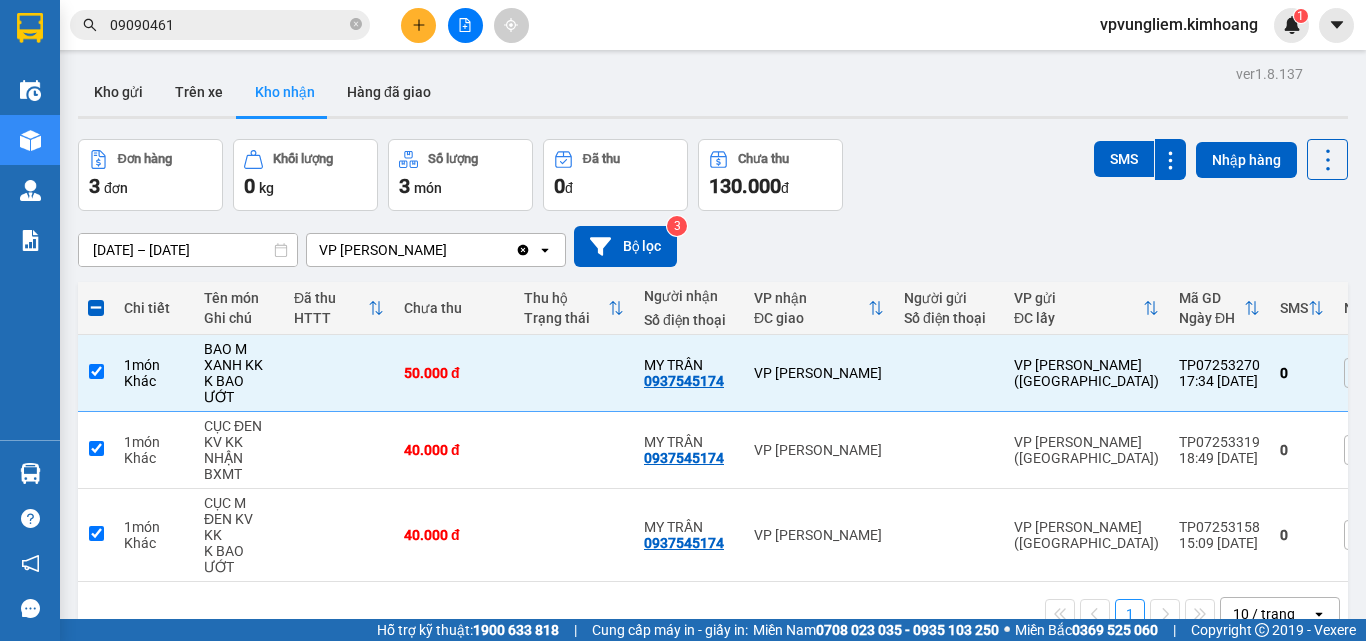 checkbox on "true" 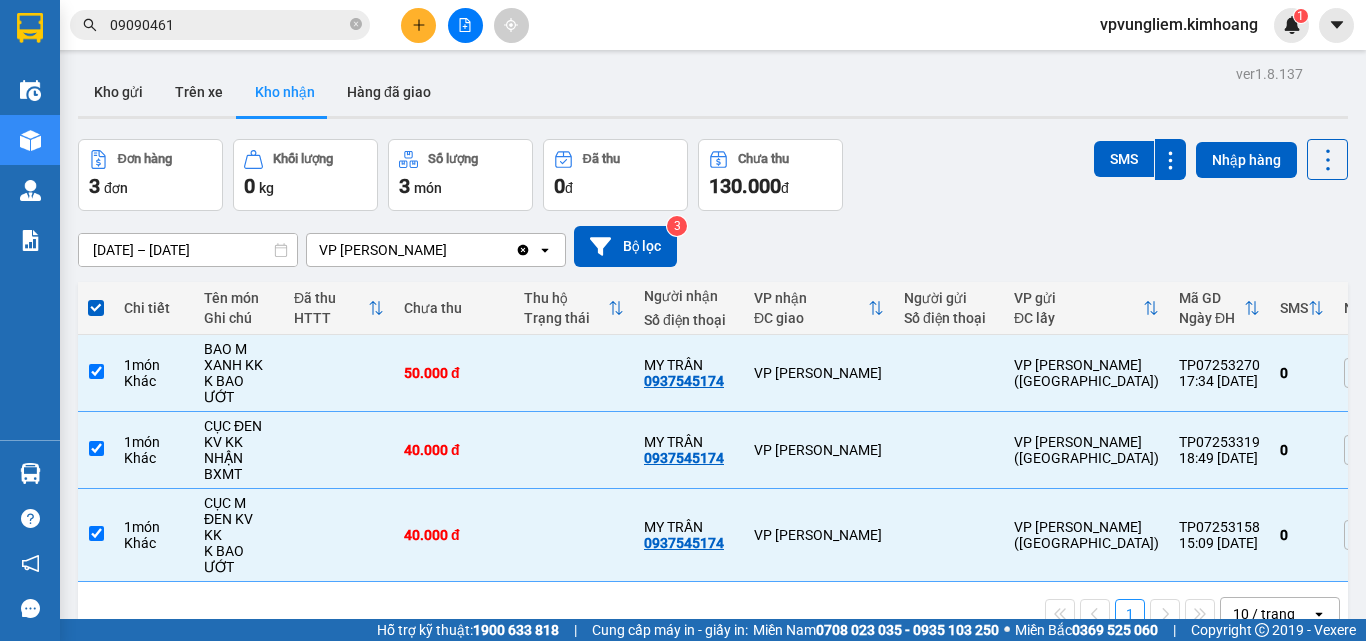 click at bounding box center (96, 308) 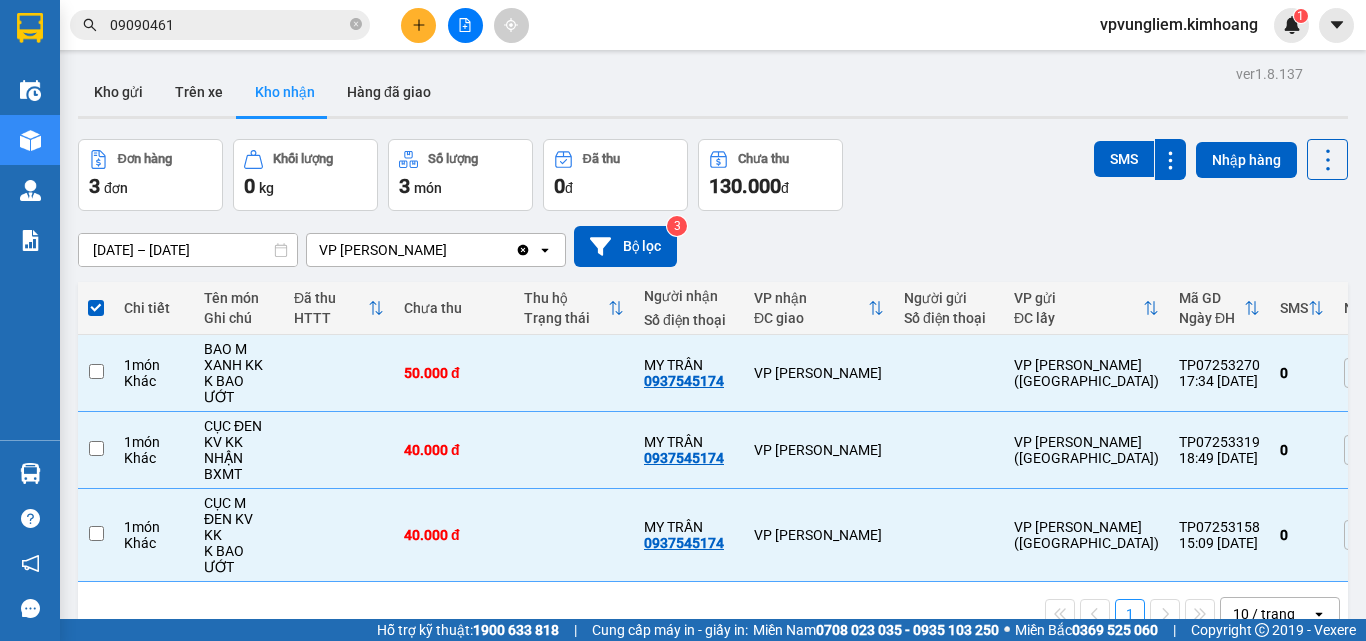 checkbox on "false" 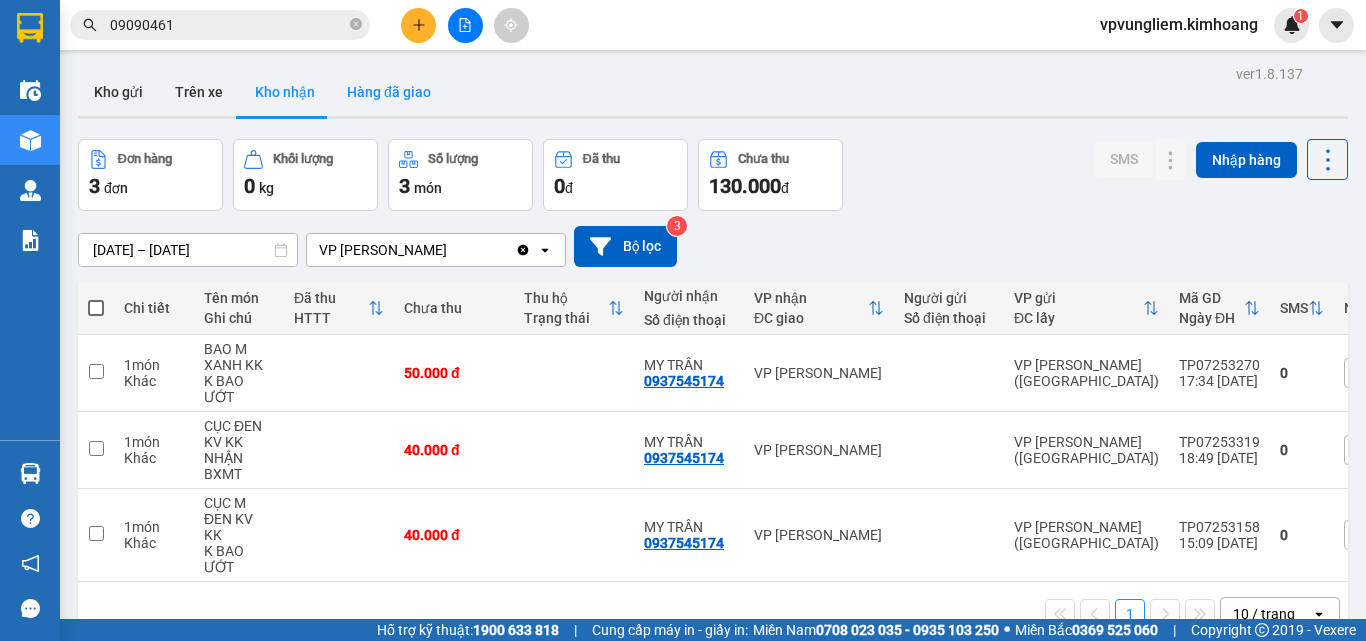 click on "Hàng đã giao" at bounding box center [389, 92] 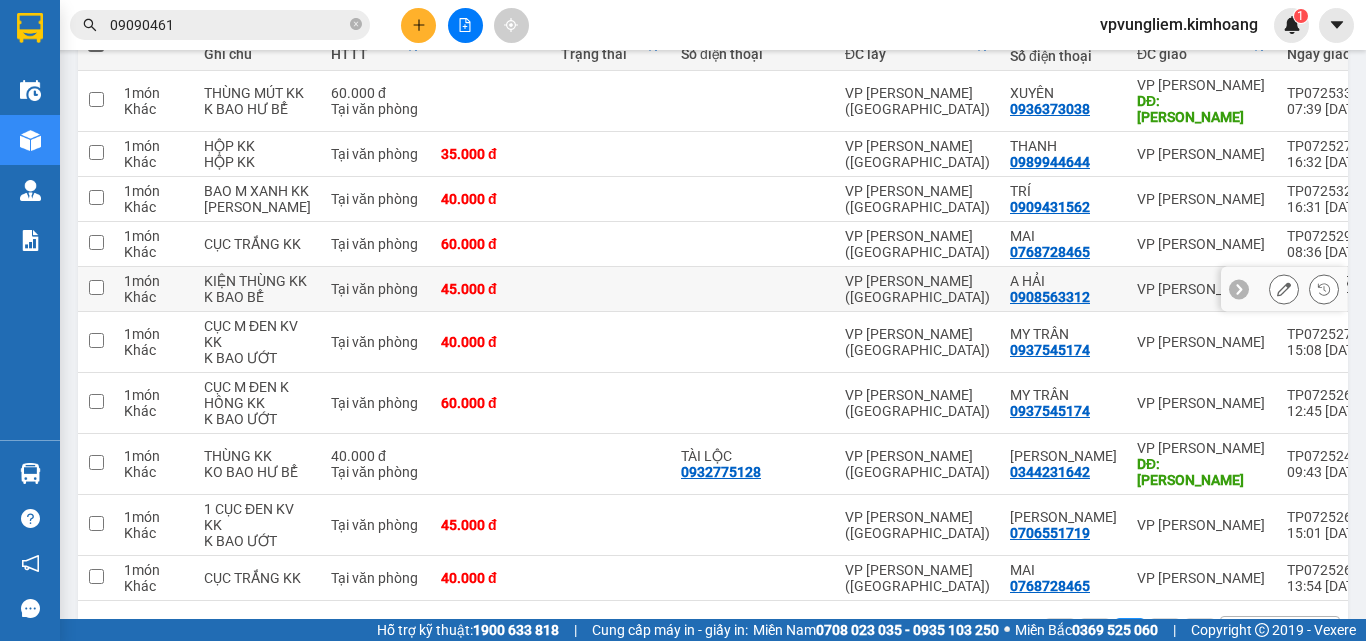 scroll, scrollTop: 0, scrollLeft: 0, axis: both 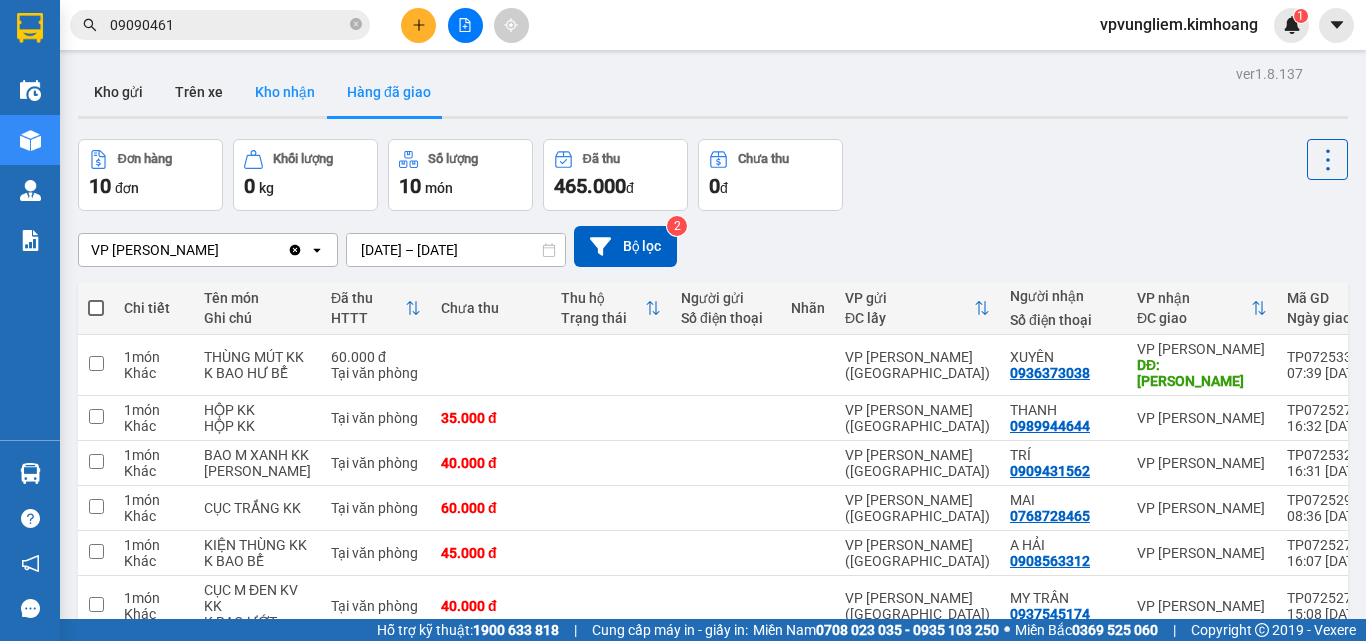 click on "Kho nhận" at bounding box center (285, 92) 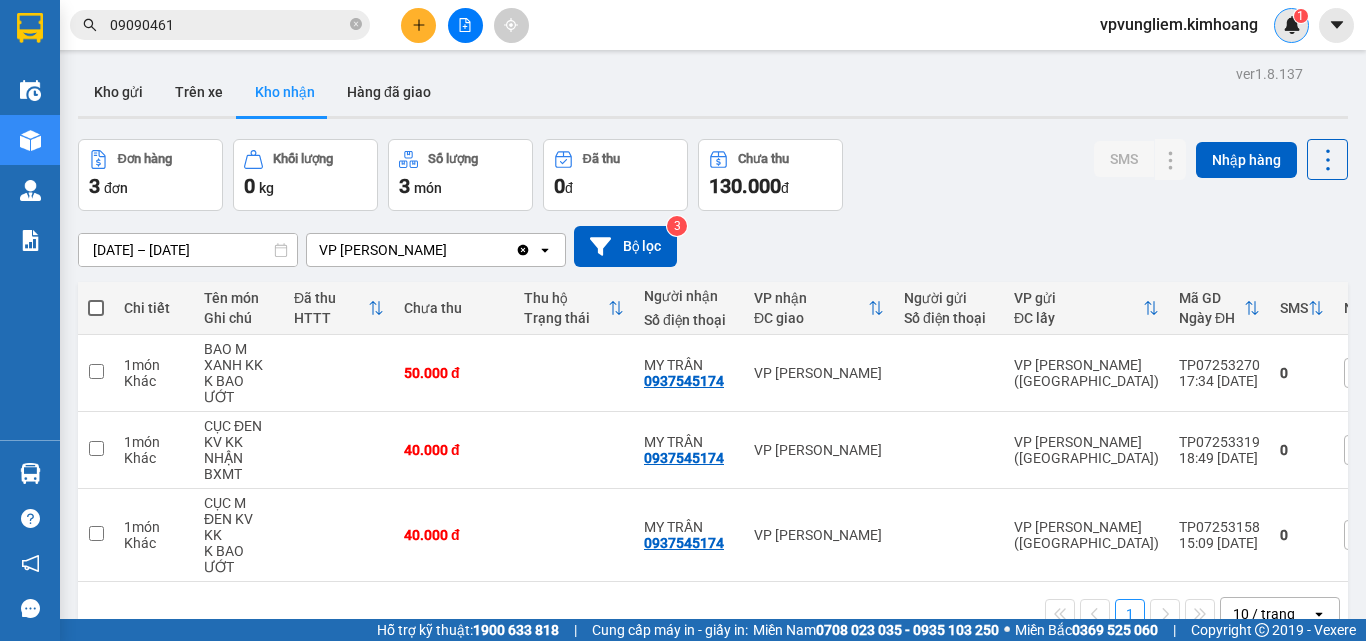 click on "1" at bounding box center [1291, 25] 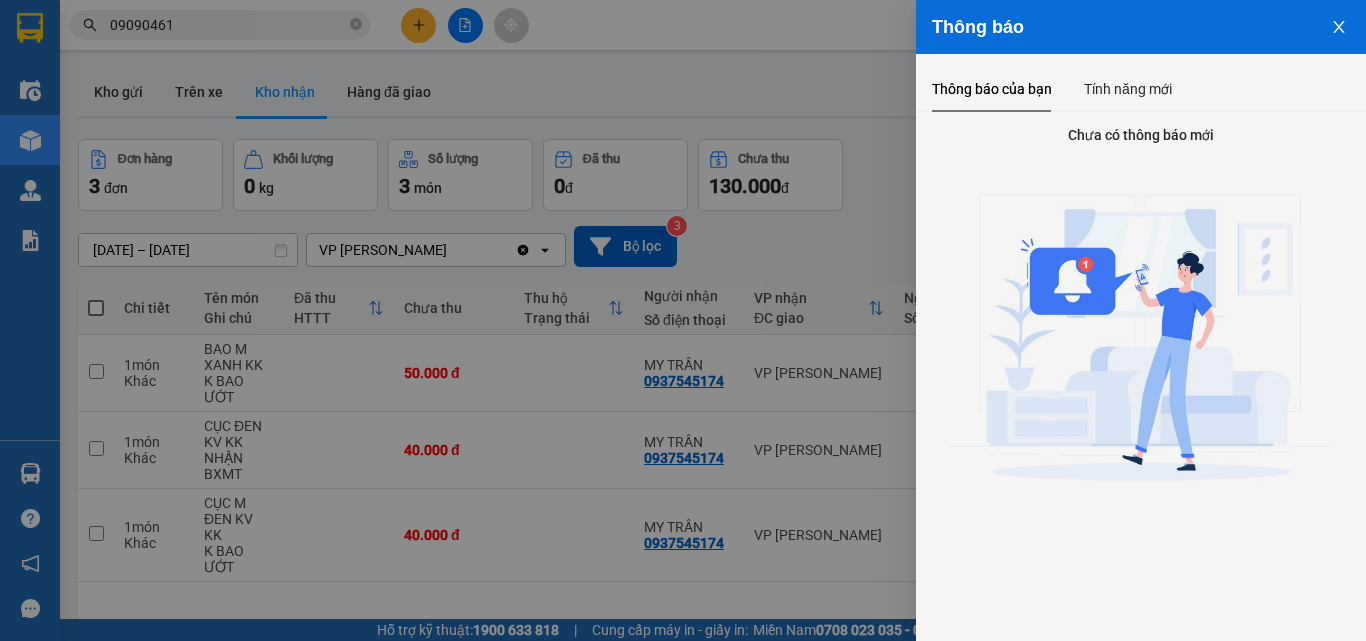 click at bounding box center (683, 320) 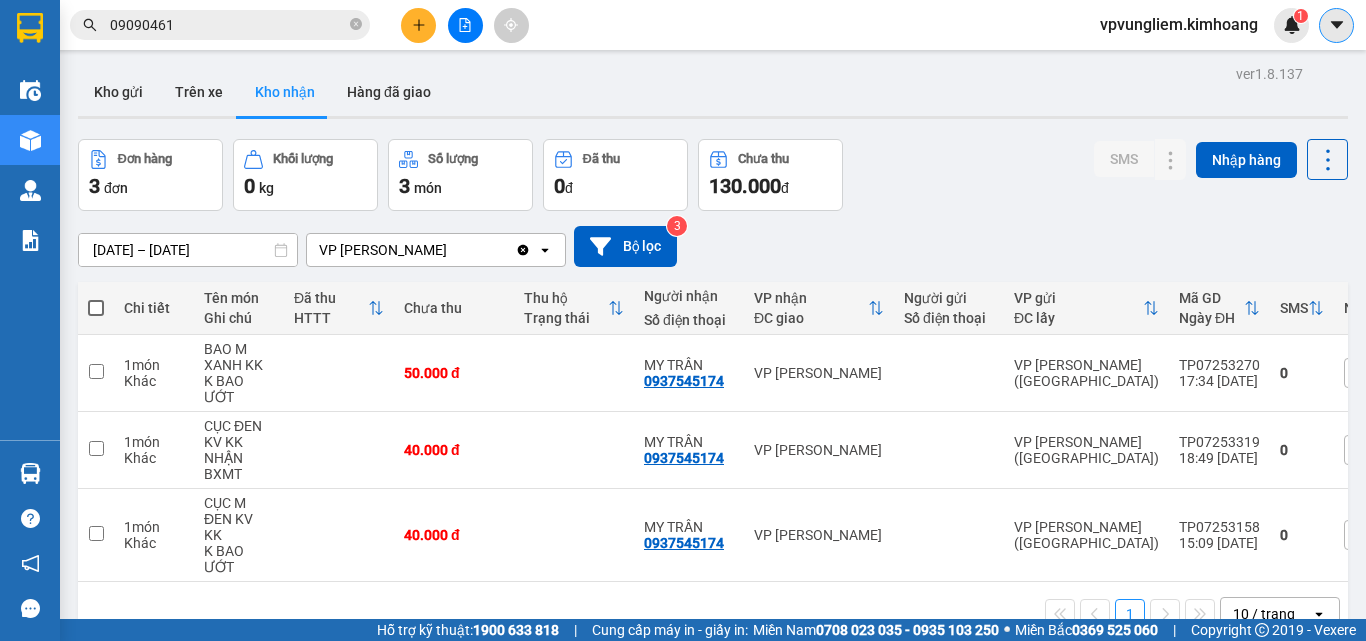click at bounding box center (1336, 25) 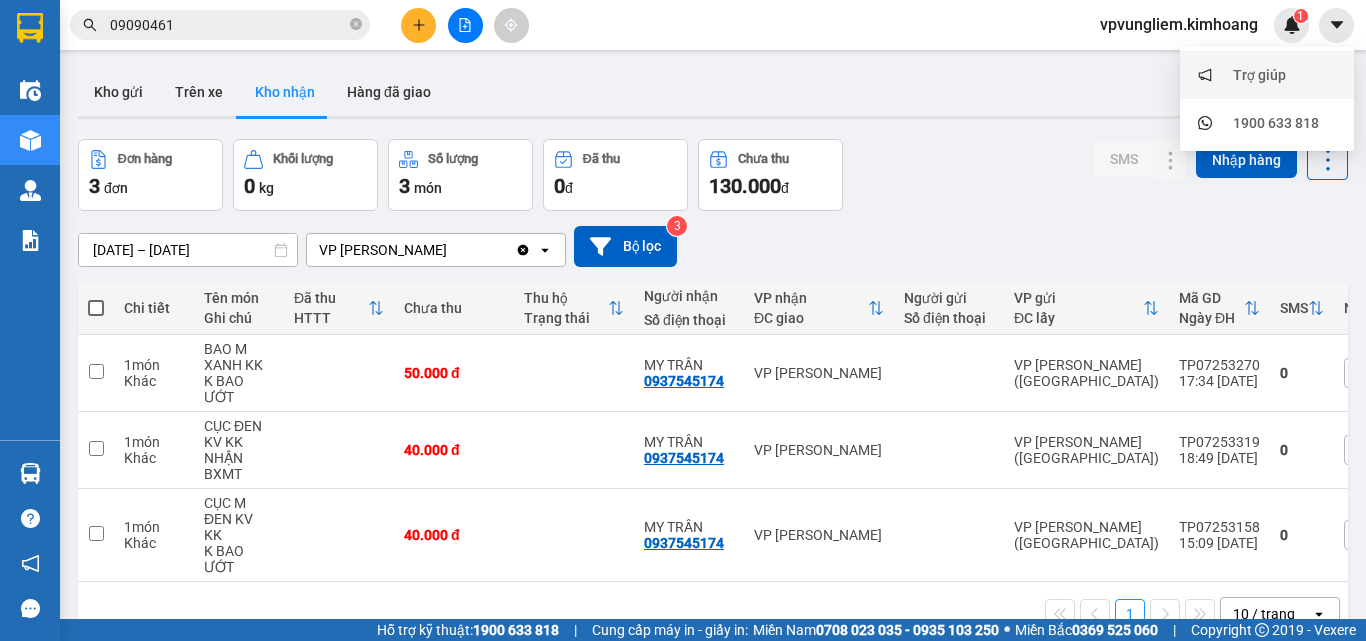click on "Trợ giúp" at bounding box center (1259, 75) 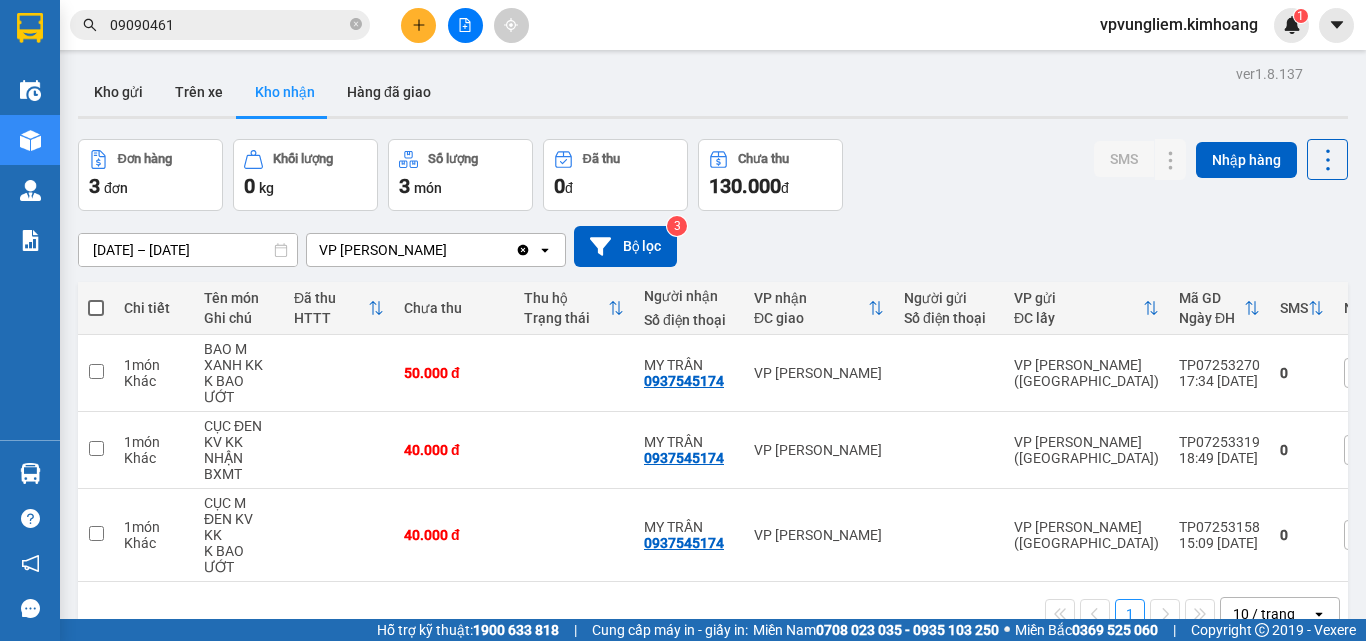 click at bounding box center (418, 25) 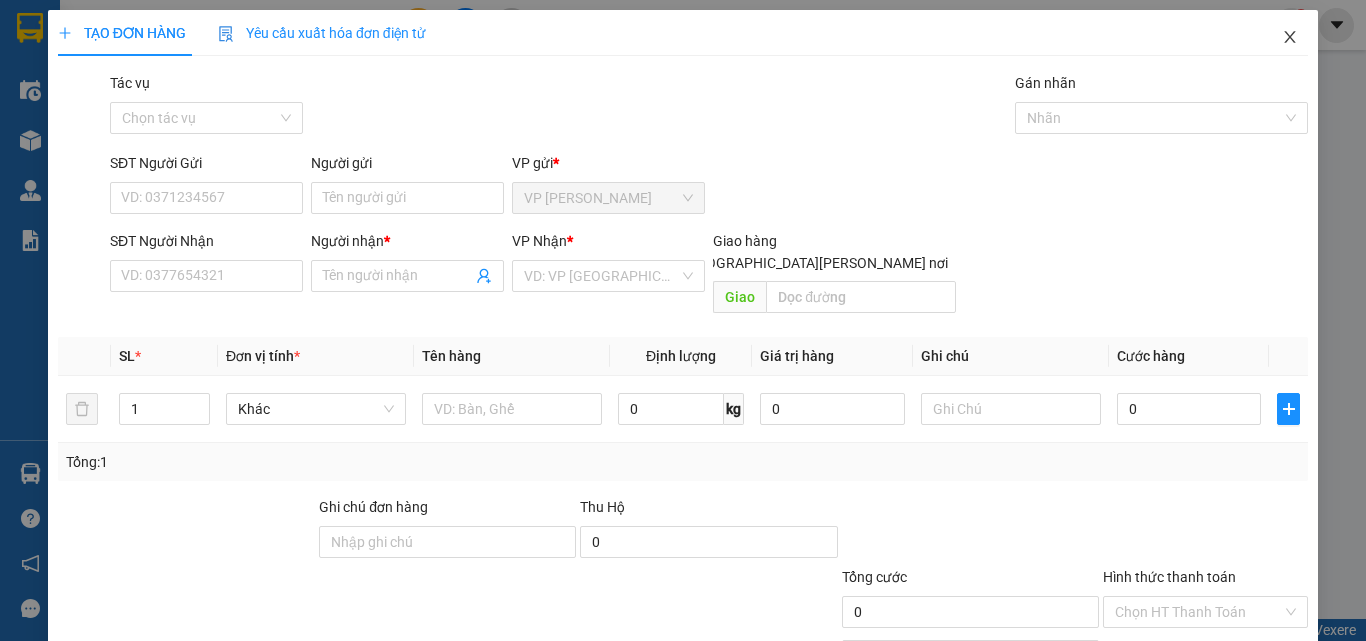 click at bounding box center [1290, 38] 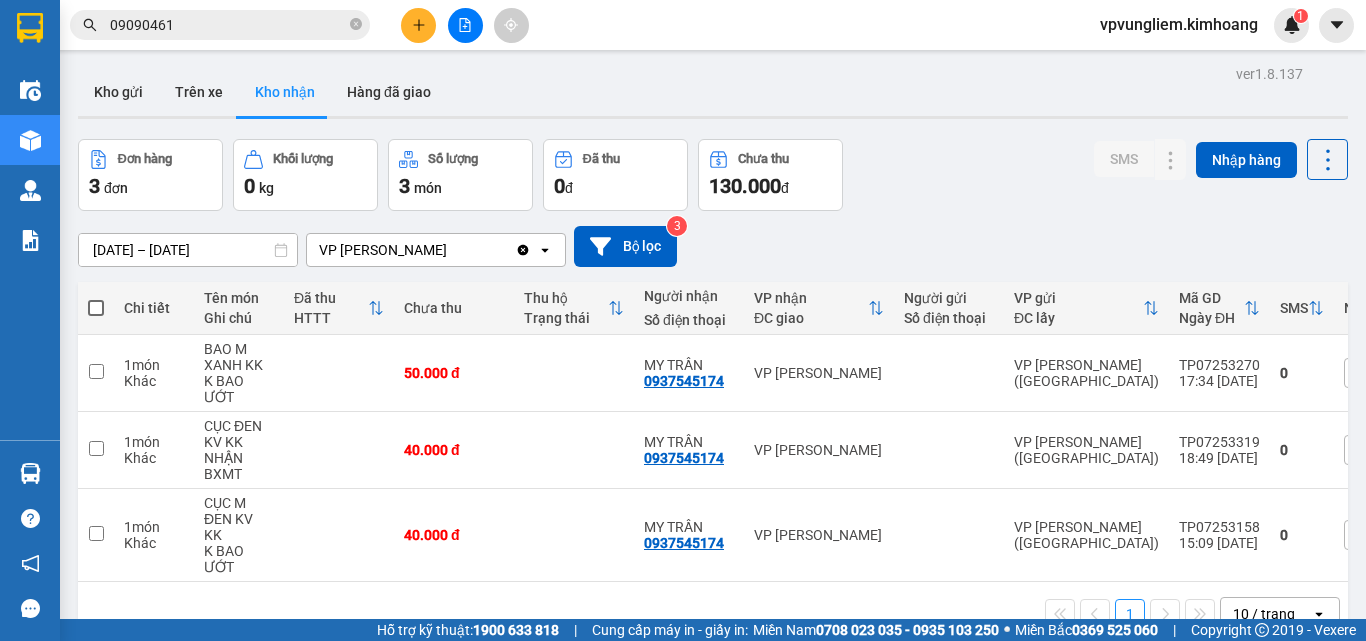 click on "09090461" at bounding box center [228, 25] 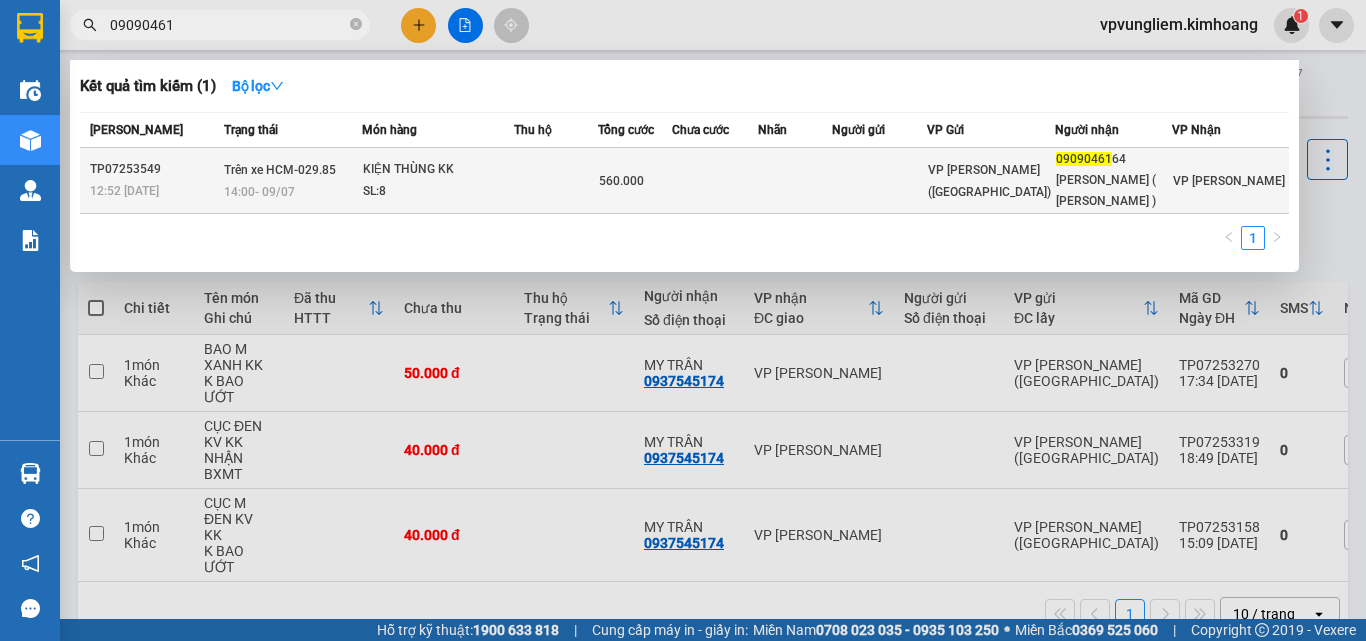 click on "KIỆN THÙNG KK" at bounding box center (438, 170) 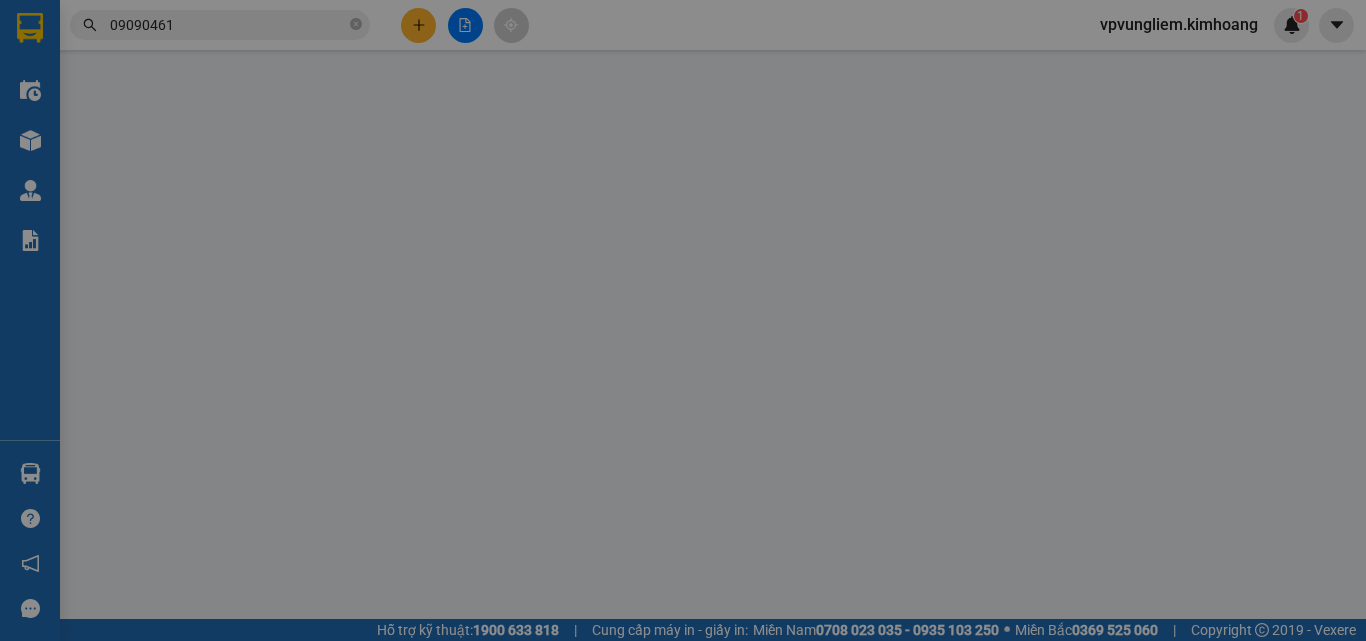 type on "0909046164" 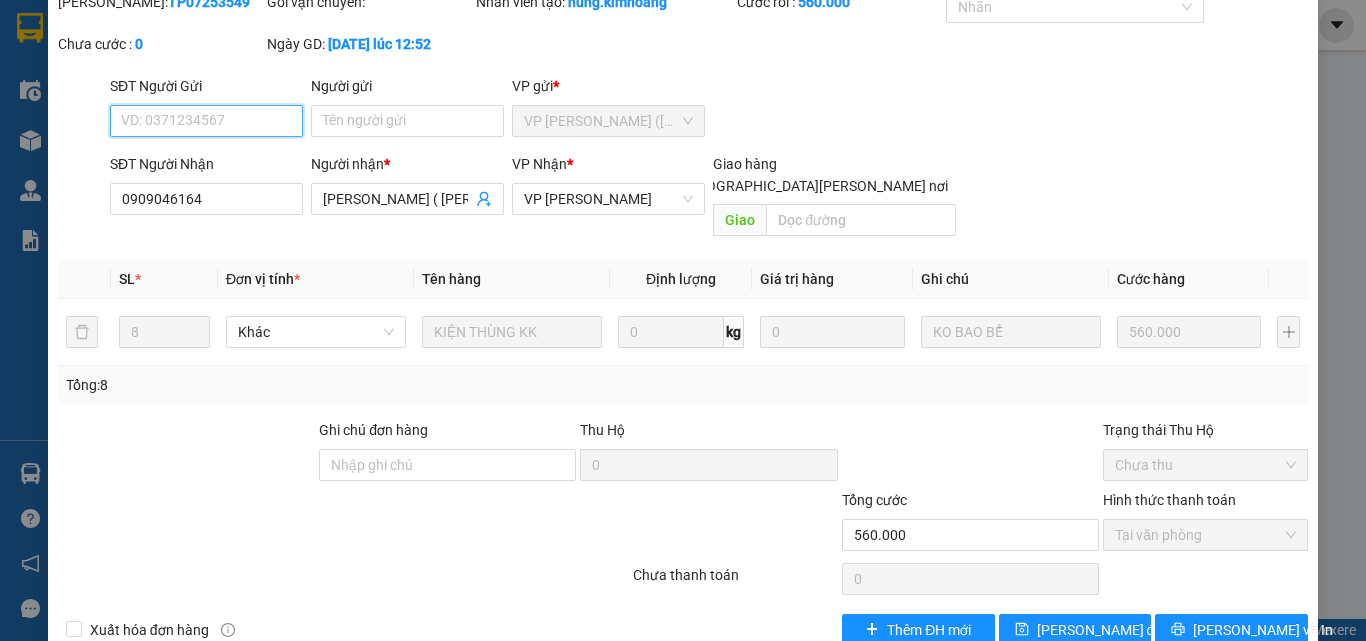 scroll, scrollTop: 0, scrollLeft: 0, axis: both 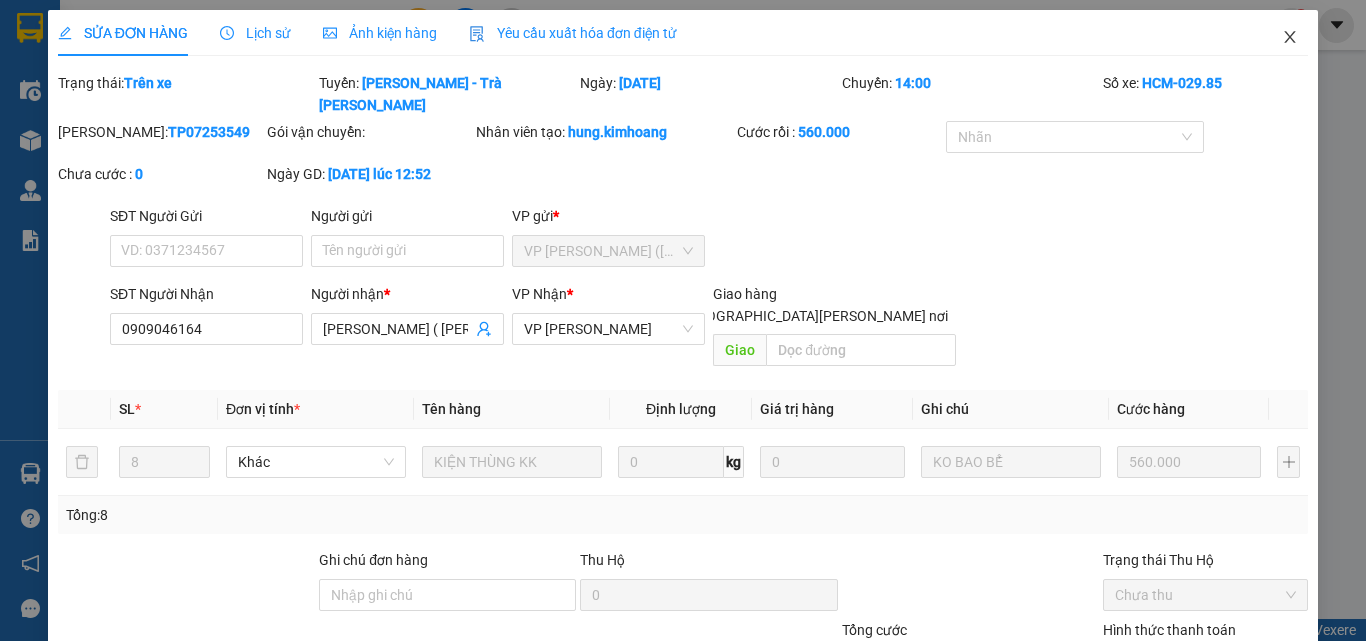 click 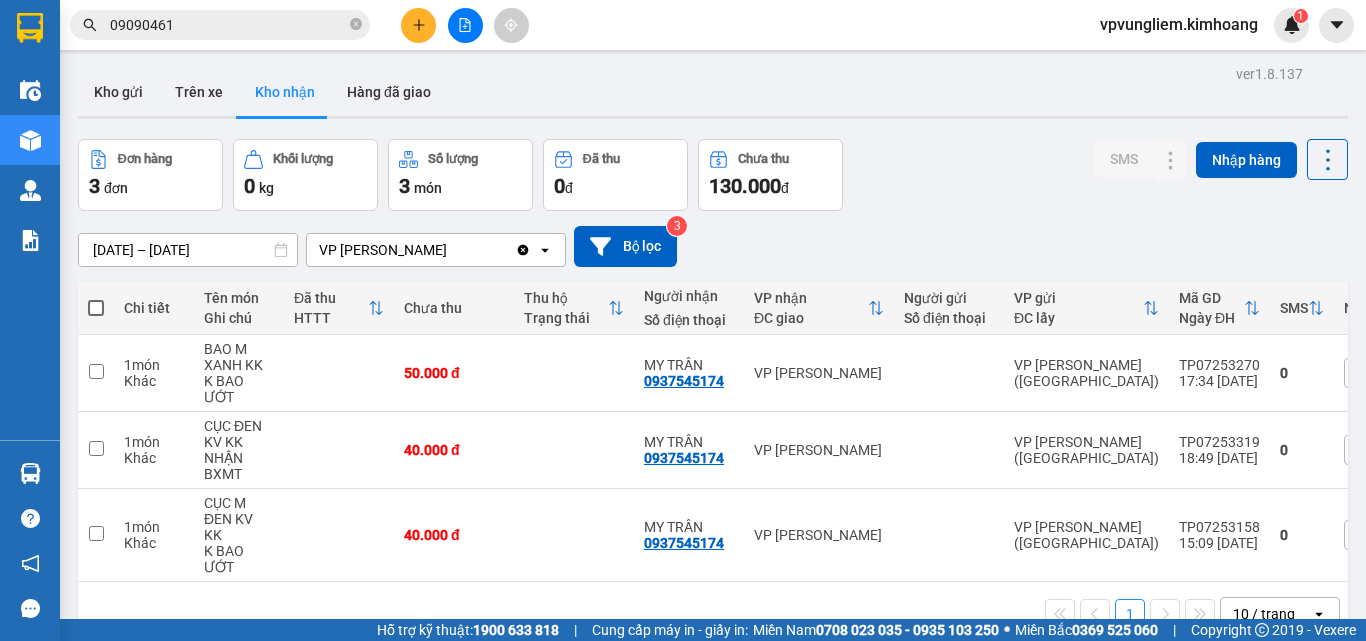 scroll, scrollTop: 92, scrollLeft: 0, axis: vertical 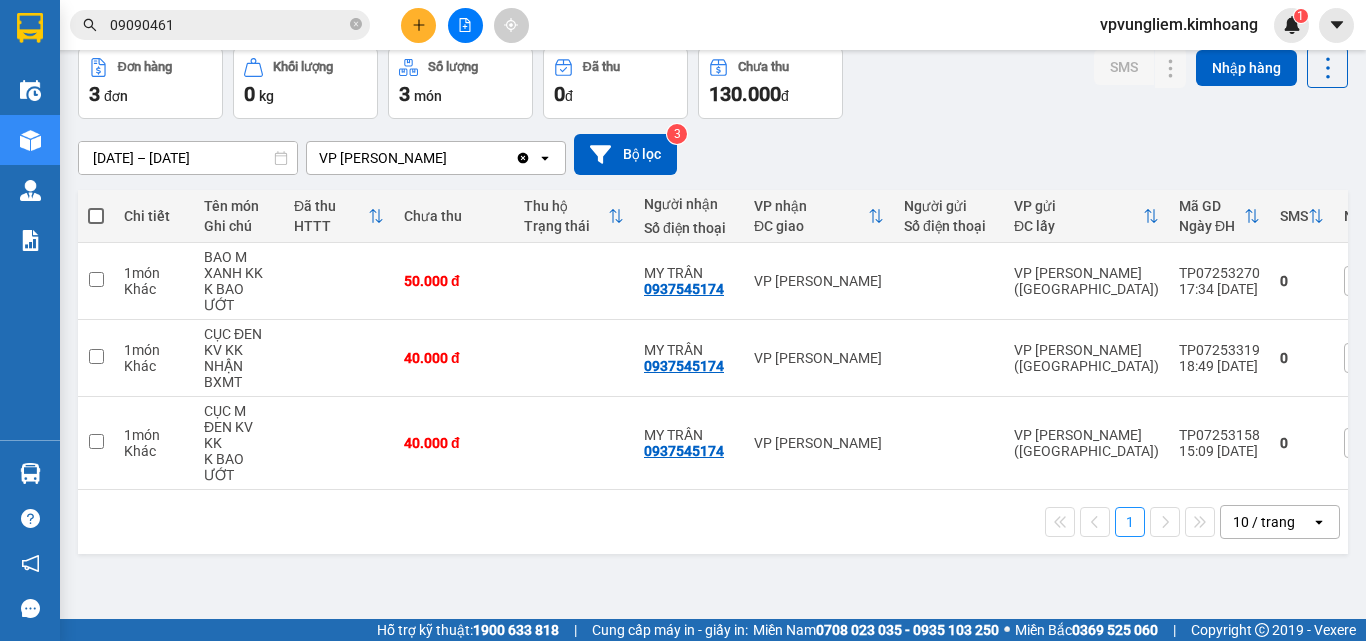 click at bounding box center (96, 216) 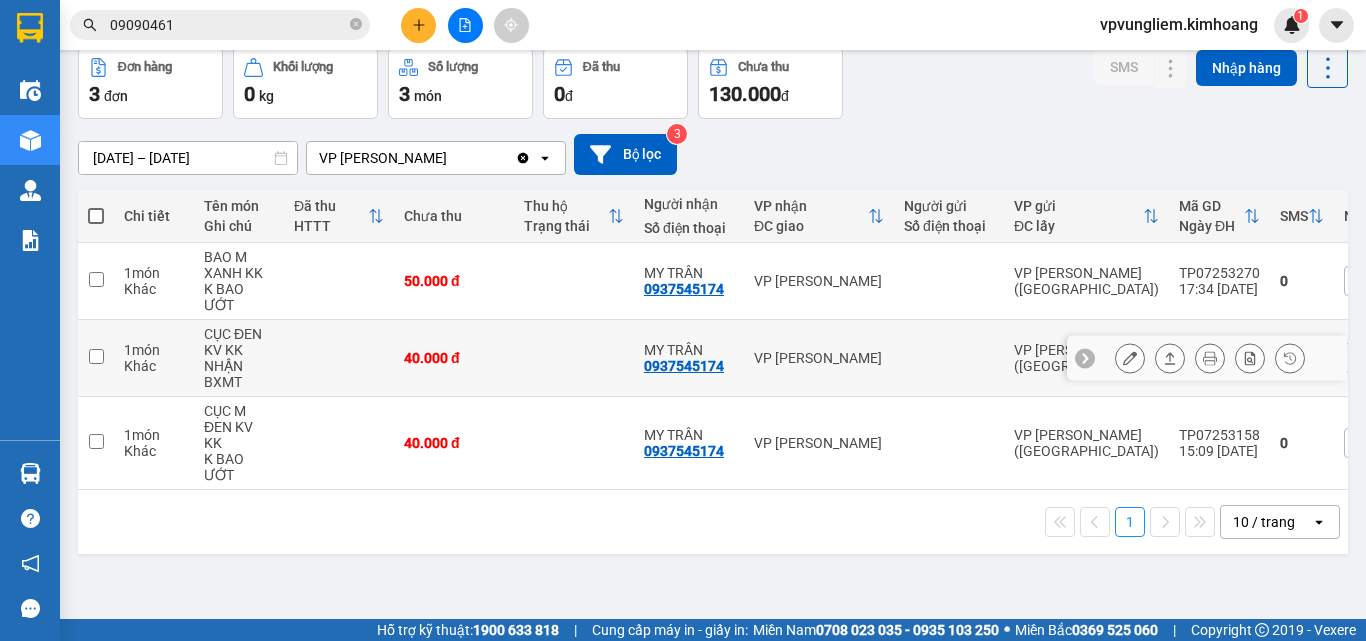 scroll, scrollTop: 0, scrollLeft: 0, axis: both 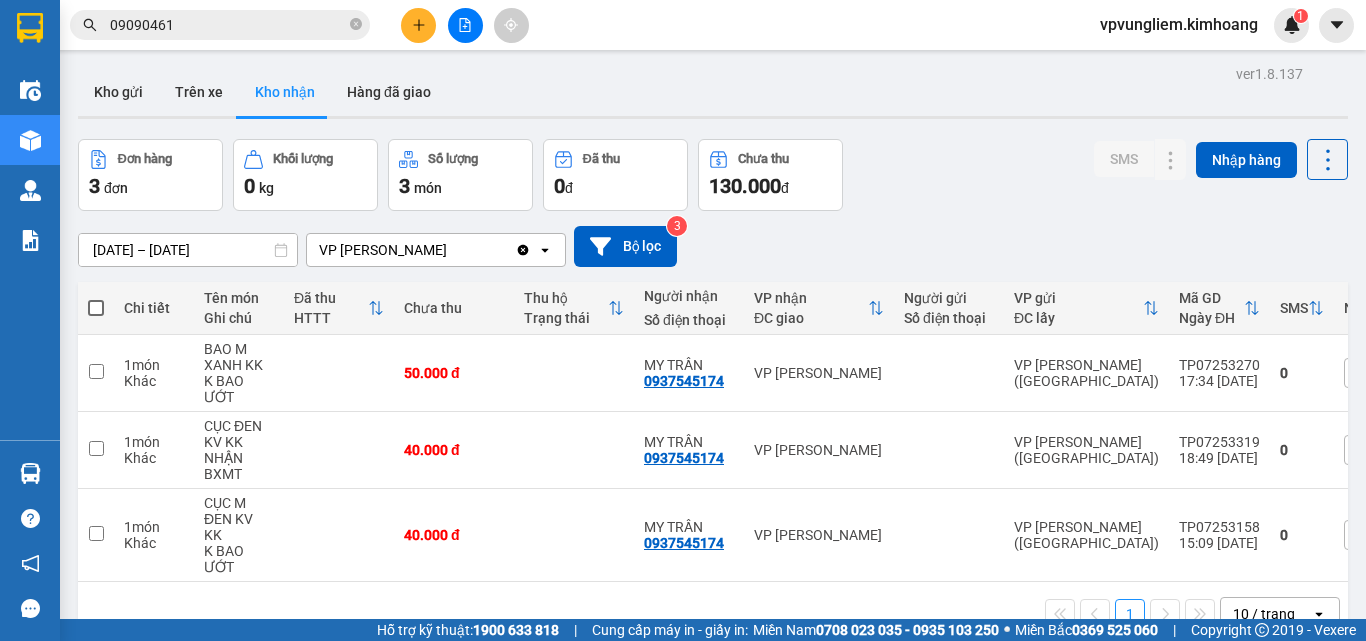 click at bounding box center [96, 308] 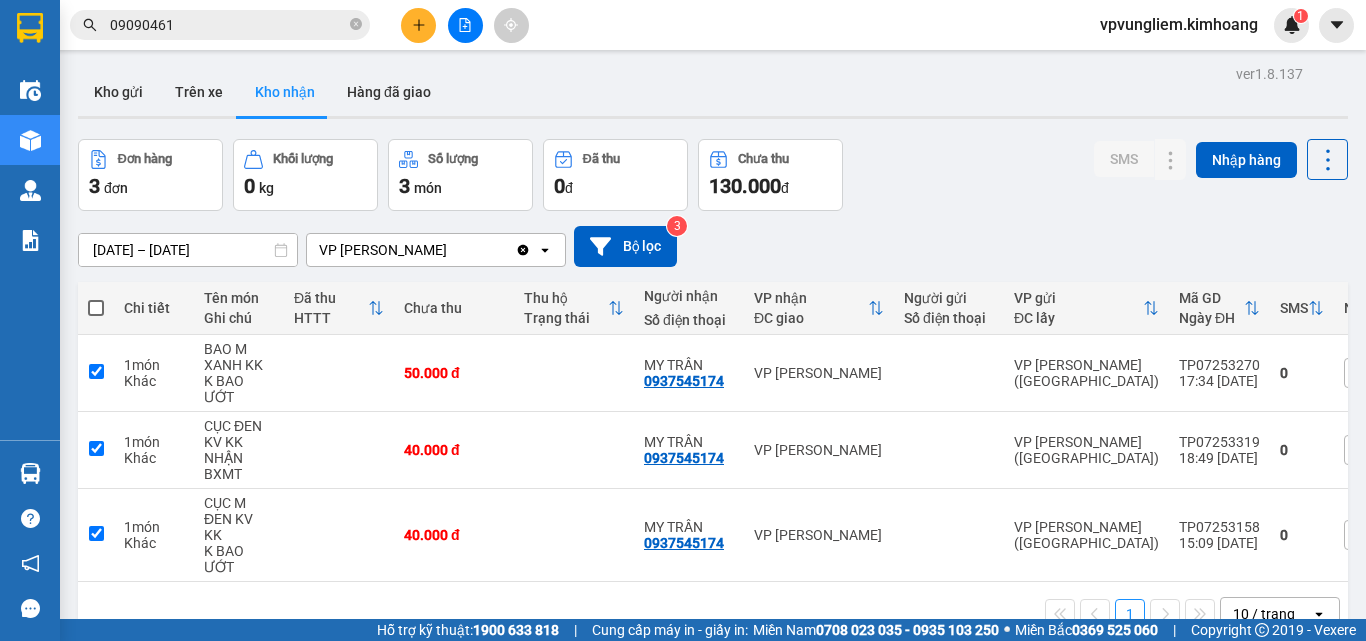 checkbox on "true" 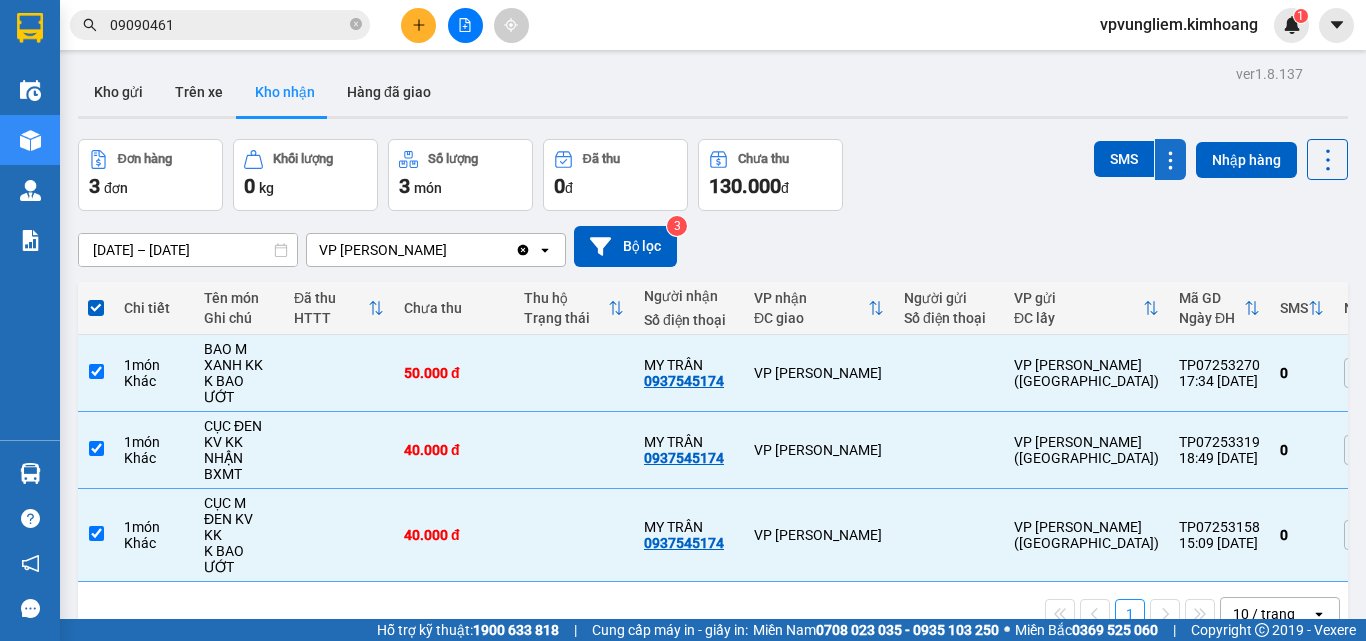 click 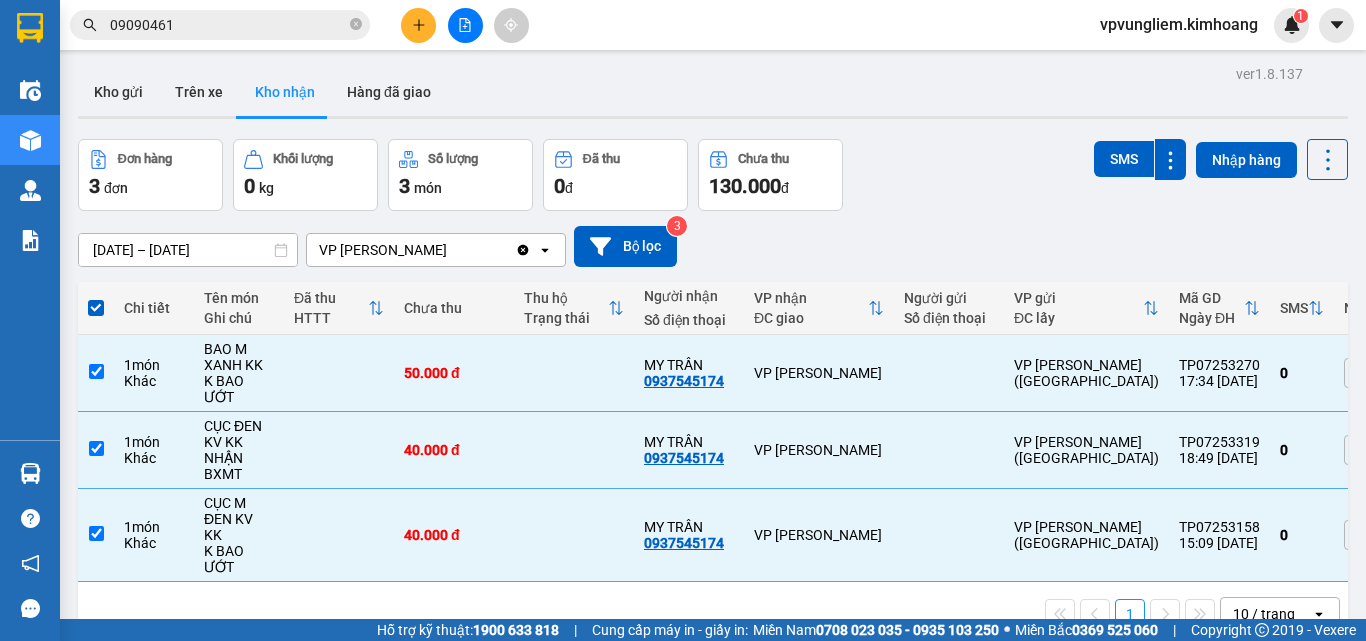 click on "ver  1.8.137 Kho gửi Trên xe Kho nhận Hàng đã giao Đơn hàng 3 đơn Khối lượng 0 kg Số lượng 3 món Đã thu 0  đ Chưa thu 130.000  đ SMS Nhập hàng 08/07/2025 – 10/07/2025 Press the down arrow key to interact with the calendar and select a date. Press the escape button to close the calendar. Selected date range is from 08/07/2025 to 10/07/2025. VP Vũng Liêm Clear value open Bộ lọc 3 Chi tiết Tên món Ghi chú Đã thu HTTT Chưa thu Thu hộ Trạng thái Người nhận Số điện thoại VP nhận ĐC giao Người gửi Số điện thoại VP gửi ĐC lấy Mã GD Ngày ĐH SMS Nhãn 1  món Khác BAO M XANH KK K BAO ƯỚT  50.000 đ MY TRẦN 0937545174 VP Vũng Liêm VP Trần Phú (Hàng) TP07253270 17:34 08/07 0 Nhãn 1  món Khác CỤC ĐEN KV KK NHẬN BXMT 40.000 đ MY TRẦN 0937545174 VP Vũng Liêm VP Trần Phú (Hàng) TP07253319 18:49 08/07 0 Nhãn 1  món Khác CỤC M ĐEN KV KK K BAO ƯỚT  40.000 đ MY TRẦN 0937545174 VP Vũng Liêm TP07253158" at bounding box center [713, 380] 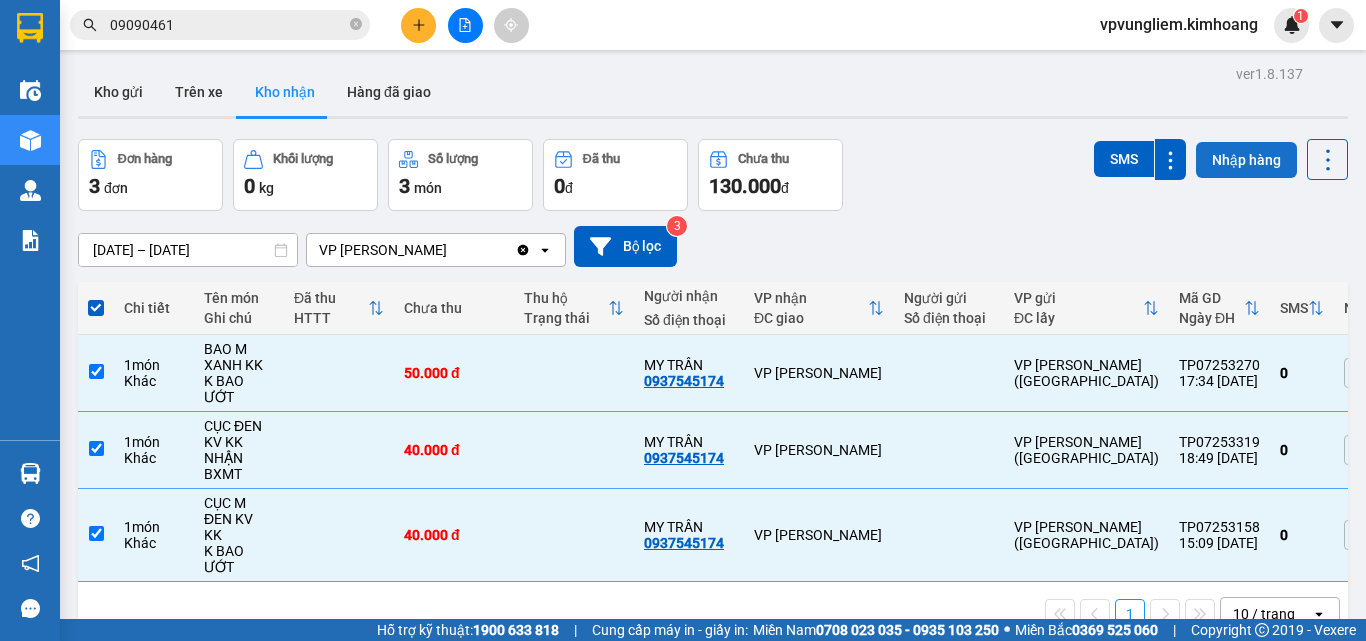 click on "Nhập hàng" at bounding box center (1246, 160) 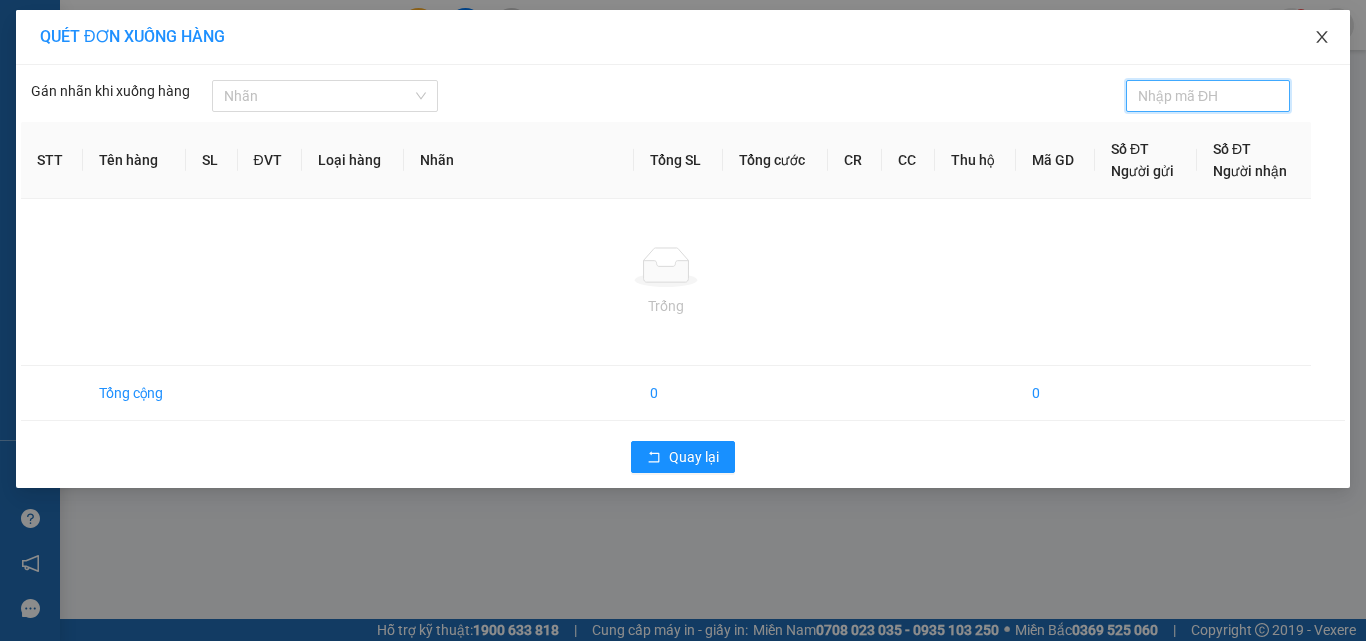click 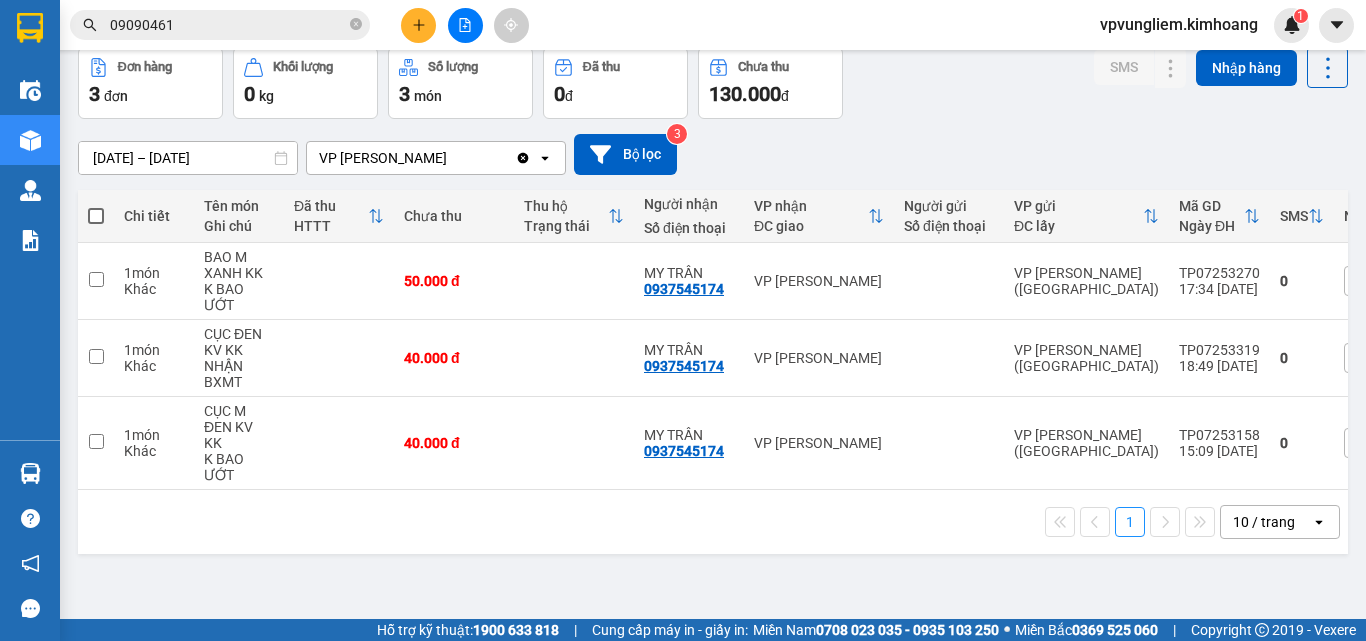 scroll, scrollTop: 0, scrollLeft: 0, axis: both 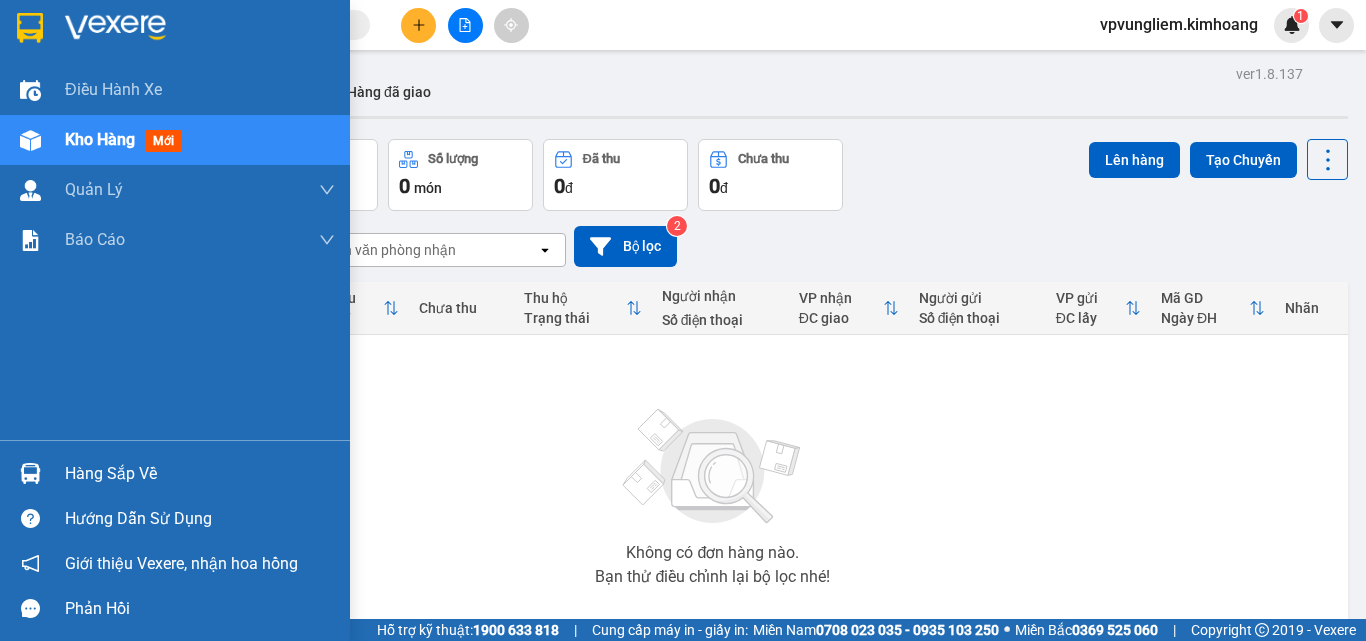 click on "Hàng sắp về" at bounding box center [200, 474] 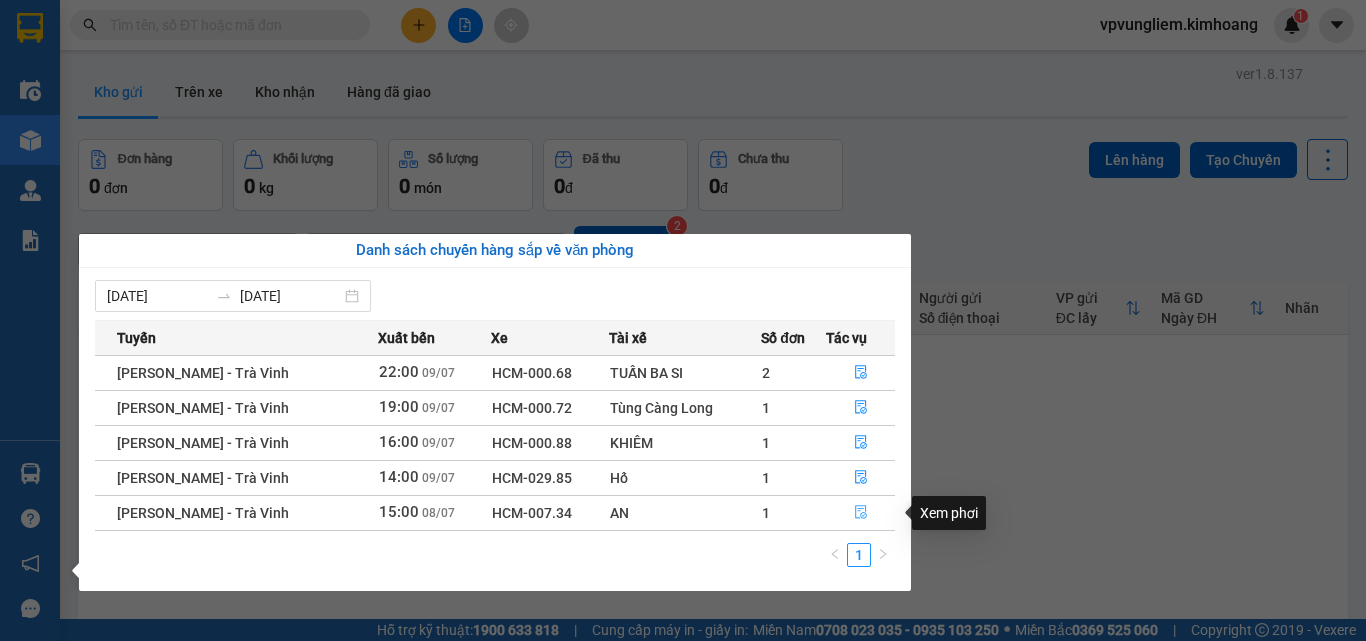 click 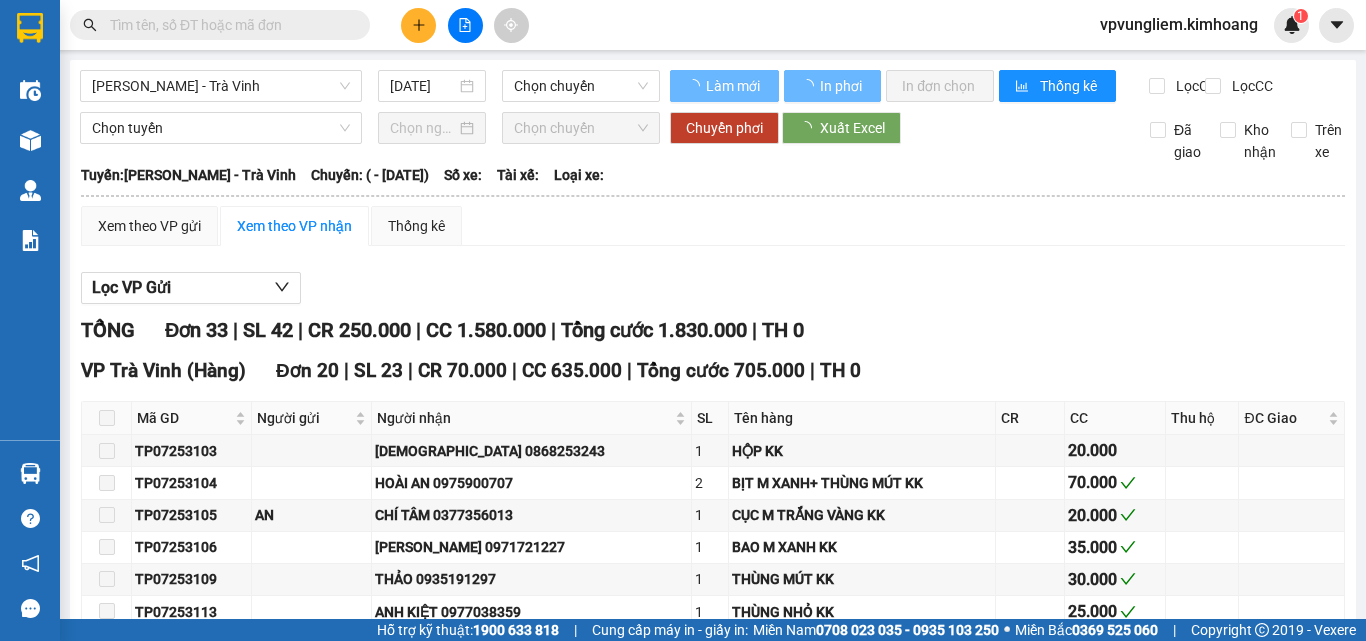 type on "[DATE]" 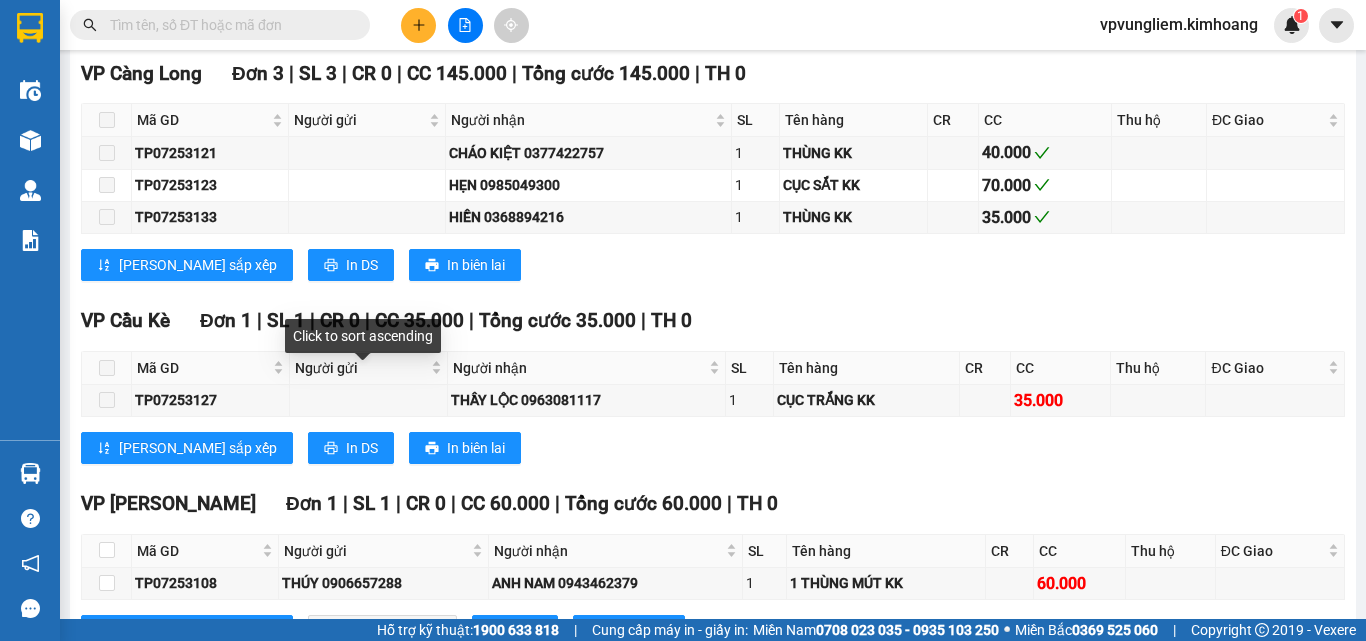 scroll, scrollTop: 1899, scrollLeft: 0, axis: vertical 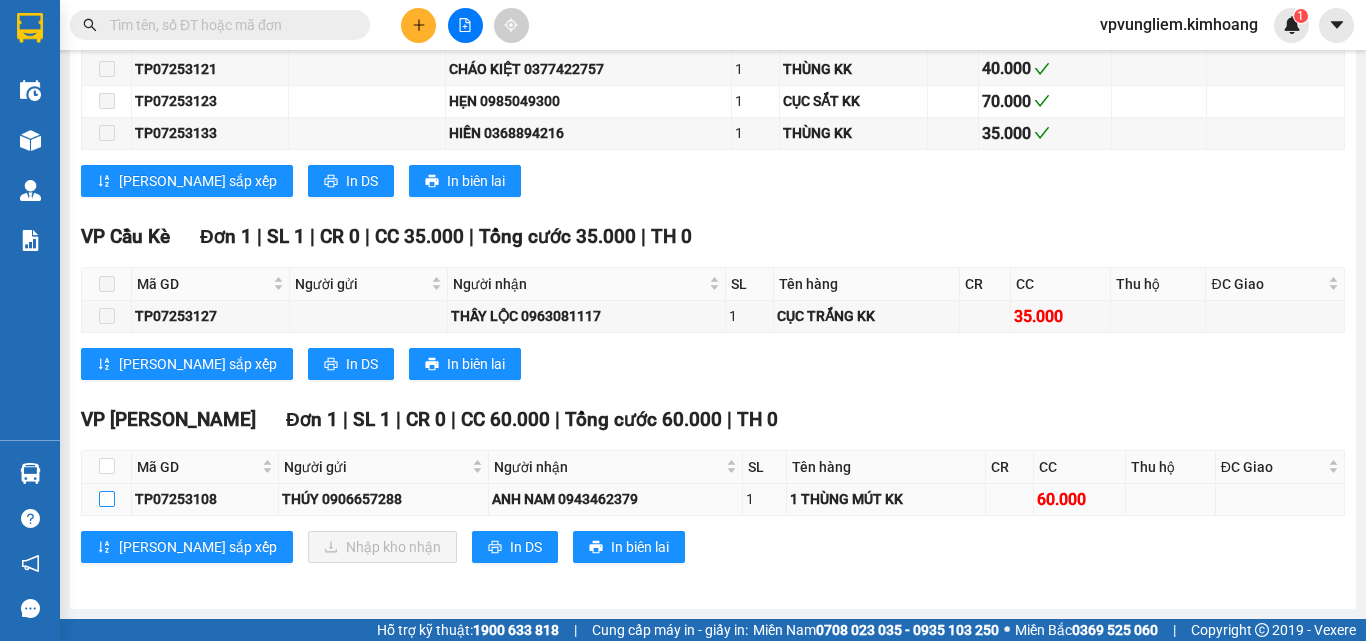 click at bounding box center [107, 499] 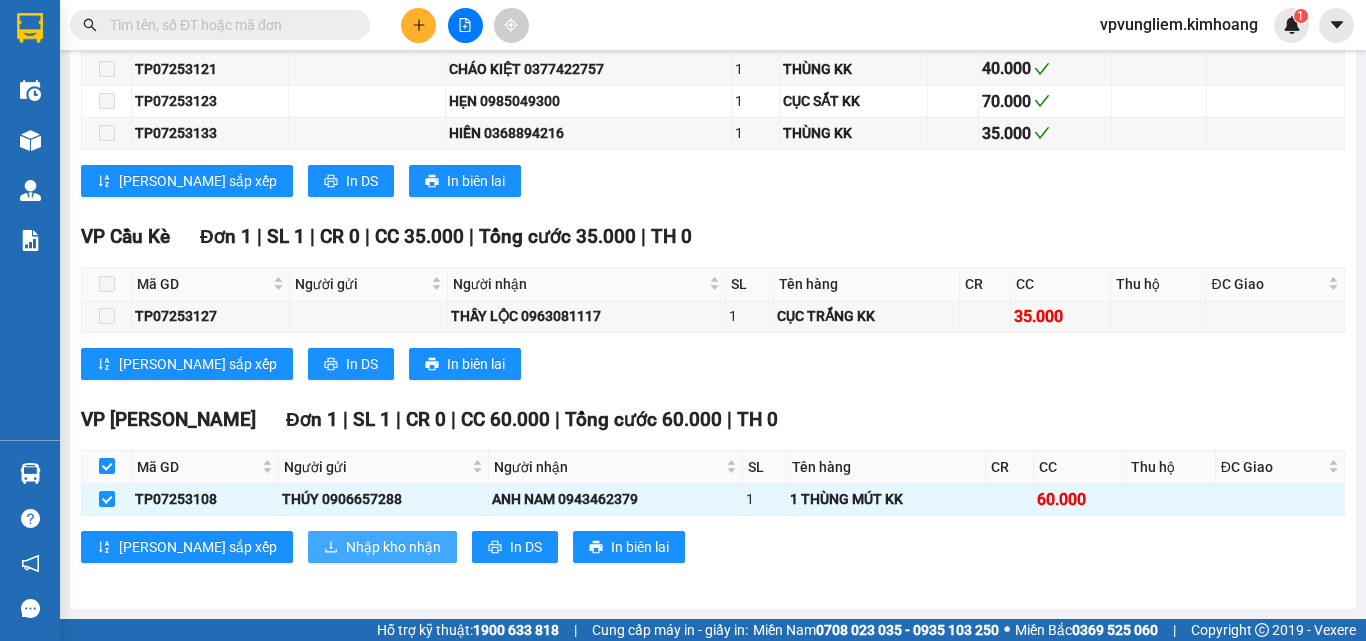click on "Nhập kho nhận" at bounding box center (393, 547) 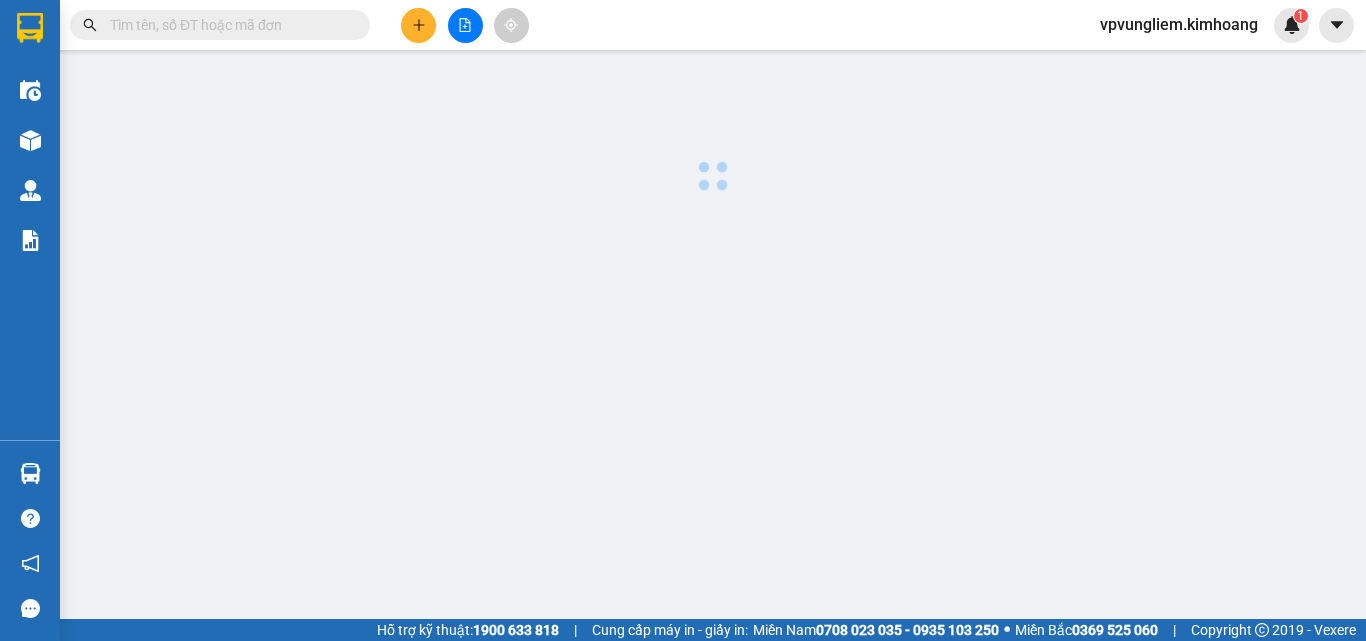 scroll, scrollTop: 0, scrollLeft: 0, axis: both 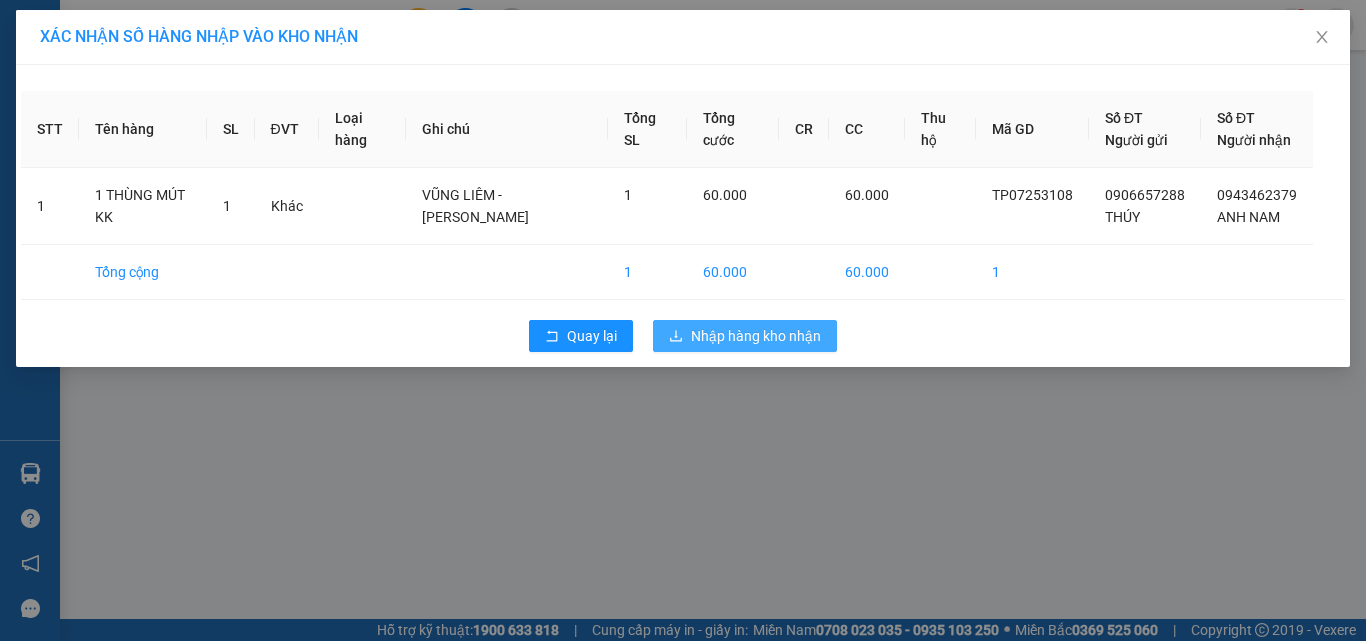 click on "Nhập hàng kho nhận" at bounding box center [756, 336] 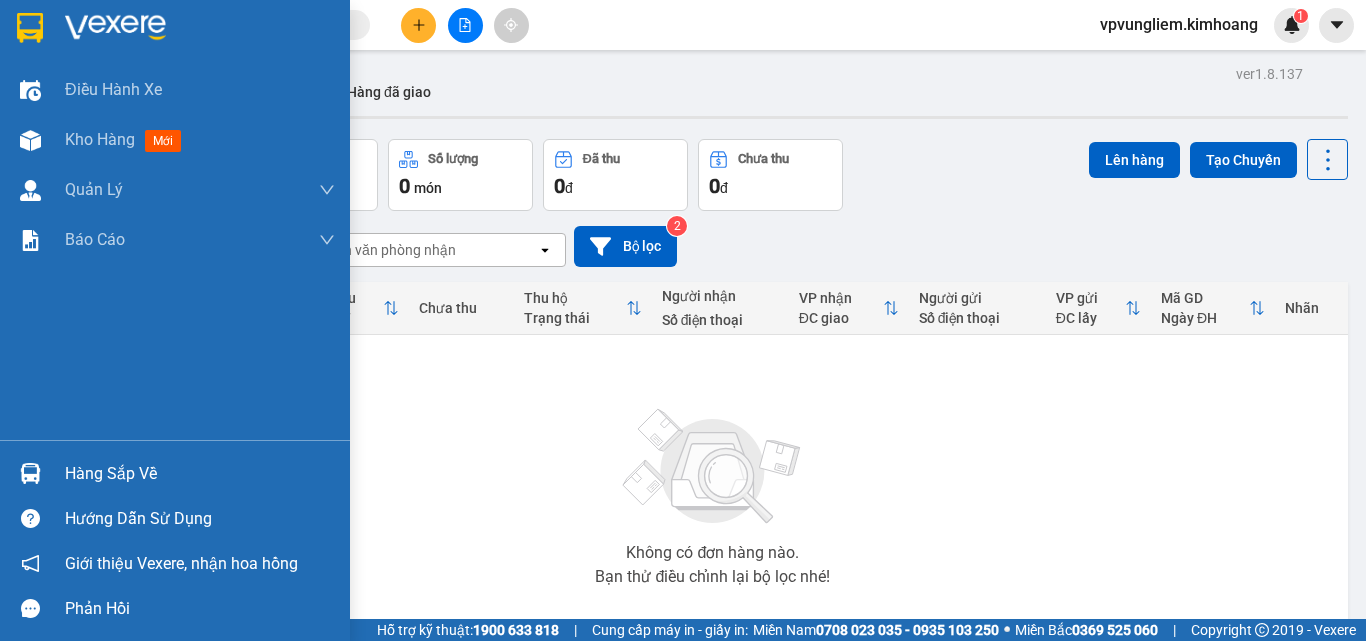 click on "Hàng sắp về" at bounding box center [200, 474] 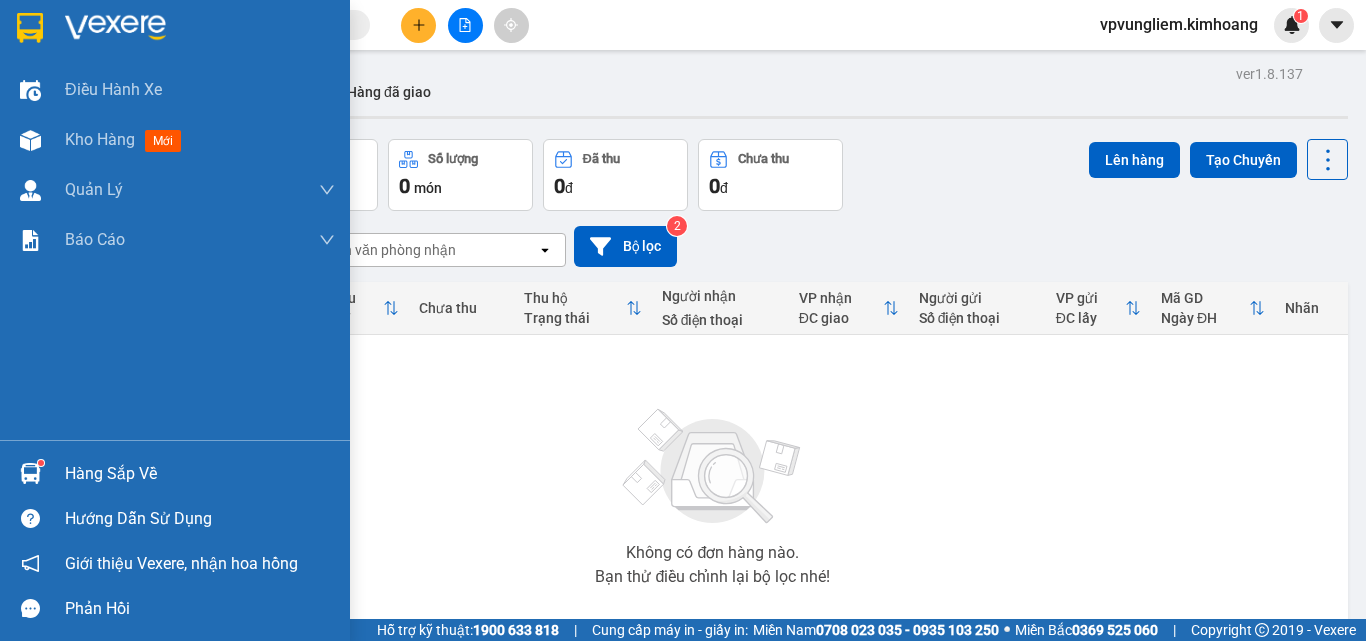 click on "Hàng sắp về" at bounding box center (200, 474) 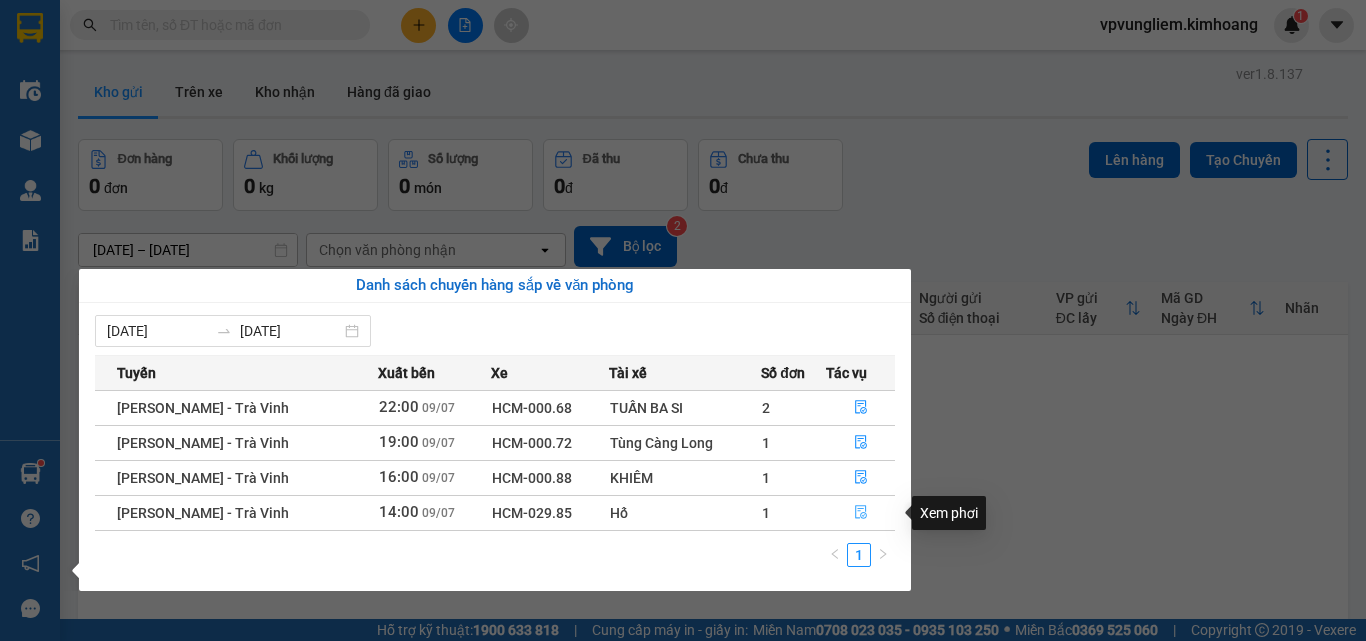click 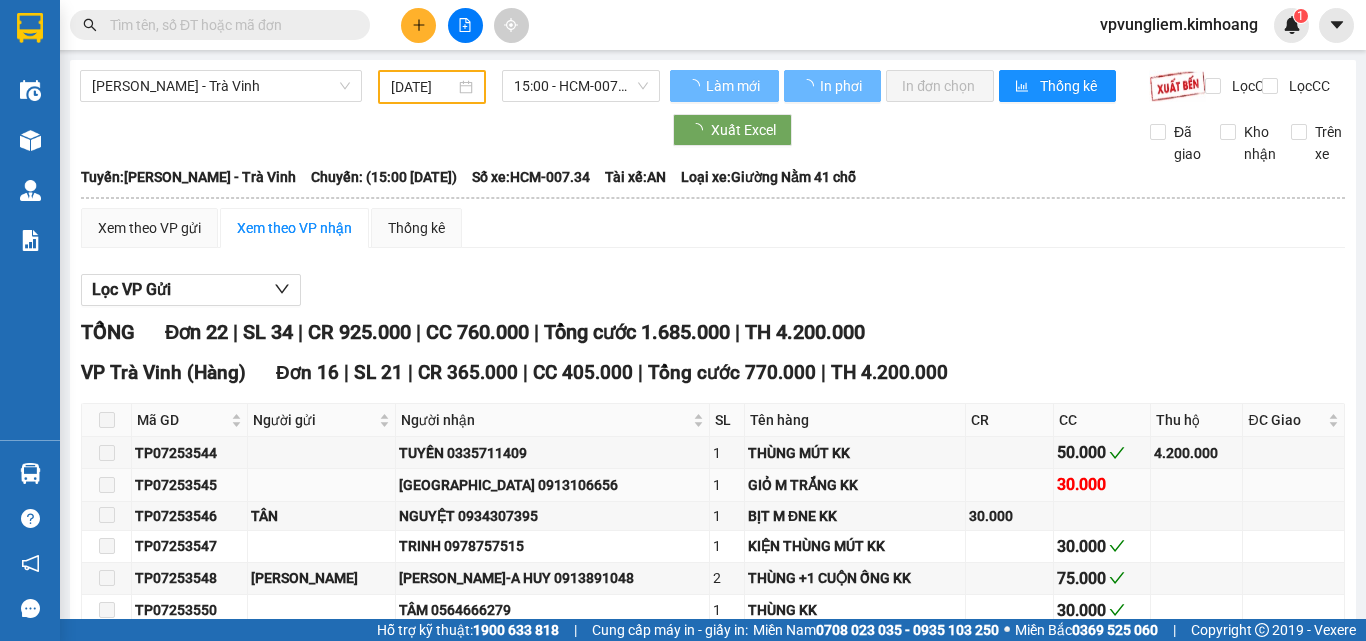 type on "09/07/2025" 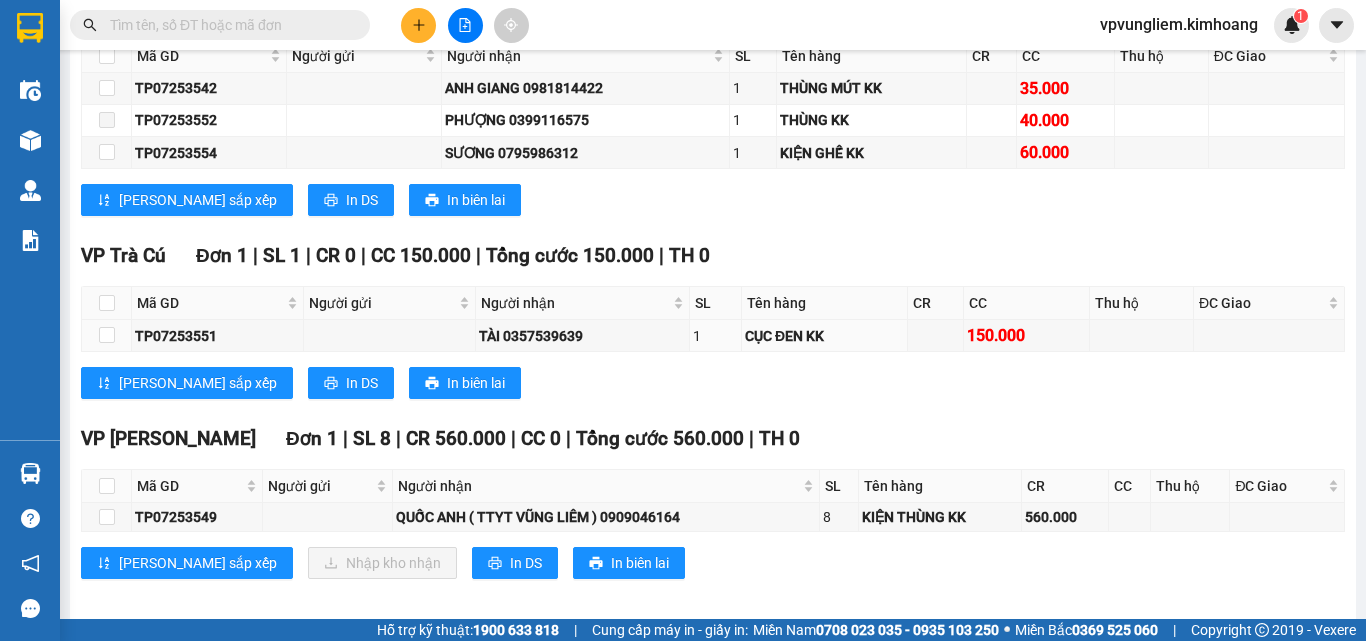 scroll, scrollTop: 1231, scrollLeft: 0, axis: vertical 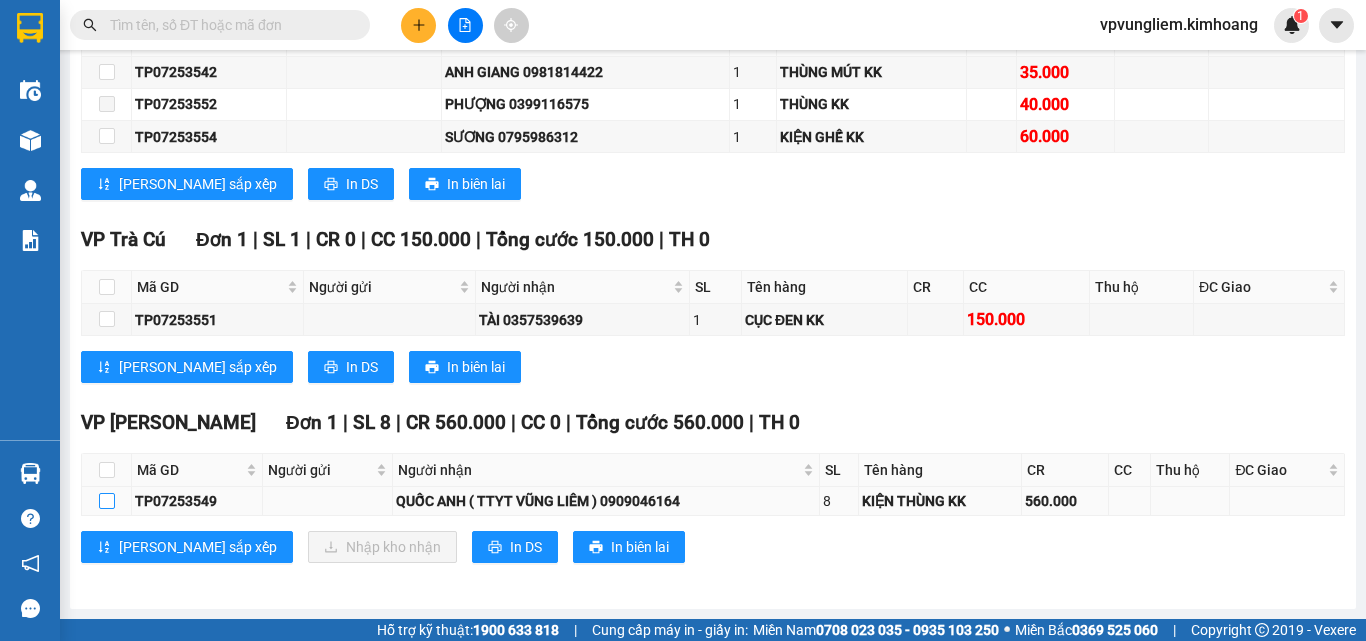 click at bounding box center [107, 501] 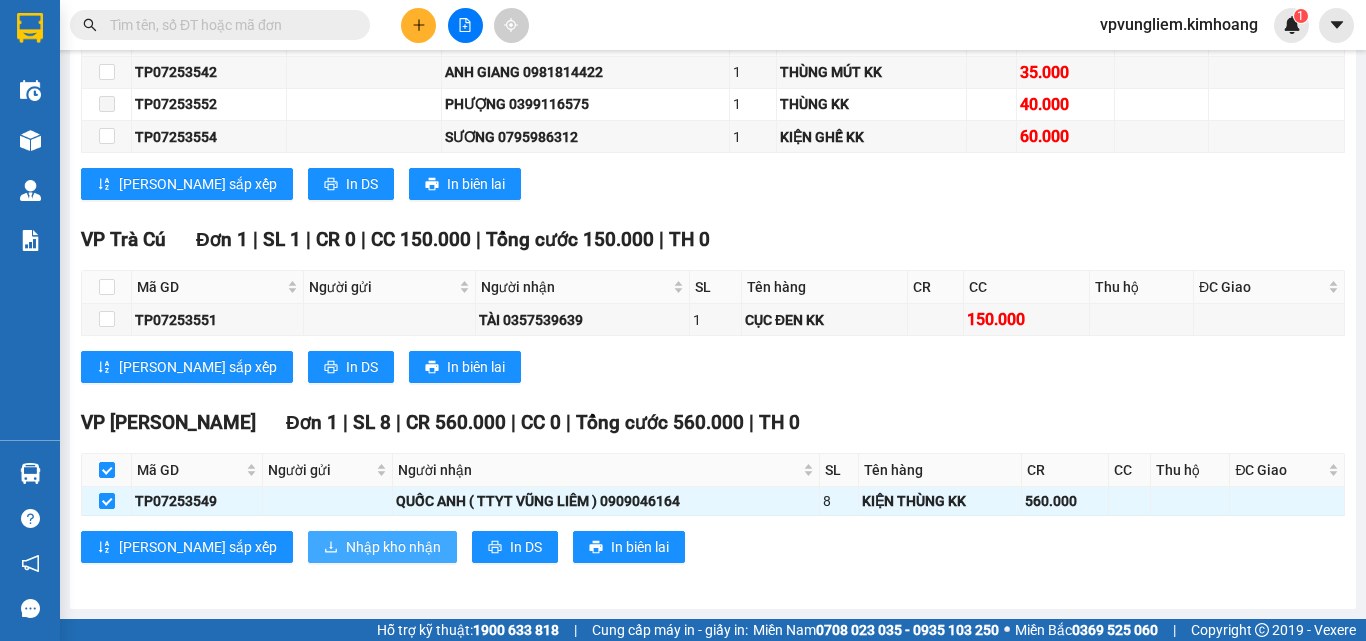 click on "Nhập kho nhận" at bounding box center (393, 547) 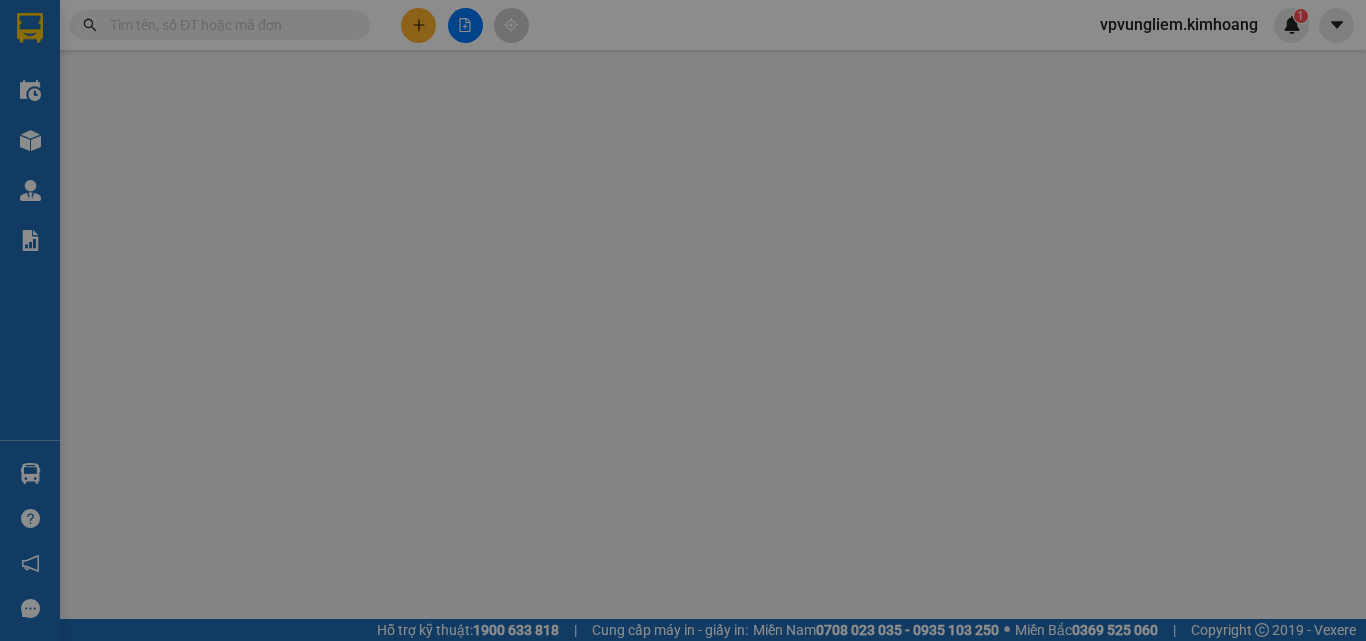 click on "XÁC NHẬN SỐ HÀNG NHẬP VÀO KHO NHẬN STT Tên hàng SL ĐVT Loại hàng Ghi chú Tổng SL Tổng cước CR CC Thu hộ Mã GD Số ĐT Người gửi Số ĐT Người nhận Trống Tổng cộng 0 0 Quay lại Nhập hàng kho nhận" at bounding box center (683, 320) 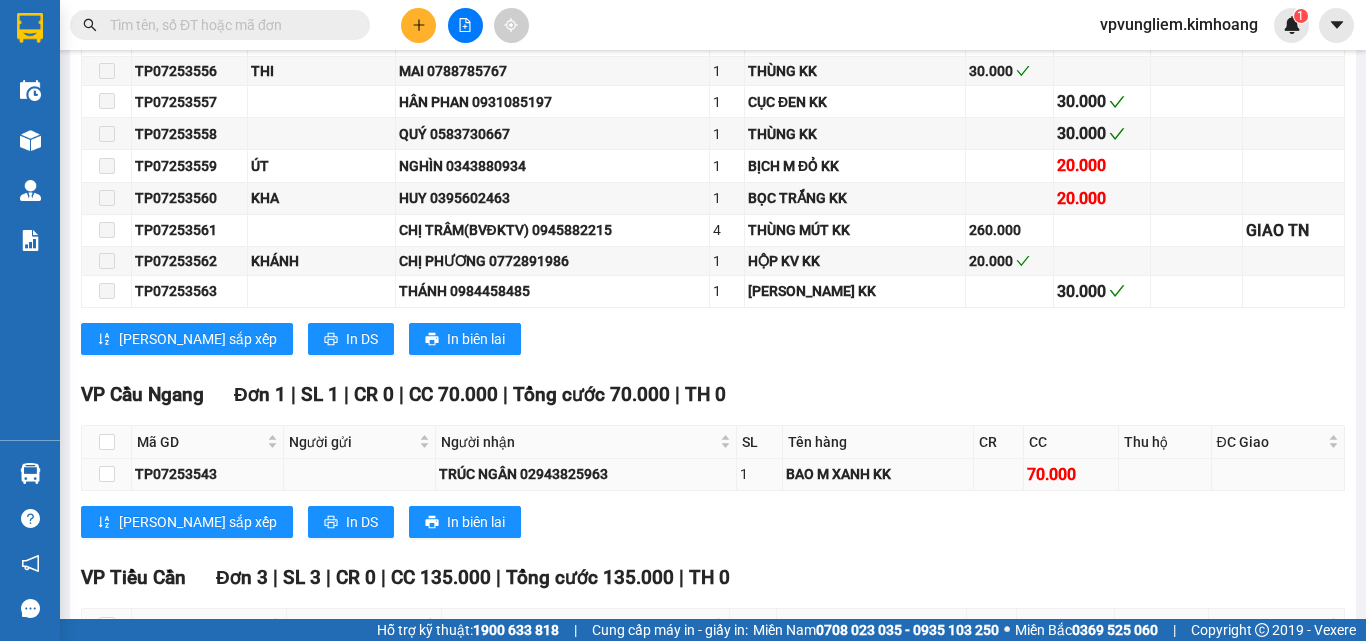 scroll, scrollTop: 1231, scrollLeft: 0, axis: vertical 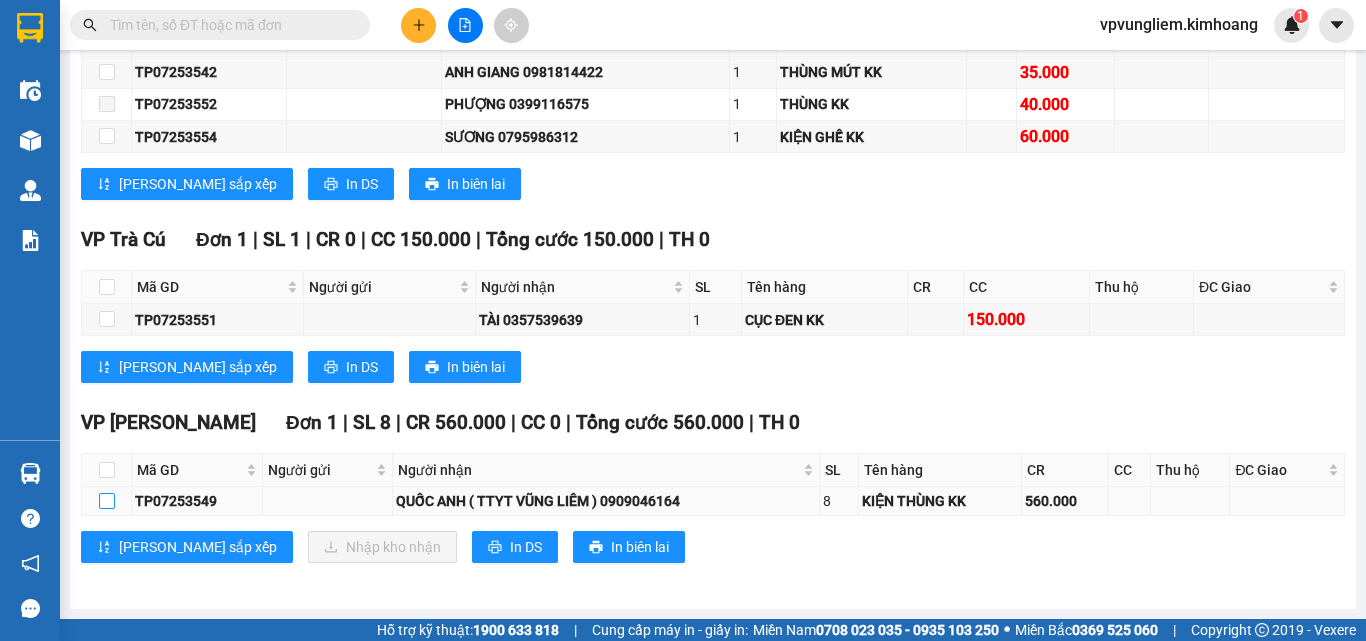 click at bounding box center [107, 501] 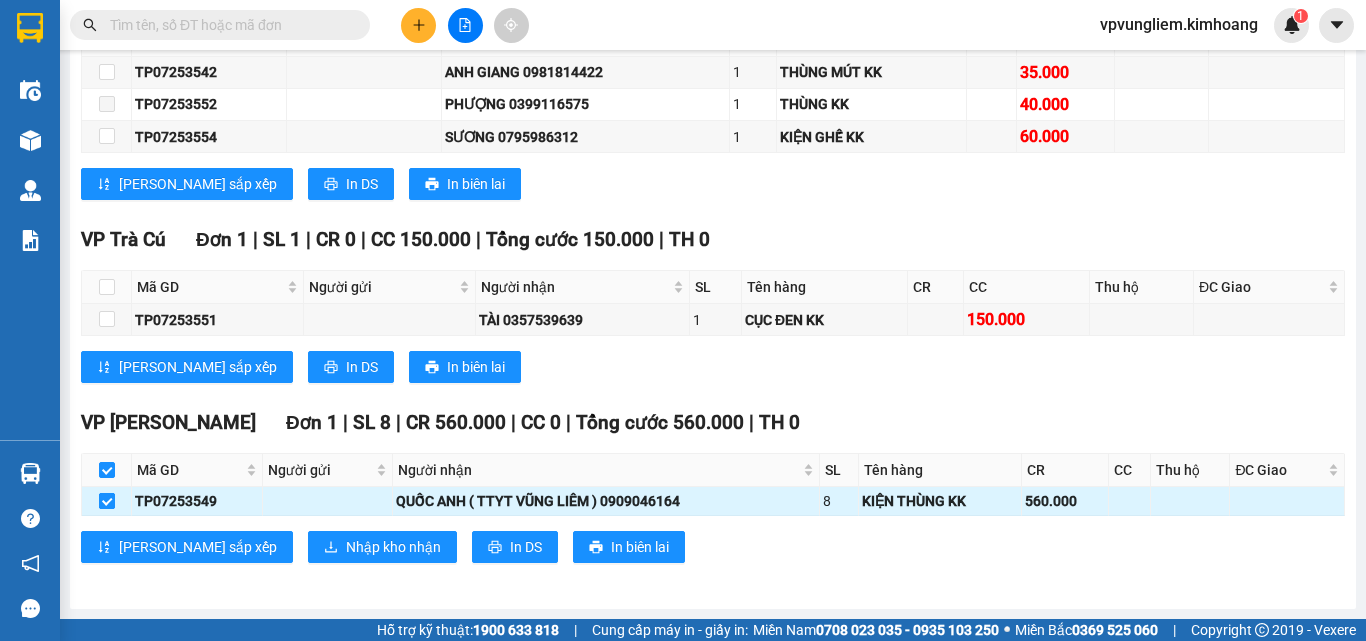 click at bounding box center [107, 501] 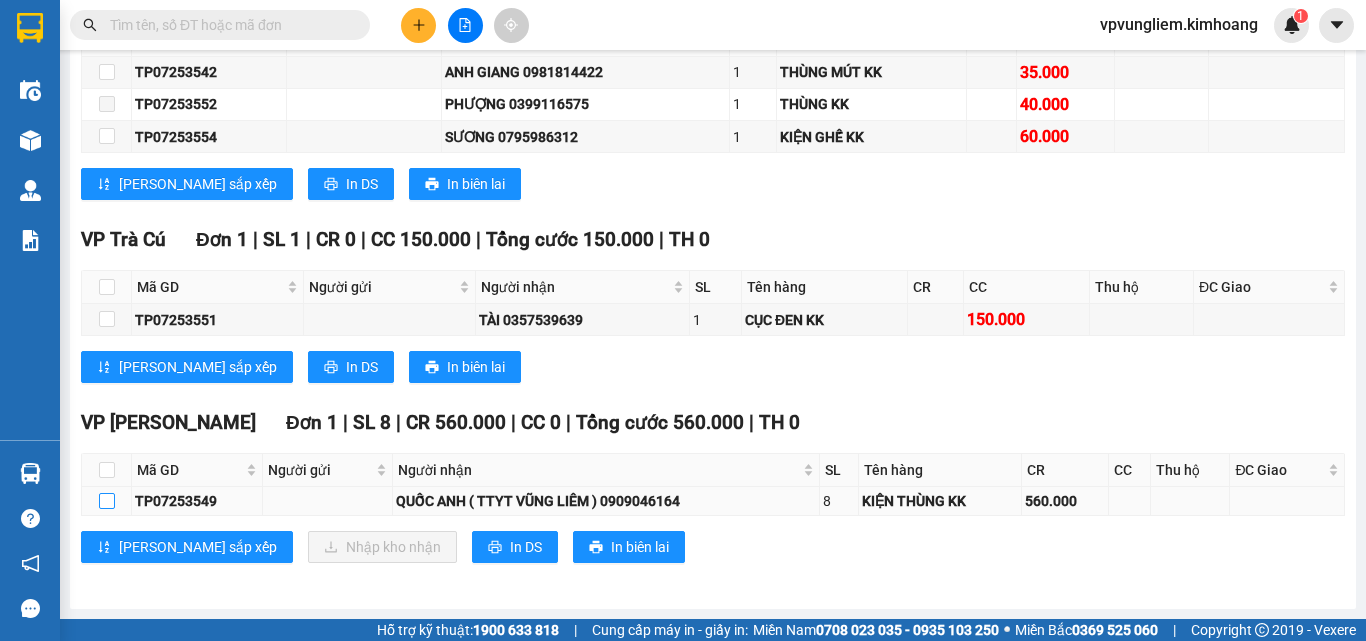 click at bounding box center (107, 501) 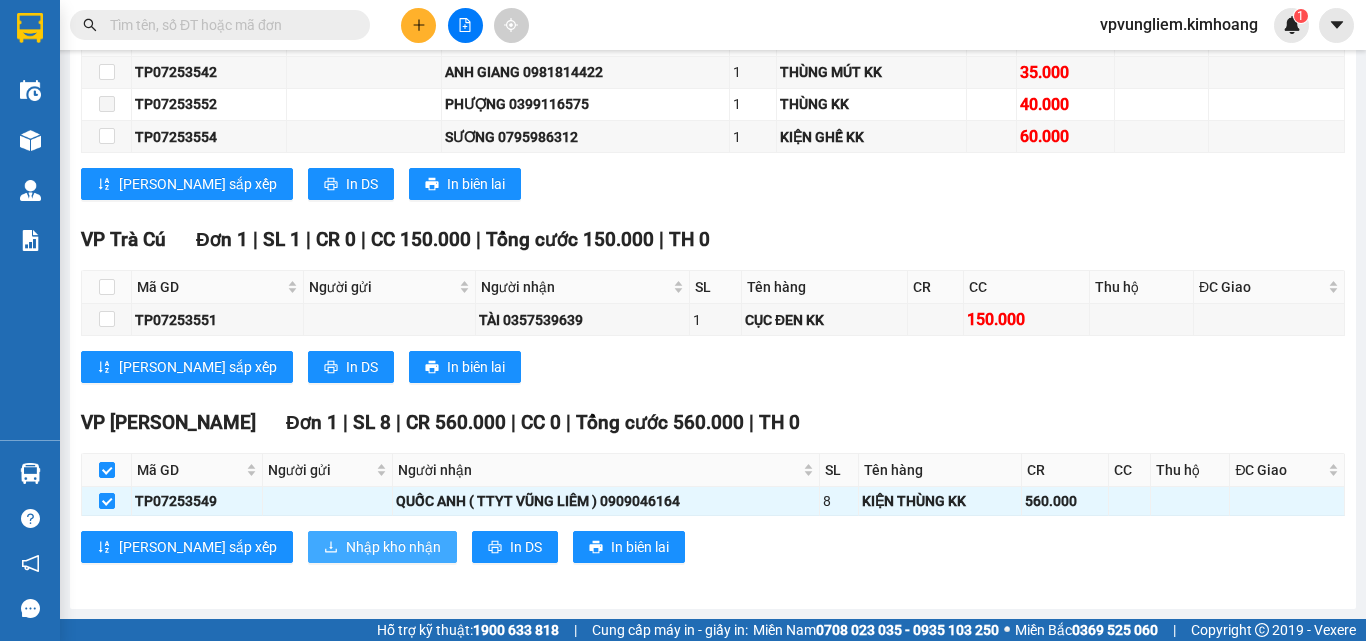 click on "Nhập kho nhận" at bounding box center (393, 547) 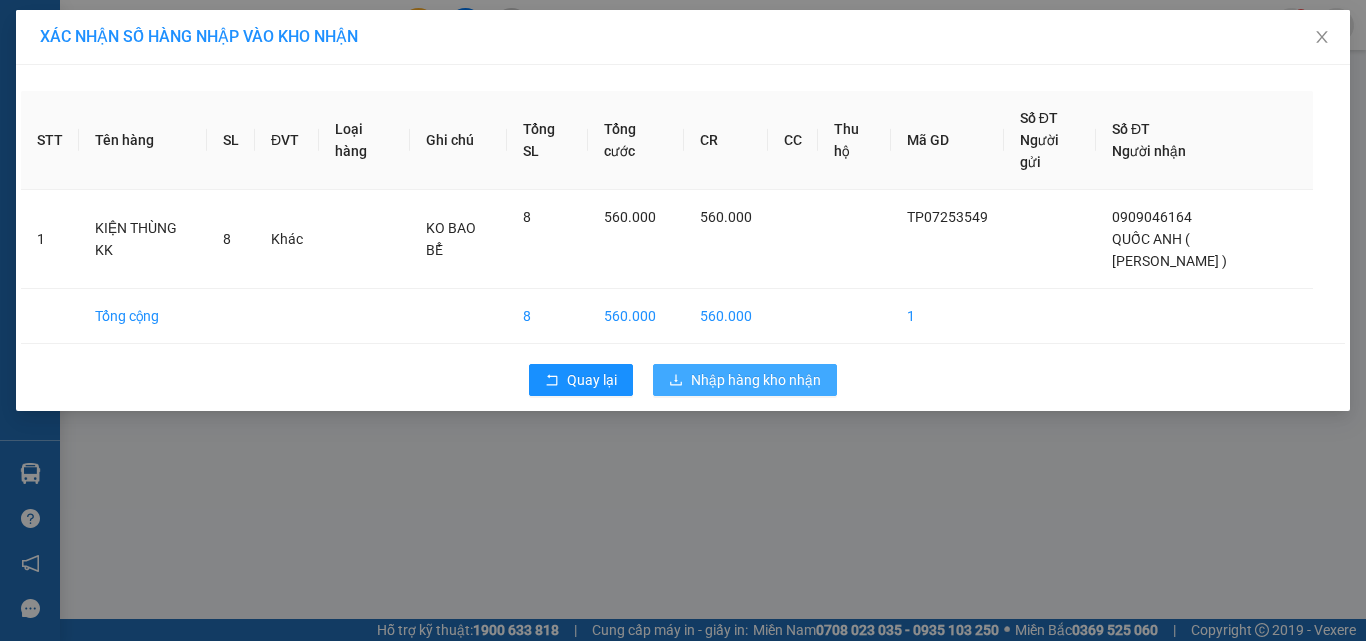 click on "Nhập hàng kho nhận" at bounding box center (756, 380) 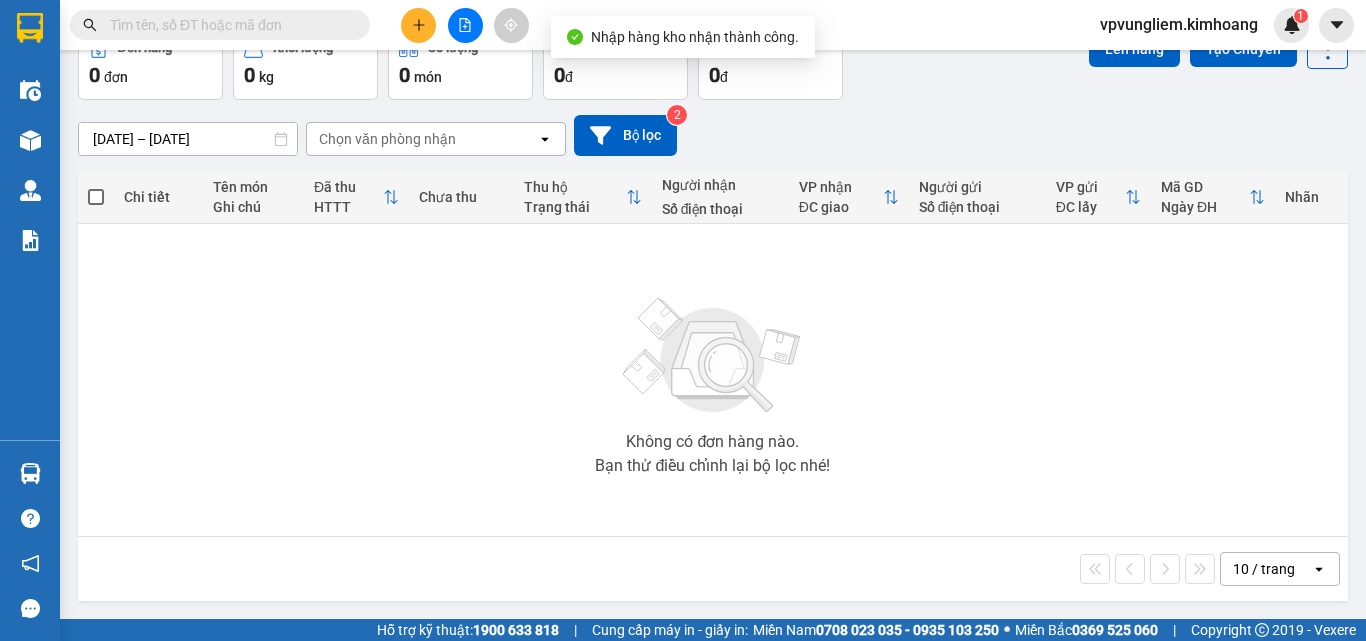 scroll, scrollTop: 0, scrollLeft: 0, axis: both 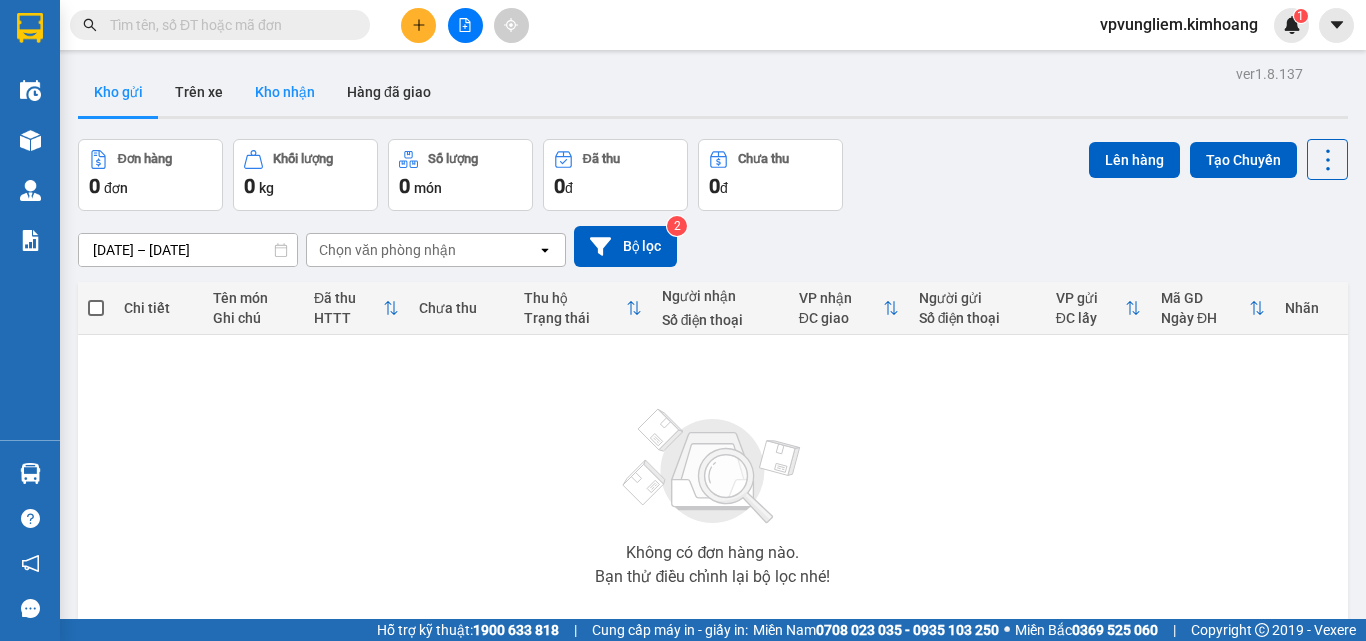click on "Kho nhận" at bounding box center (285, 92) 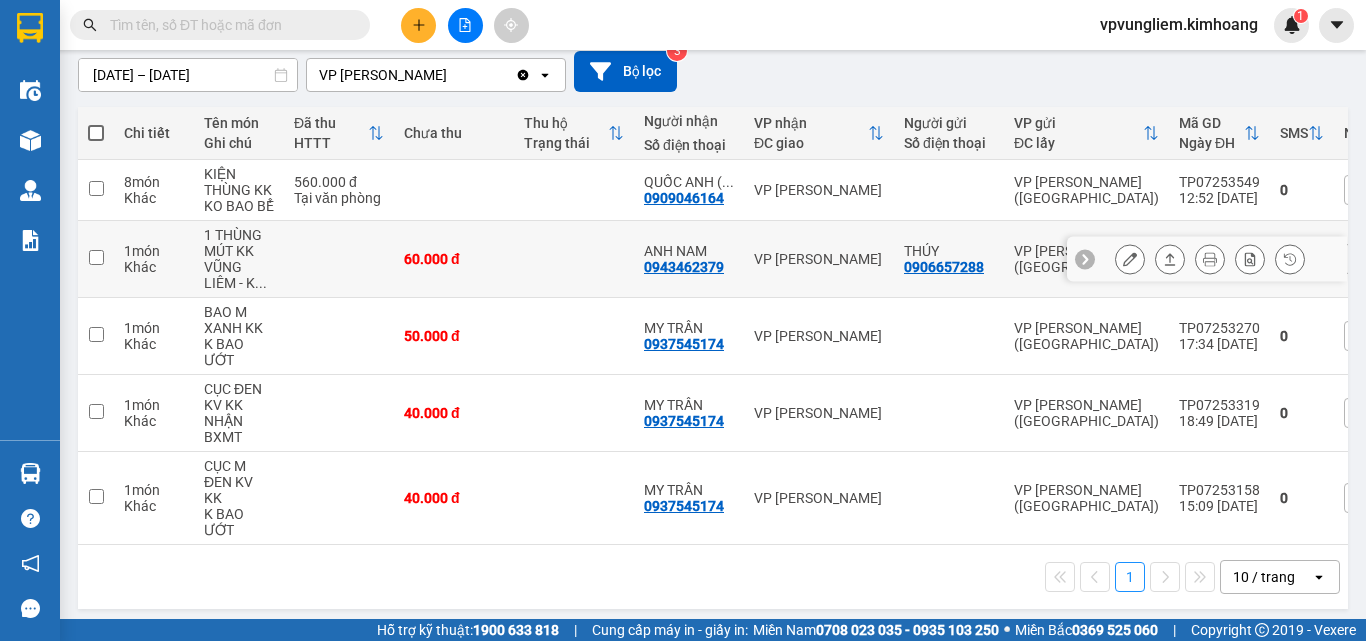 scroll, scrollTop: 75, scrollLeft: 0, axis: vertical 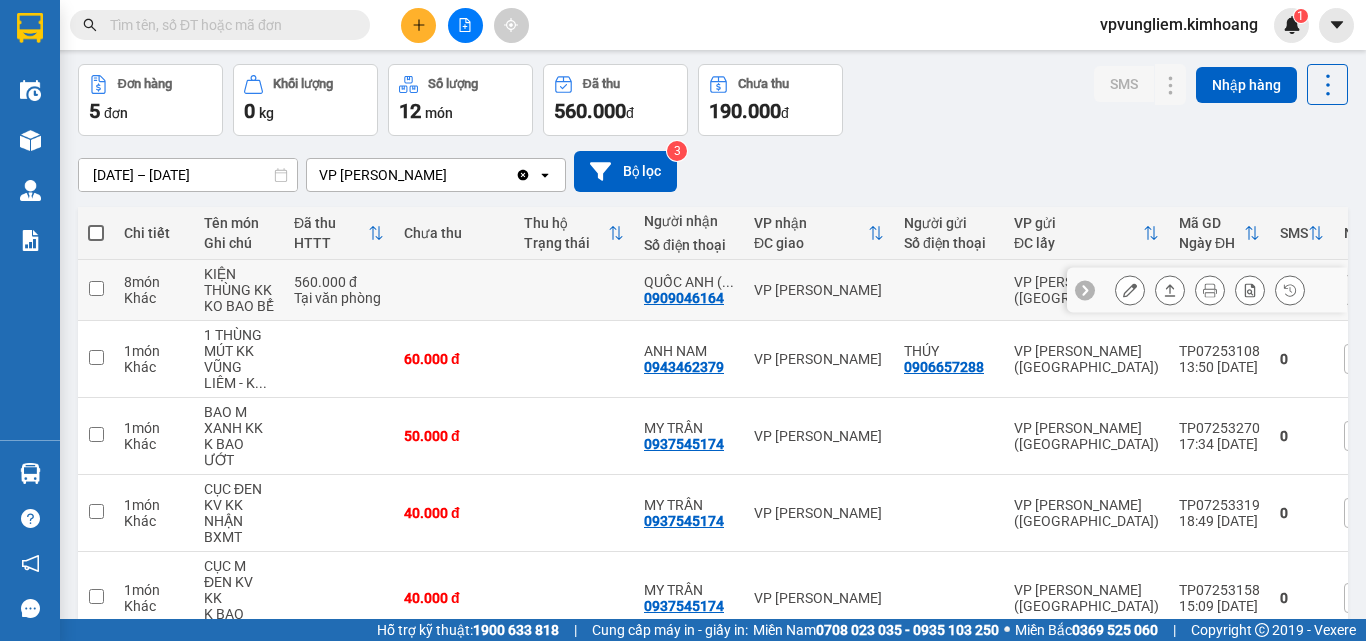 click at bounding box center [574, 290] 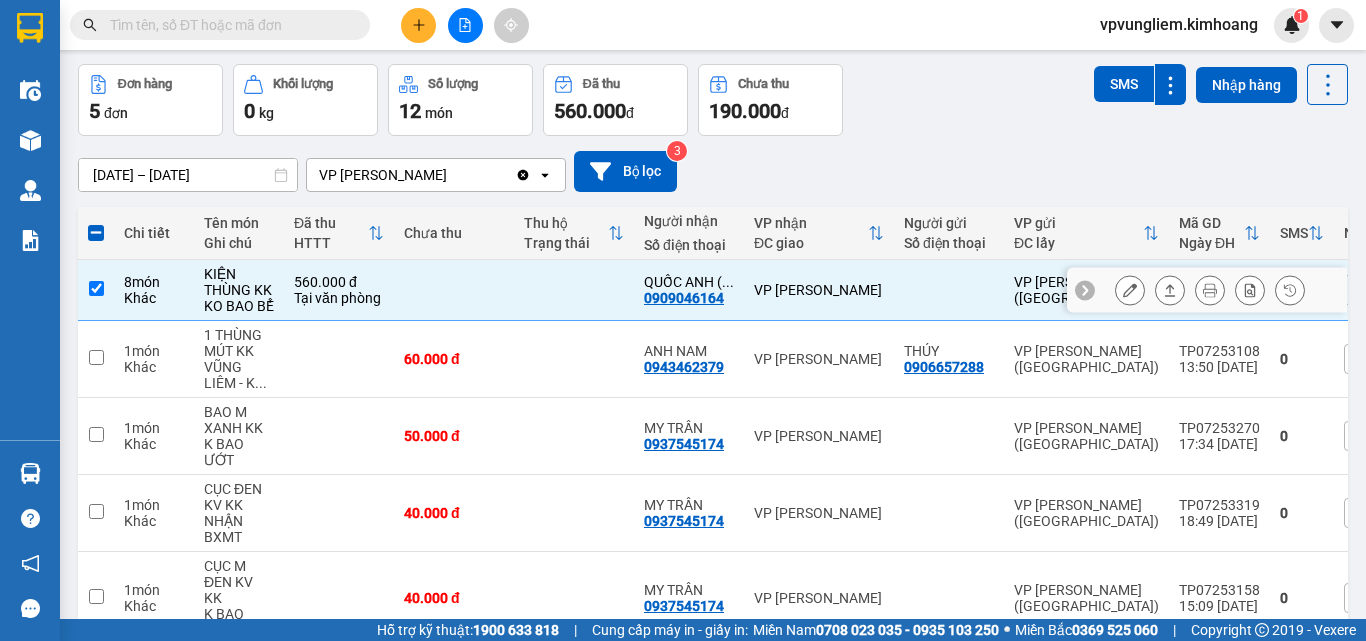 click at bounding box center (96, 288) 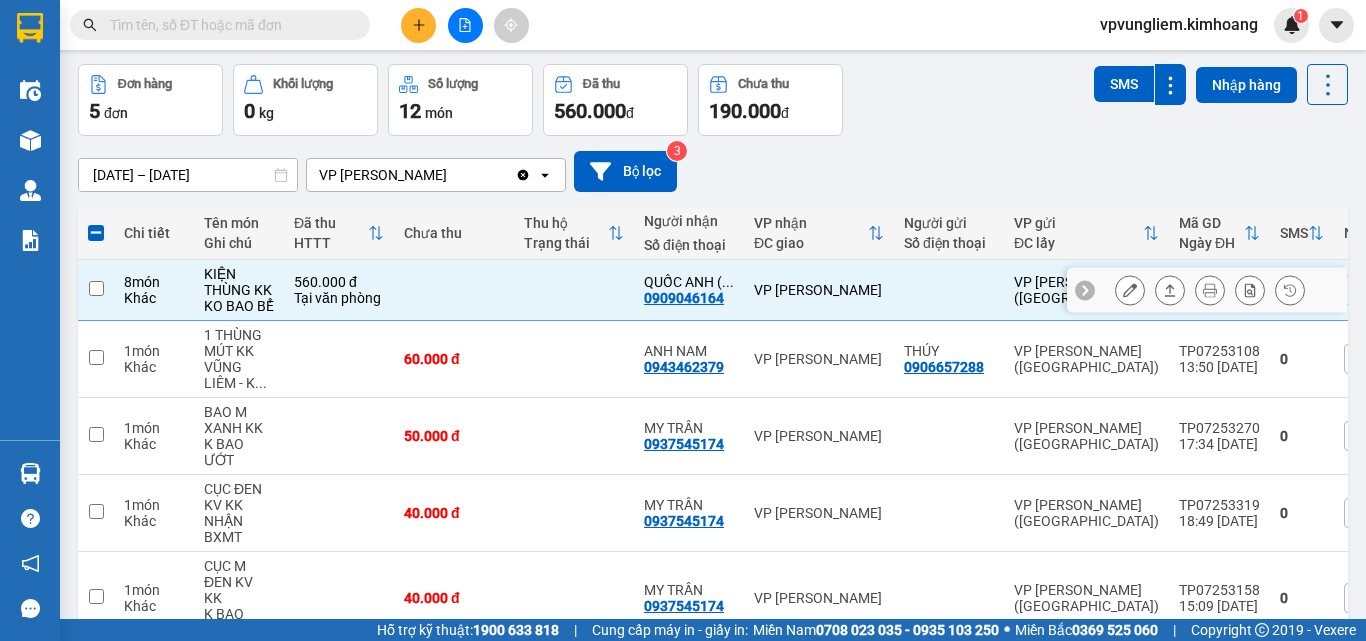 checkbox on "false" 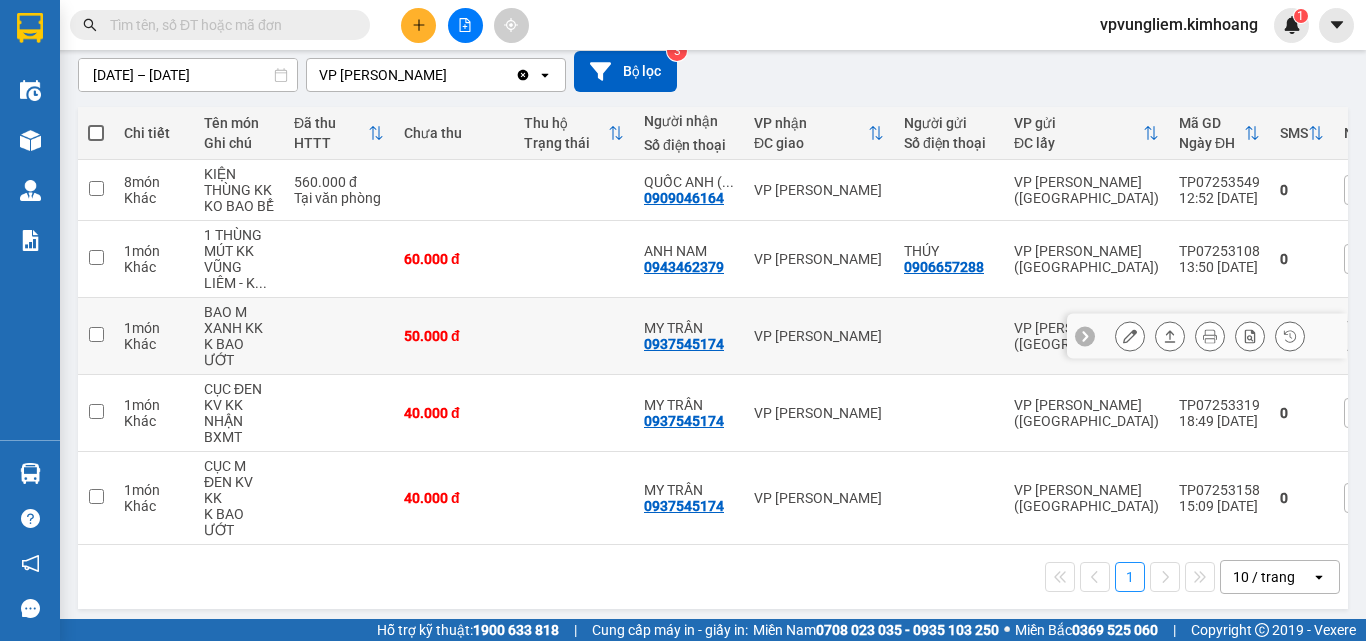 scroll, scrollTop: 0, scrollLeft: 0, axis: both 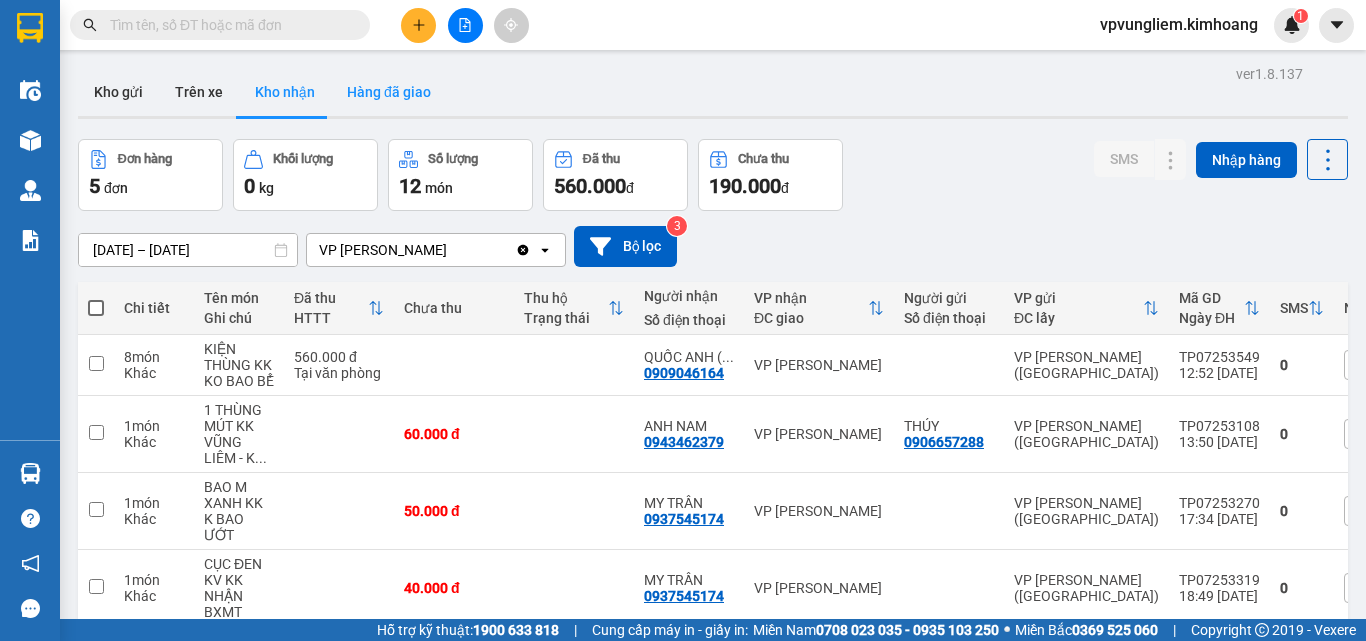 click on "Hàng đã giao" at bounding box center [389, 92] 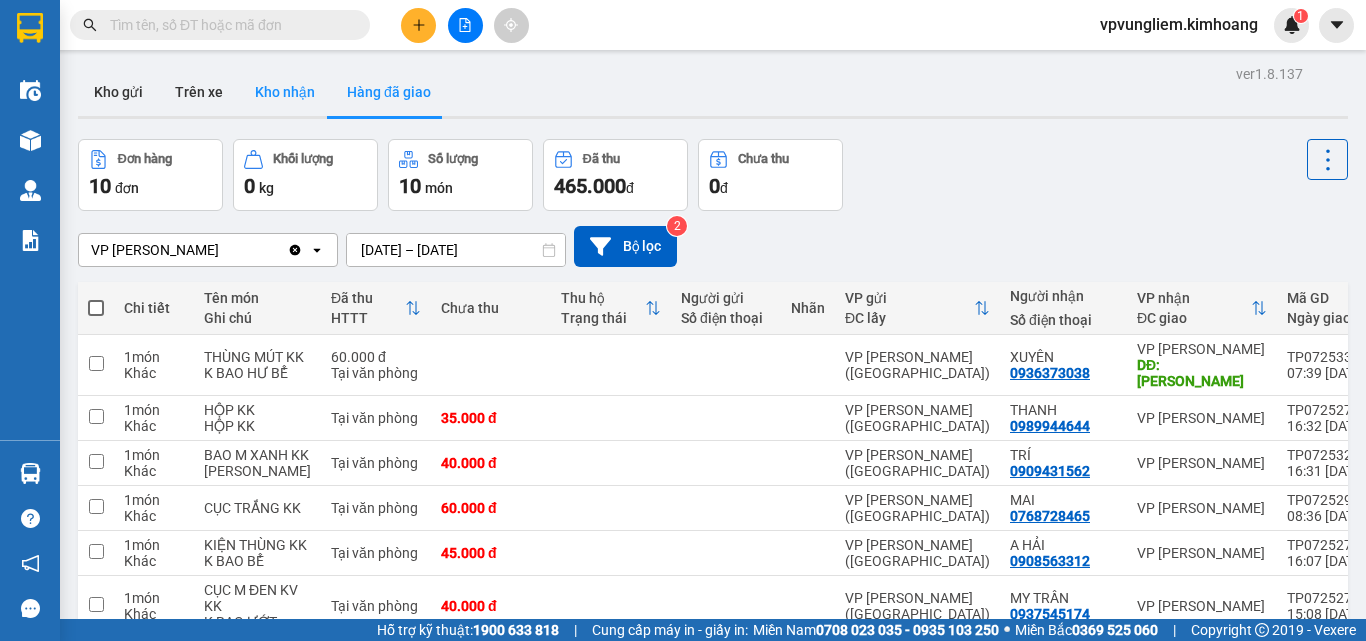 click on "Kho nhận" at bounding box center (285, 92) 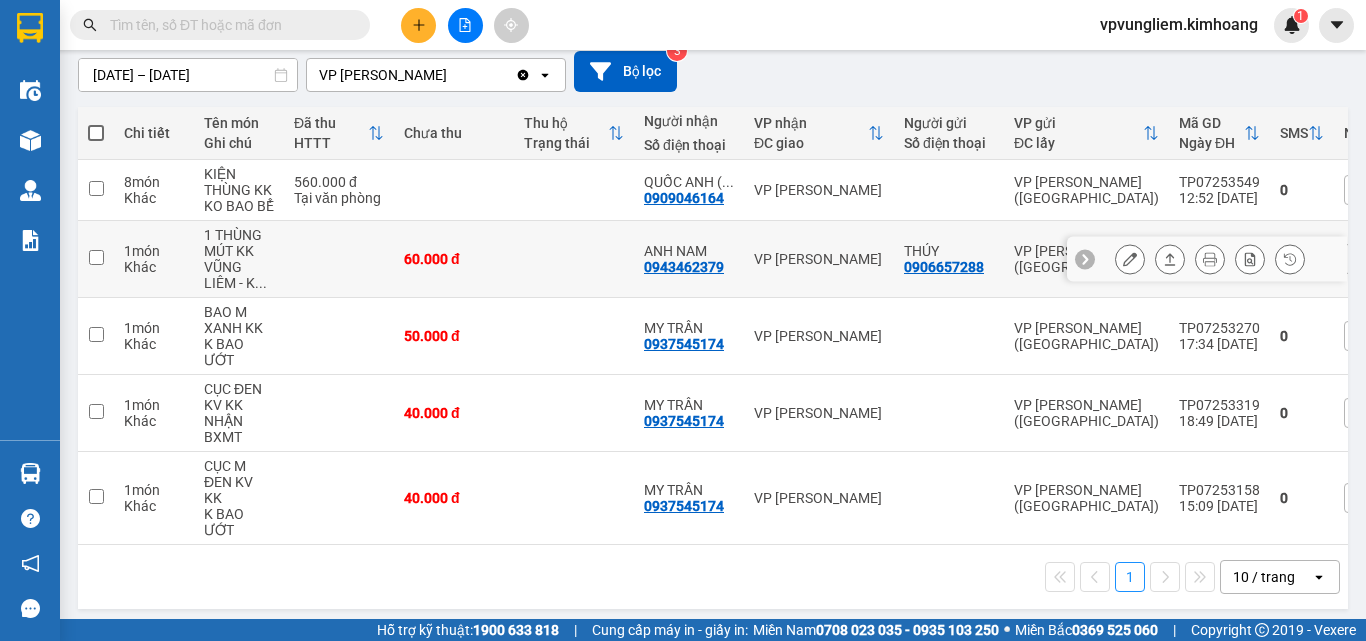 scroll, scrollTop: 0, scrollLeft: 0, axis: both 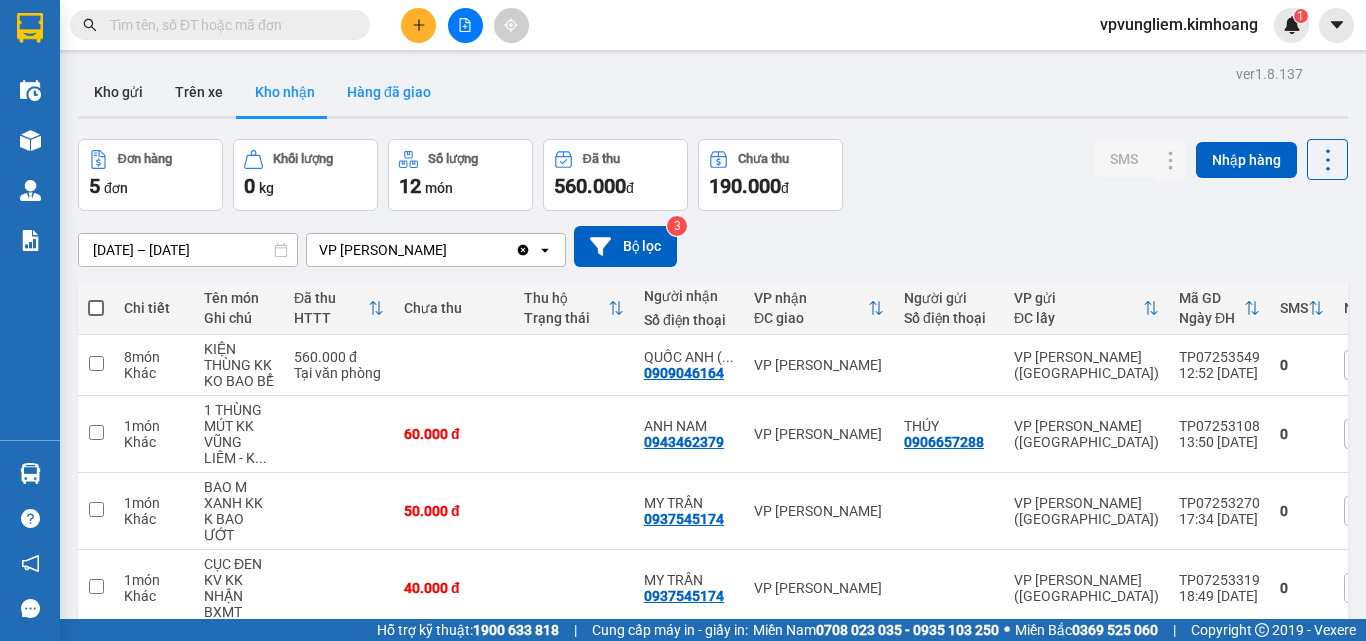 click on "Hàng đã giao" at bounding box center (389, 92) 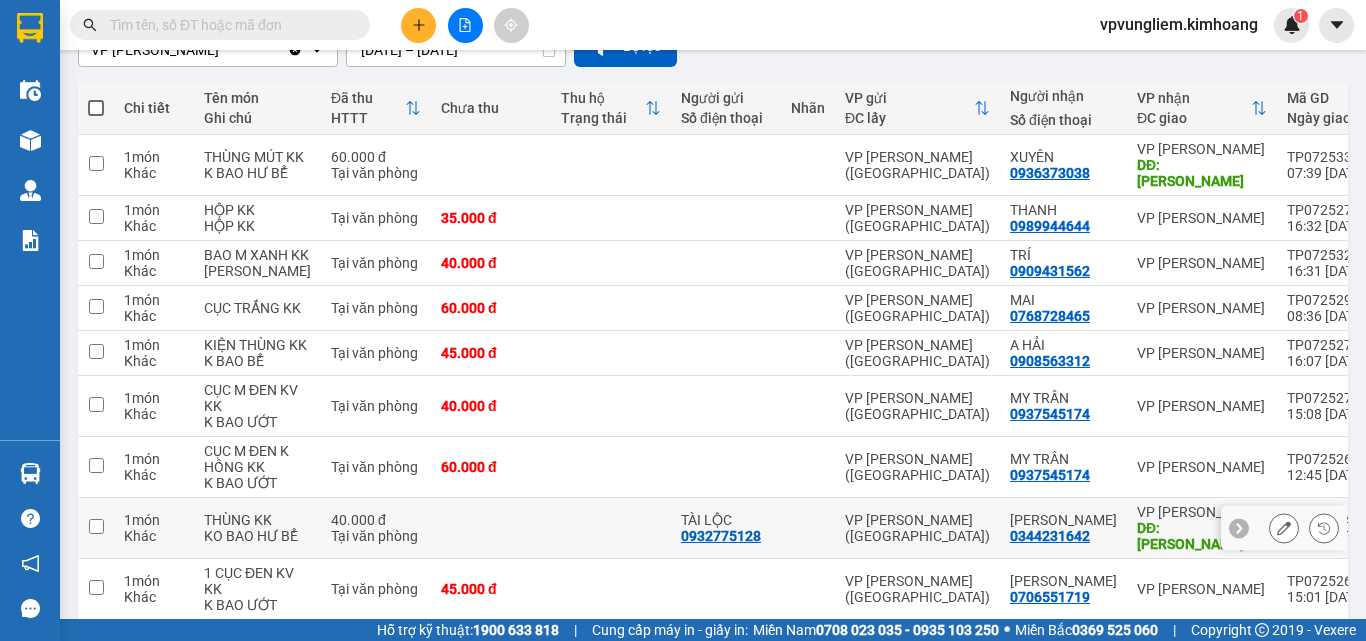 scroll, scrollTop: 0, scrollLeft: 0, axis: both 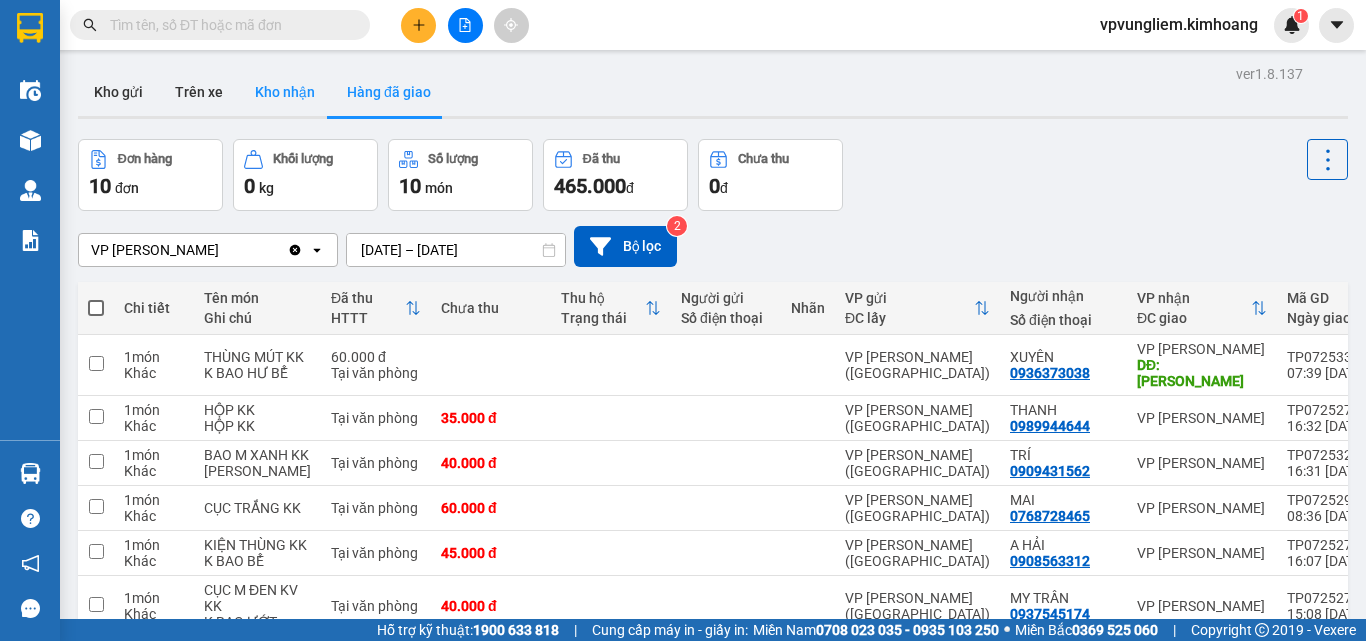 click on "Kho nhận" at bounding box center [285, 92] 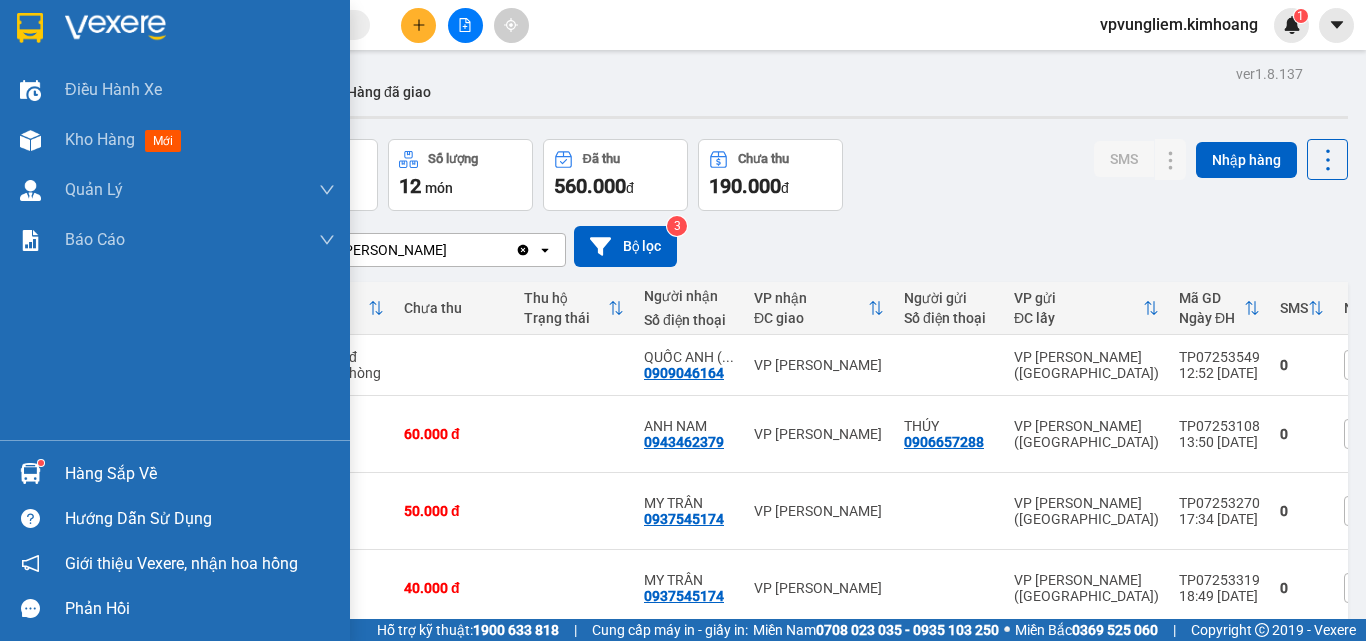 click on "Điều hành xe     Kho hàng mới     Quản Lý Quản lý chuyến Quản lý khách hàng mới     Báo cáo BC giao hàng (nhân viên) BC giao hàng (trưởng trạm) Báo cáo dòng tiền (nhân viên) Báo cáo dòng tiền (trạm) Doanh số tạo đơn theo VP gửi (nhân viên) Doanh số tạo đơn theo VP gửi (trạm)" at bounding box center [175, 252] 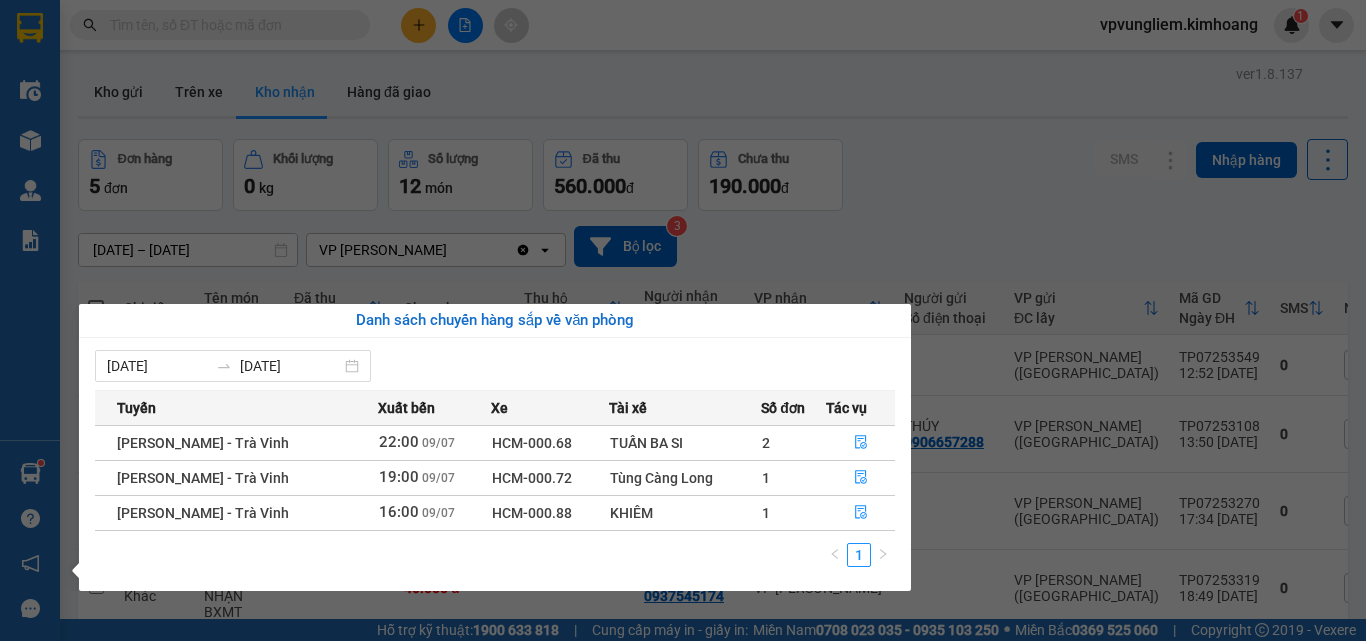 click on "Danh sách chuyến hàng sắp về văn phòng" at bounding box center [495, 321] 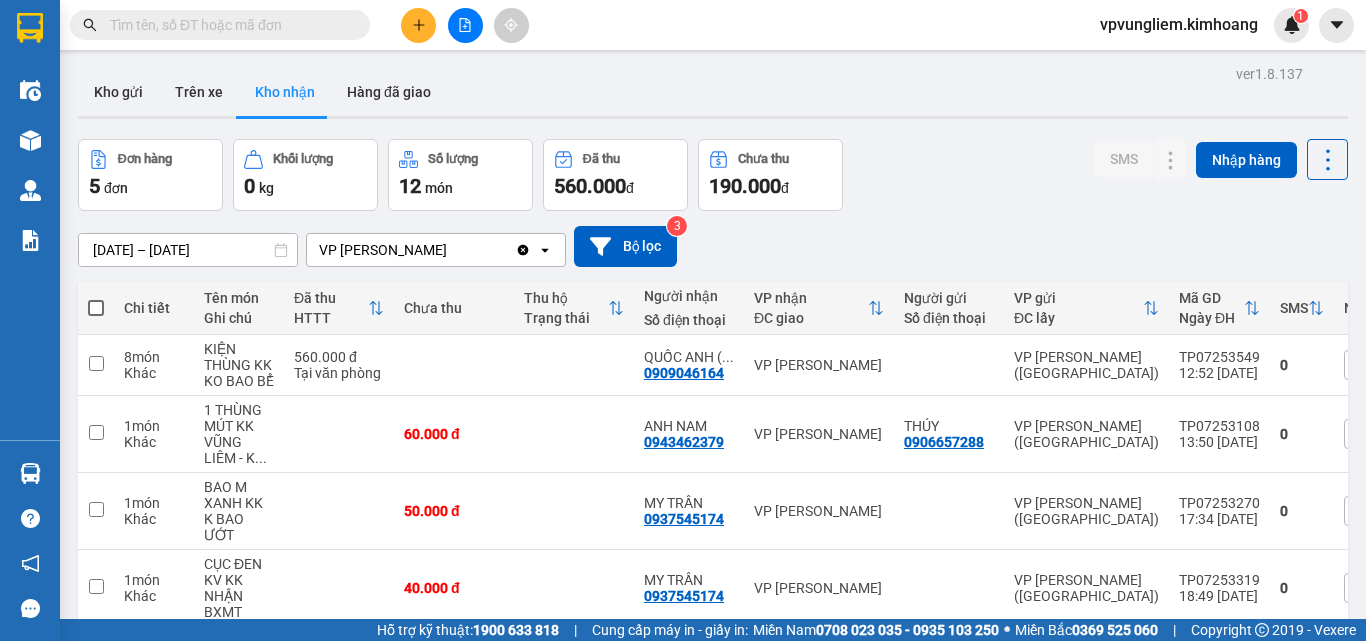 click on "Kết quả tìm kiếm ( 0 )  Bộ lọc  No Data vpvungliem.kimhoang 1     Điều hành xe     Kho hàng mới     Quản Lý Quản lý chuyến Quản lý khách hàng mới     Báo cáo BC giao hàng (nhân viên) BC giao hàng (trưởng trạm) Báo cáo dòng tiền (nhân viên) Báo cáo dòng tiền (trạm) Doanh số tạo đơn theo VP gửi (nhân viên) Doanh số tạo đơn theo VP gửi (trạm) Hàng sắp về Hướng dẫn sử dụng Giới thiệu Vexere, nhận hoa hồng Phản hồi Phần mềm hỗ trợ bạn tốt chứ? ver  1.8.137 Kho gửi Trên xe Kho nhận Hàng đã giao Đơn hàng 5 đơn Khối lượng 0 kg Số lượng 12 món Đã thu 560.000  đ Chưa thu 190.000  đ SMS Nhập hàng 08/07/2025 – 10/07/2025 Press the down arrow key to interact with the calendar and select a date. Press the escape button to close the calendar. Selected date range is from 08/07/2025 to 10/07/2025. VP Vũng Liêm Clear value open Bộ lọc 3 Chi tiết Tên món Ghi chú HTTT" at bounding box center (683, 320) 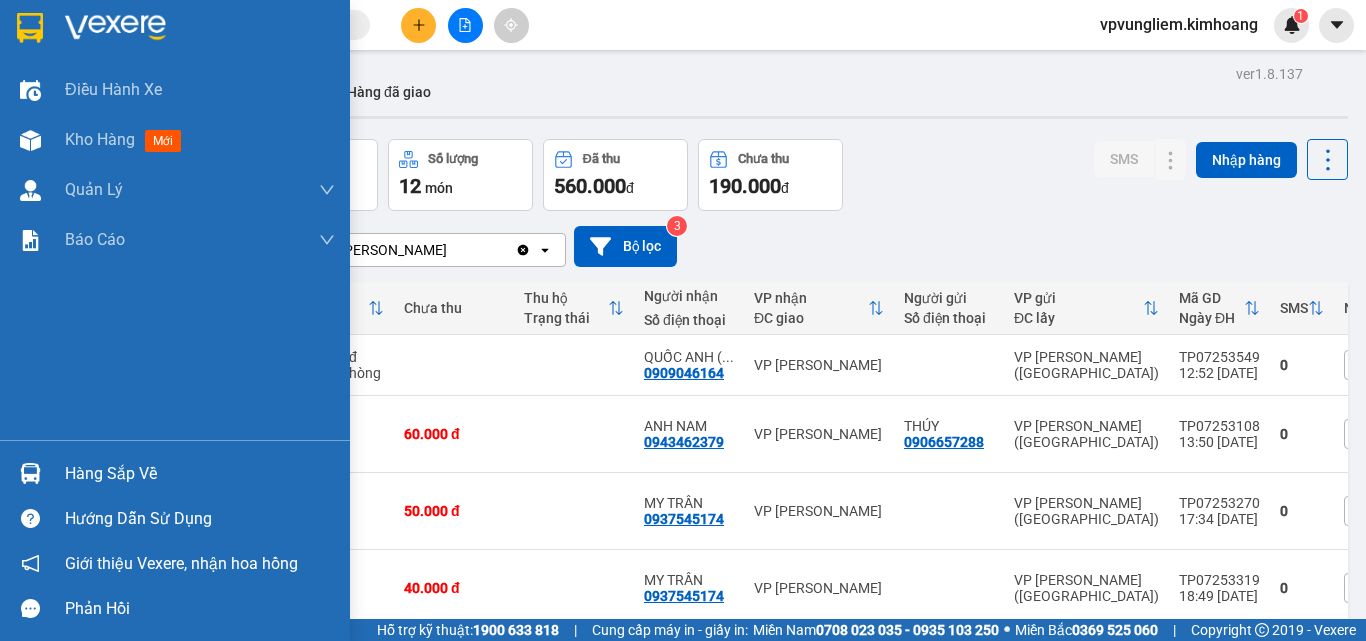 click on "Hàng sắp về" at bounding box center [200, 474] 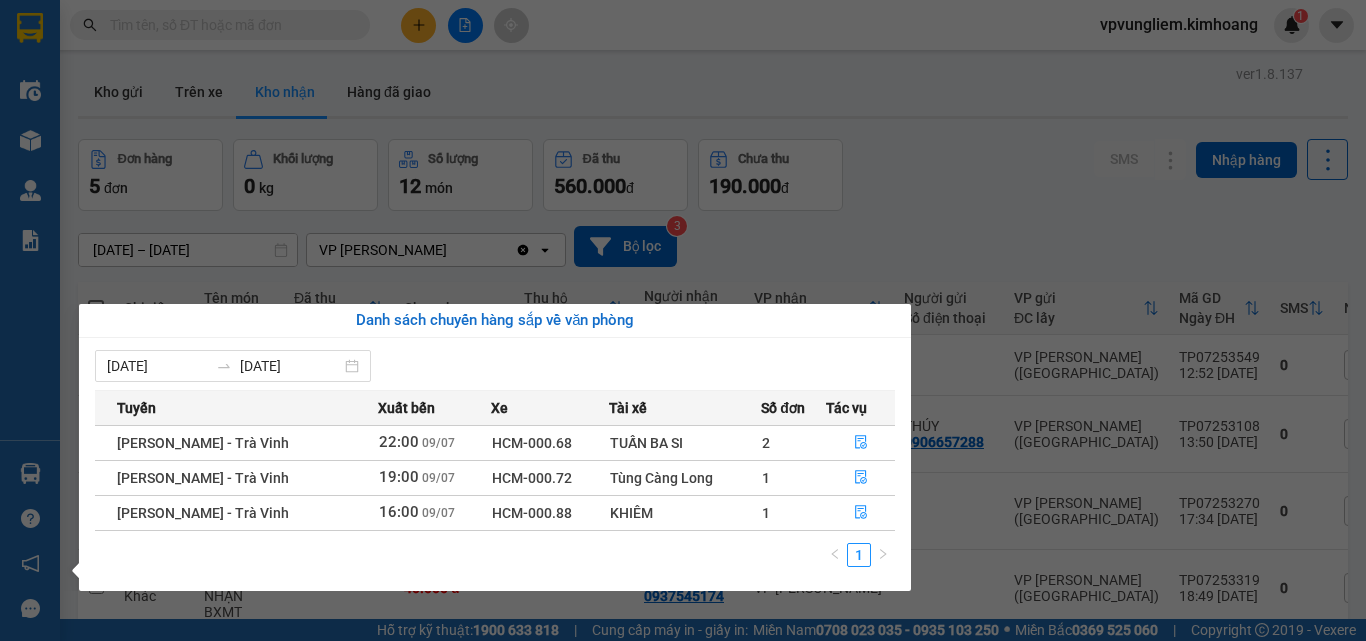 click on "Kết quả tìm kiếm ( 0 )  Bộ lọc  No Data vpvungliem.kimhoang 1     Điều hành xe     Kho hàng mới     Quản Lý Quản lý chuyến Quản lý khách hàng mới     Báo cáo BC giao hàng (nhân viên) BC giao hàng (trưởng trạm) Báo cáo dòng tiền (nhân viên) Báo cáo dòng tiền (trạm) Doanh số tạo đơn theo VP gửi (nhân viên) Doanh số tạo đơn theo VP gửi (trạm) Hàng sắp về Hướng dẫn sử dụng Giới thiệu Vexere, nhận hoa hồng Phản hồi Phần mềm hỗ trợ bạn tốt chứ? ver  1.8.137 Kho gửi Trên xe Kho nhận Hàng đã giao Đơn hàng 5 đơn Khối lượng 0 kg Số lượng 12 món Đã thu 560.000  đ Chưa thu 190.000  đ SMS Nhập hàng 08/07/2025 – 10/07/2025 Press the down arrow key to interact with the calendar and select a date. Press the escape button to close the calendar. Selected date range is from 08/07/2025 to 10/07/2025. VP Vũng Liêm Clear value open Bộ lọc 3 Chi tiết Tên món Ghi chú HTTT" at bounding box center (683, 320) 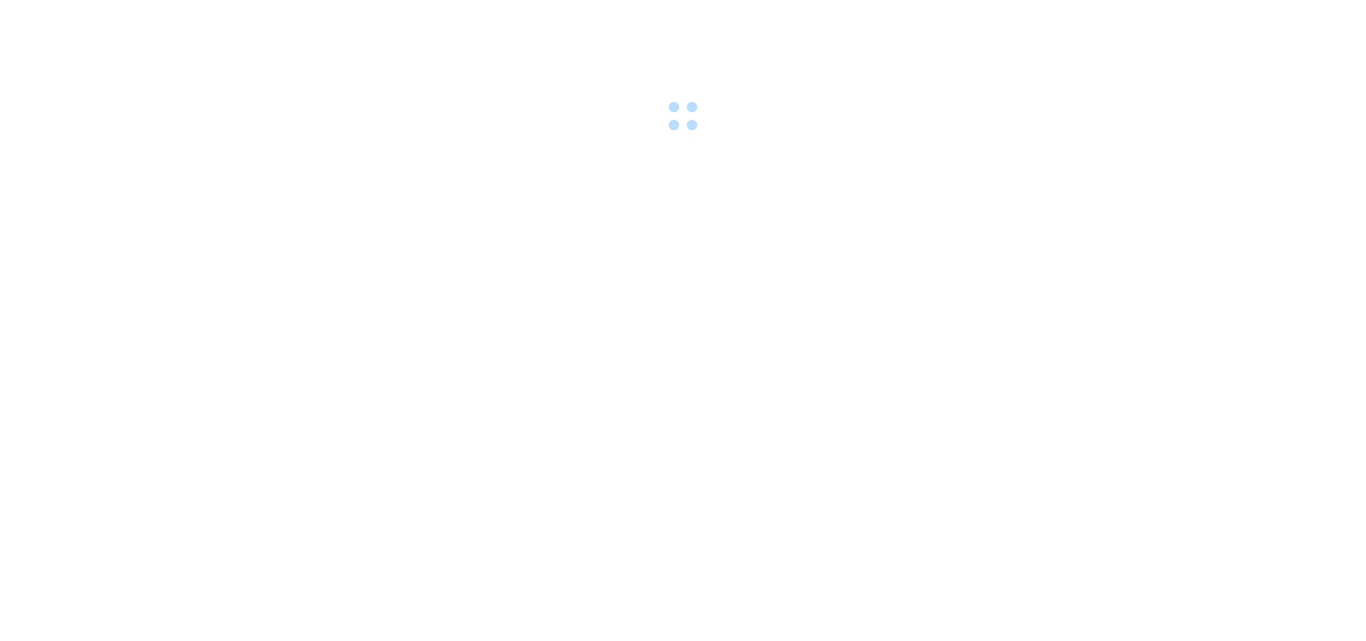 scroll, scrollTop: 0, scrollLeft: 0, axis: both 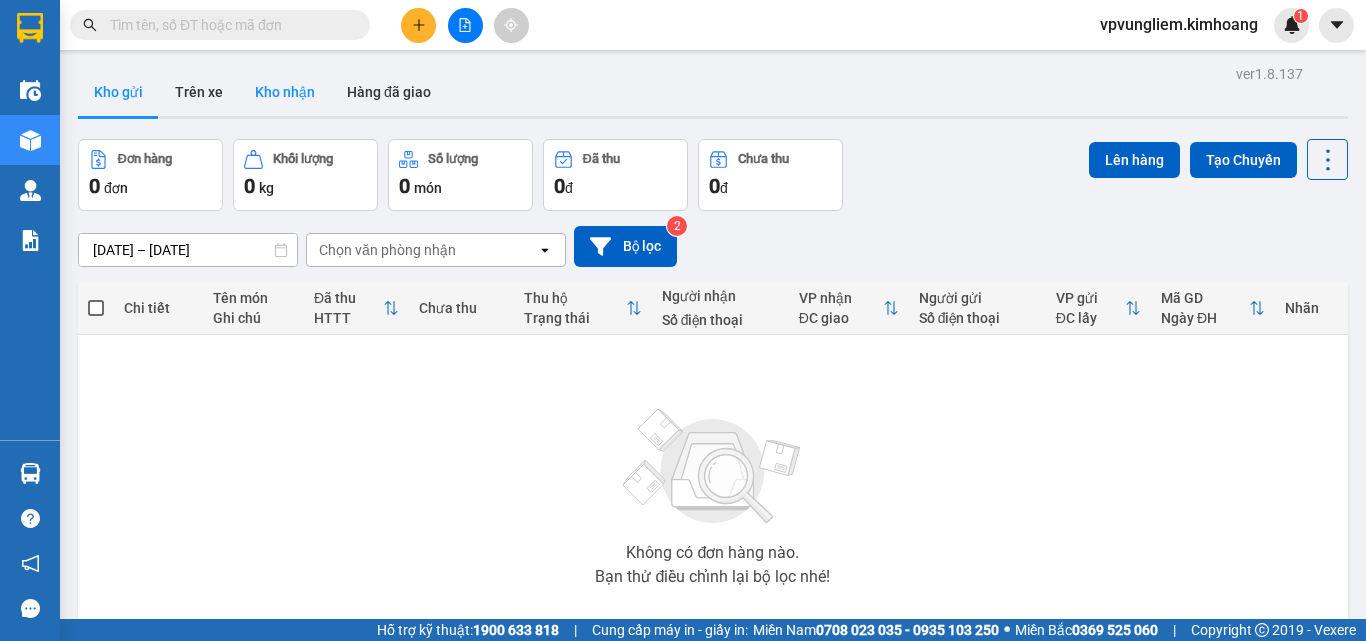 click on "Kho nhận" at bounding box center [285, 92] 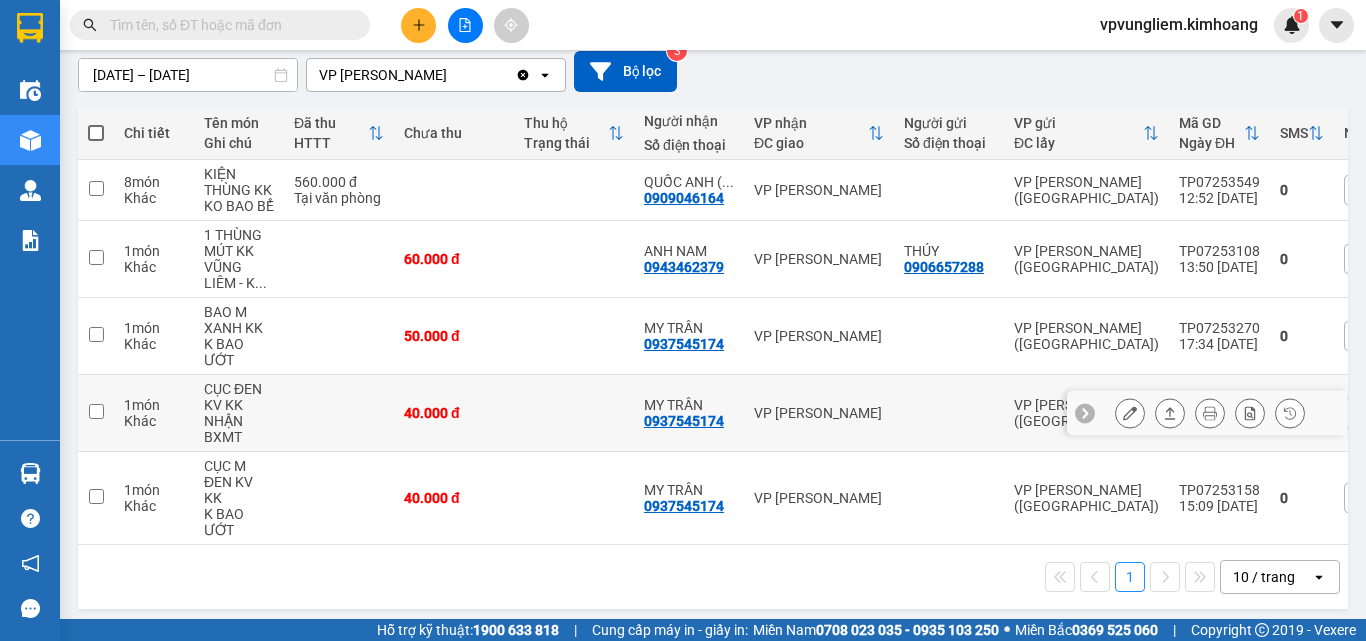 scroll, scrollTop: 0, scrollLeft: 0, axis: both 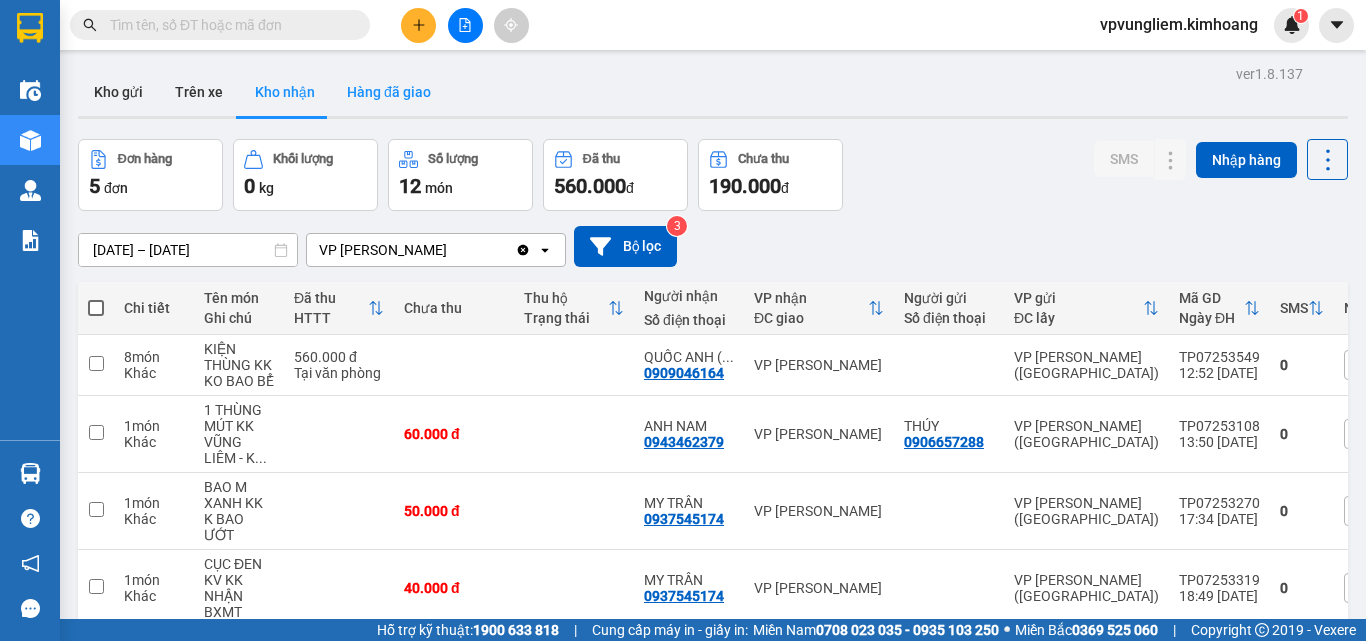 click on "Hàng đã giao" at bounding box center (389, 92) 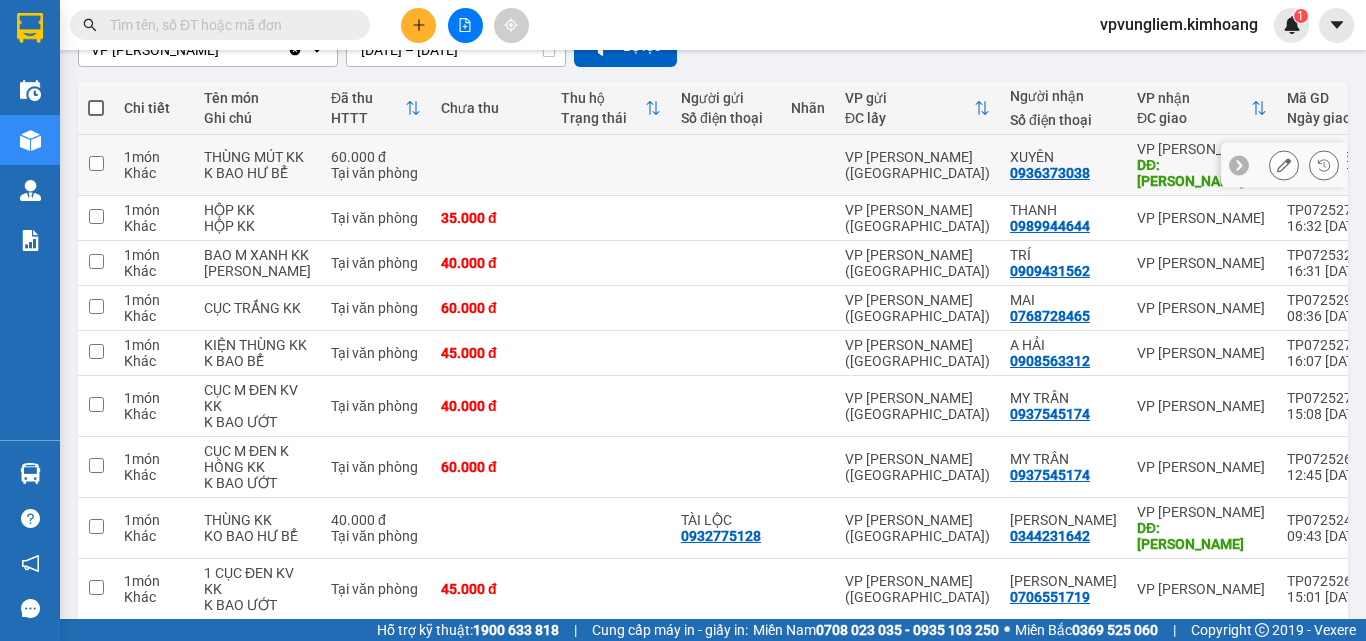 scroll, scrollTop: 0, scrollLeft: 0, axis: both 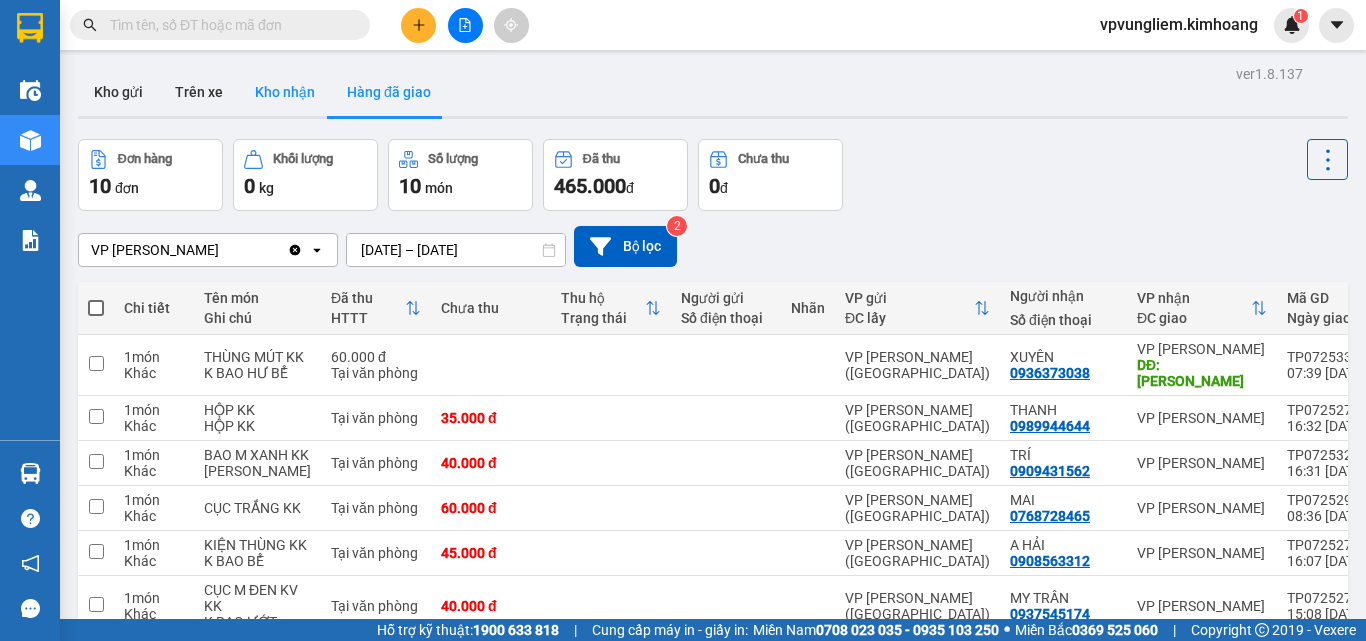click on "Kho nhận" at bounding box center (285, 92) 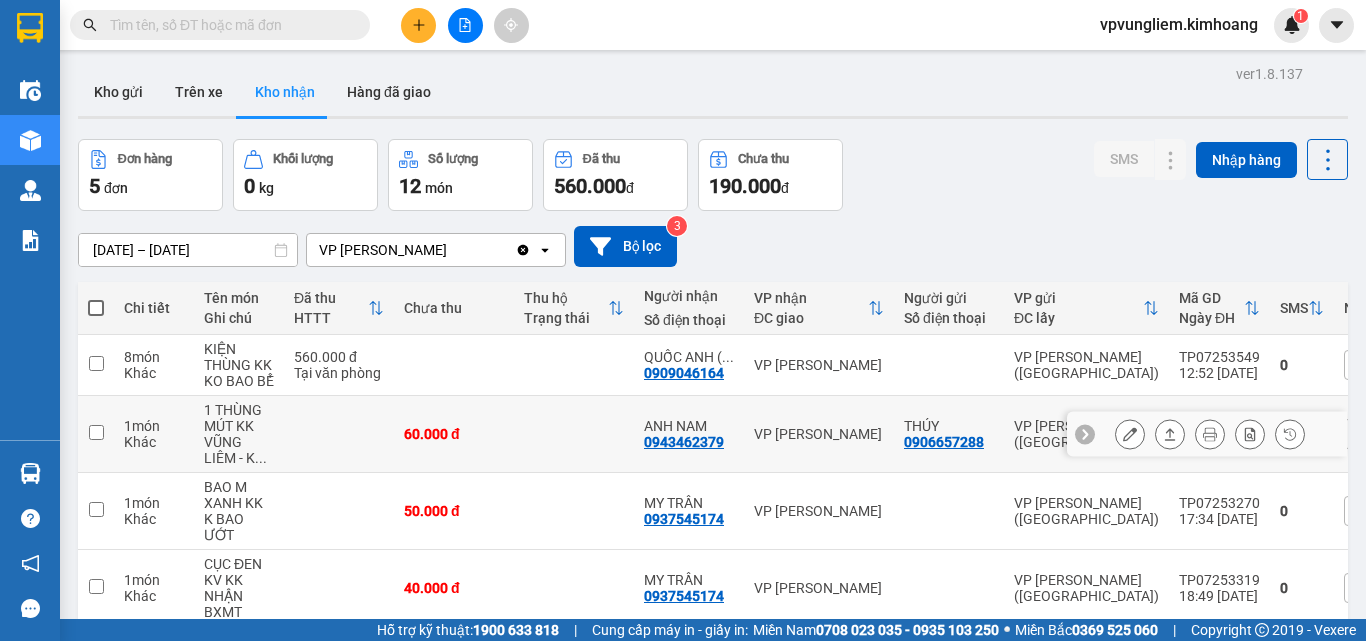 scroll, scrollTop: 175, scrollLeft: 0, axis: vertical 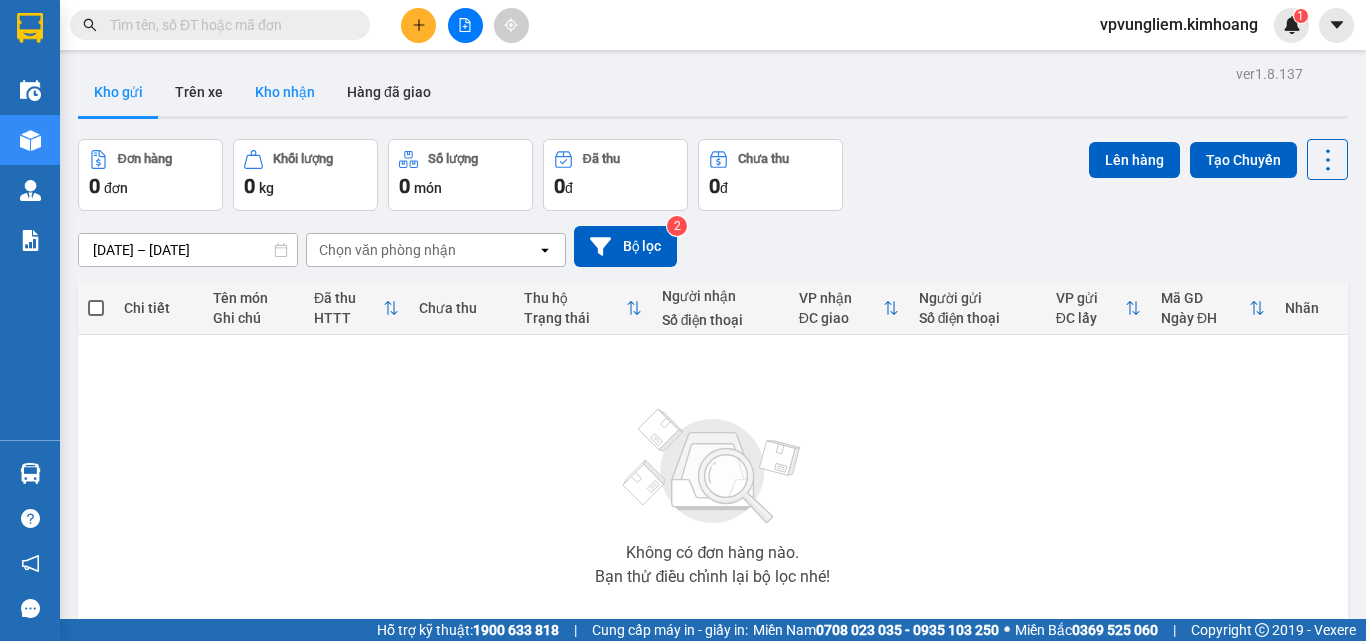 drag, startPoint x: 308, startPoint y: 88, endPoint x: 295, endPoint y: 91, distance: 13.341664 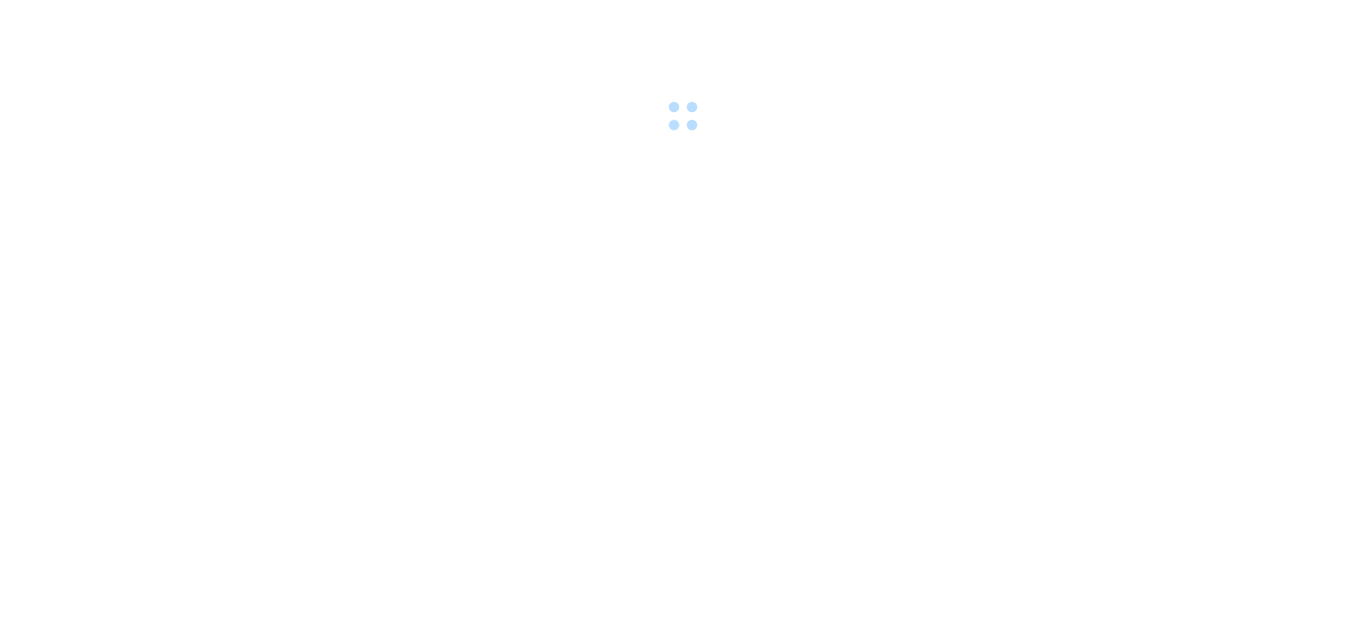 scroll, scrollTop: 0, scrollLeft: 0, axis: both 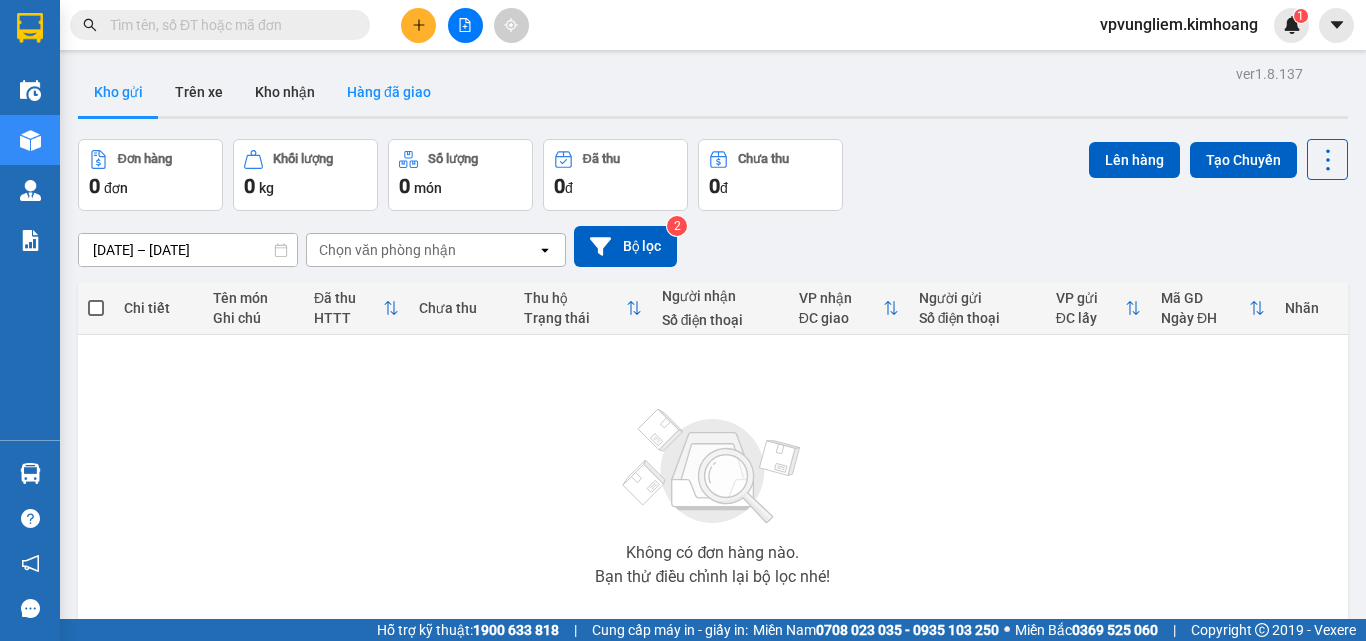 click on "Hàng đã giao" at bounding box center [389, 92] 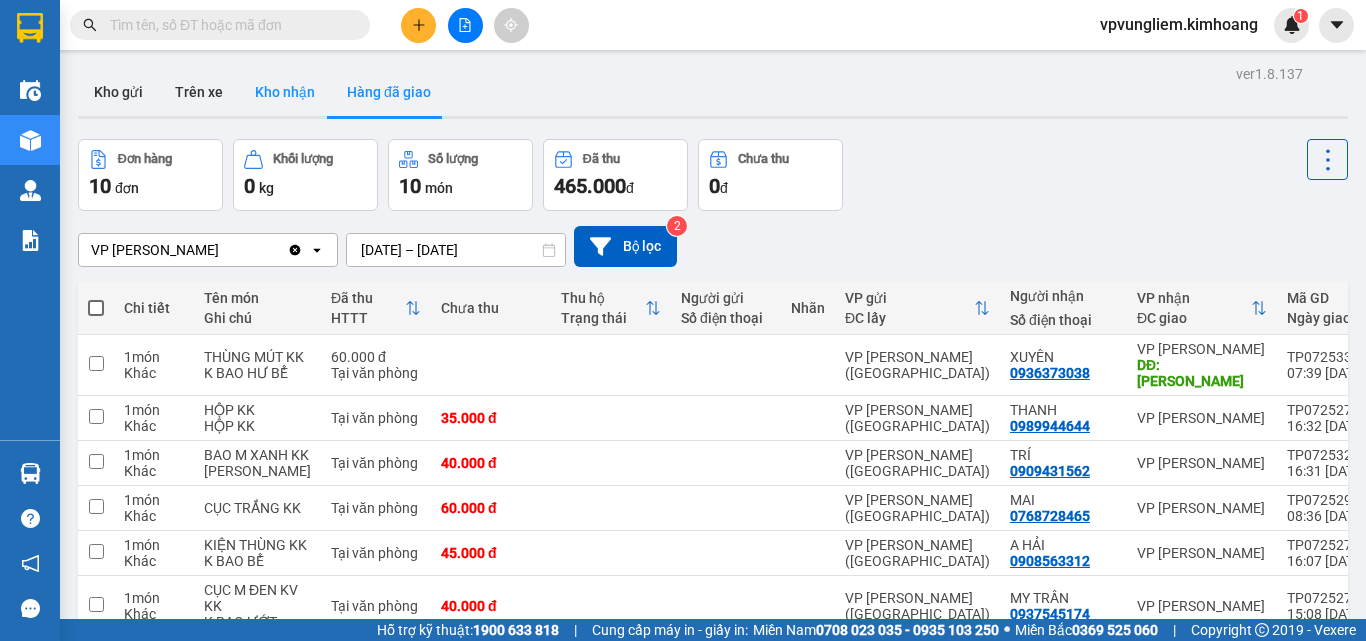 click on "Kho nhận" at bounding box center [285, 92] 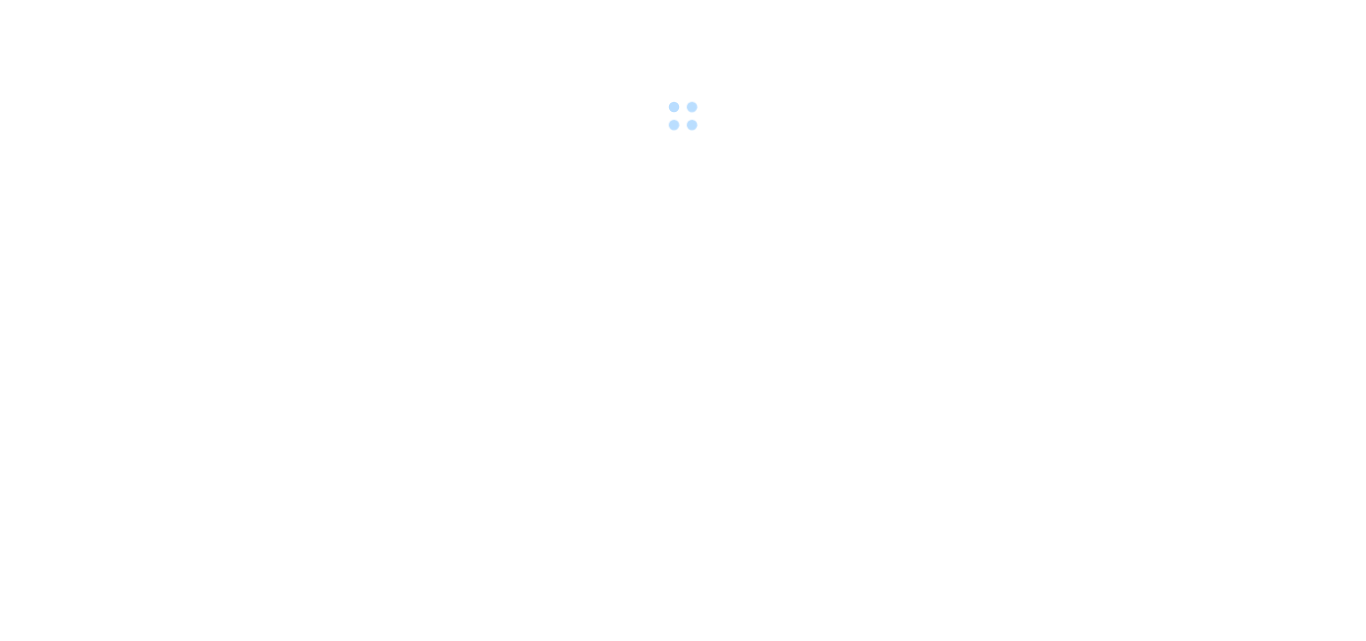 scroll, scrollTop: 0, scrollLeft: 0, axis: both 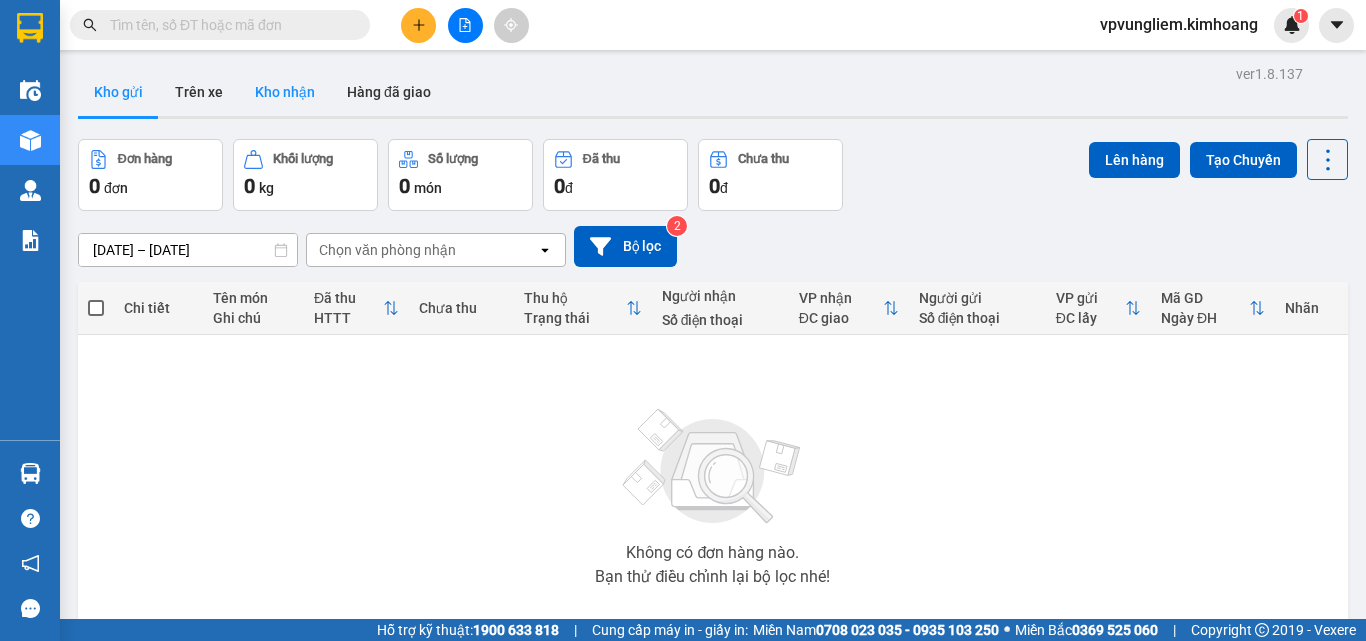 click on "Kho nhận" at bounding box center [285, 92] 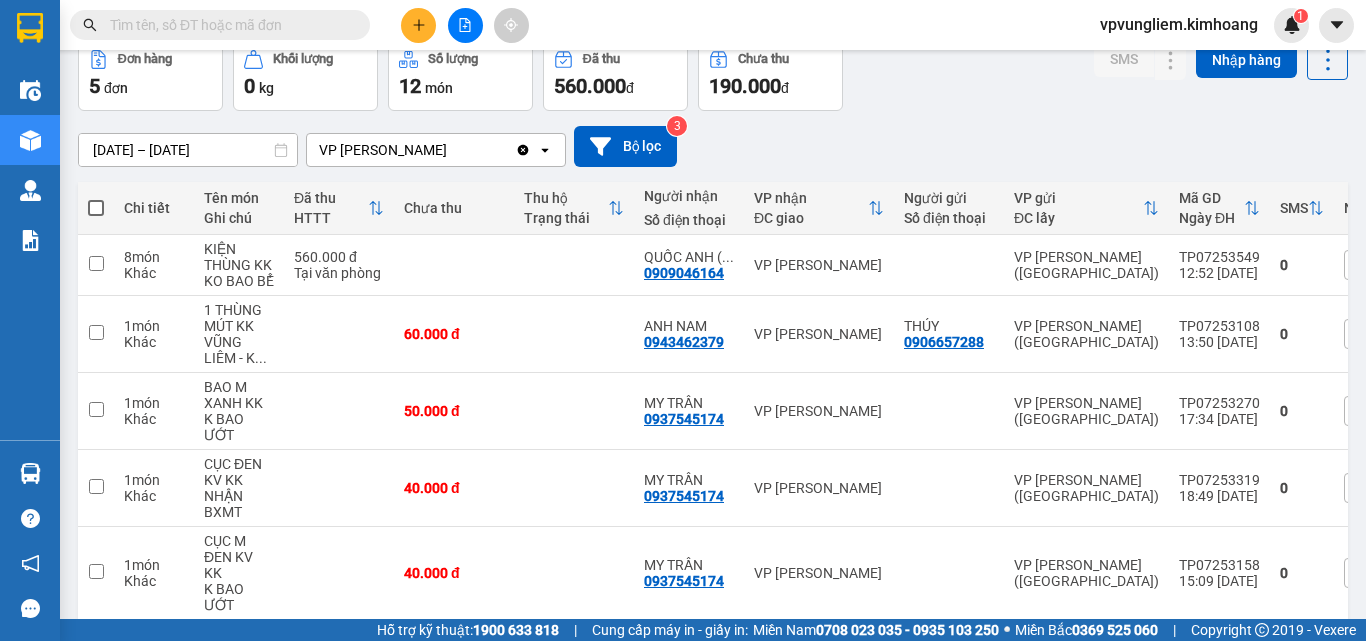 scroll, scrollTop: 0, scrollLeft: 0, axis: both 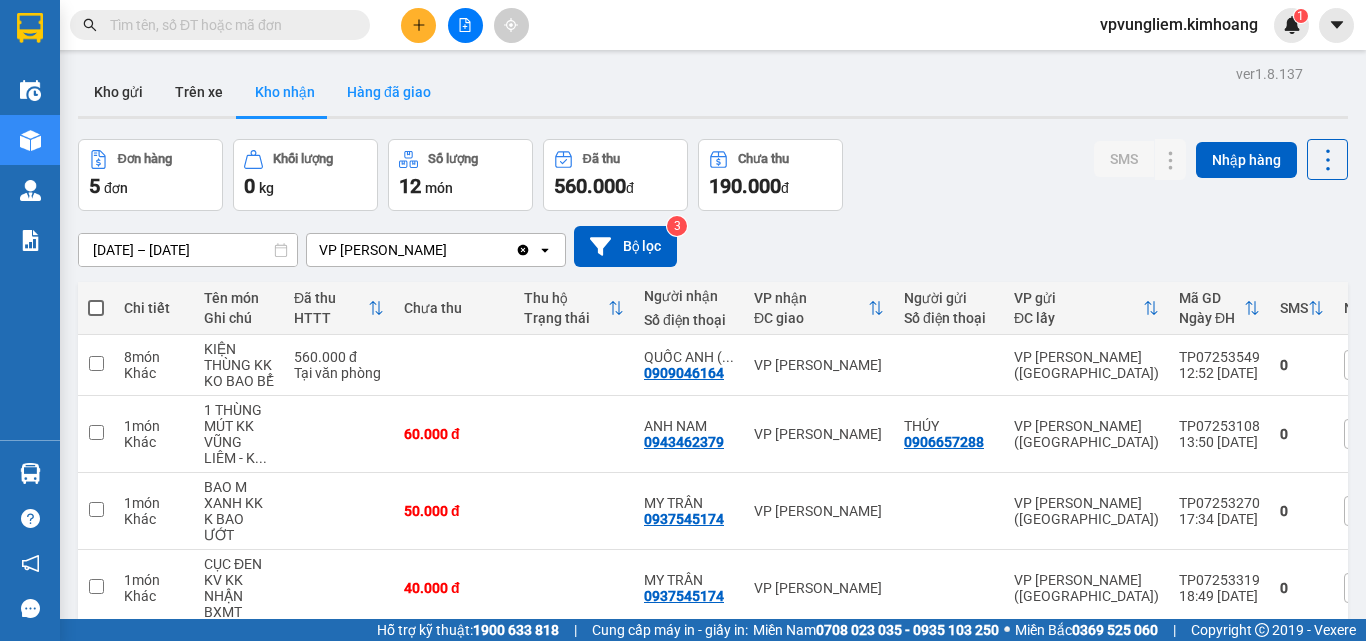 click on "Hàng đã giao" at bounding box center (389, 92) 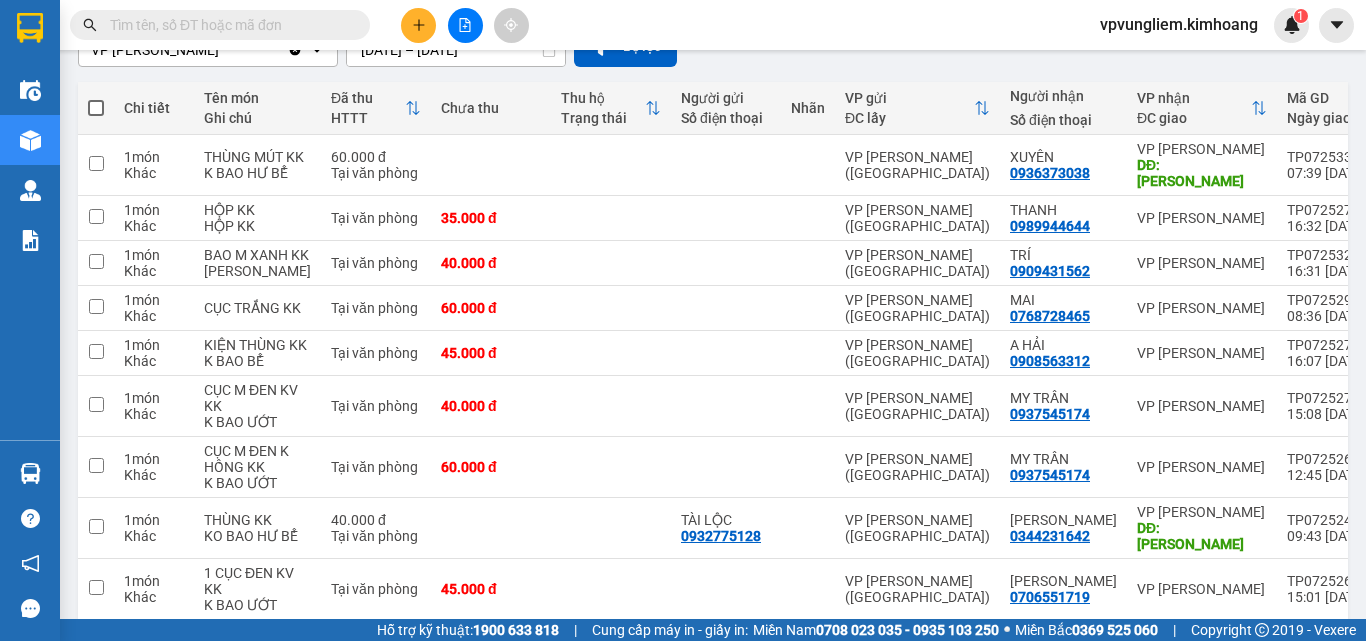 scroll, scrollTop: 0, scrollLeft: 0, axis: both 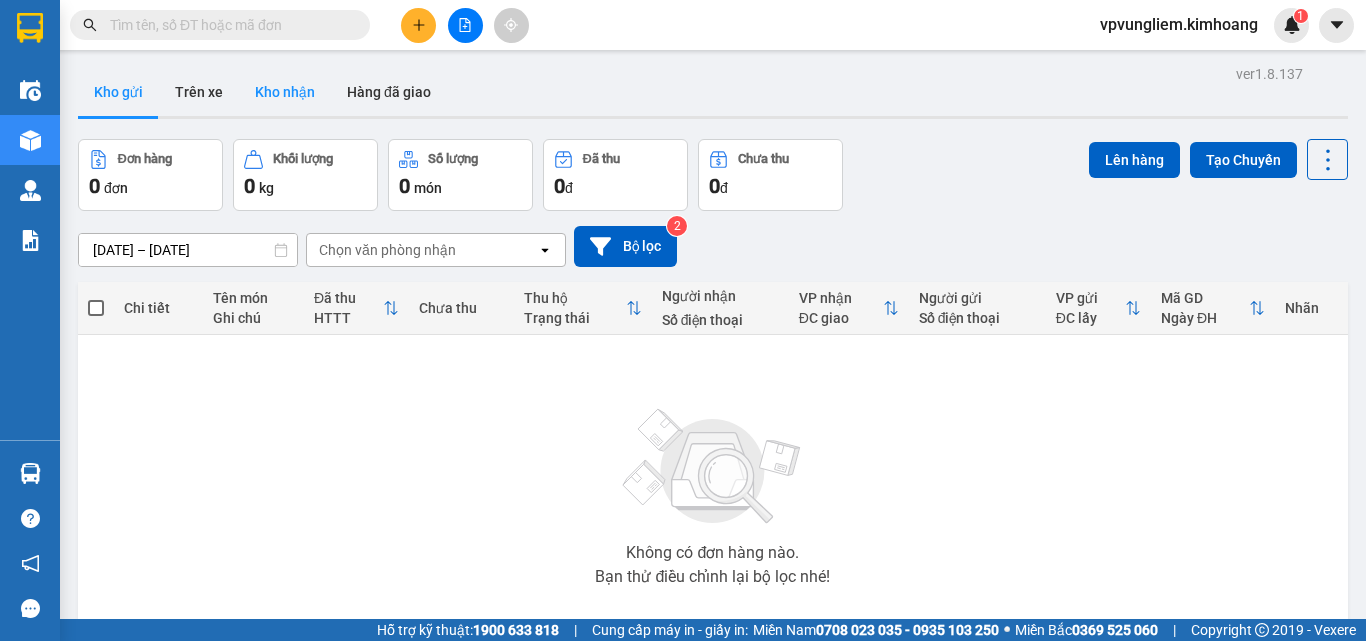 click on "Kho nhận" at bounding box center [285, 92] 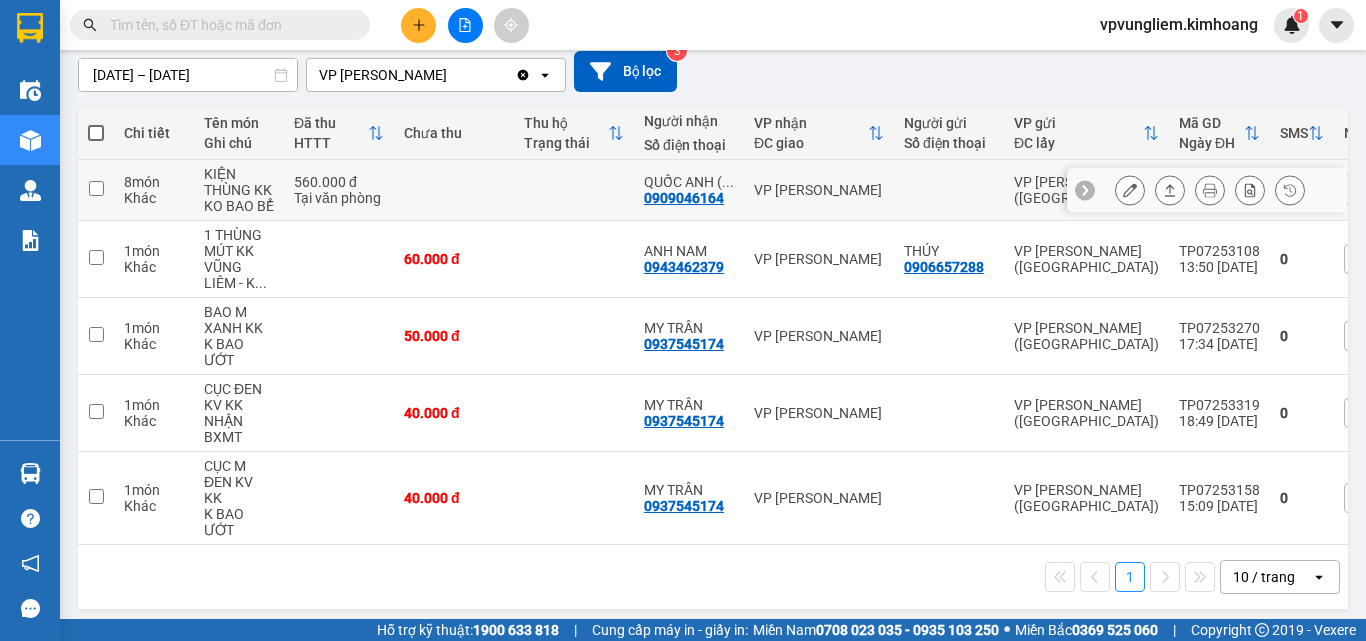 scroll, scrollTop: 0, scrollLeft: 0, axis: both 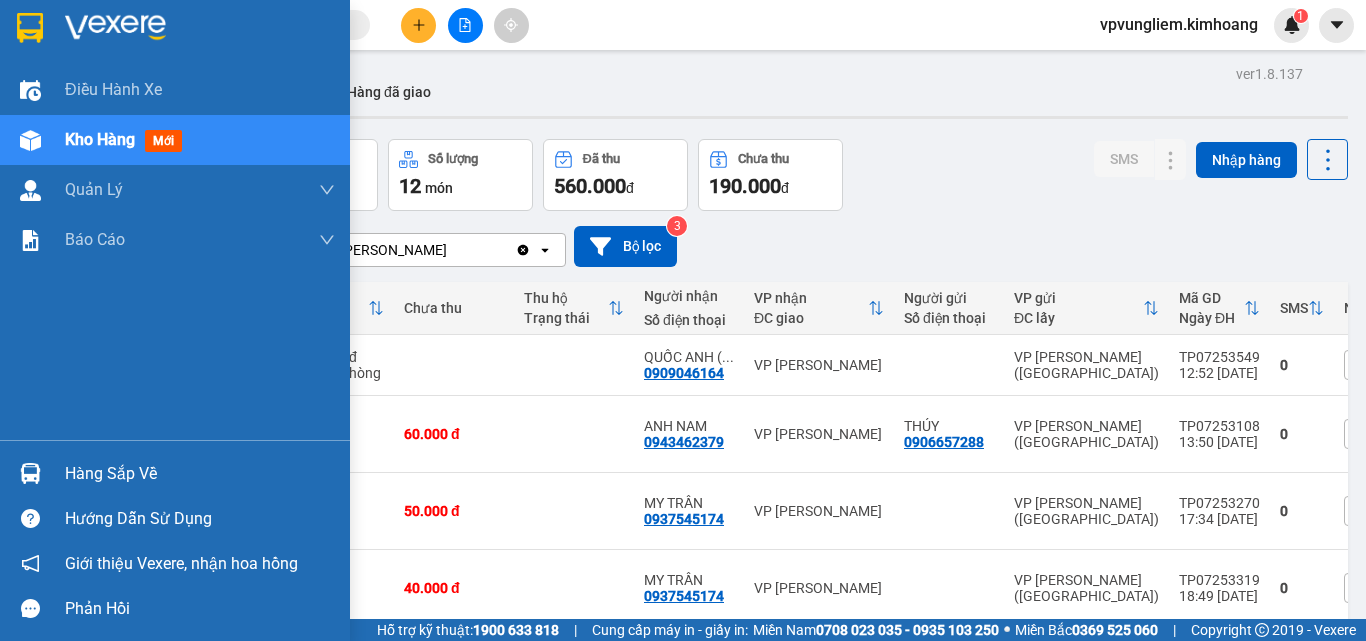 click on "Hàng sắp về" at bounding box center [200, 474] 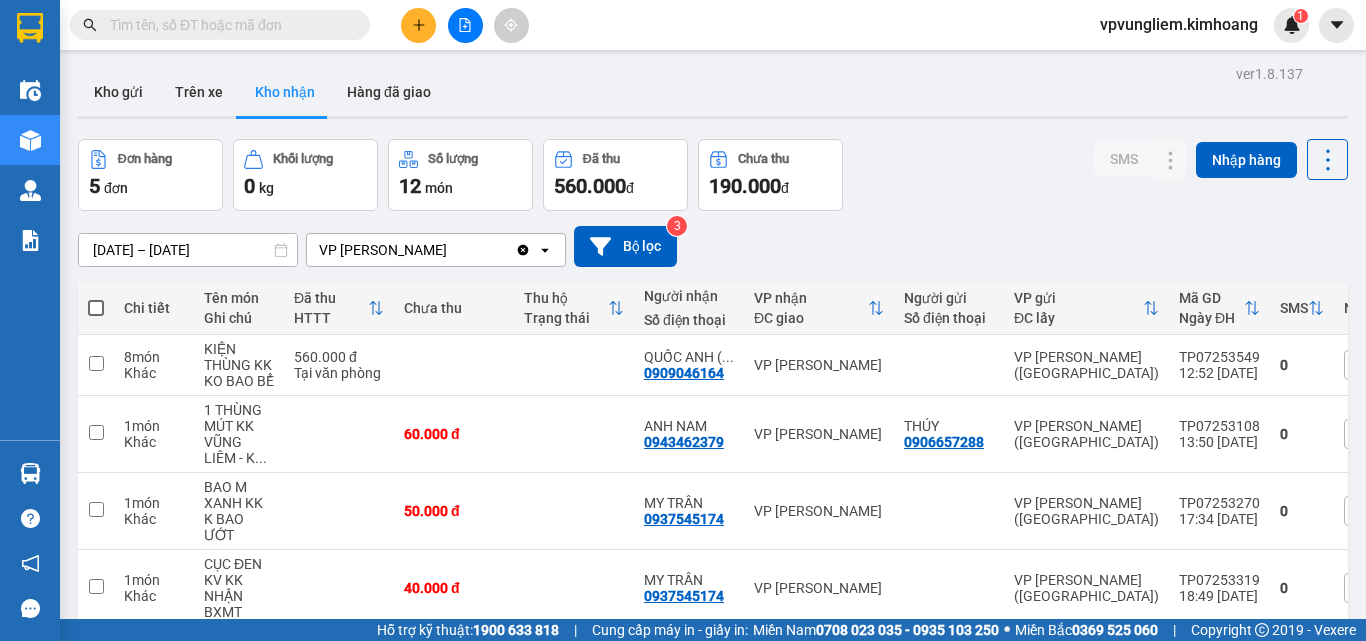 drag, startPoint x: 1082, startPoint y: 173, endPoint x: 1080, endPoint y: 209, distance: 36.05551 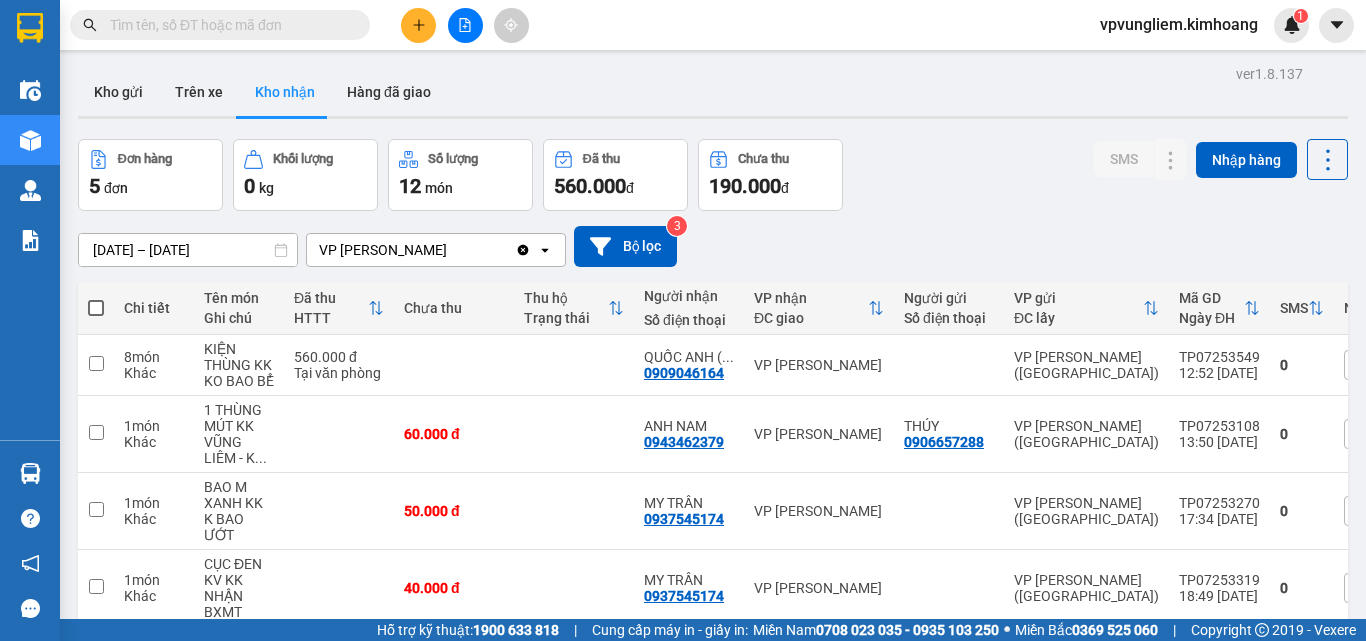click on "Kết quả tìm kiếm ( 0 )  Bộ lọc  No Data vpvungliem.[PERSON_NAME] 1     Điều hành xe     Kho hàng mới     Quản [PERSON_NAME] lý chuyến Quản lý khách hàng mới     Báo cáo BC giao hàng (nhân viên) BC giao hàng (trưởng trạm) Báo cáo dòng tiền (nhân viên) Báo cáo dòng tiền (trạm) Doanh số tạo đơn theo VP gửi (nhân viên) Doanh số tạo đơn theo VP gửi (trạm) Hàng sắp về Hướng dẫn sử dụng Giới thiệu Vexere, nhận hoa hồng Phản hồi Phần mềm hỗ trợ bạn tốt chứ? ver  1.8.137 Kho gửi Trên xe Kho nhận Hàng đã giao Đơn hàng 5 đơn Khối lượng 0 kg Số lượng 12 món Đã thu 560.000  đ Chưa thu 190.000  đ SMS Nhập hàng [DATE] – [DATE] Press the down arrow key to interact with the calendar and select a date. Press the escape button to close the calendar. Selected date range is from [DATE] to [DATE]. VP Vũng Liêm Clear value open Bộ lọc 3 Chi tiết Tên món Ghi chú HTTT" at bounding box center (683, 320) 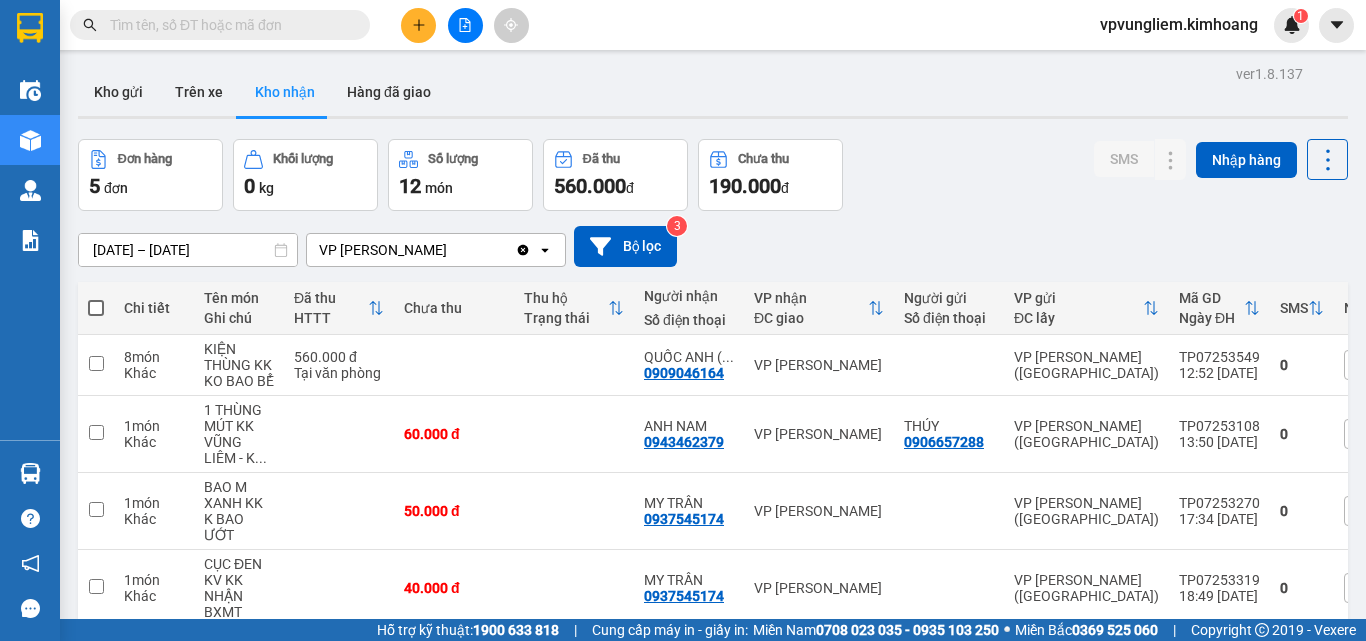 click on "[DATE] – [DATE] Press the down arrow key to interact with the calendar and select a date. Press the escape button to close the calendar. Selected date range is from [DATE] to [DATE]. VP Vũng Liêm Clear value open Bộ lọc 3" at bounding box center (713, 246) 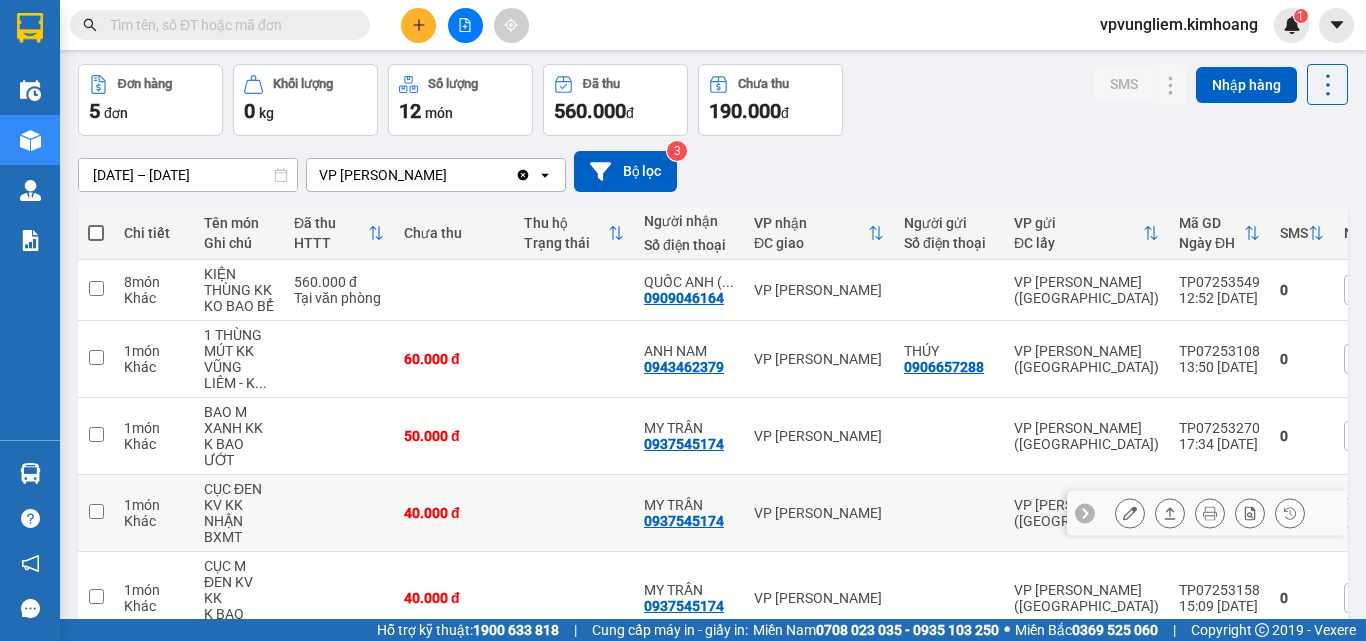 scroll, scrollTop: 175, scrollLeft: 0, axis: vertical 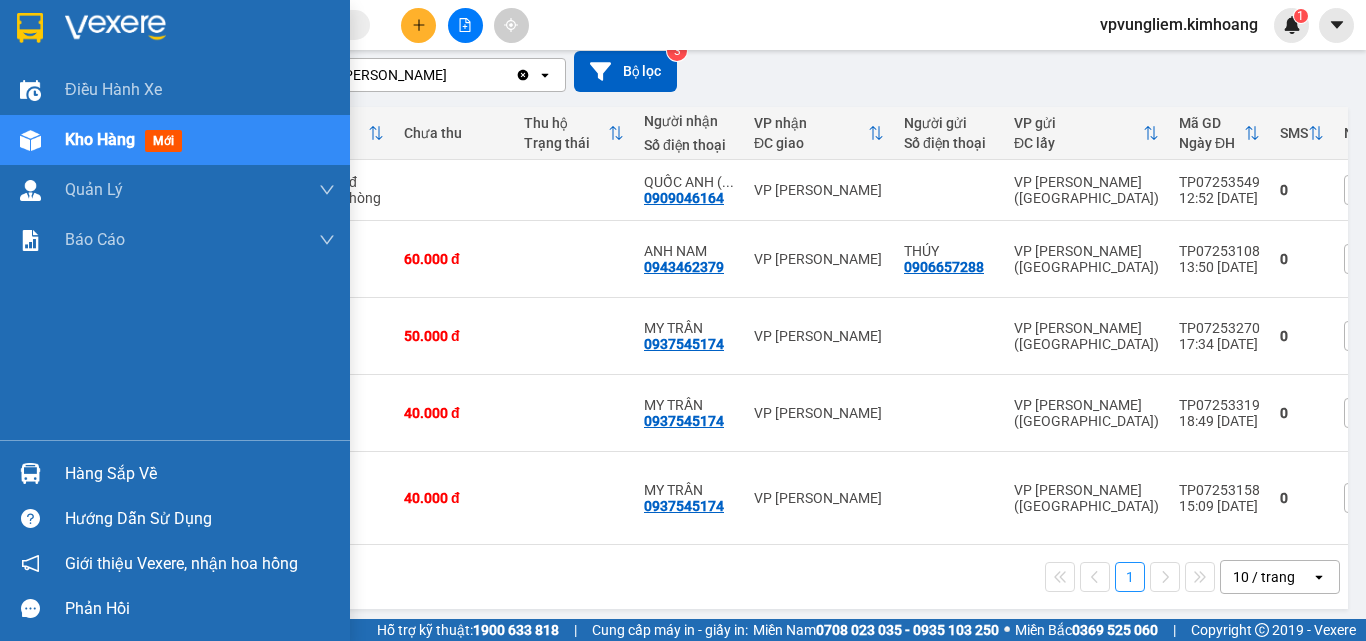drag, startPoint x: 29, startPoint y: 363, endPoint x: 41, endPoint y: 404, distance: 42.72002 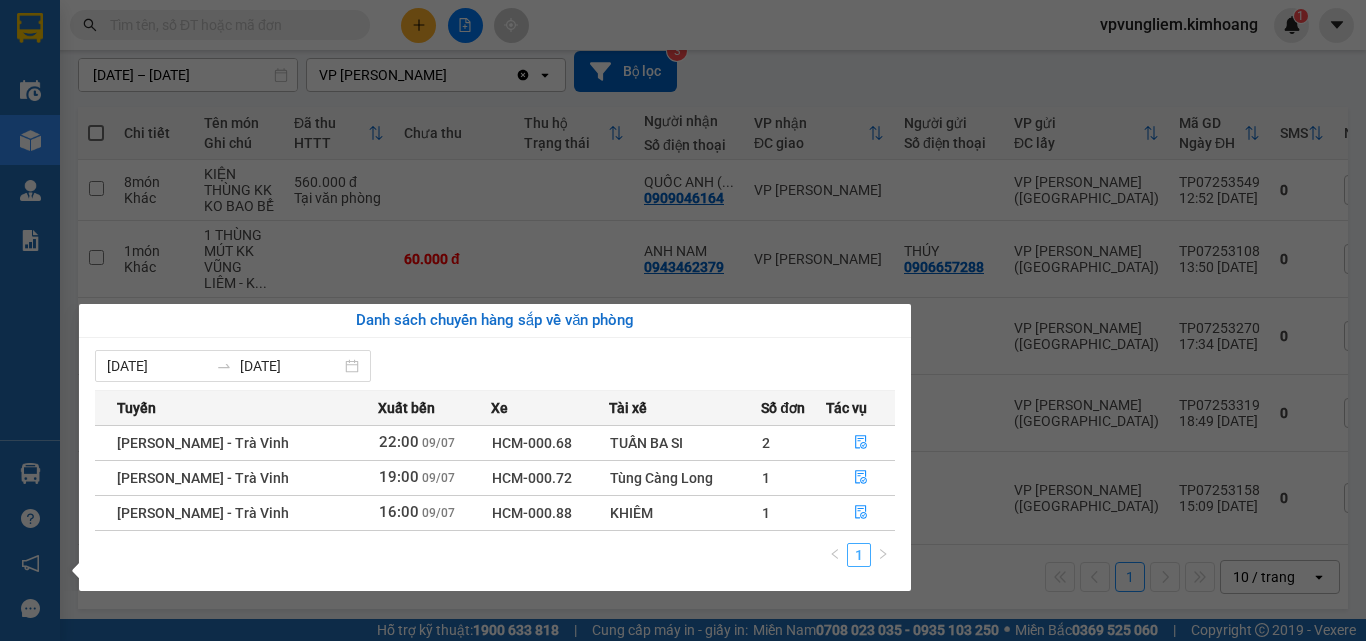 click on "1" at bounding box center [859, 555] 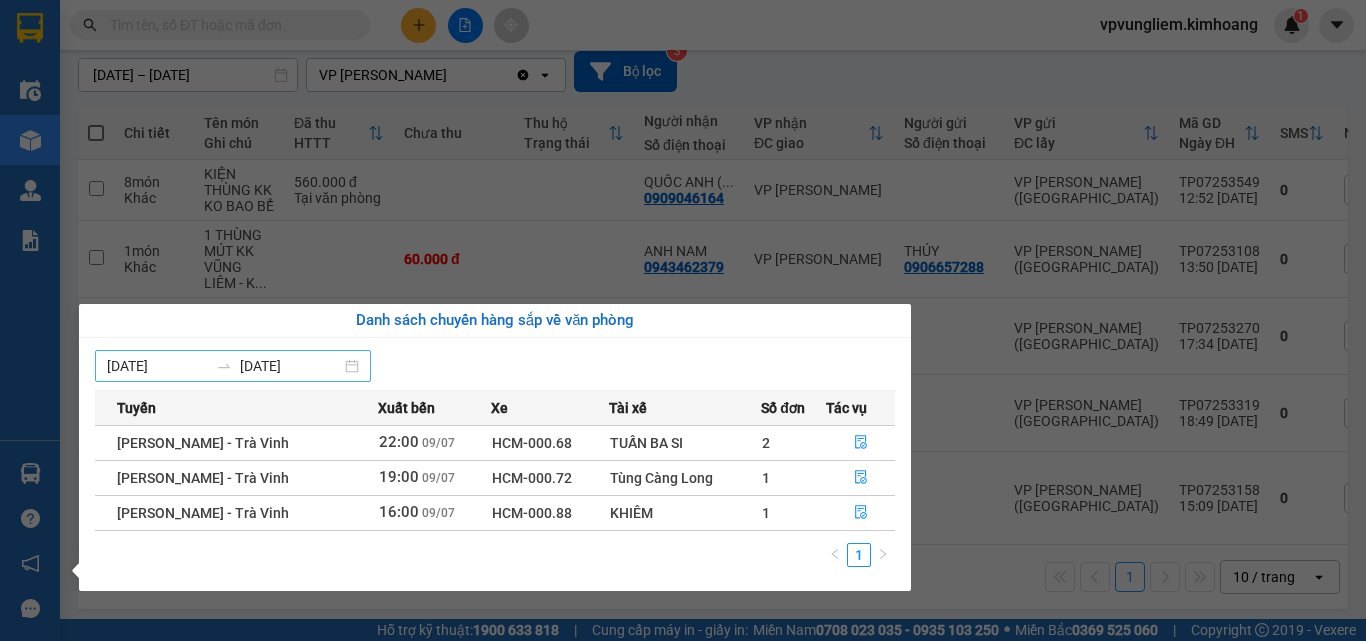click on "[DATE] [DATE]" at bounding box center [233, 366] 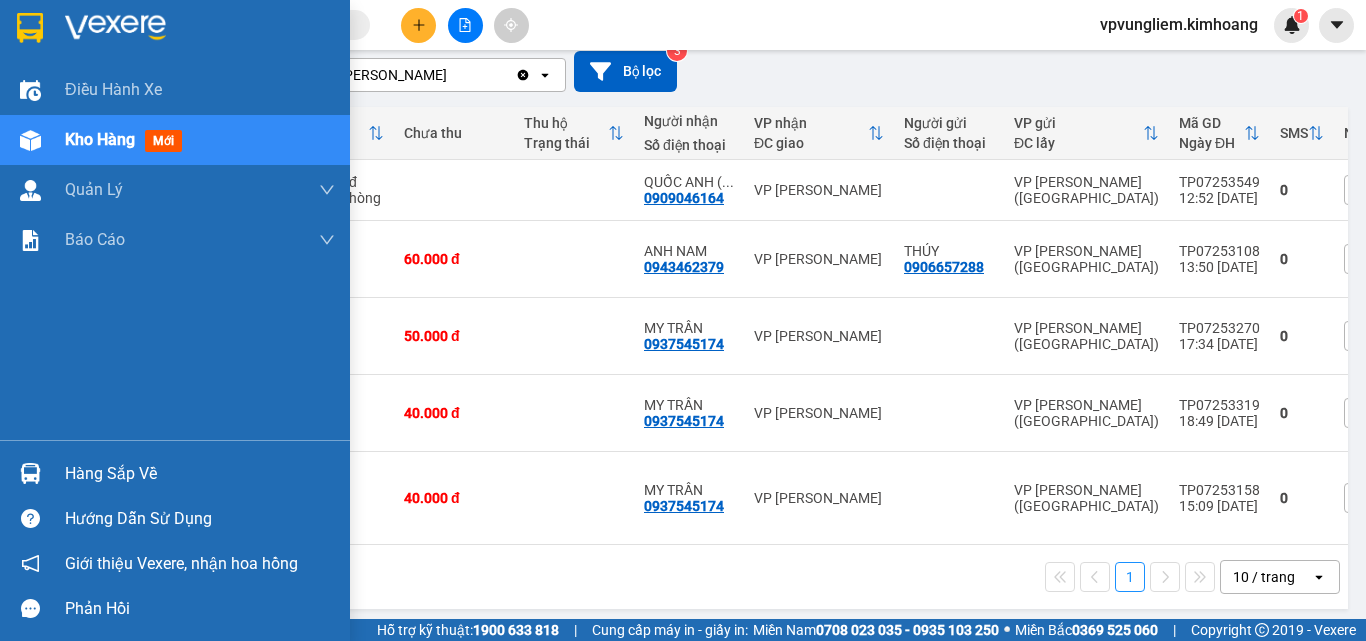 click on "Điều hành xe     Kho hàng mới     Quản [PERSON_NAME] lý chuyến Quản lý khách hàng mới     Báo cáo BC giao hàng (nhân viên) BC giao hàng (trưởng trạm) Báo cáo dòng tiền (nhân viên) Báo cáo dòng tiền (trạm) Doanh số tạo đơn theo VP gửi (nhân viên) Doanh số tạo đơn theo VP gửi (trạm) Hàng sắp về Hướng dẫn sử dụng Giới thiệu Vexere, nhận hoa hồng Phản hồi Phần mềm hỗ trợ bạn tốt chứ?" at bounding box center (175, 320) 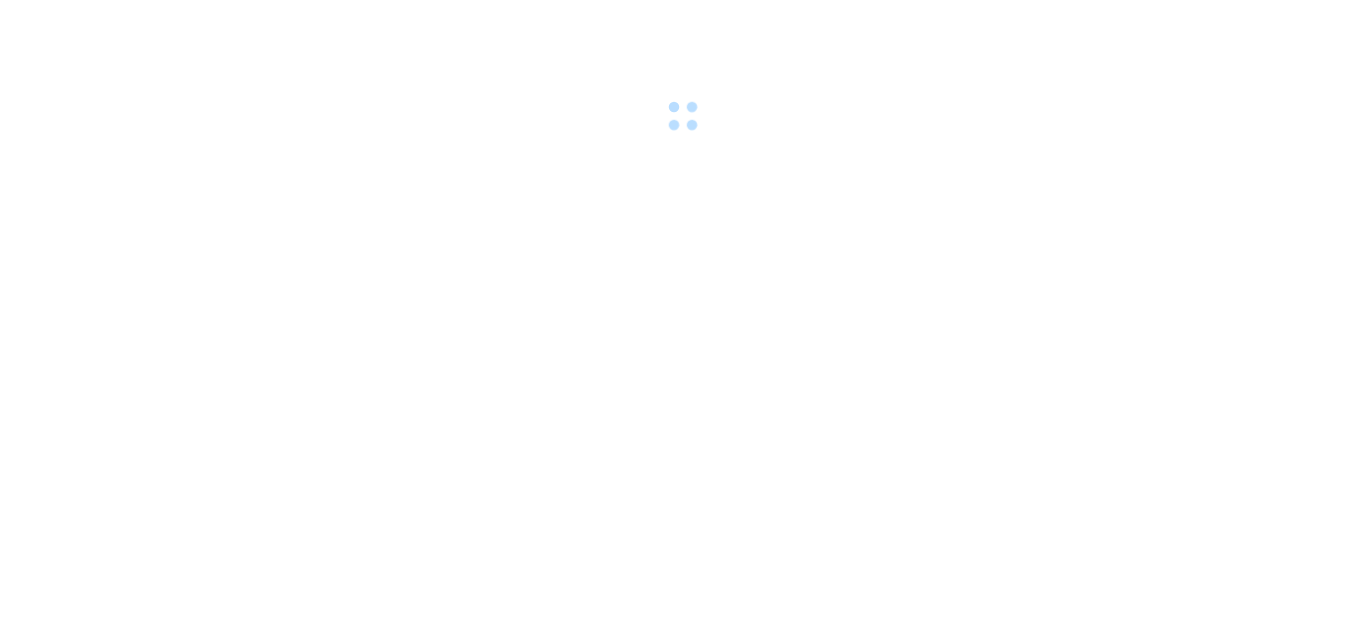 scroll, scrollTop: 0, scrollLeft: 0, axis: both 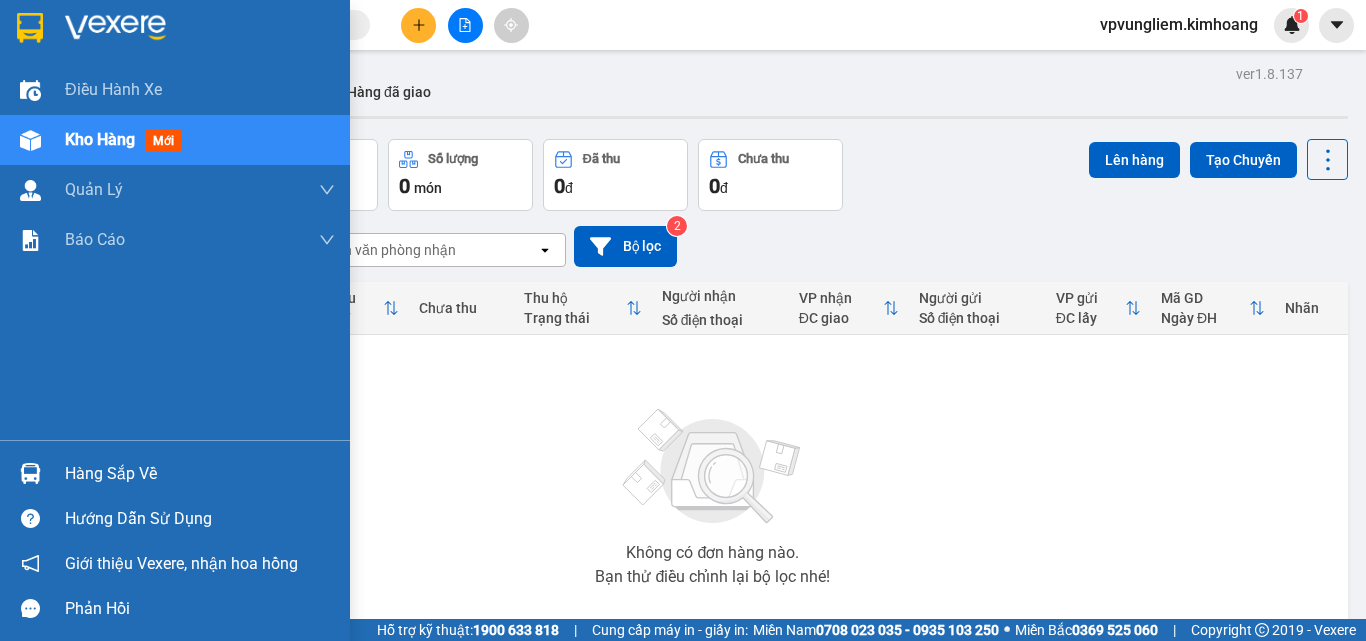 click at bounding box center (30, 473) 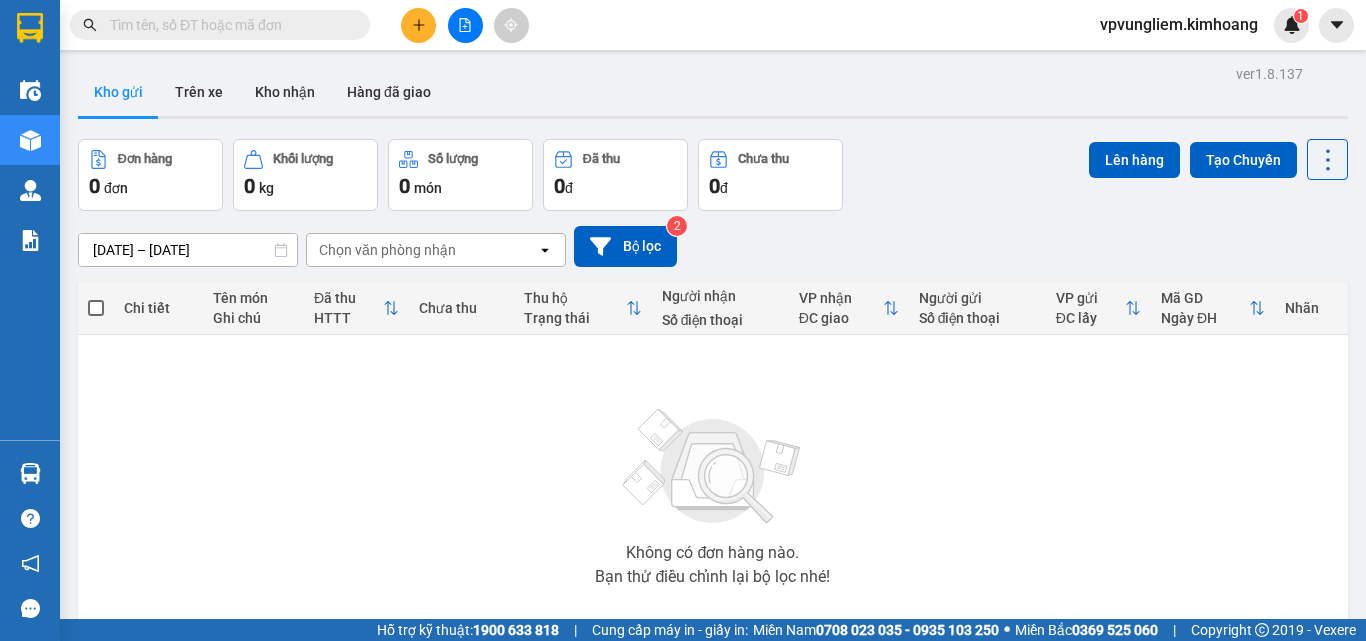 click on "Kết quả tìm kiếm ( 0 )  Bộ lọc  No Data vpvungliem.[PERSON_NAME] 1     Điều hành xe     Kho hàng mới     Quản [PERSON_NAME] lý chuyến Quản lý khách hàng mới     Báo cáo BC giao hàng (nhân viên) BC giao hàng (trưởng trạm) Báo cáo dòng tiền (nhân viên) Báo cáo dòng tiền (trạm) Doanh số tạo đơn theo VP gửi (nhân viên) Doanh số tạo đơn theo VP gửi (trạm) Hàng sắp về Hướng dẫn sử dụng Giới thiệu Vexere, nhận hoa hồng Phản hồi Phần mềm hỗ trợ bạn tốt chứ? ver  1.8.137 Kho gửi Trên xe Kho nhận Hàng đã giao Đơn hàng 0 đơn Khối lượng 0 kg Số lượng 0 món Đã thu 0  đ Chưa thu 0  đ Lên hàng Tạo Chuyến [DATE] – [DATE] Press the down arrow key to interact with the calendar and select a date. Press the escape button to close the calendar. Selected date range is from [DATE] to [DATE]. Chọn văn phòng nhận open Bộ lọc 2 Chi tiết Tên món Ghi chú Đã thu |" at bounding box center (683, 320) 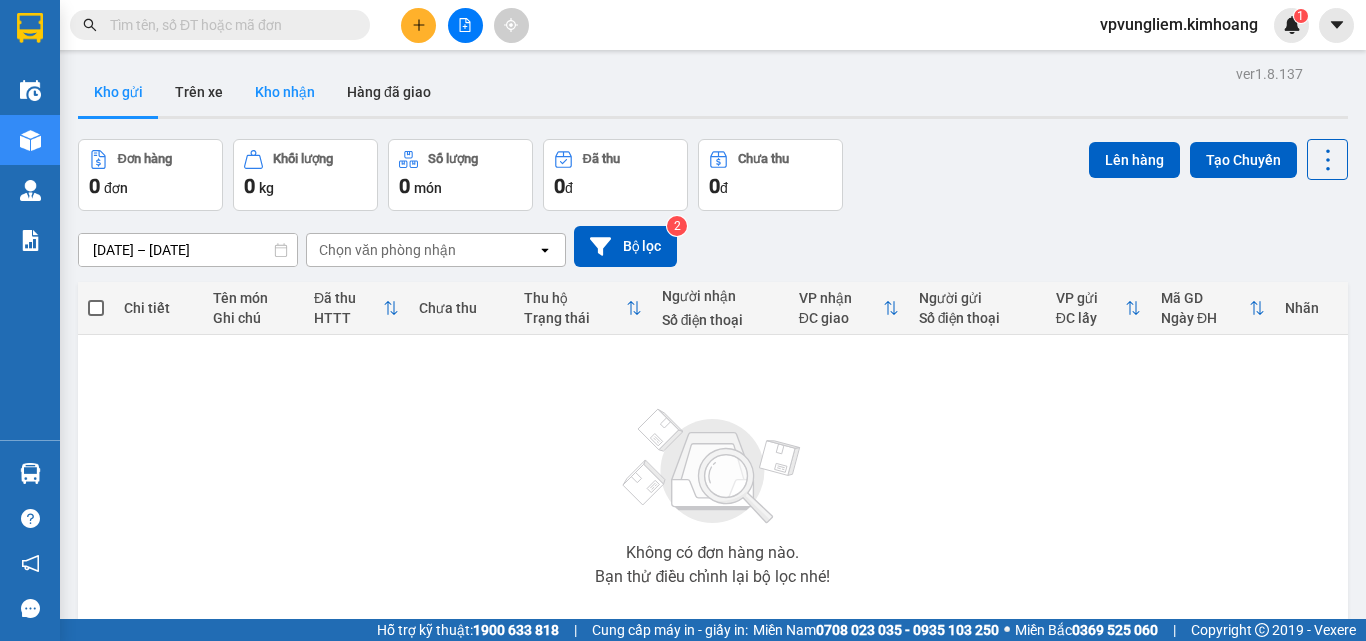 click on "Kho nhận" at bounding box center (285, 92) 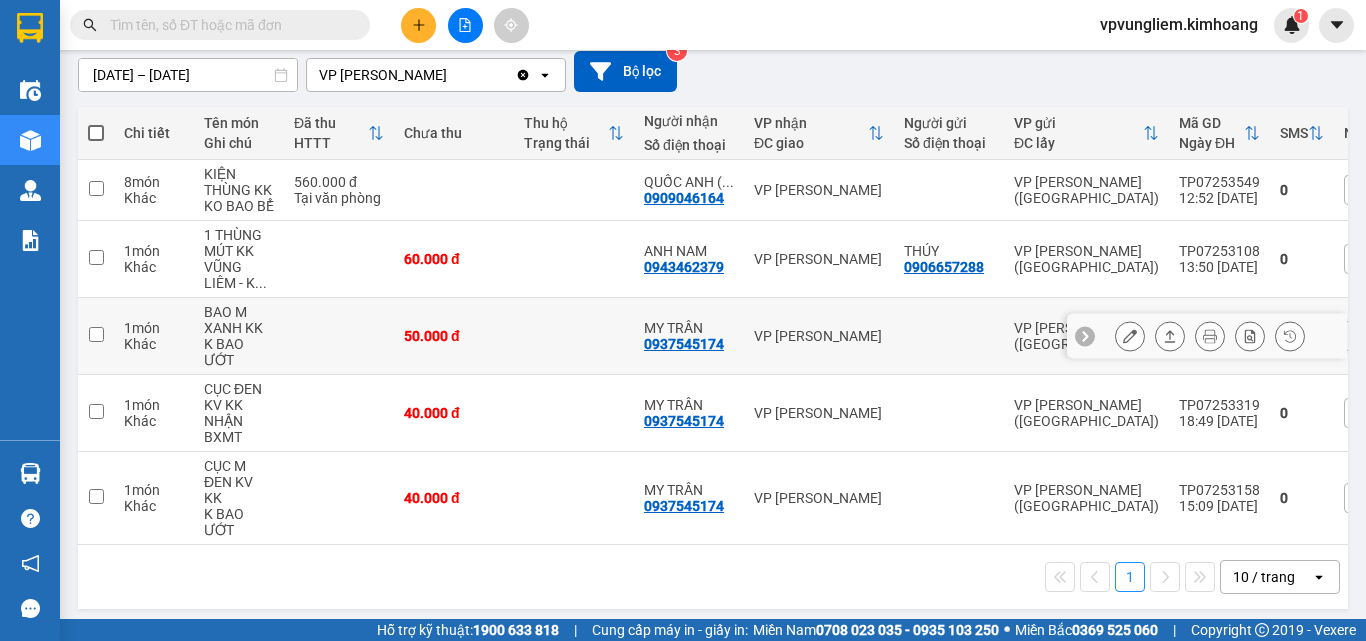 scroll, scrollTop: 0, scrollLeft: 0, axis: both 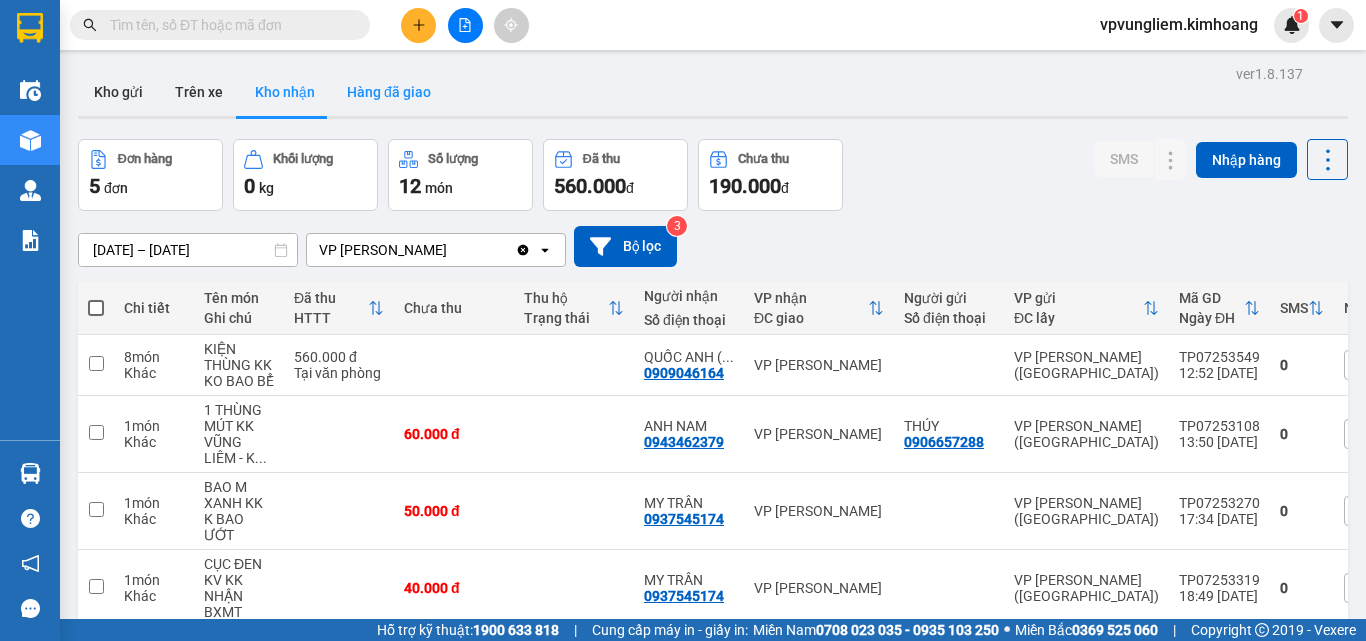 click on "Hàng đã giao" at bounding box center (389, 92) 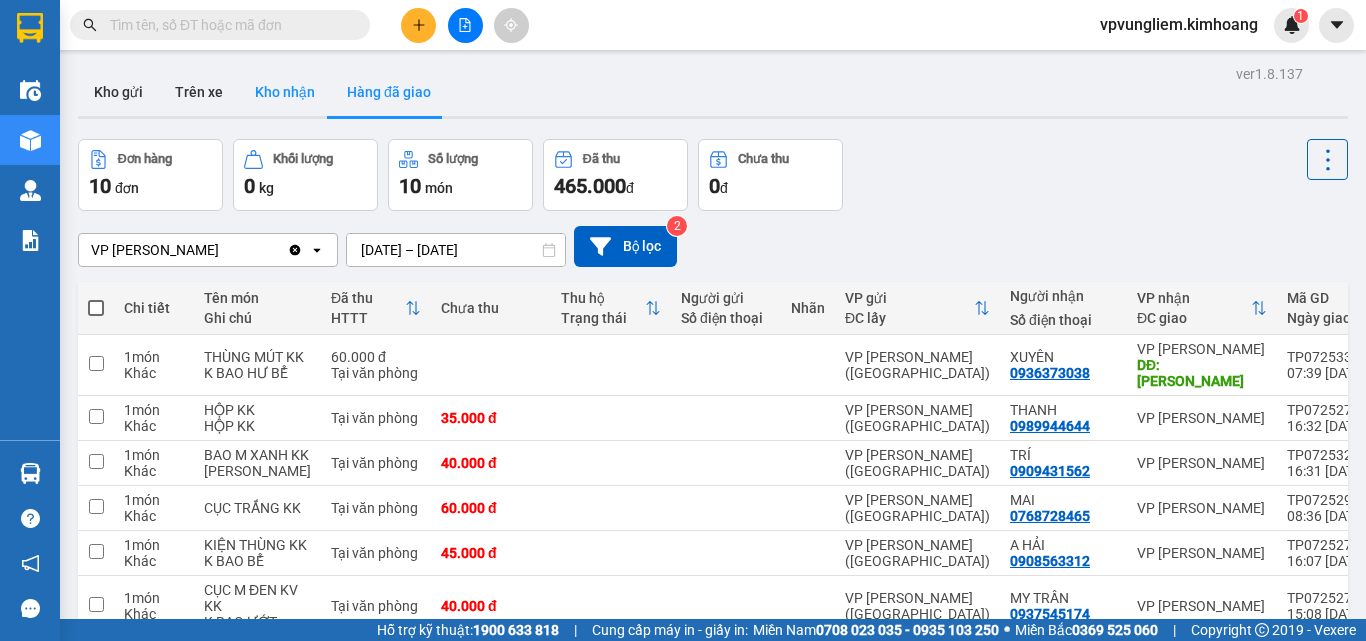 click on "Kho nhận" at bounding box center (285, 92) 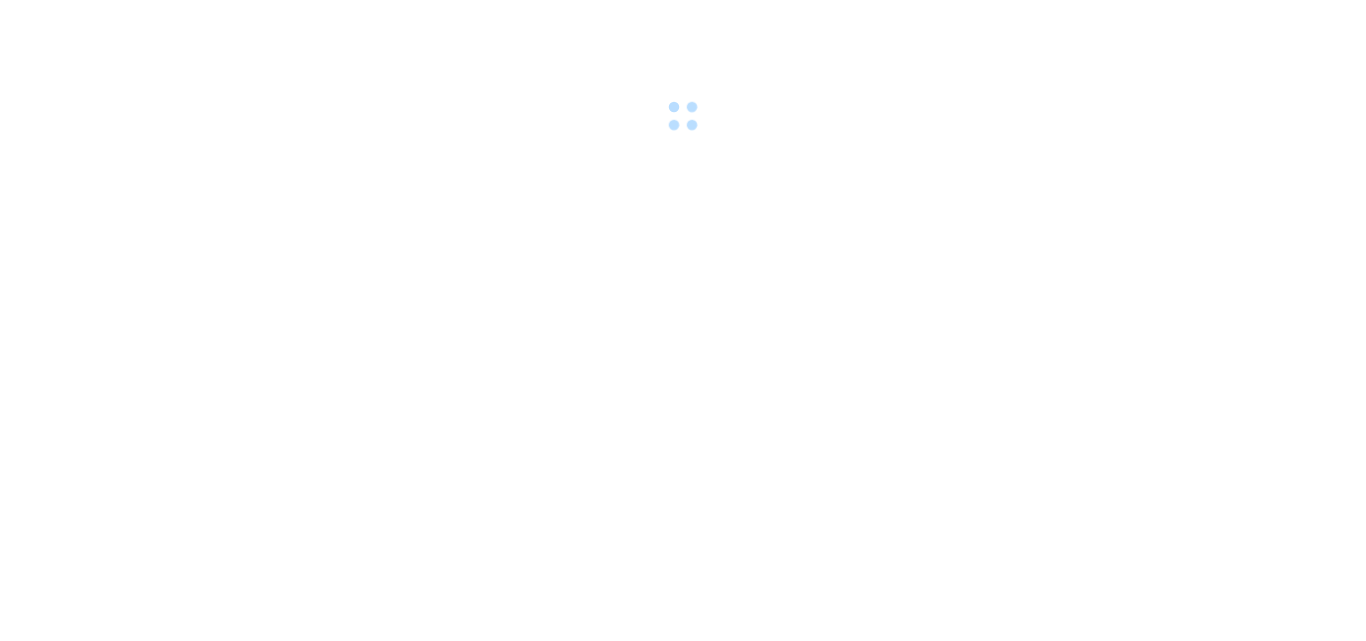 scroll, scrollTop: 0, scrollLeft: 0, axis: both 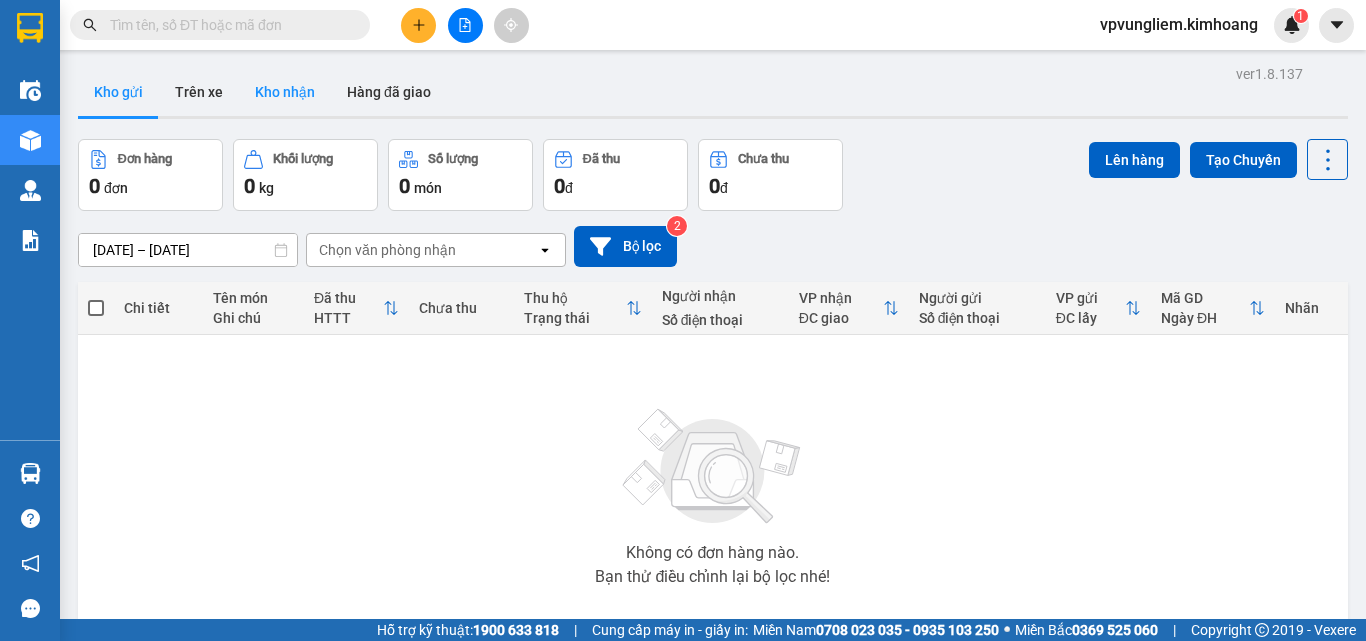 click on "Kho nhận" at bounding box center (285, 92) 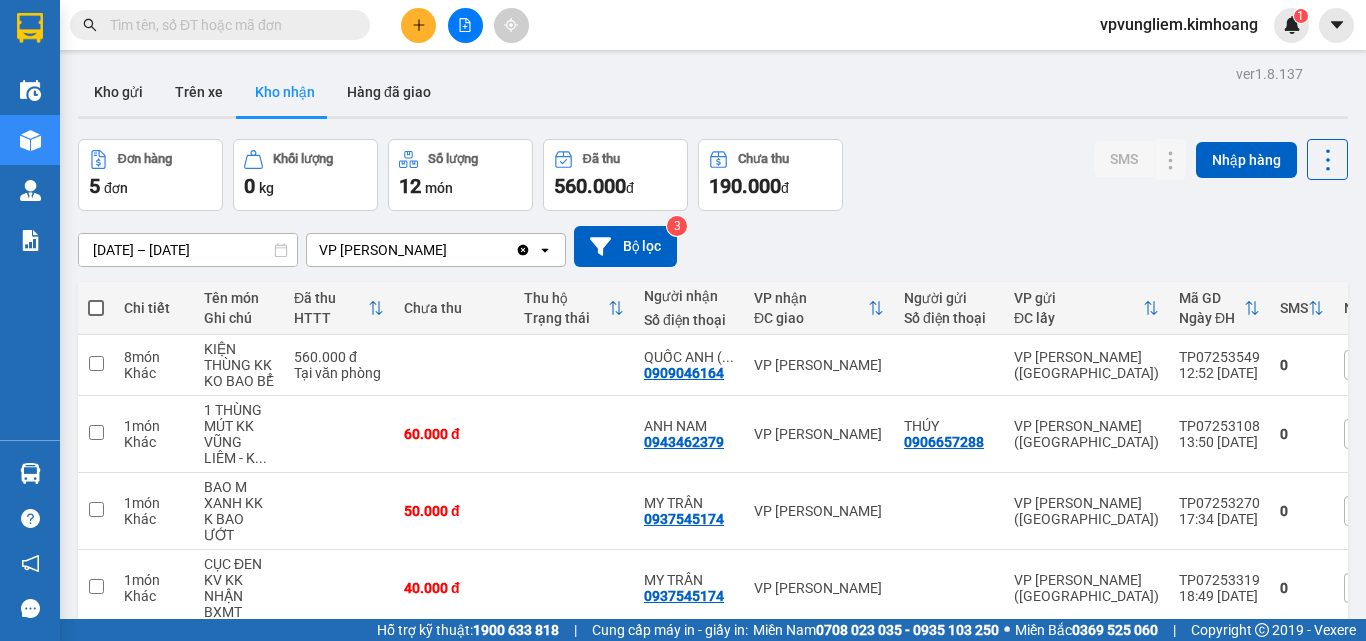 click at bounding box center (228, 25) 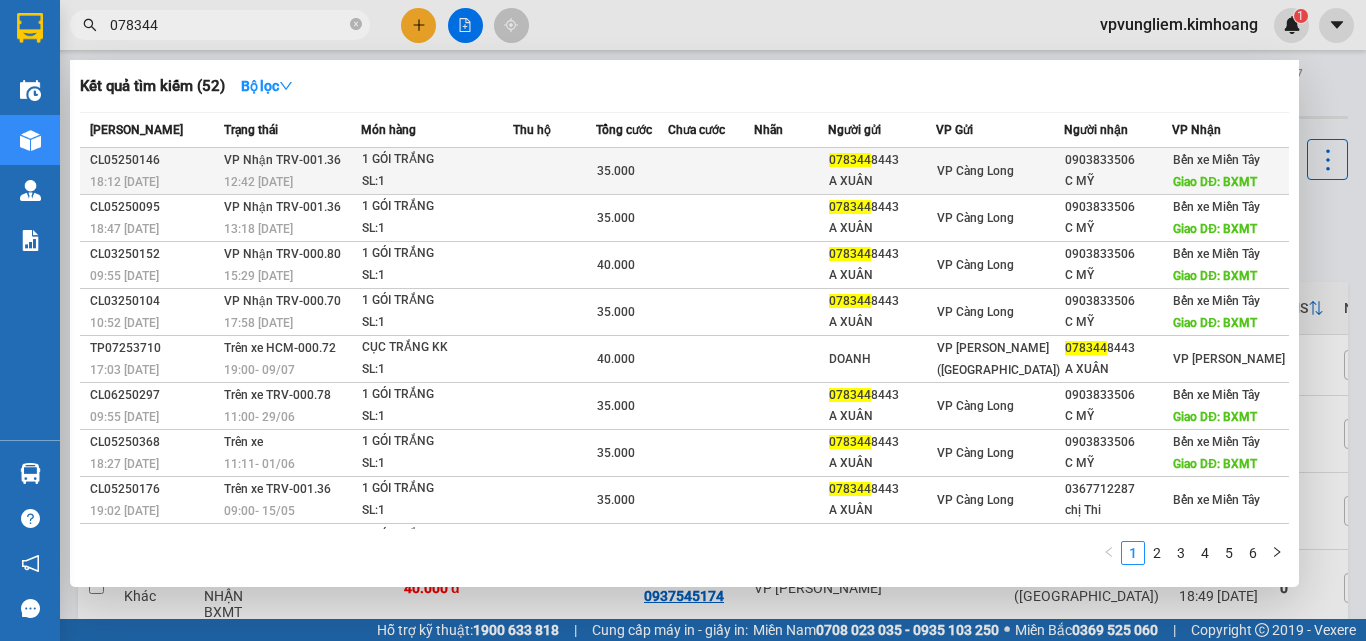 type on "078344" 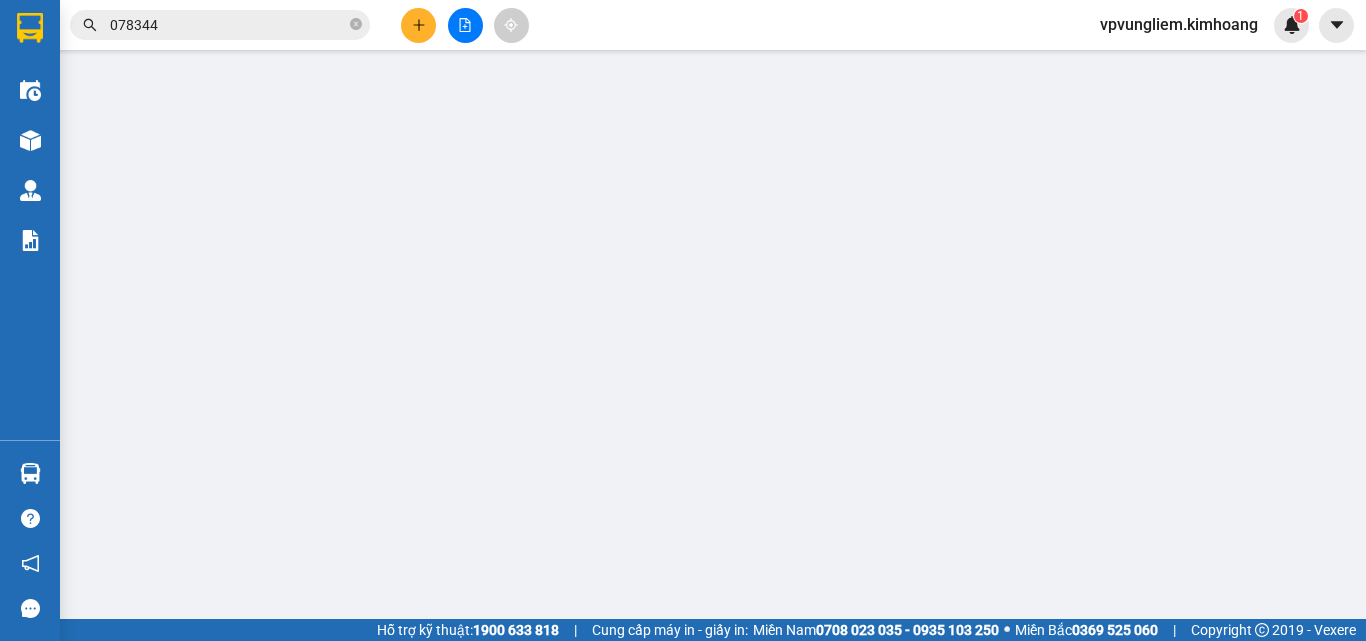 type on "0783448443" 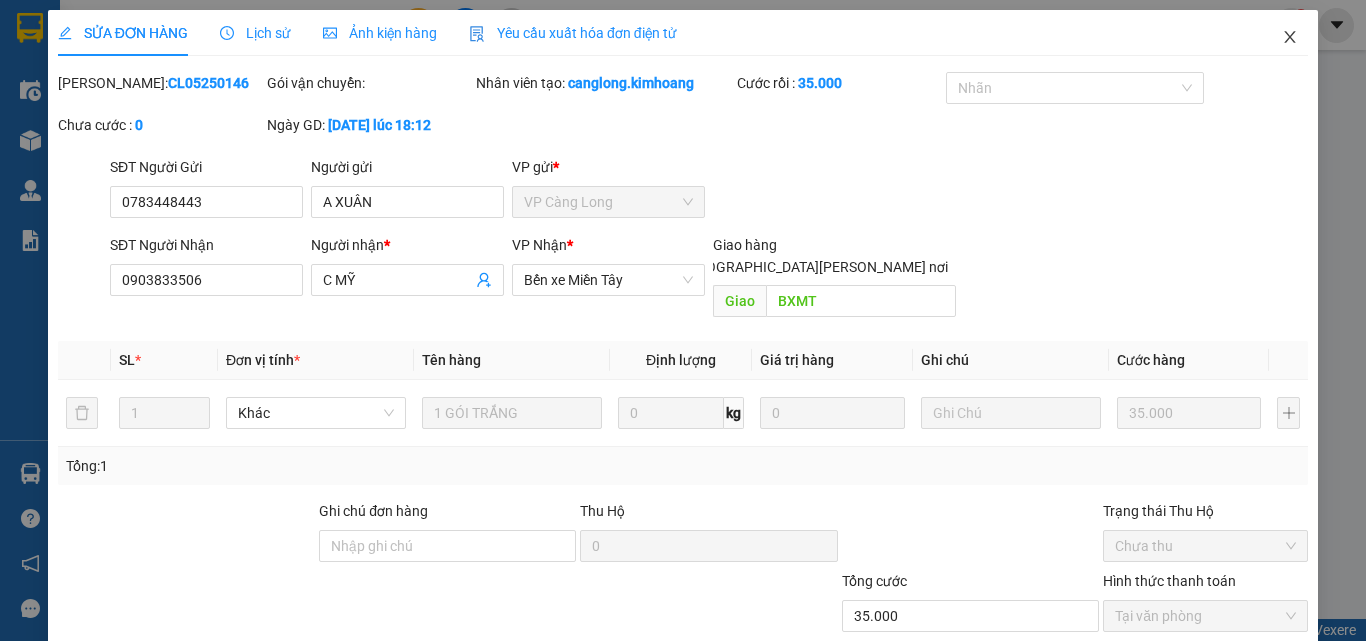 click at bounding box center [1290, 38] 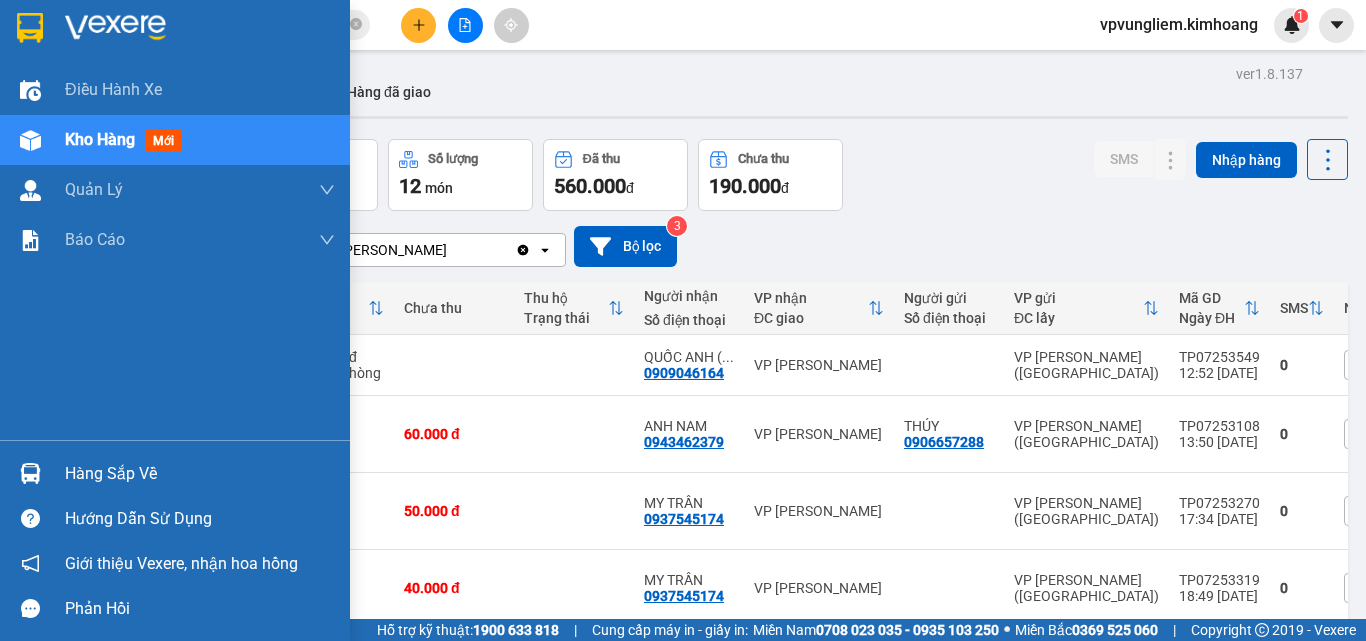 click on "Hàng sắp về" at bounding box center [200, 474] 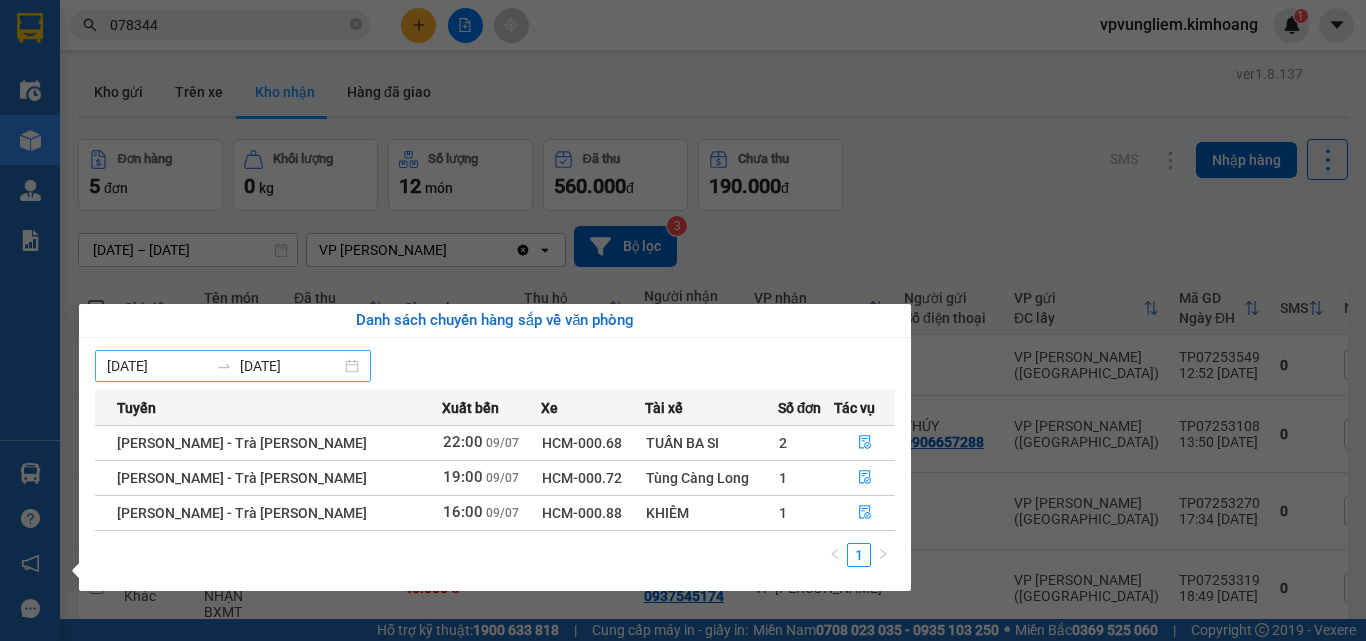 click 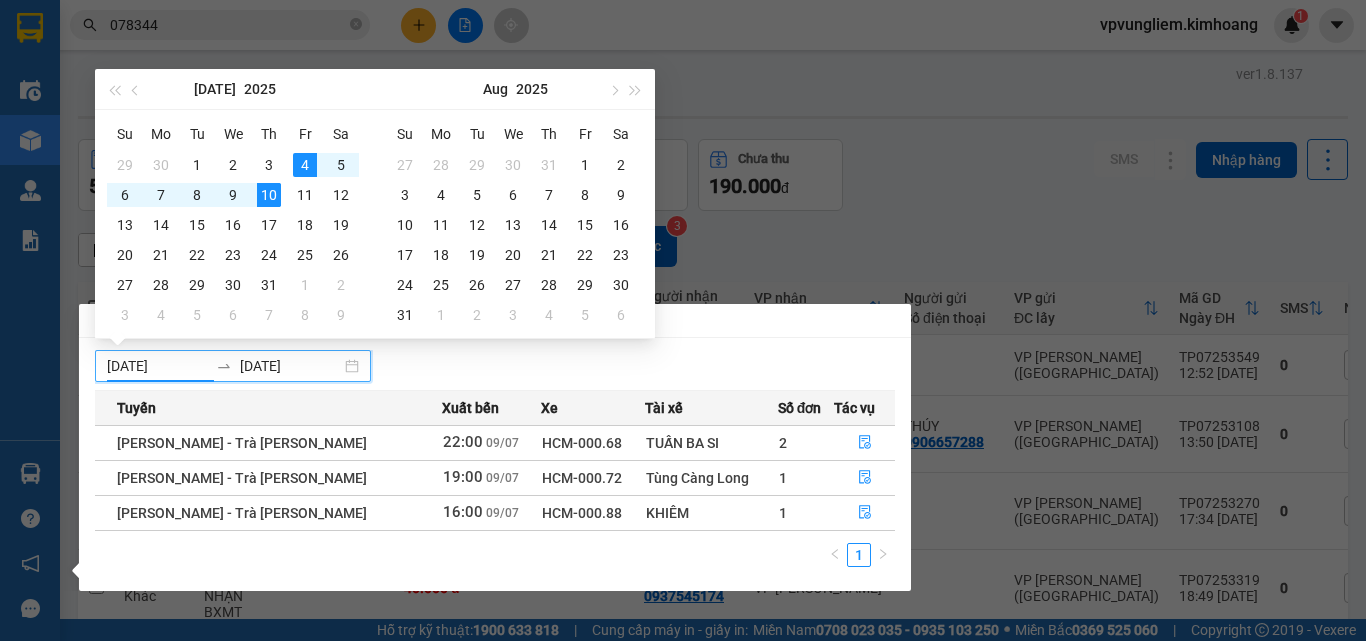 click on "[DATE] [DATE]" at bounding box center [233, 366] 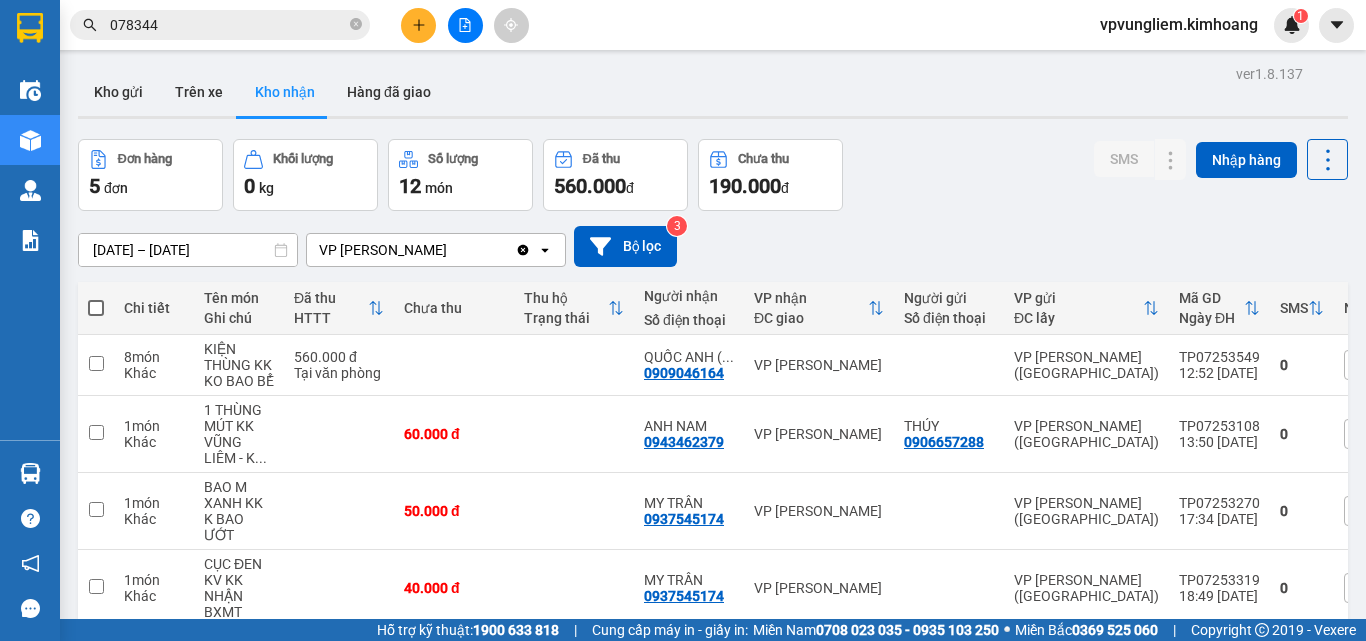 click on "Kết quả [PERSON_NAME] ( 52 )  Bộ lọc  Mã ĐH Trạng thái Món hàng Thu hộ Tổng [PERSON_NAME] [PERSON_NAME] Người gửi VP Gửi Người [PERSON_NAME] [PERSON_NAME] CL05250146 18:12 [DATE] [PERSON_NAME]   TRV-001.36 12:42 [DATE] 1 GÓI [PERSON_NAME]:  1 35.000 078344 8443 A XUÂN VP [PERSON_NAME] 0903833506 C MỸ Bến xe Miền Tây Giao DĐ: BXMT CL05250095 18:47 [DATE] [PERSON_NAME]   TRV-001.36 13:18 [DATE] 1 GÓI [PERSON_NAME]:  1 35.000 078344 8443 A XUÂN VP [PERSON_NAME] 0903833506 C MỸ Bến xe Miền Tây Giao DĐ: BXMT CL03250152 09:55 [DATE] [PERSON_NAME]   TRV-000.80 15:29 [DATE] 1 GÓI [PERSON_NAME]:  1 40.000 078344 8443 A XUÂN VP [PERSON_NAME] 0903833506 C MỸ Bến xe Miền Tây Giao DĐ: BXMT CL03250104 10:52 [DATE] [PERSON_NAME]   TRV-000.70 17:58 [DATE] 1 GÓI [PERSON_NAME]:  1 35.000 078344 8443 A XUÂN VP [PERSON_NAME] 0903833506 C MỸ Bến xe Miền Tây Giao DĐ: BXMT TP07253710 17:03 [DATE] Trên xe   HCM-000.72 19:00  [DATE] [PERSON_NAME] KK SL:  1 40.000 DOANH VP [PERSON_NAME] (Hàng) 078344 8443" at bounding box center [683, 320] 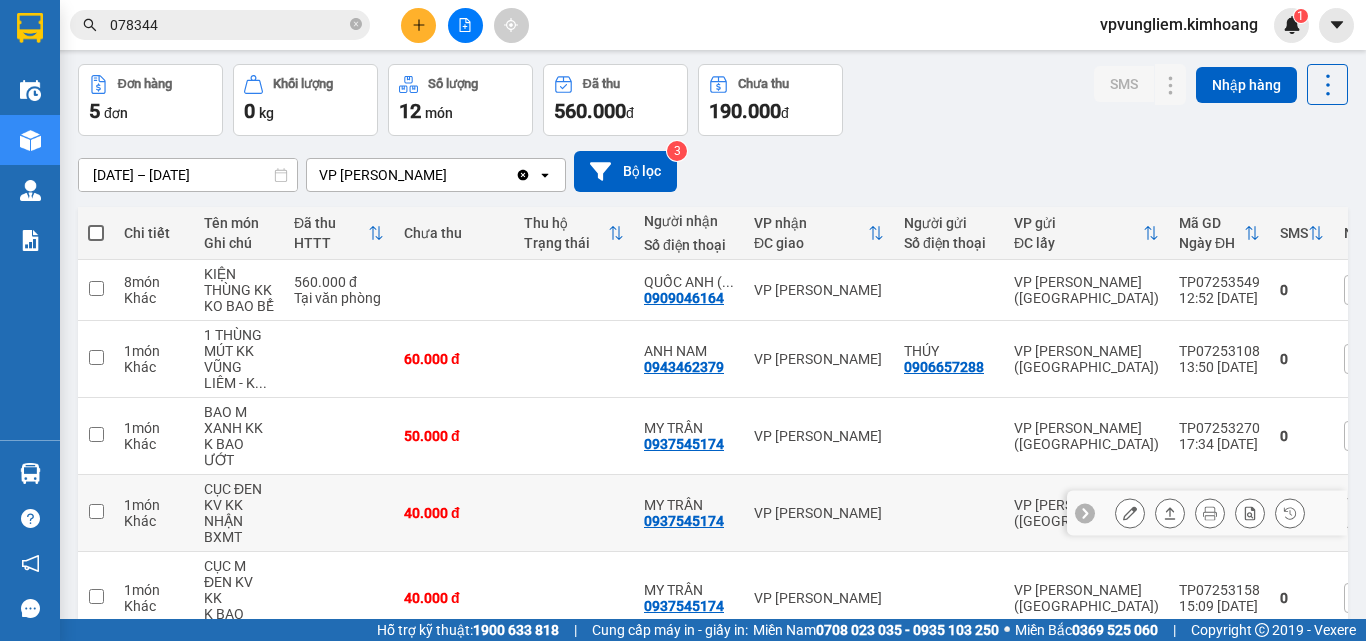 scroll, scrollTop: 175, scrollLeft: 0, axis: vertical 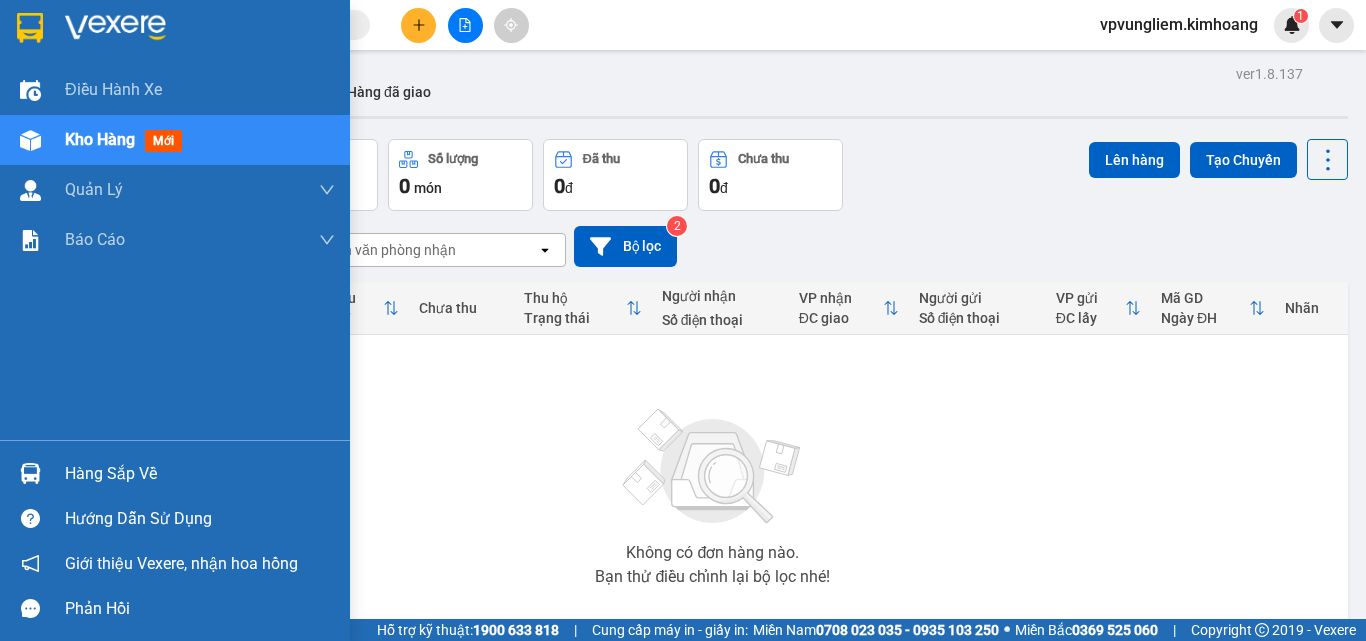 click on "Hàng sắp về" at bounding box center (200, 474) 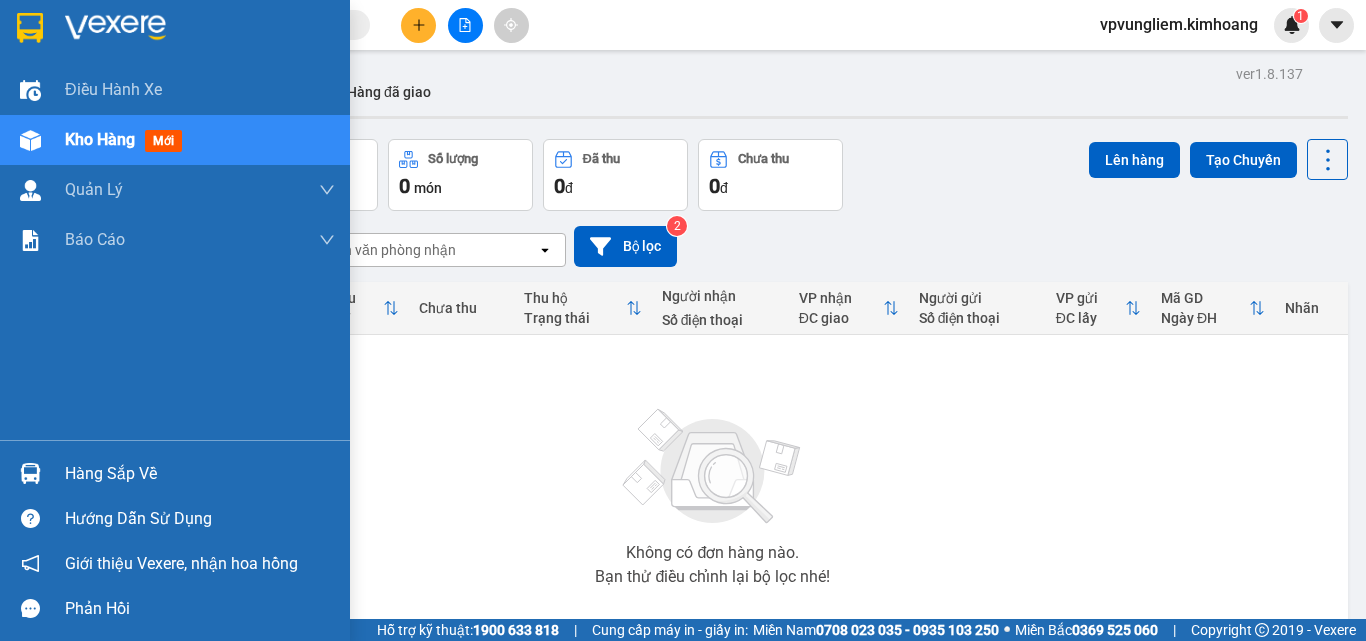 click on "Điều hành xe     Kho hàng mới     Quản [PERSON_NAME] lý chuyến Quản lý khách hàng mới     Báo cáo BC giao hàng (nhân viên) BC giao hàng (trưởng trạm) Báo cáo dòng tiền (nhân viên) Báo cáo dòng tiền (trạm) Doanh số tạo đơn theo VP gửi (nhân viên) Doanh số tạo đơn theo VP gửi (trạm) Hàng sắp về Hướng dẫn sử dụng Giới thiệu Vexere, nhận hoa hồng Phản hồi Phần mềm hỗ trợ bạn tốt chứ?" at bounding box center [175, 320] 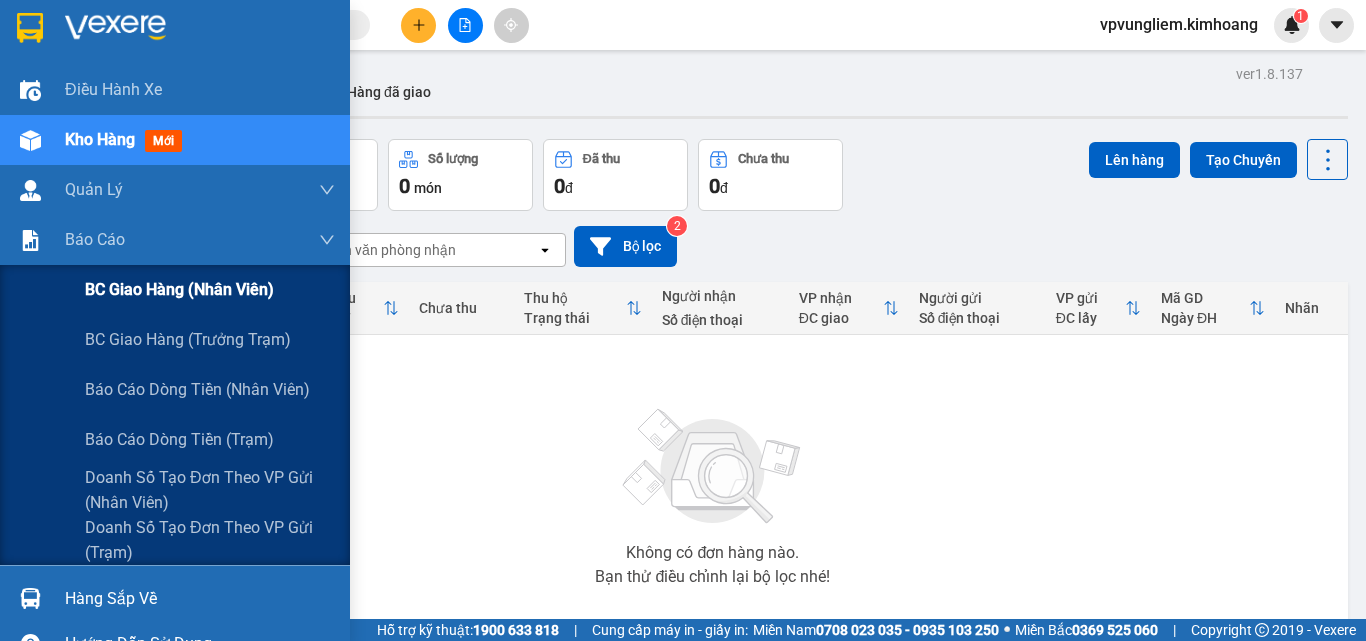 click on "BC giao hàng (nhân viên)" at bounding box center (179, 289) 